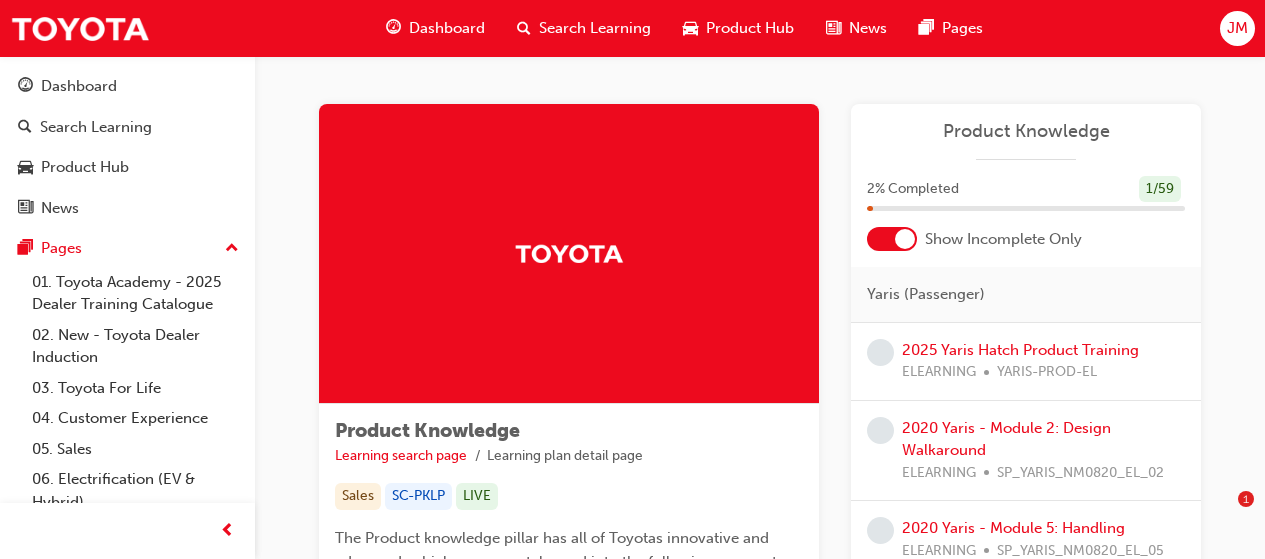 scroll, scrollTop: 0, scrollLeft: 0, axis: both 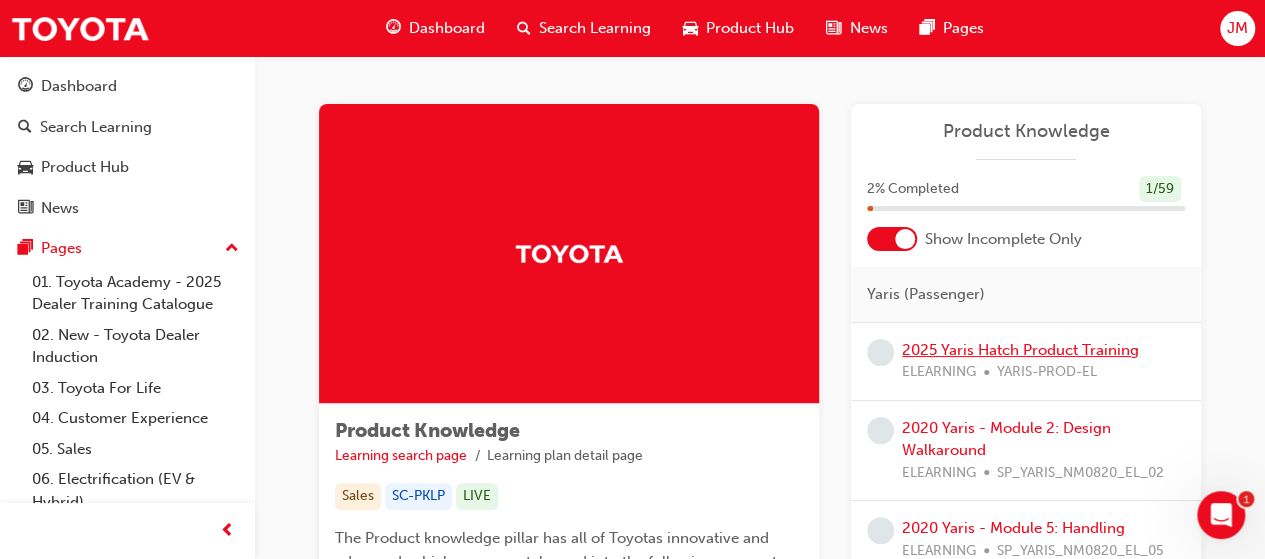 click on "2025 Yaris Hatch Product Training" at bounding box center [1020, 350] 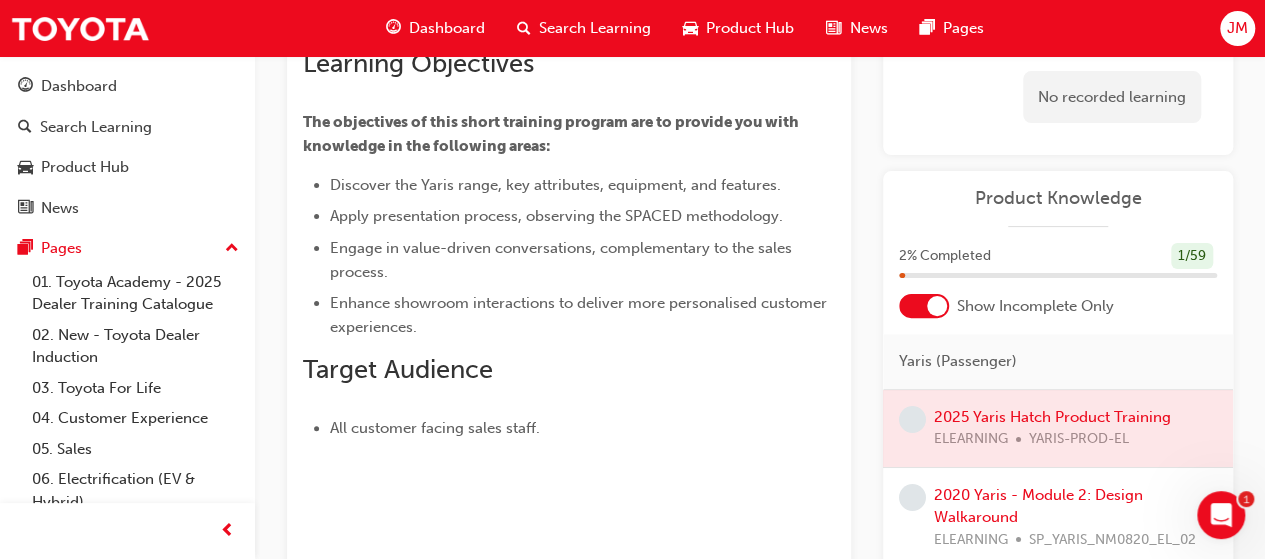 scroll, scrollTop: 146, scrollLeft: 0, axis: vertical 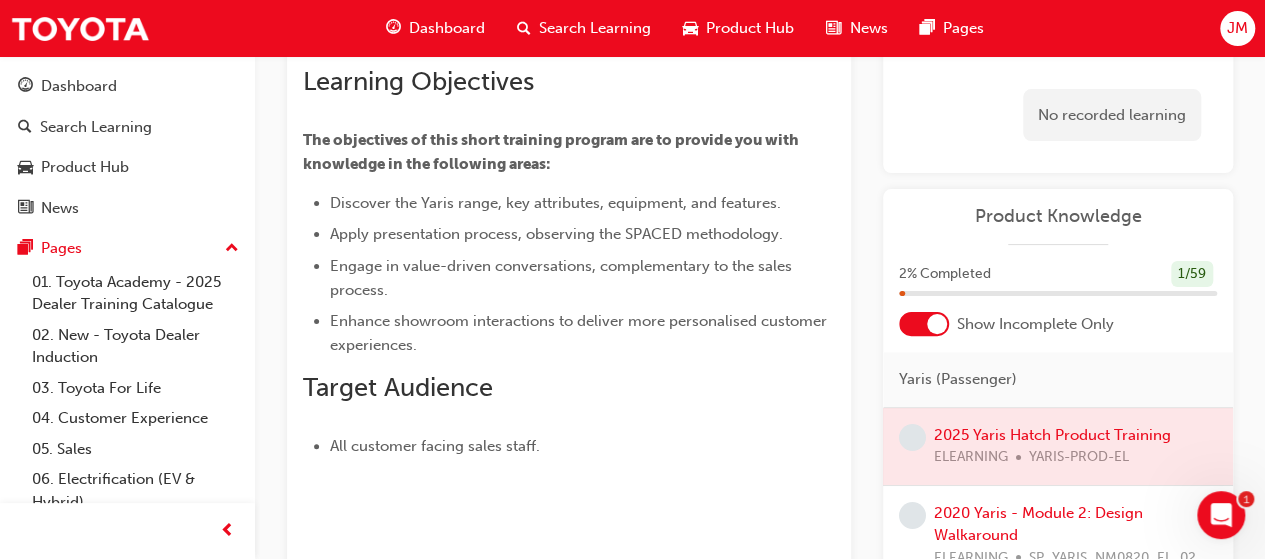 click at bounding box center (1058, 446) 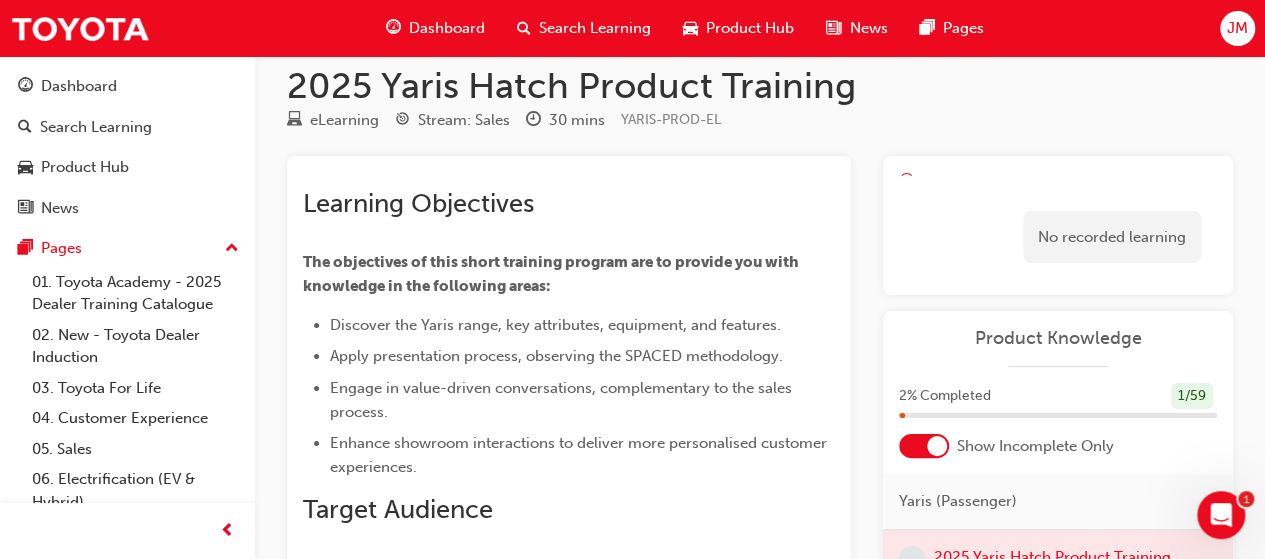 scroll, scrollTop: 0, scrollLeft: 0, axis: both 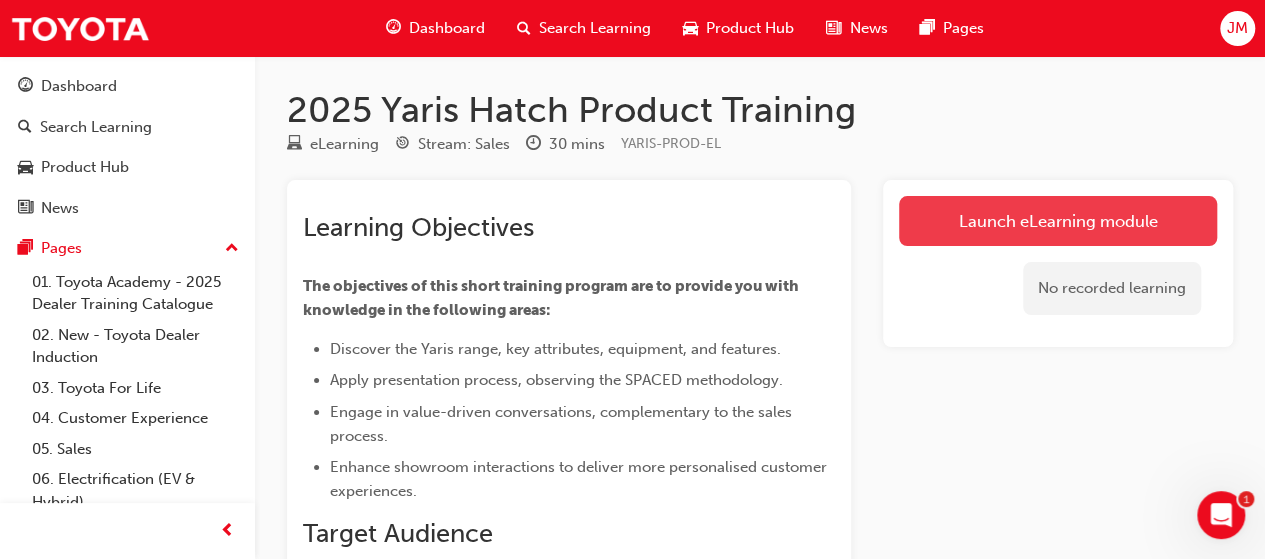 click on "Launch eLearning module" at bounding box center (1058, 221) 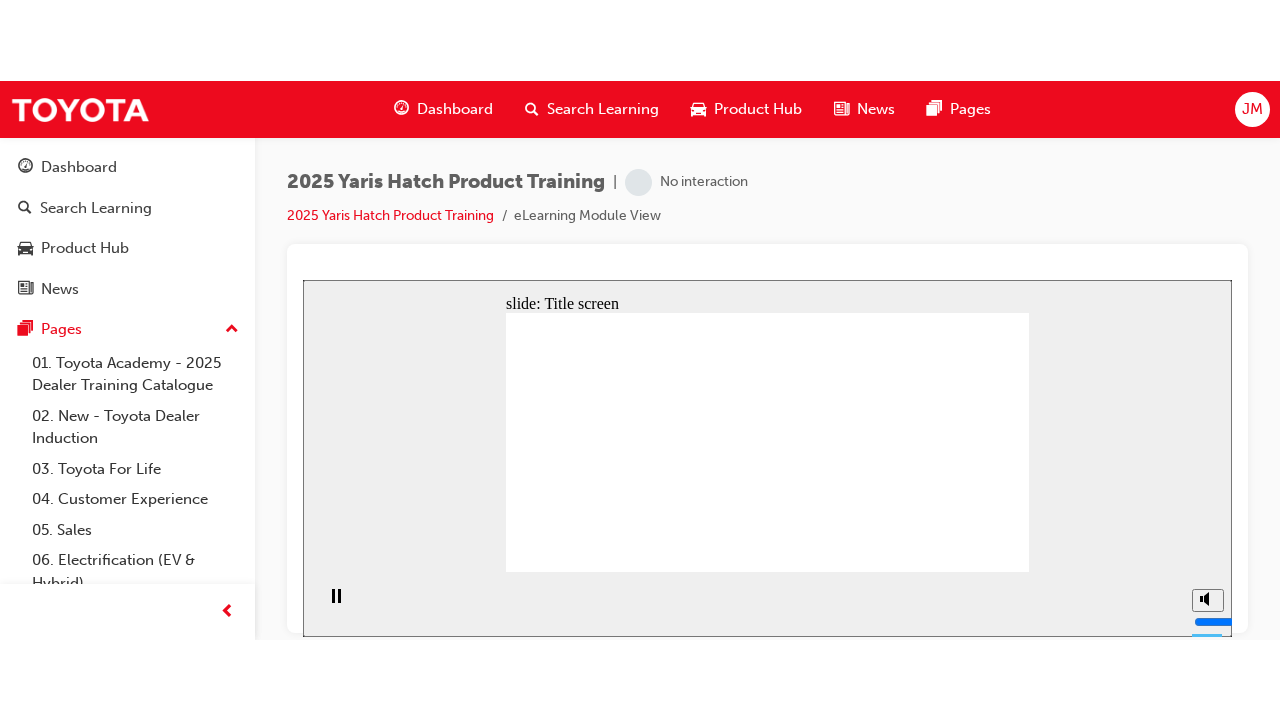 scroll, scrollTop: 0, scrollLeft: 0, axis: both 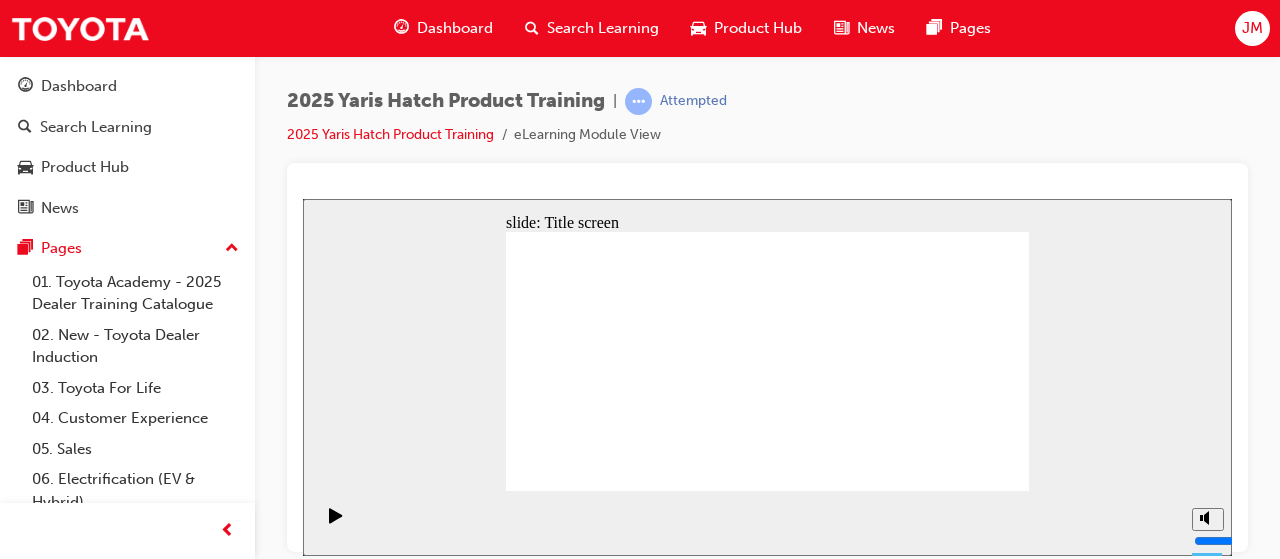 click 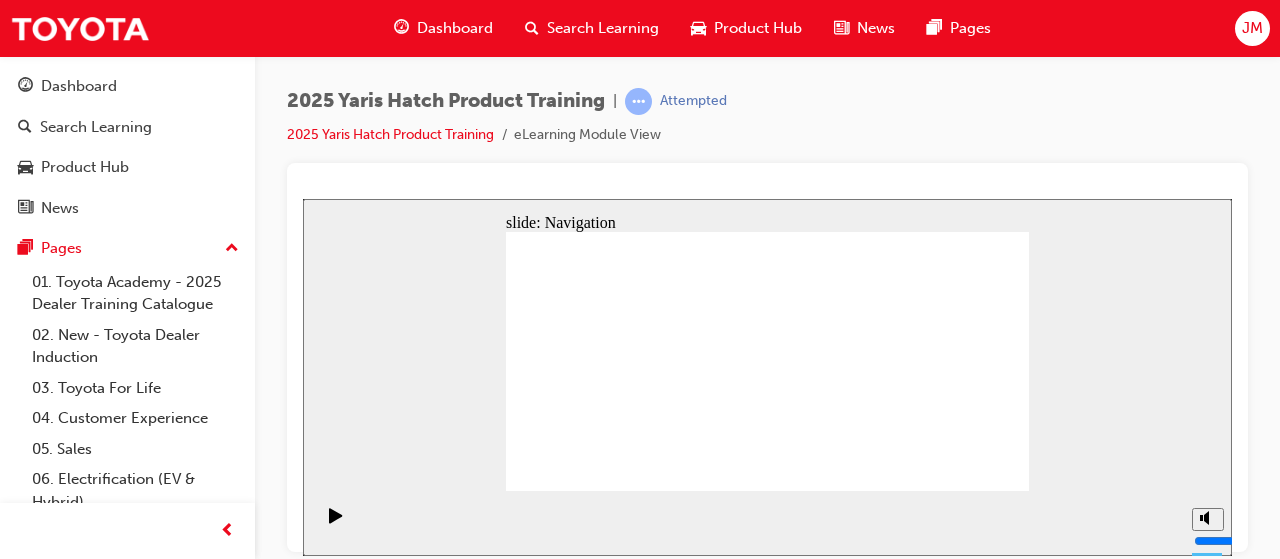 click 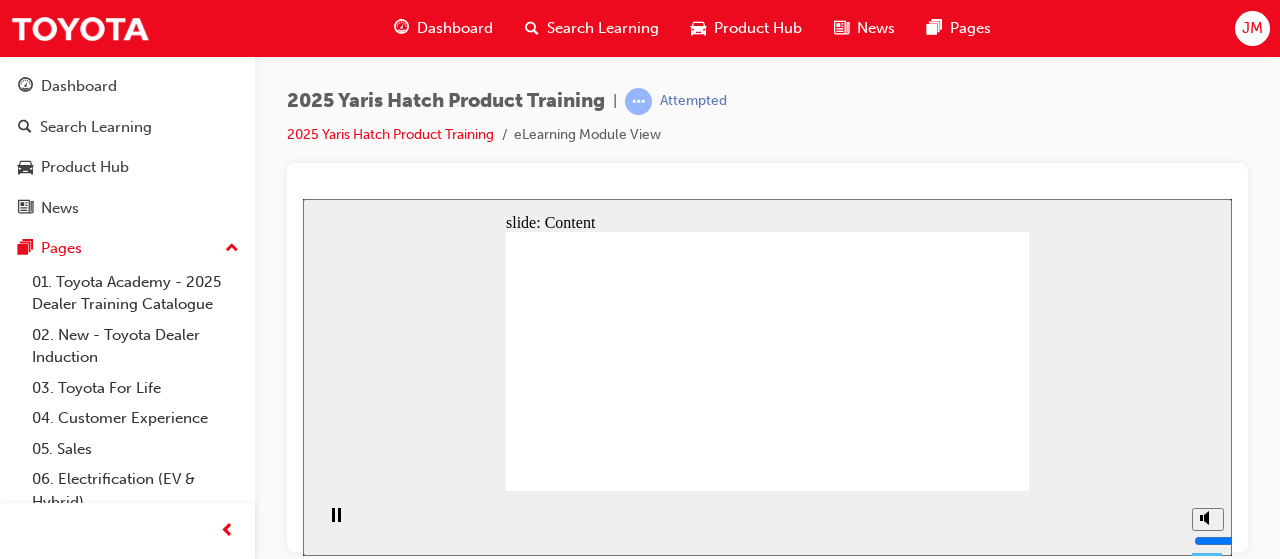 drag, startPoint x: 1557, startPoint y: 199, endPoint x: 441, endPoint y: 278, distance: 1118.7926 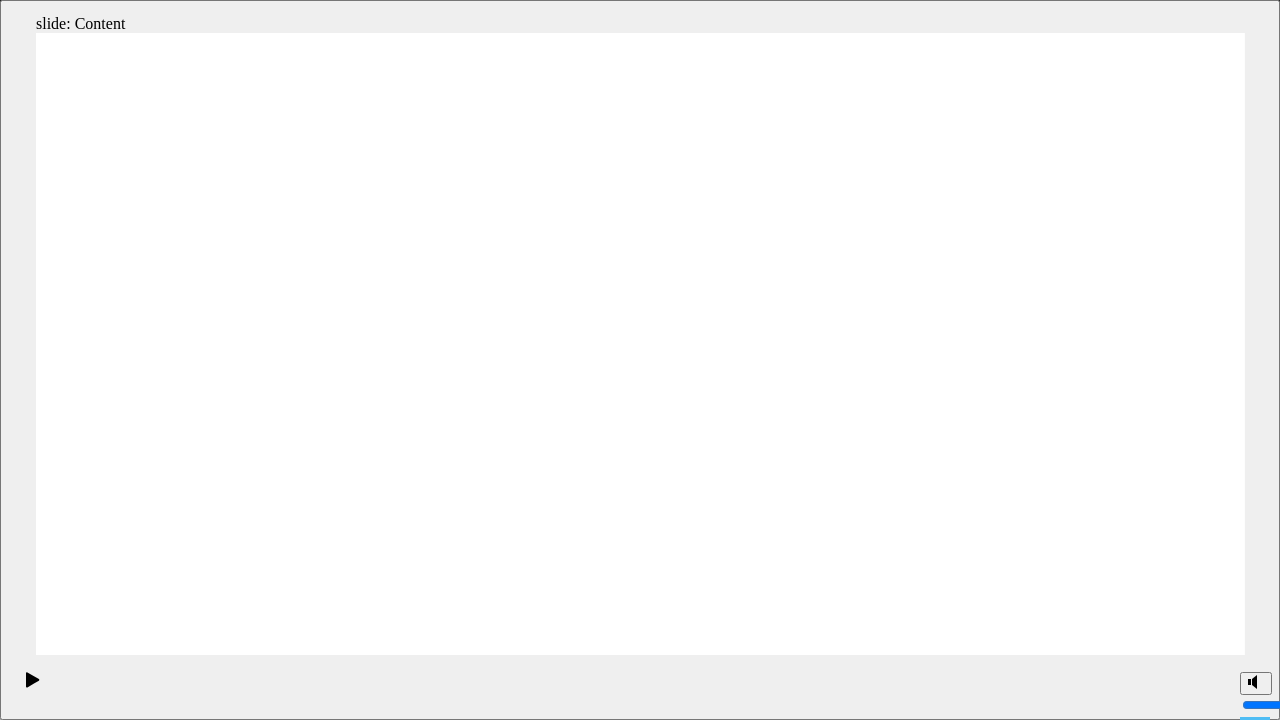 click 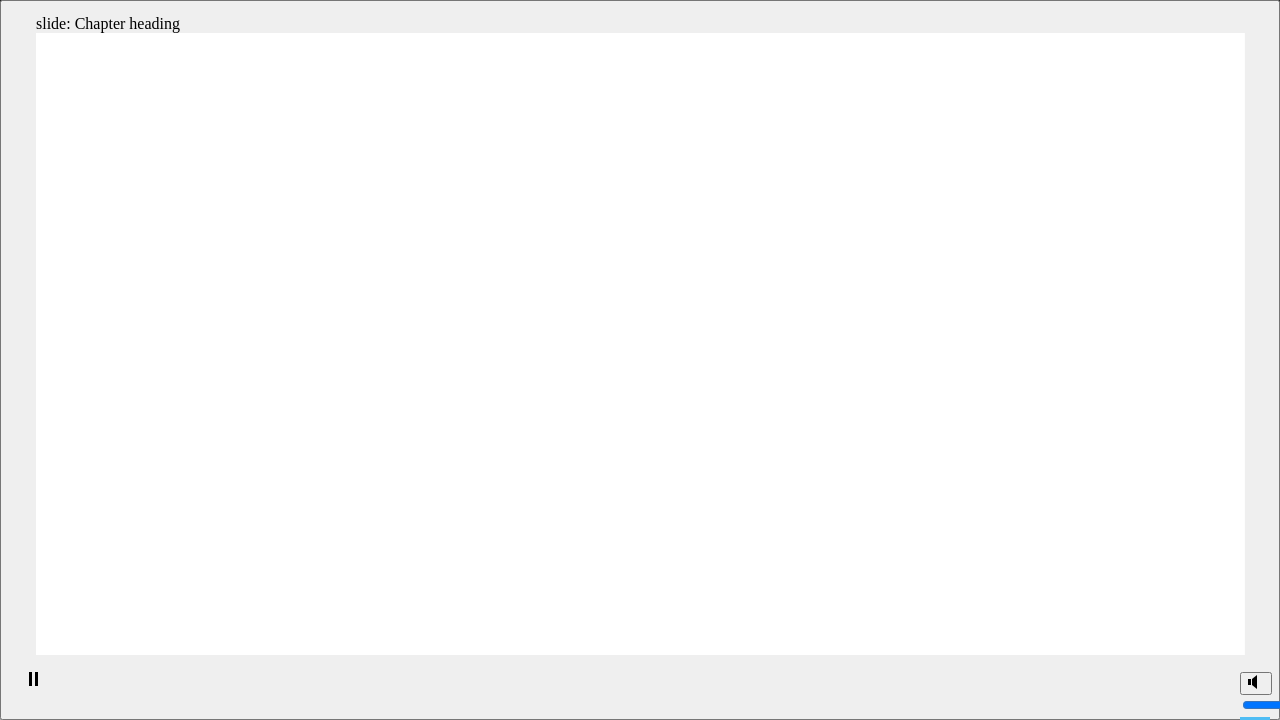 click 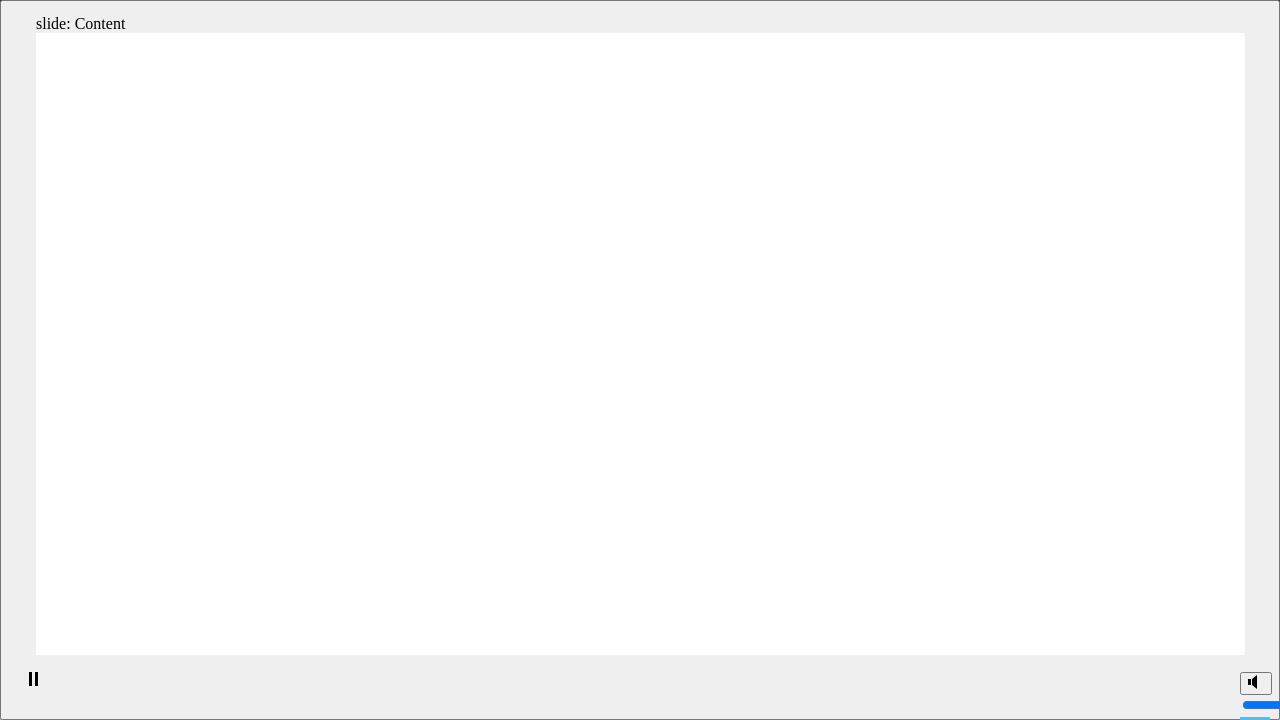 click 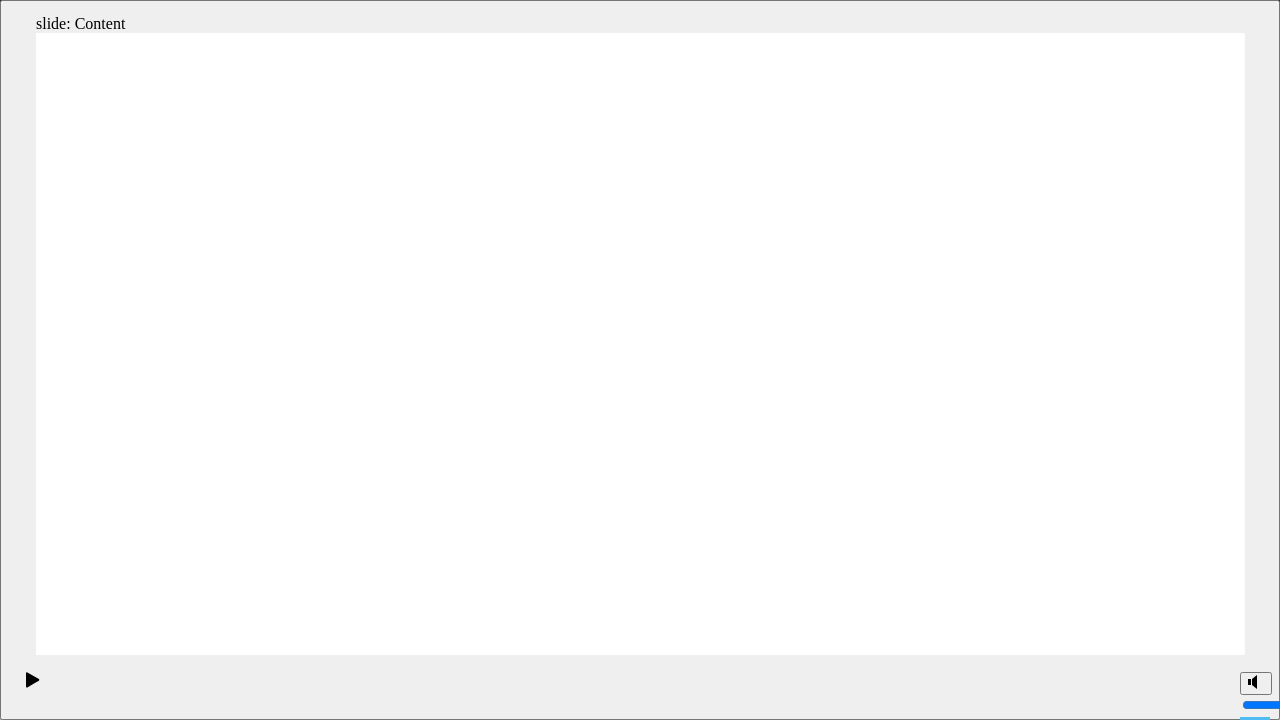 click 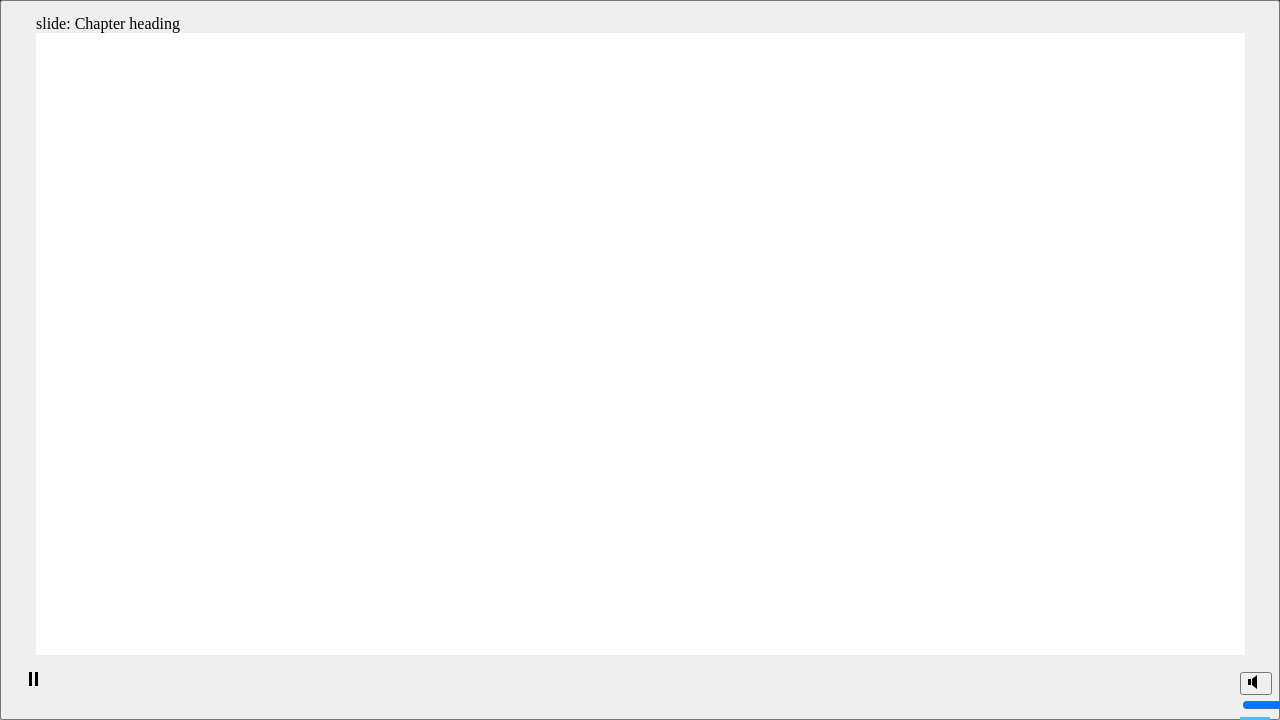 click 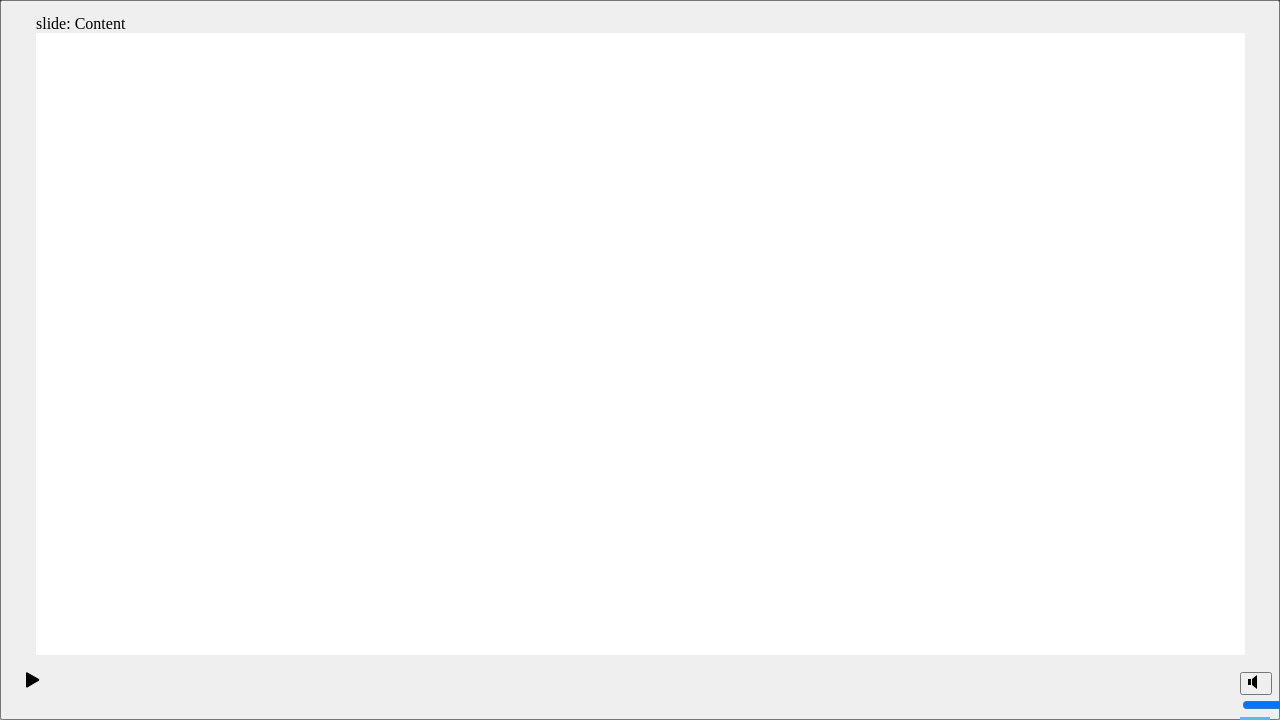 click 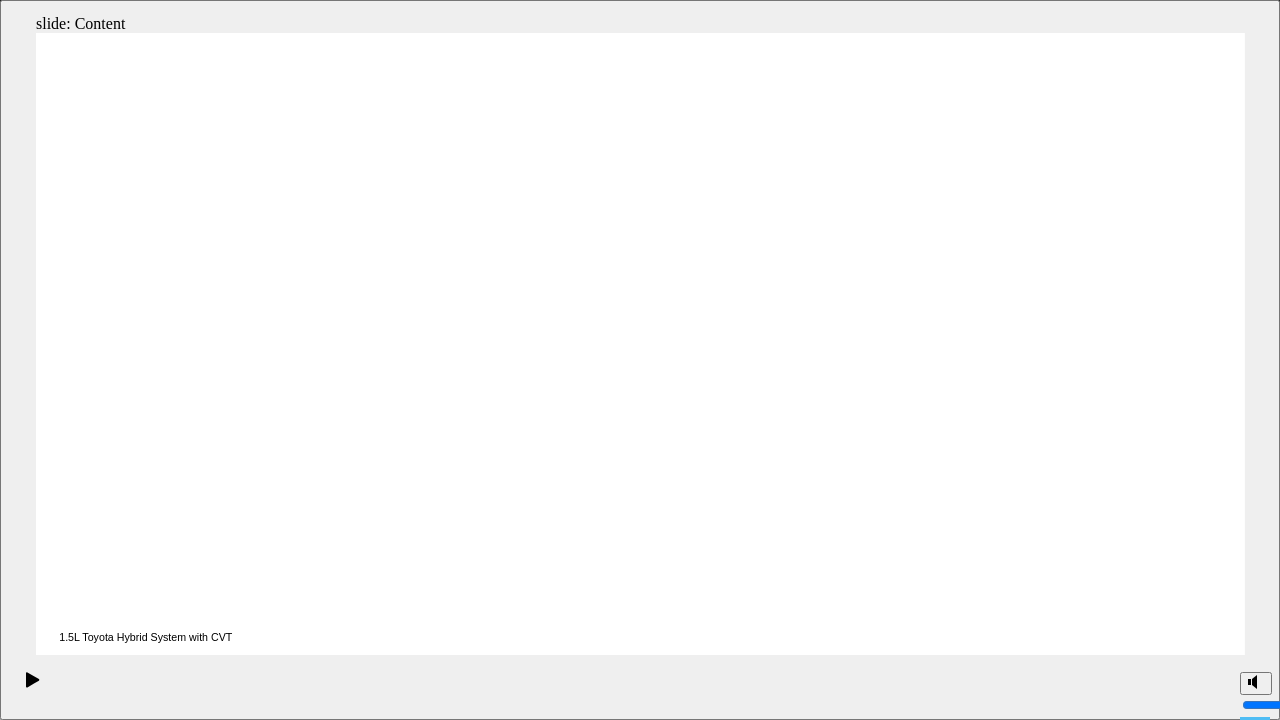 click 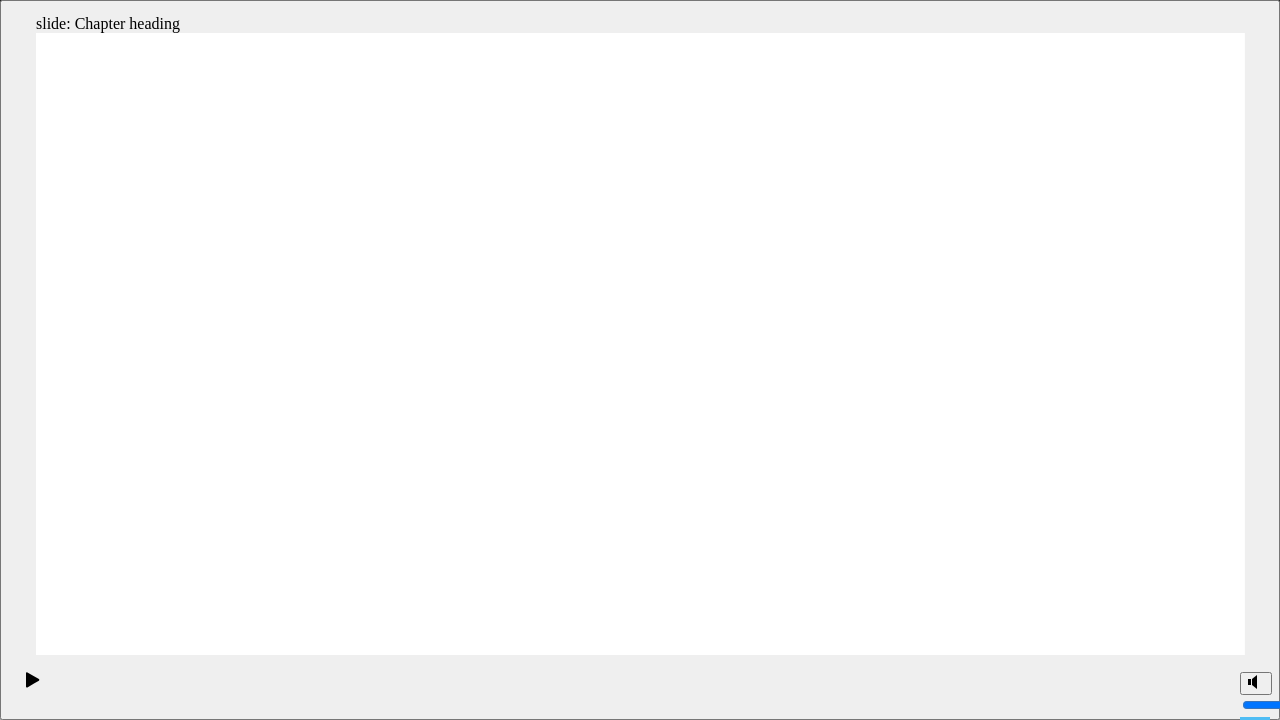 click 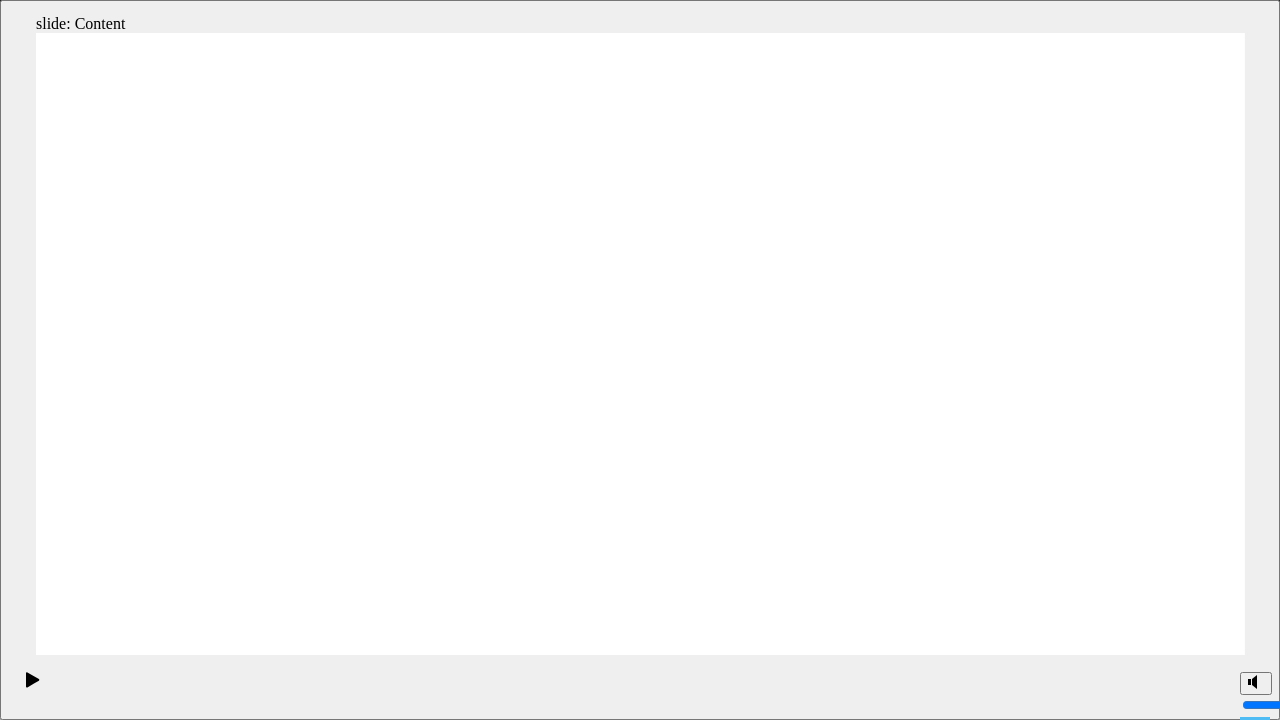 click 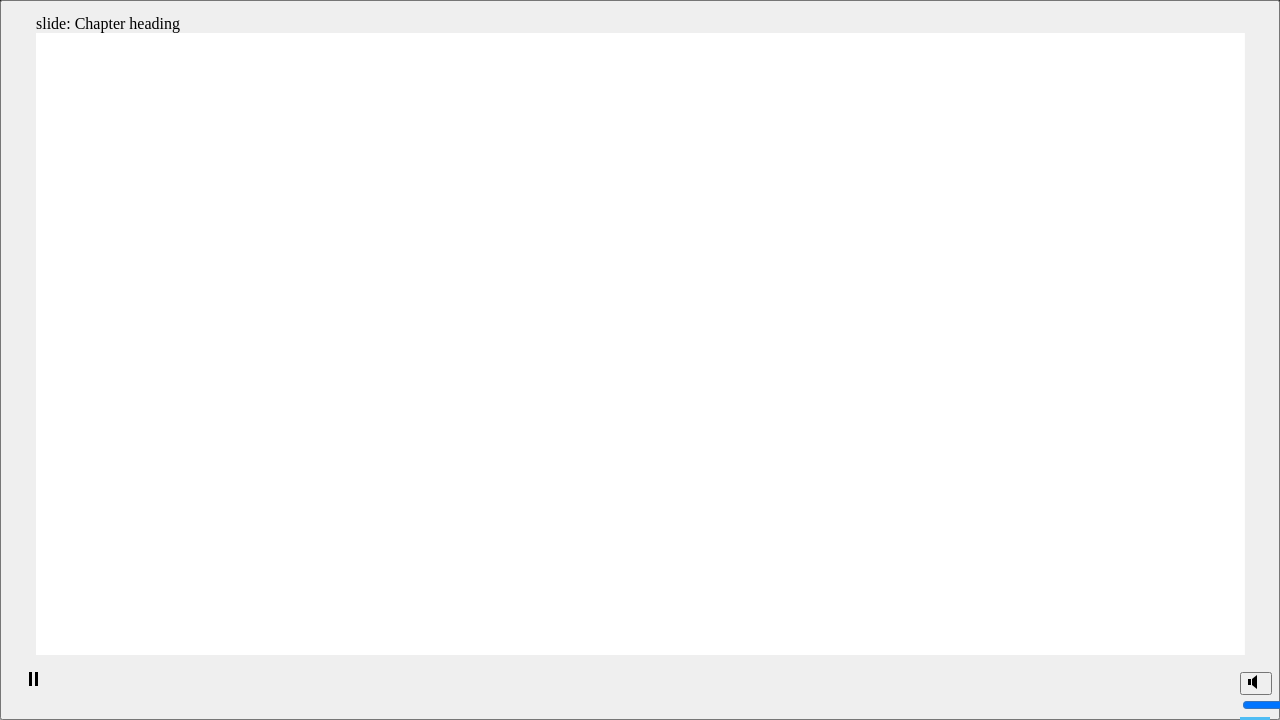 click 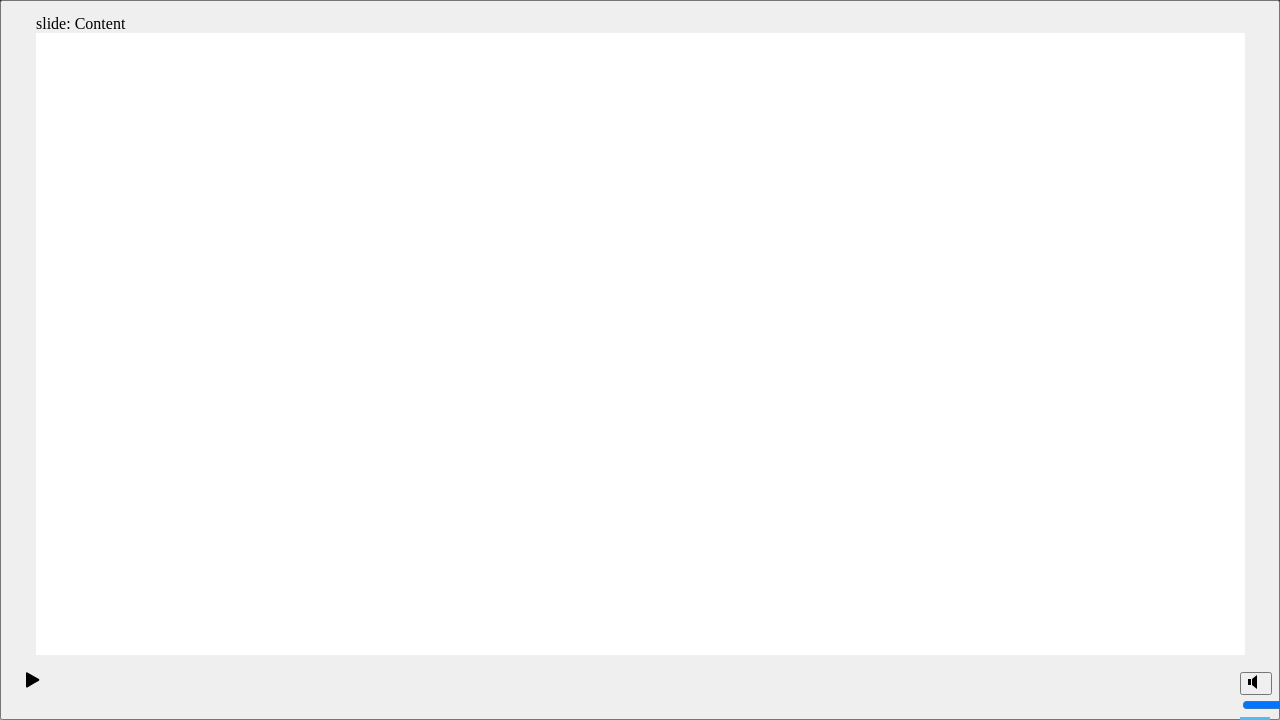 click 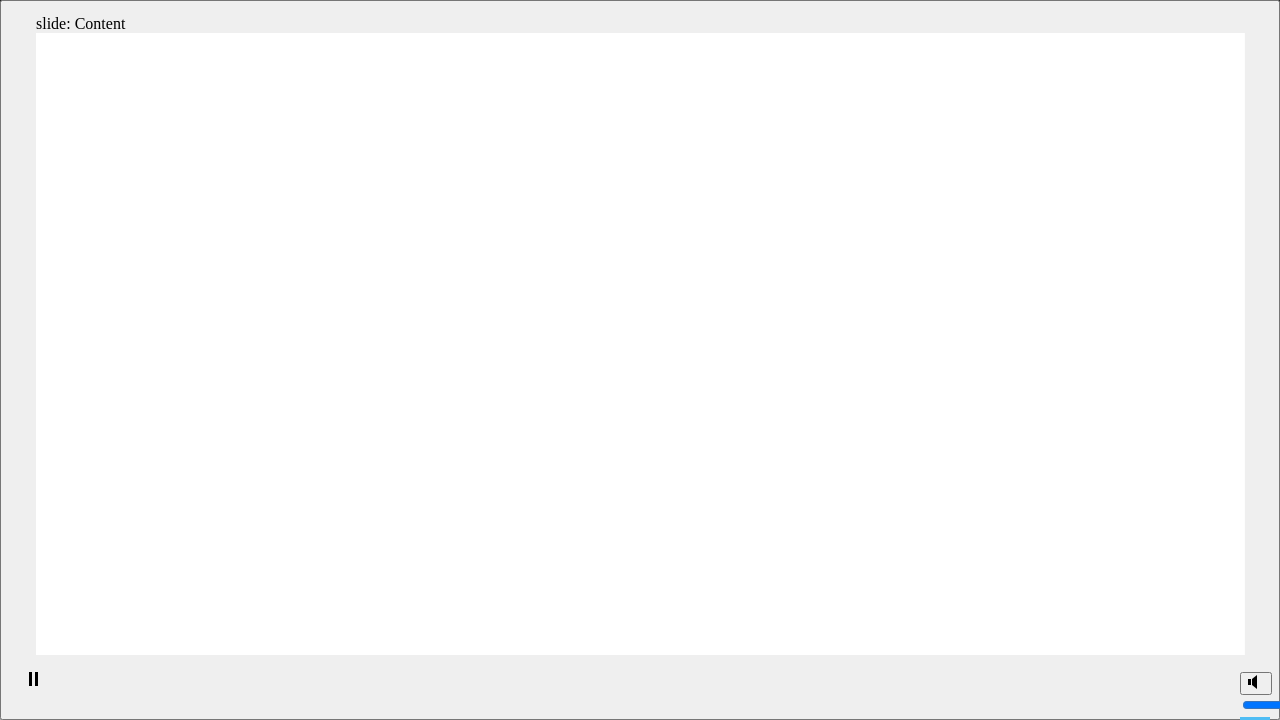 click 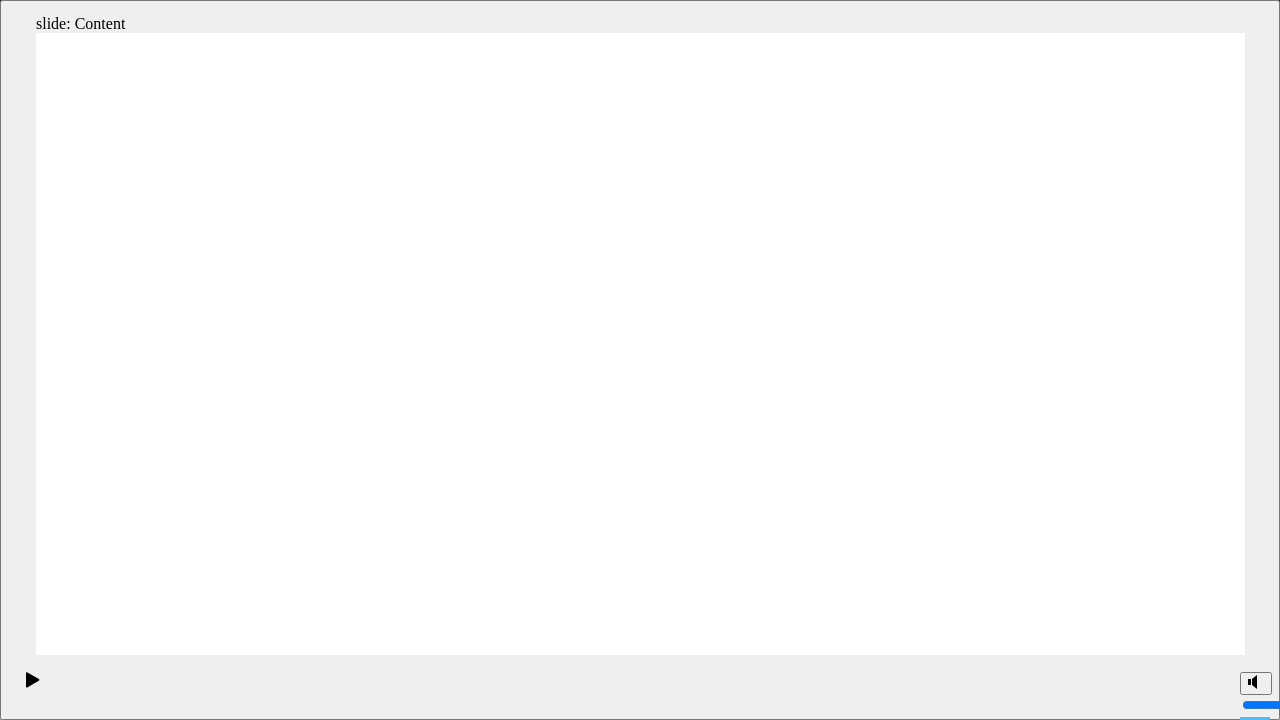 click 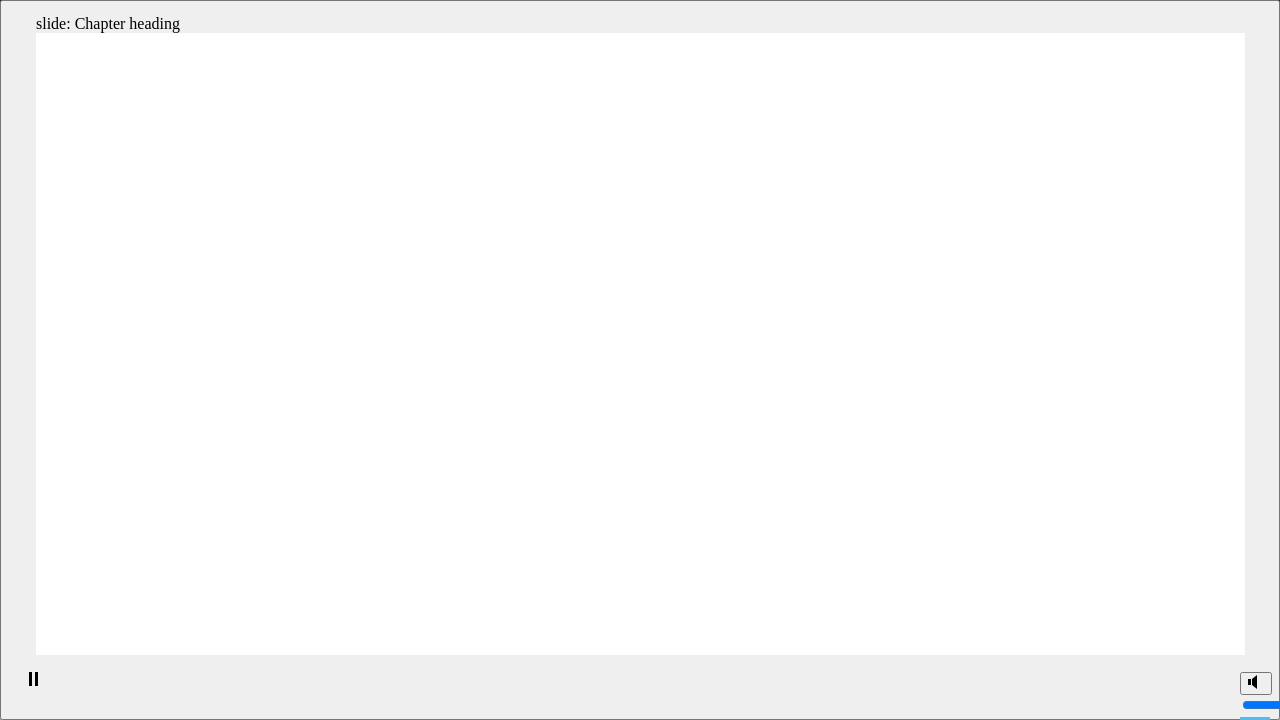 click 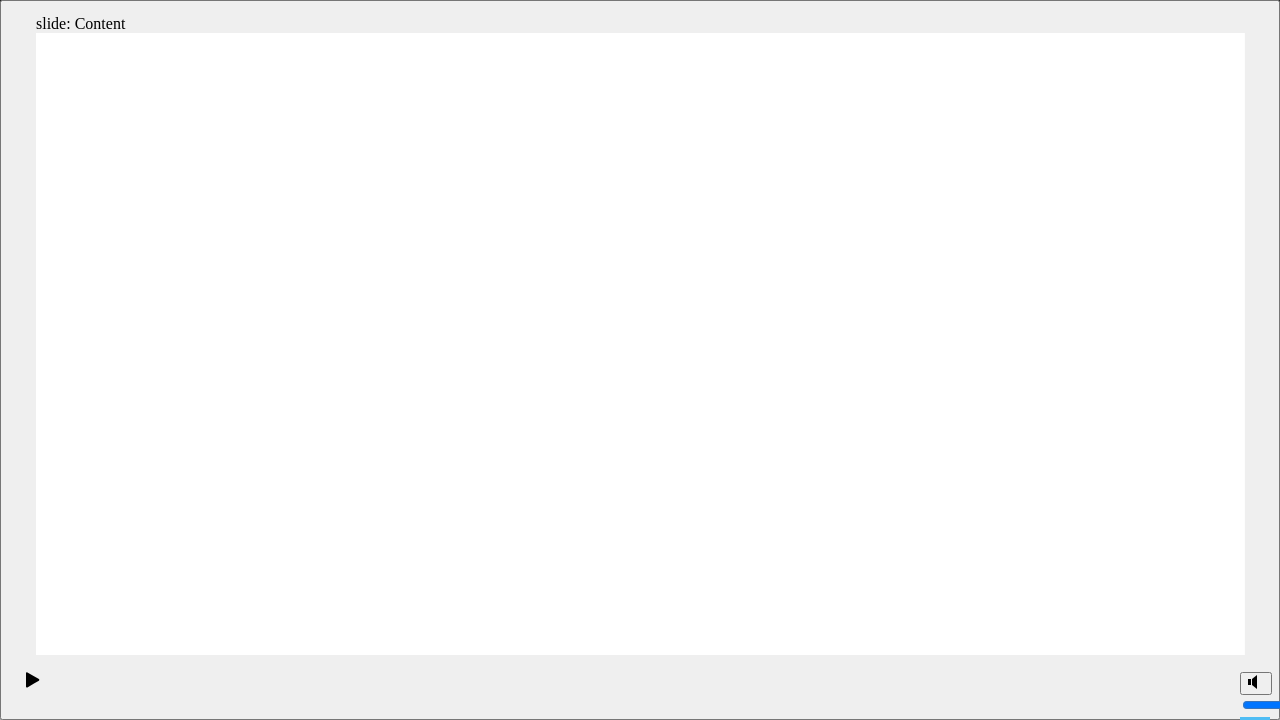click 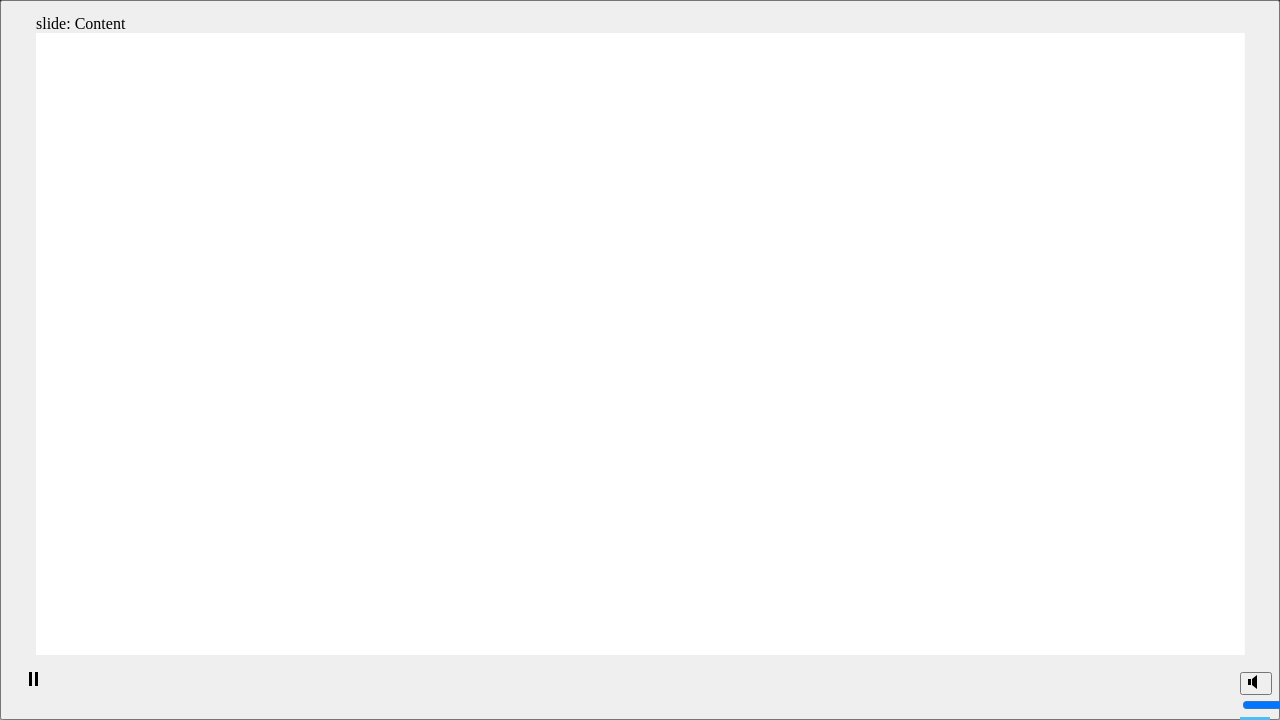 click 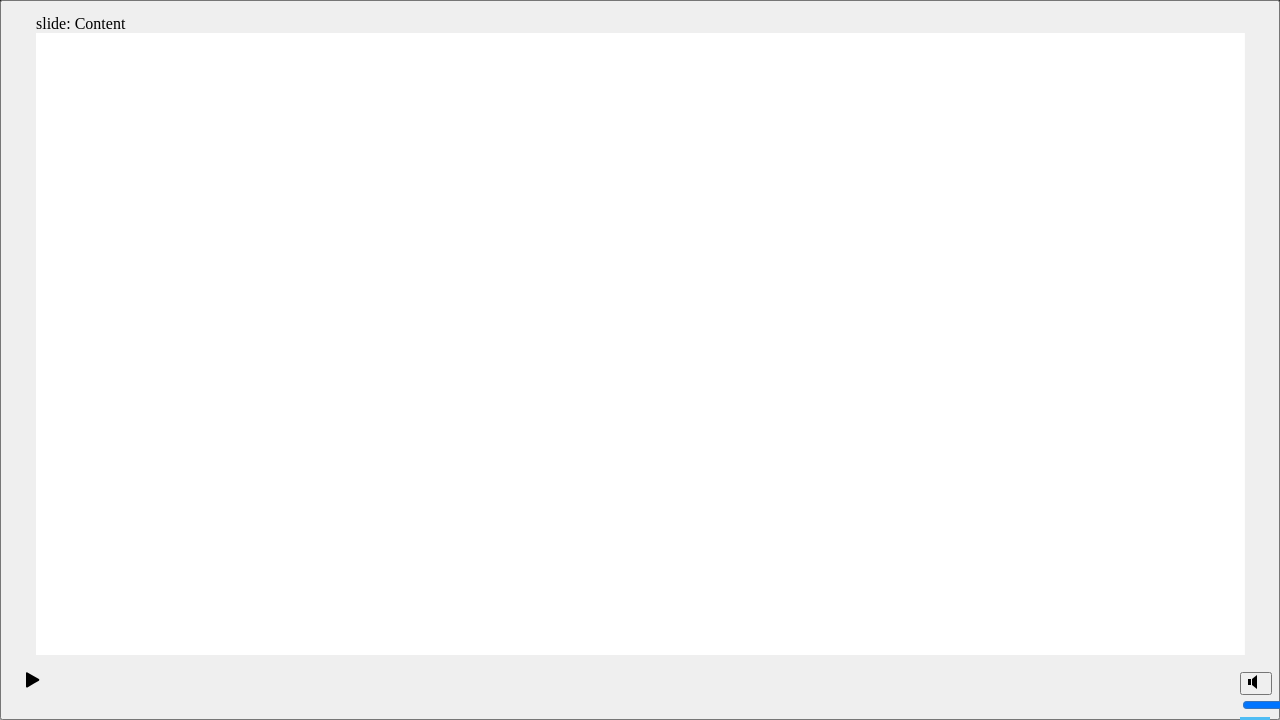 click 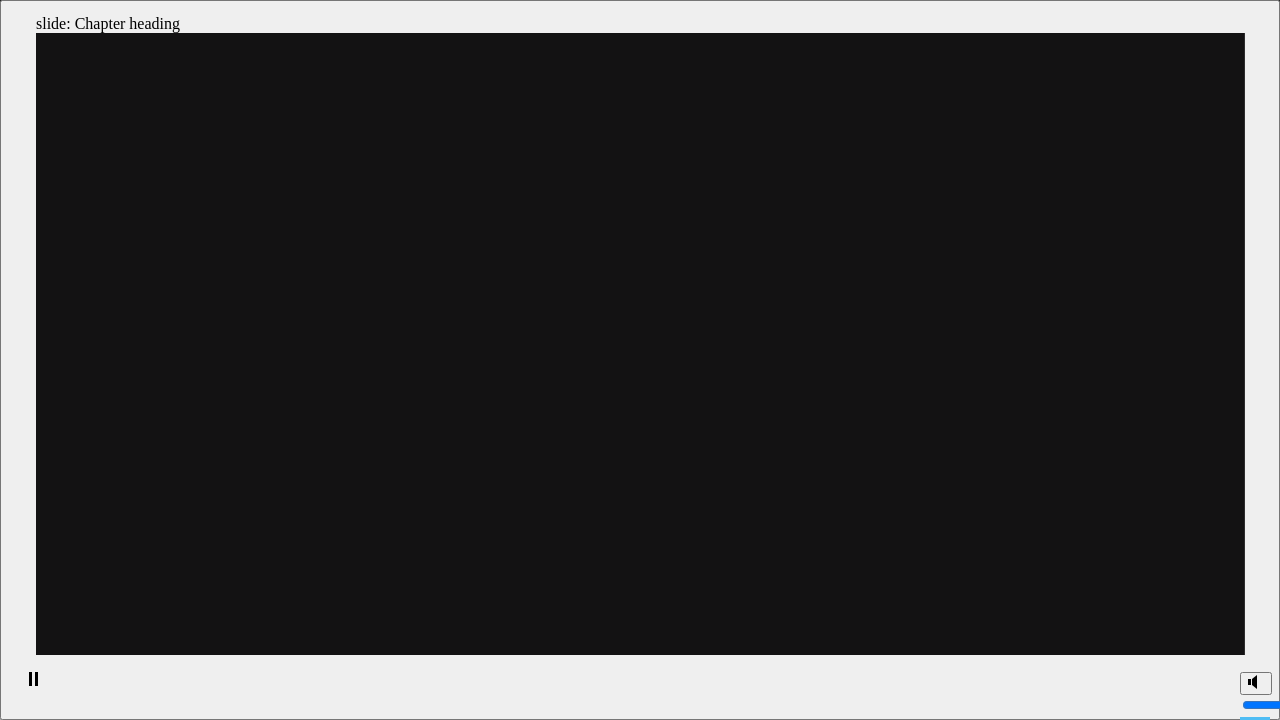 click 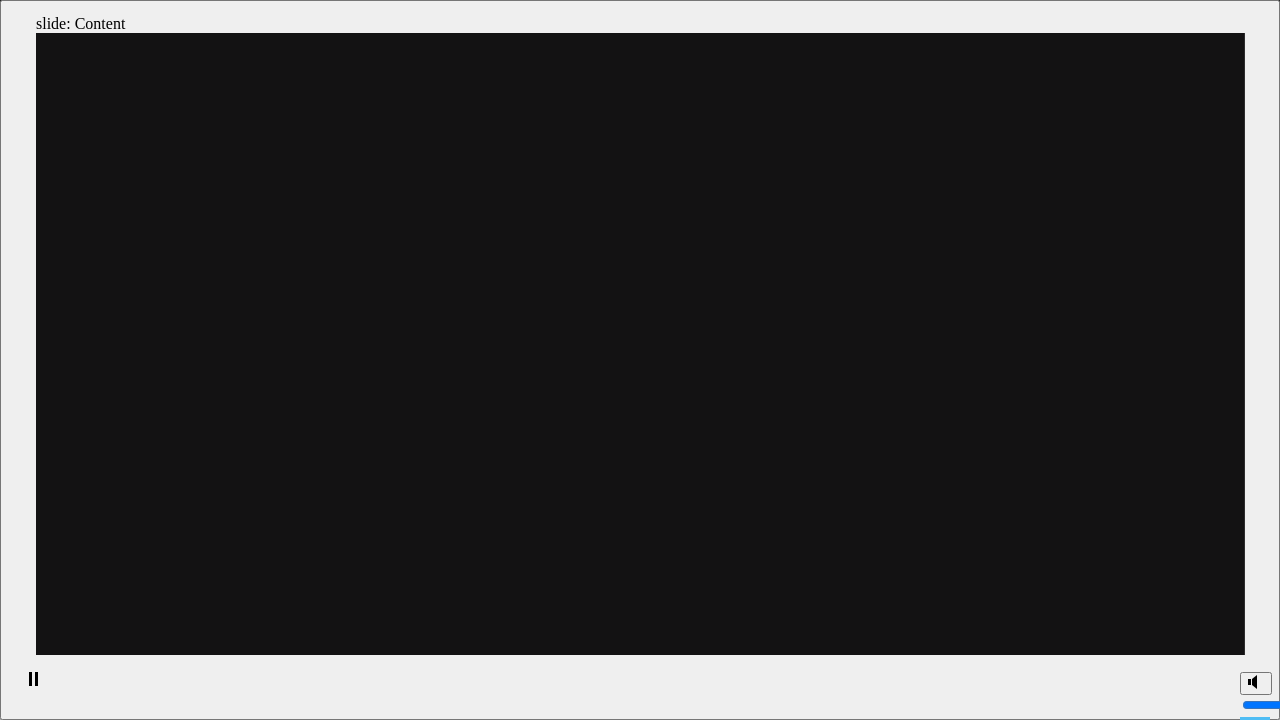 click 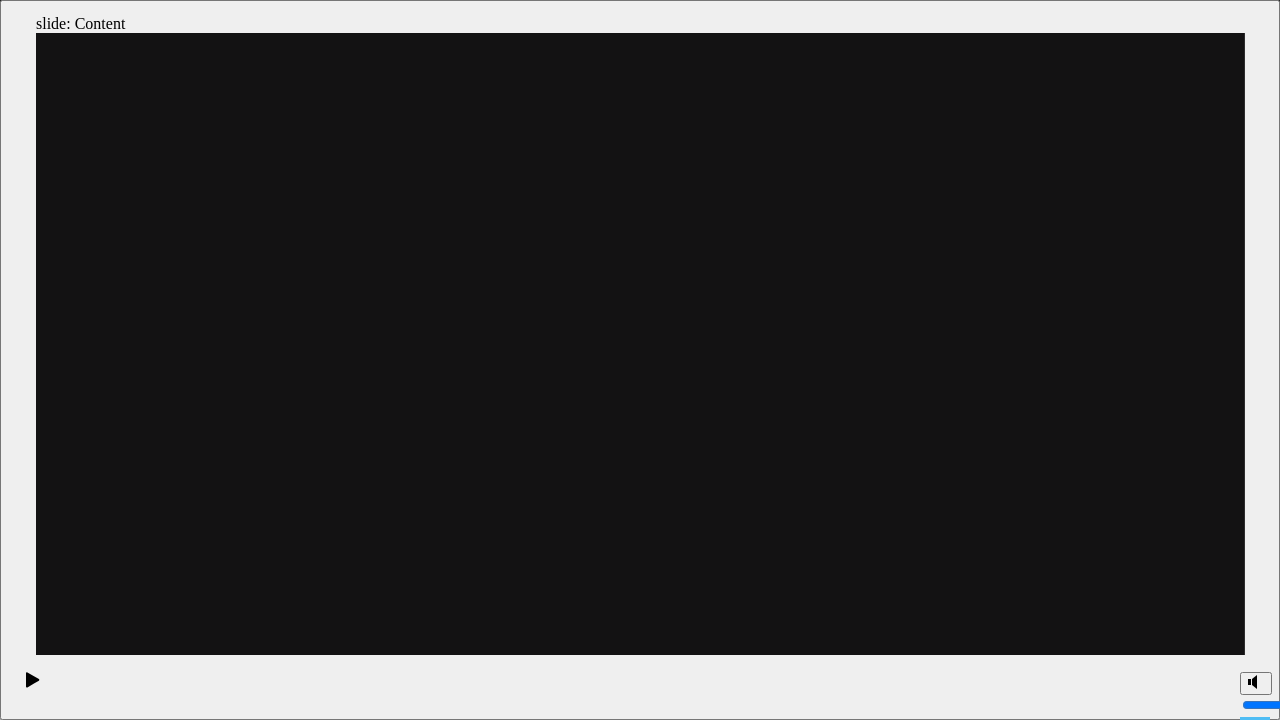 click 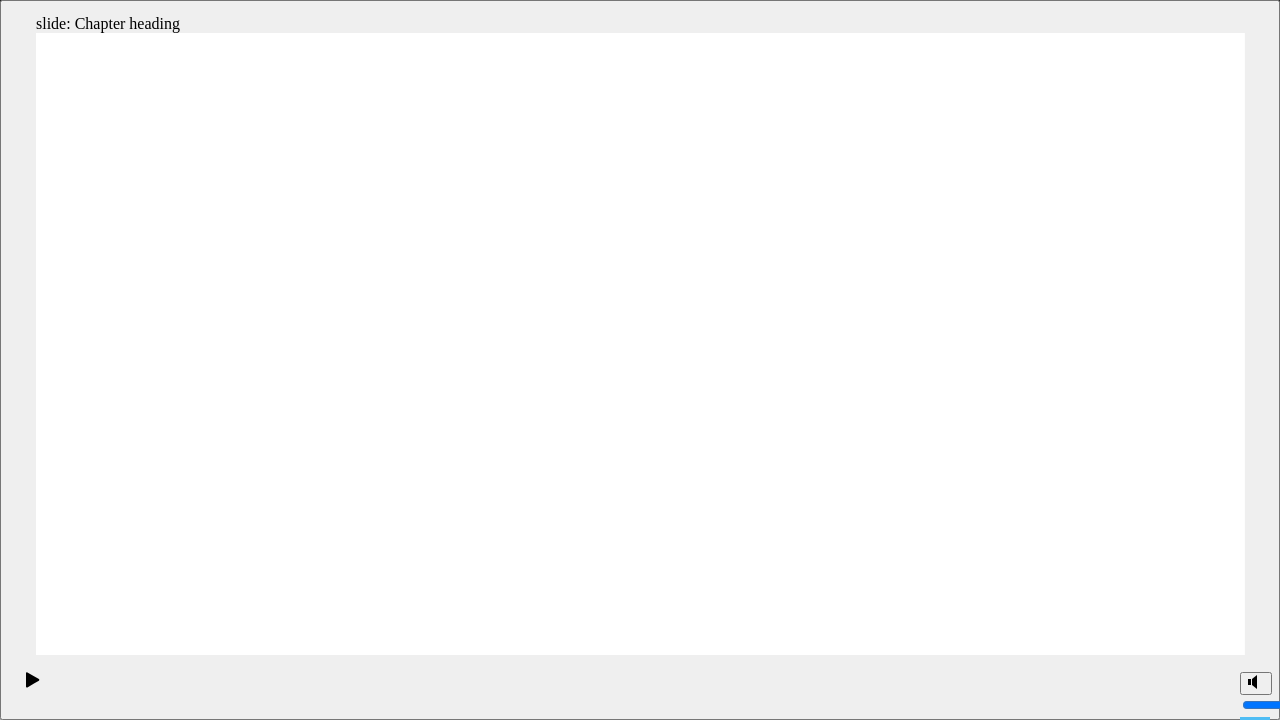click 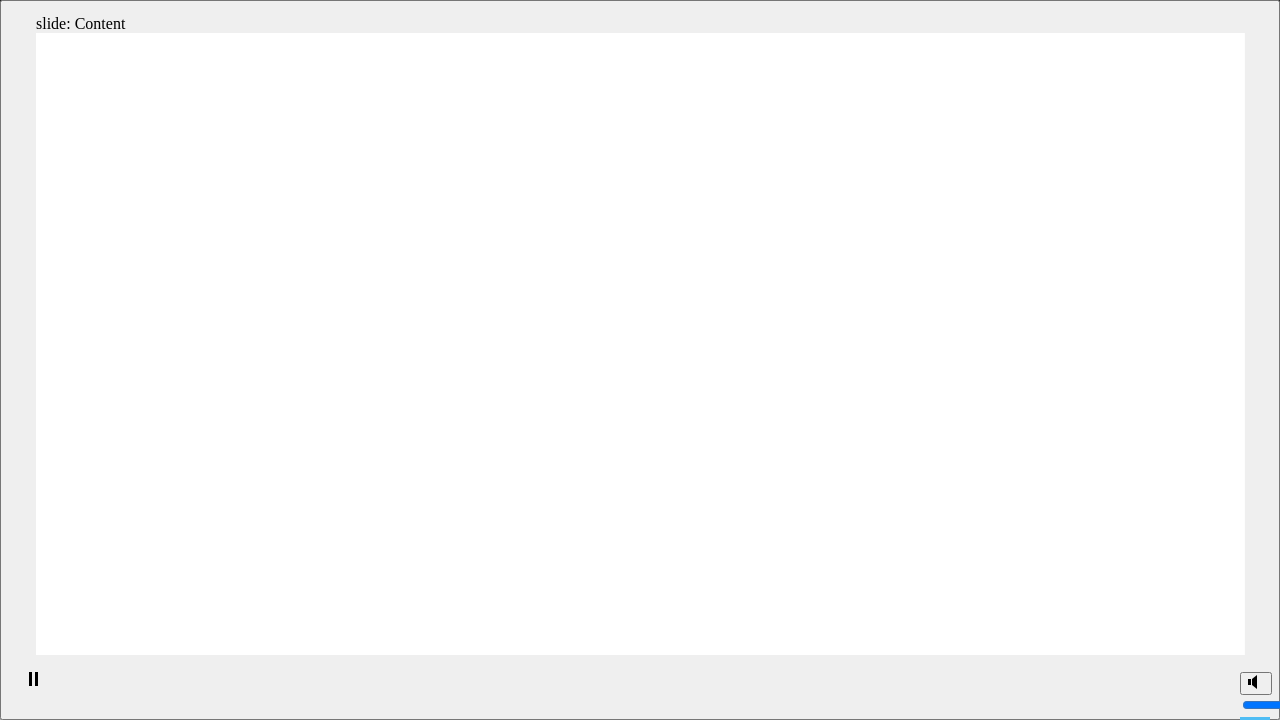 click 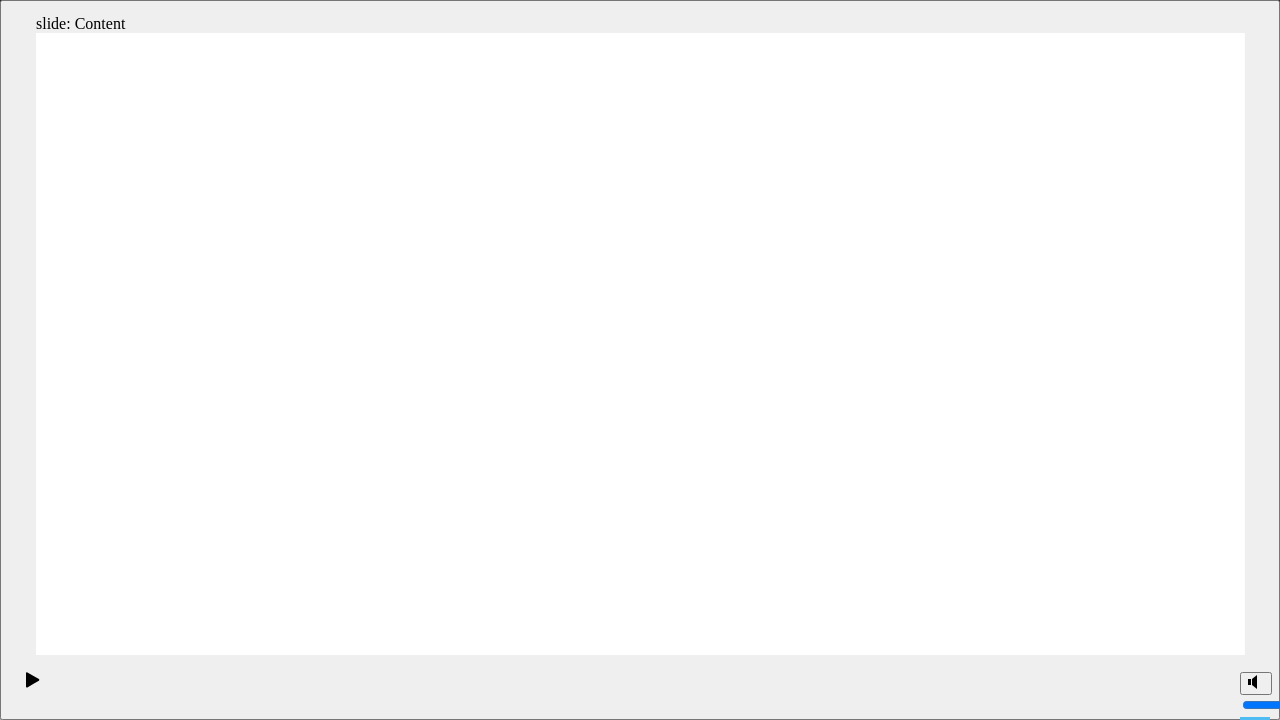 click 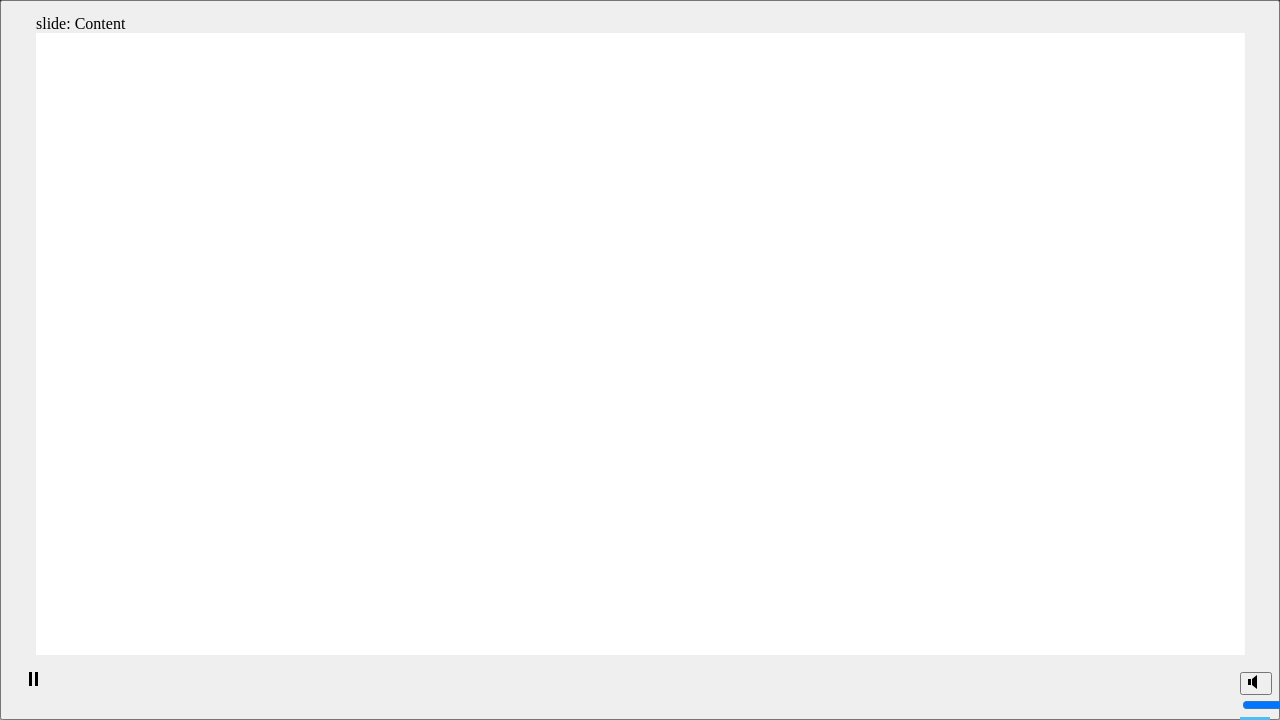 click 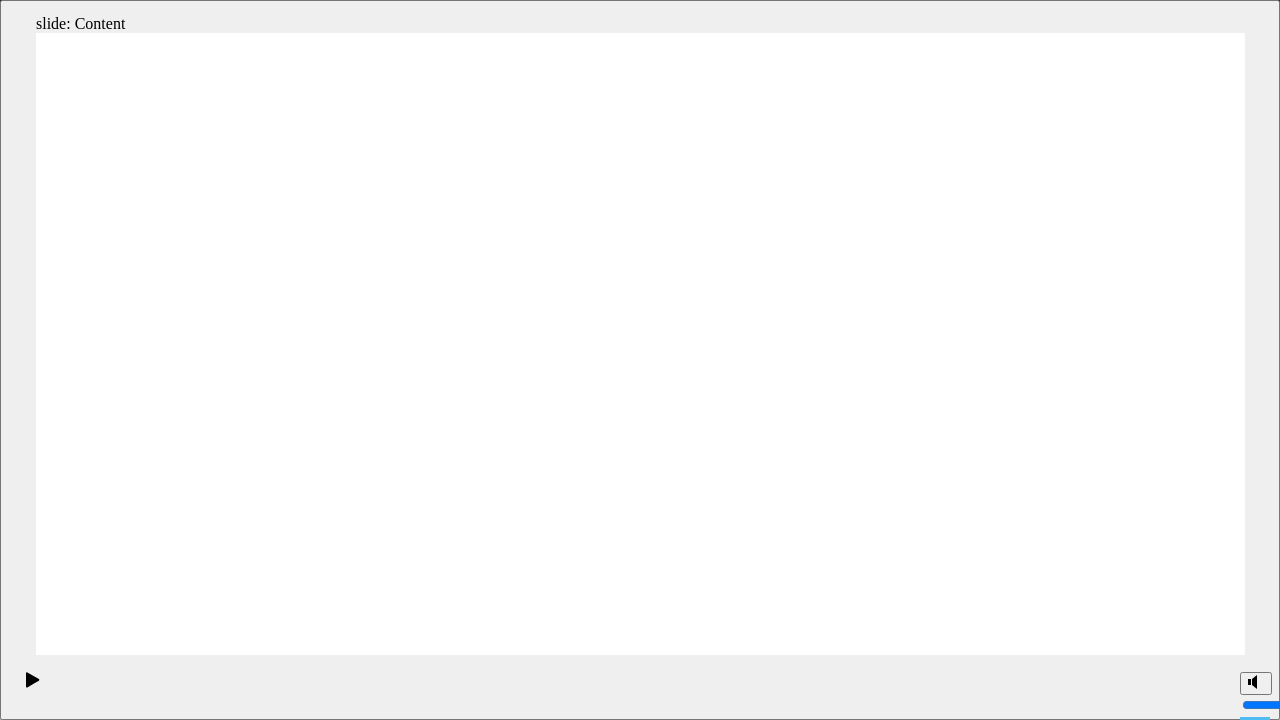 click 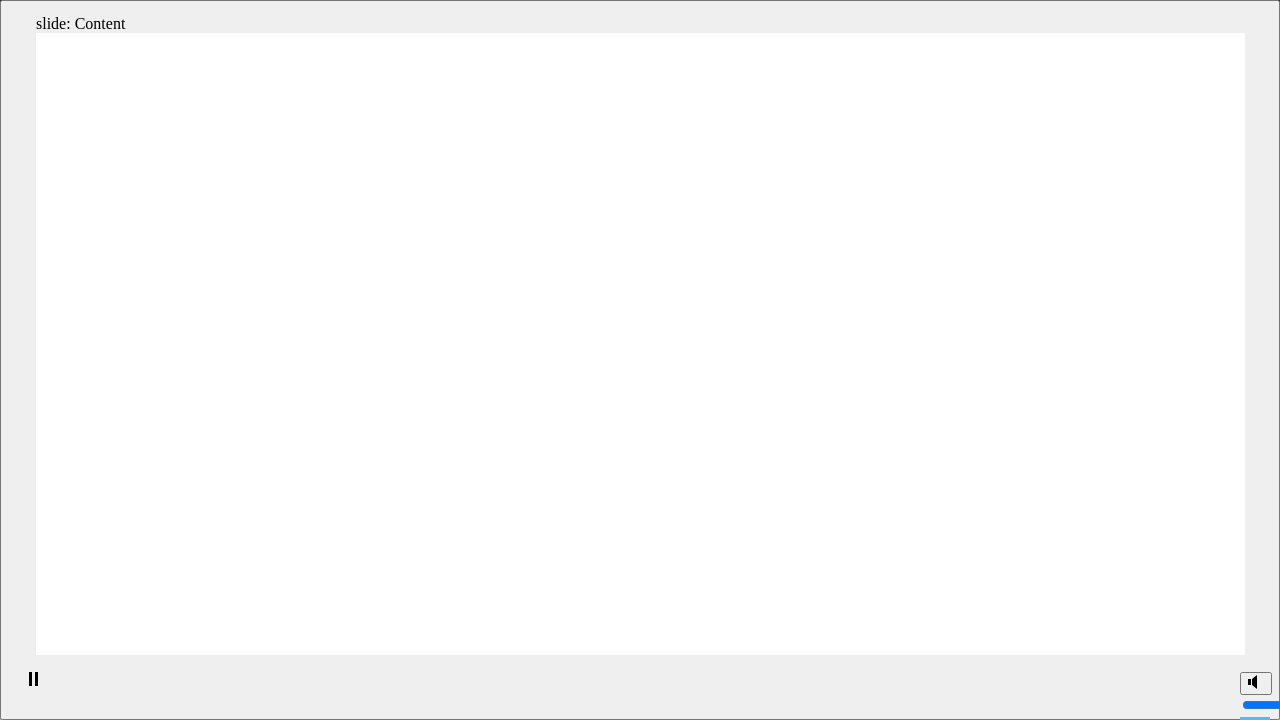 click 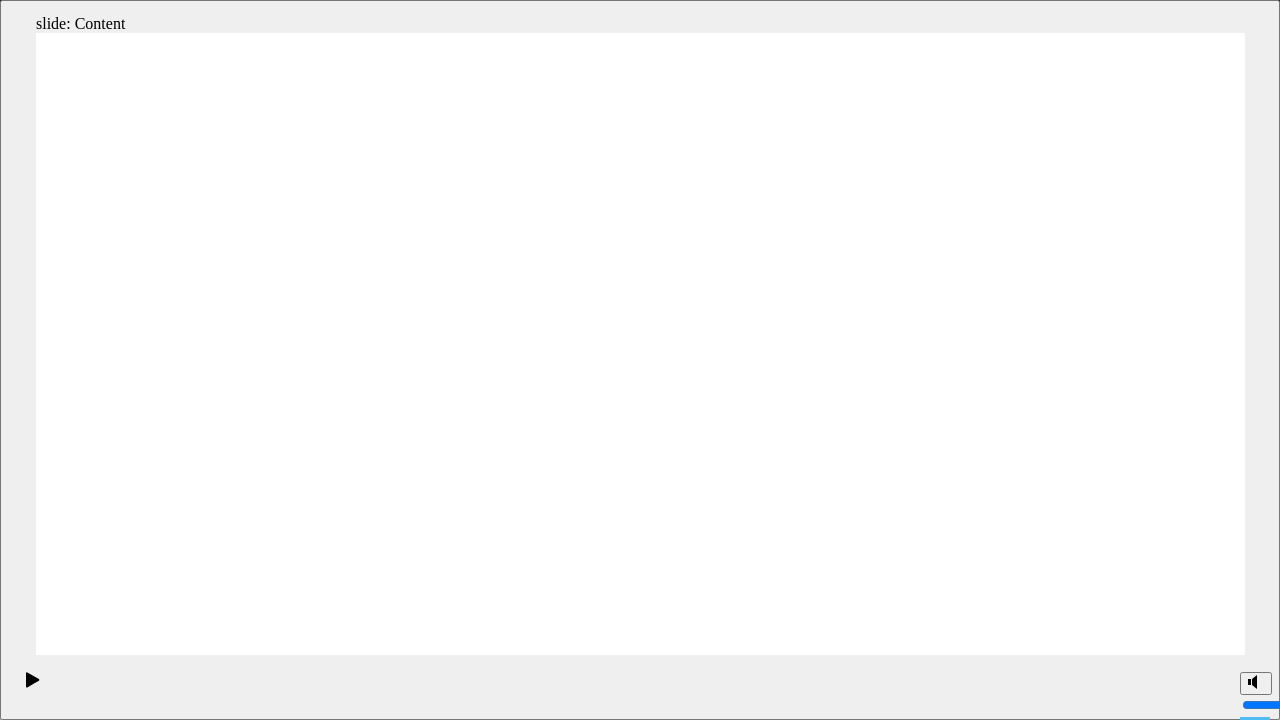 click 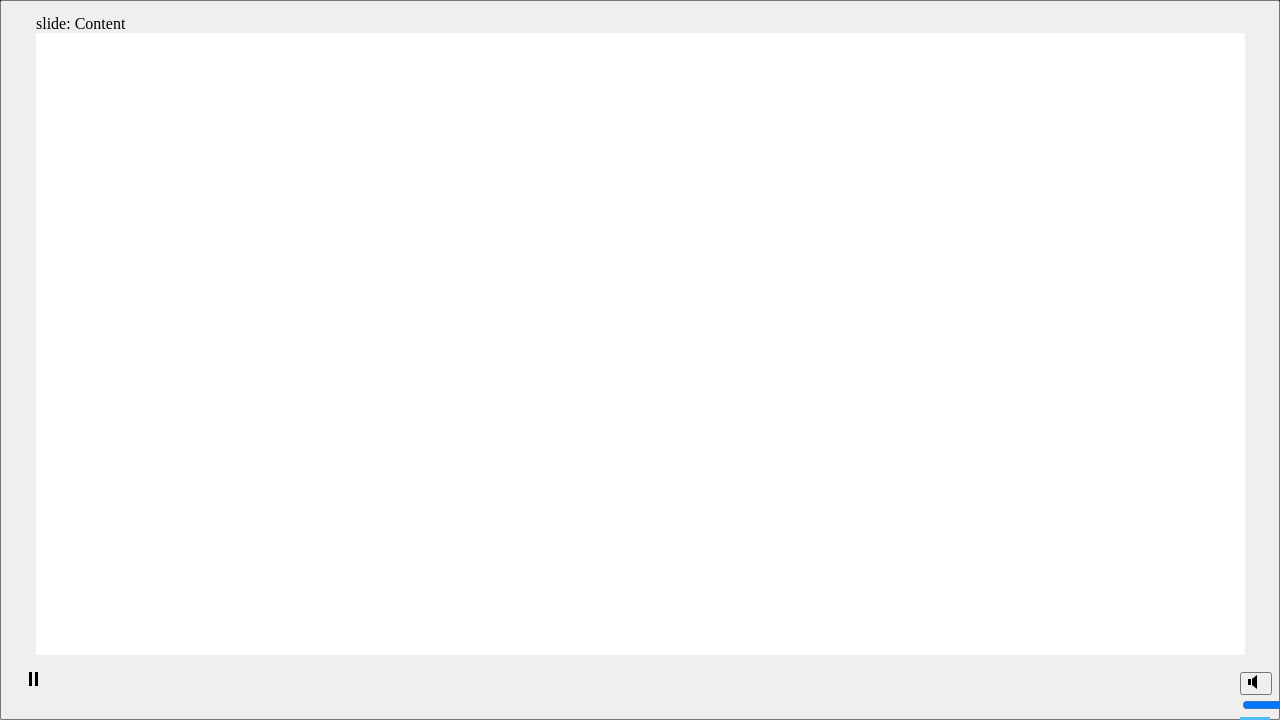 click 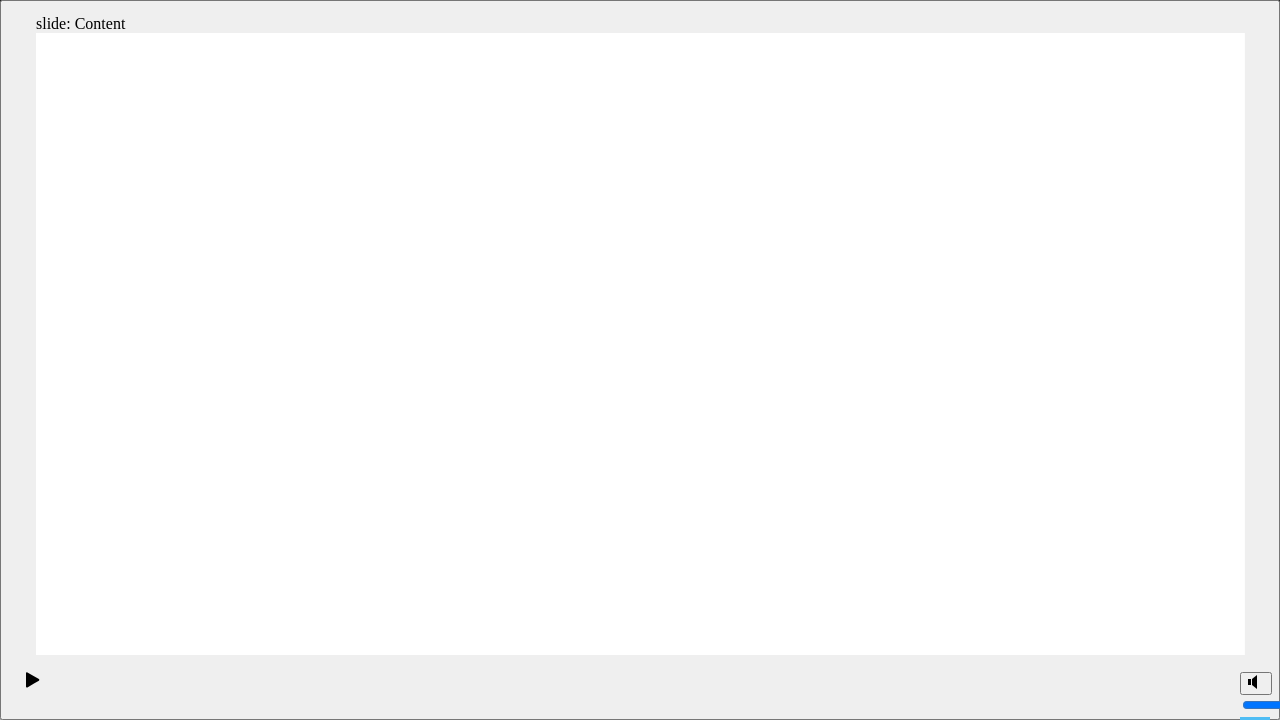 click 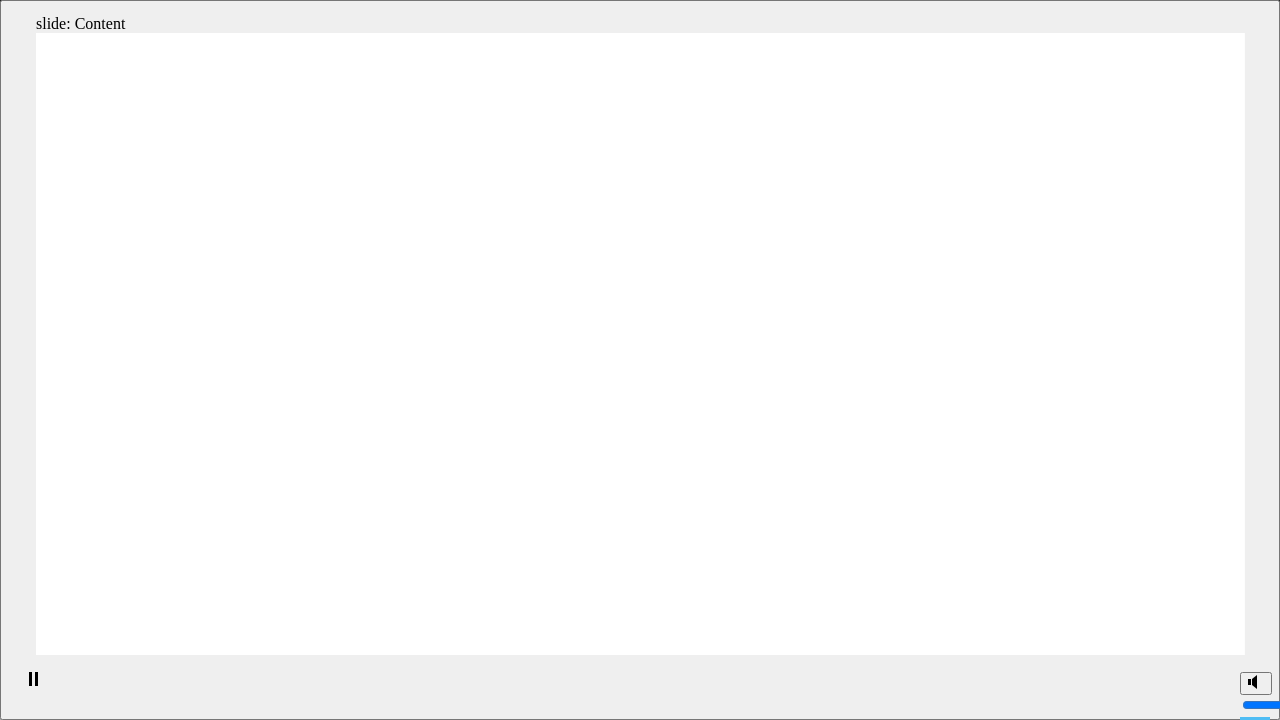 click 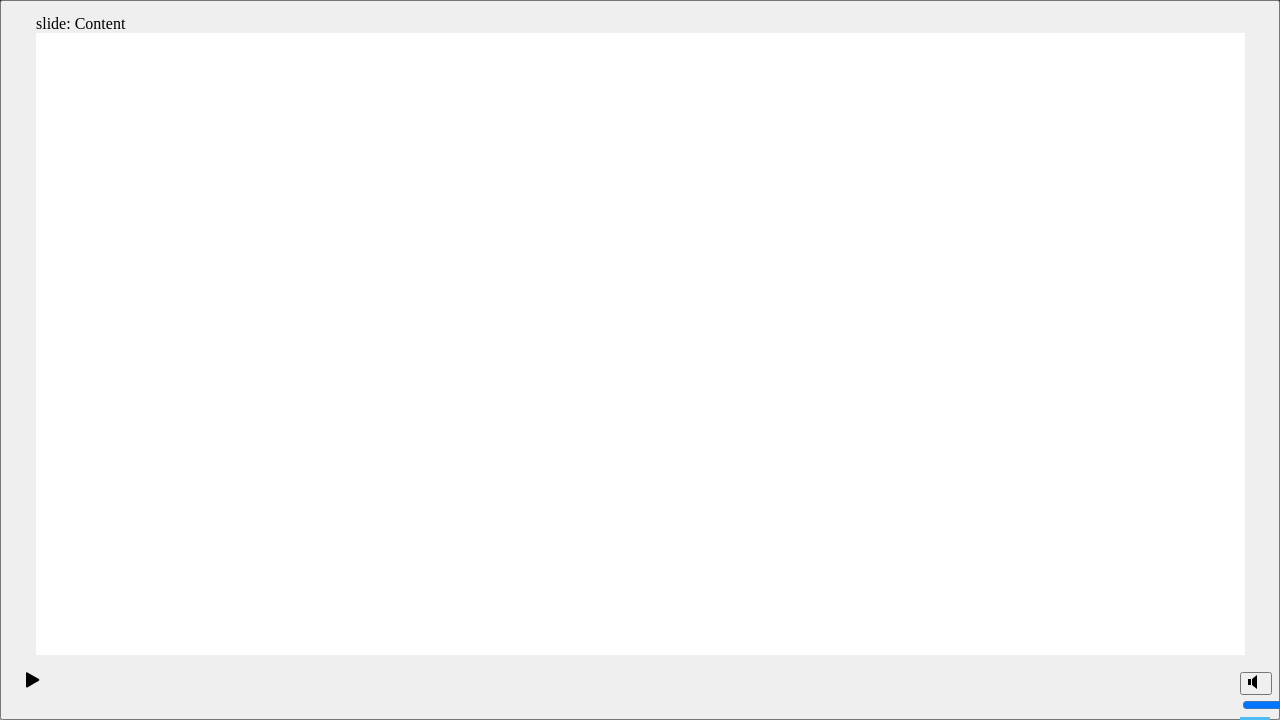 click 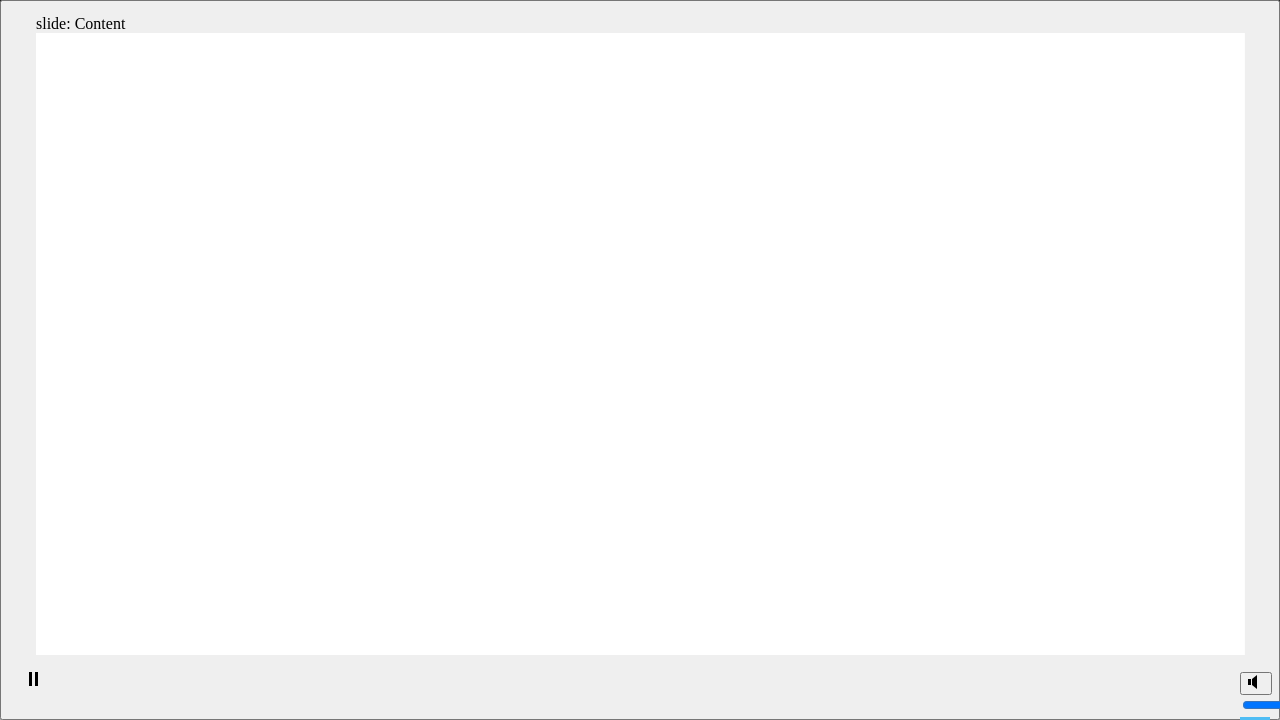 click 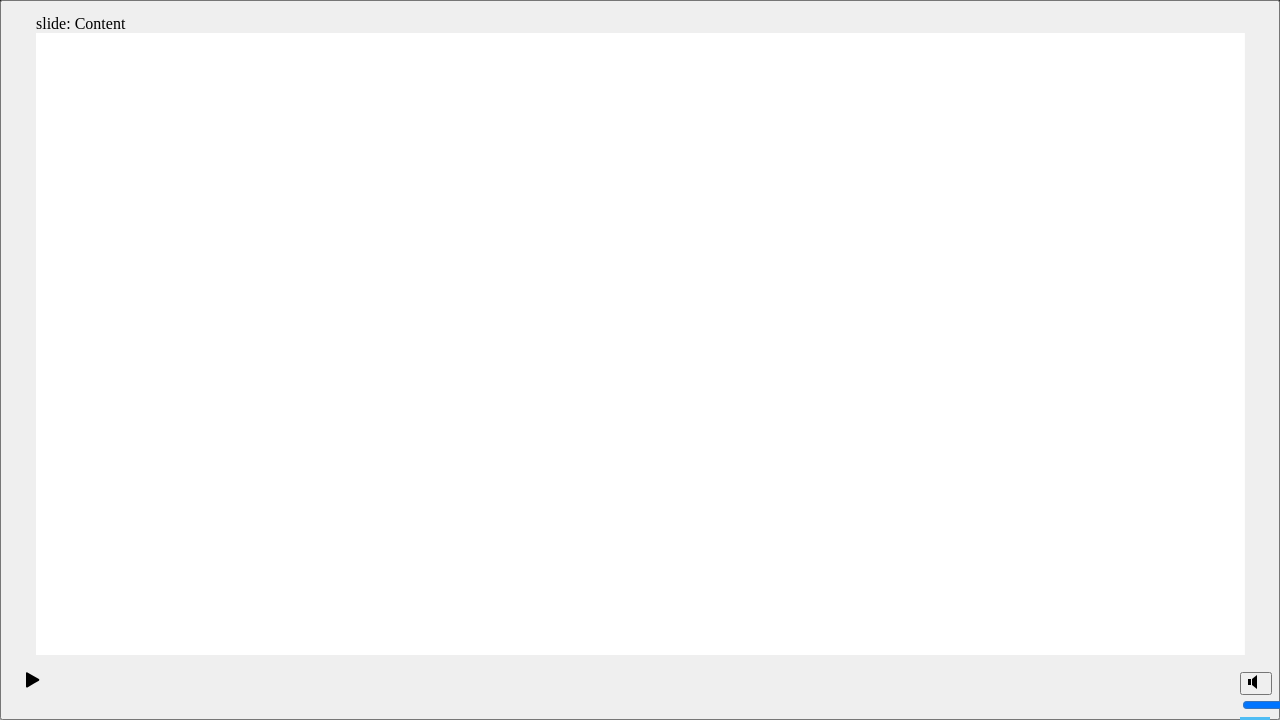 click 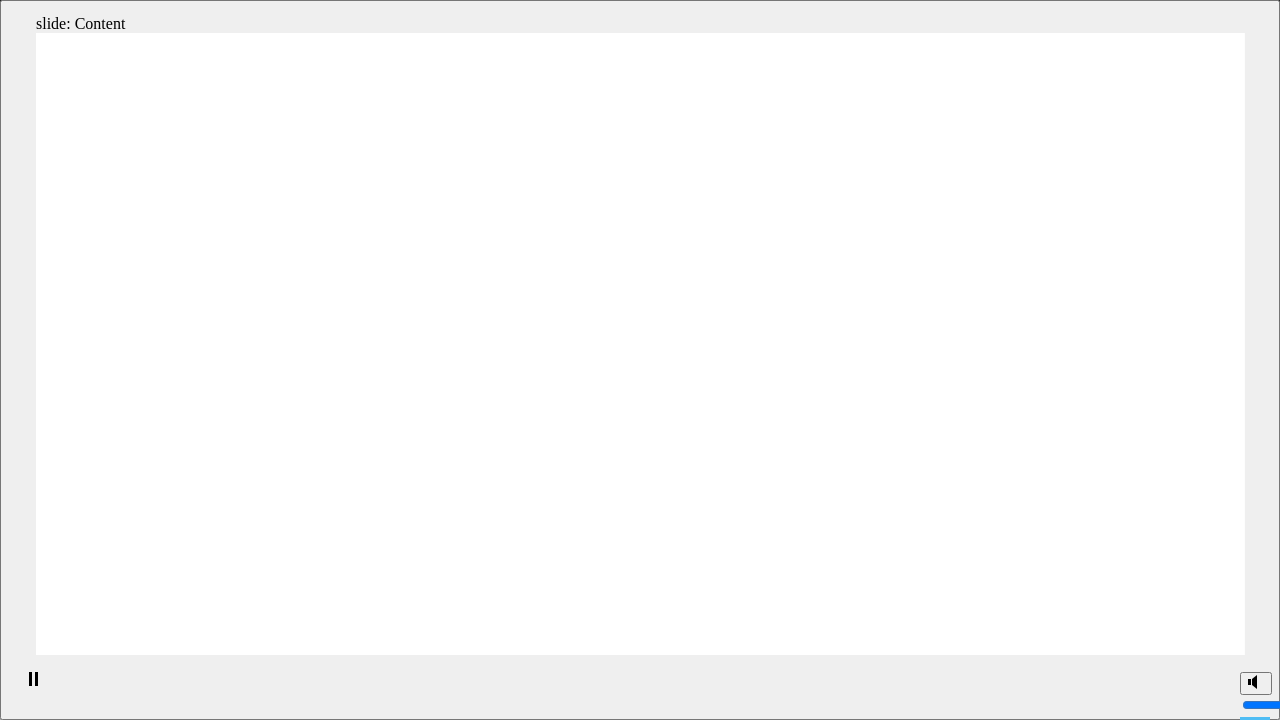 click 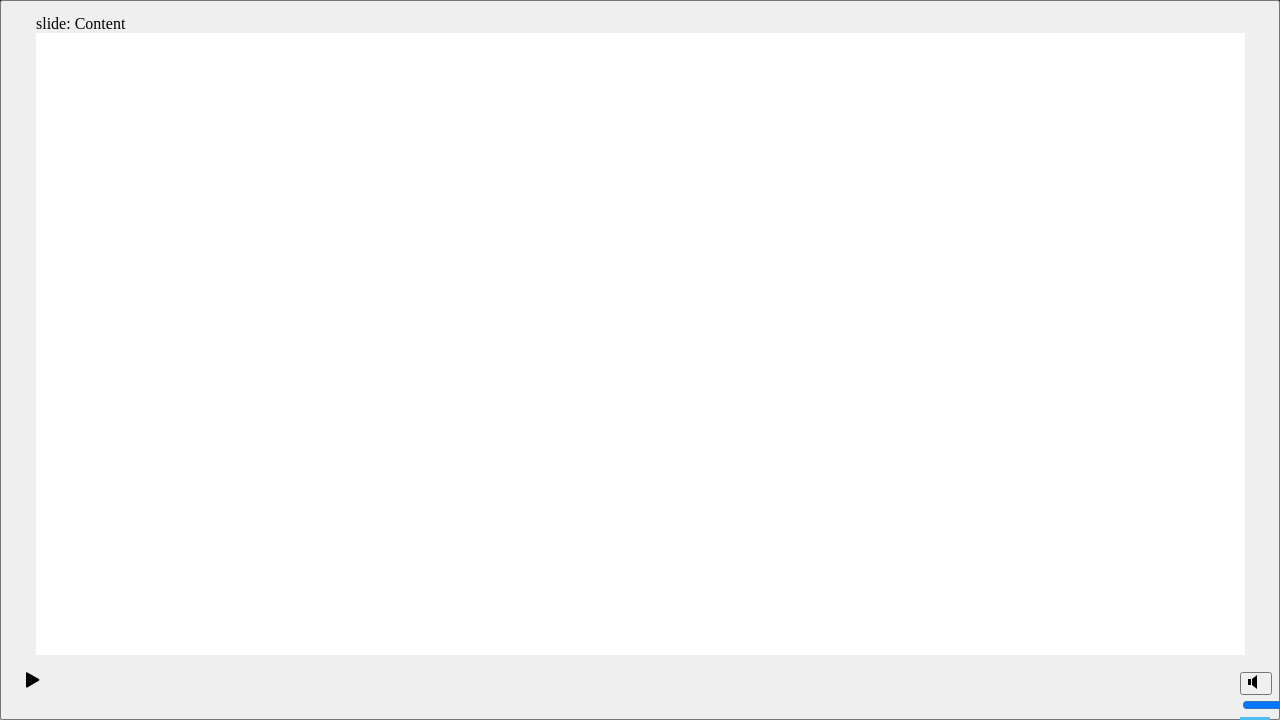 click 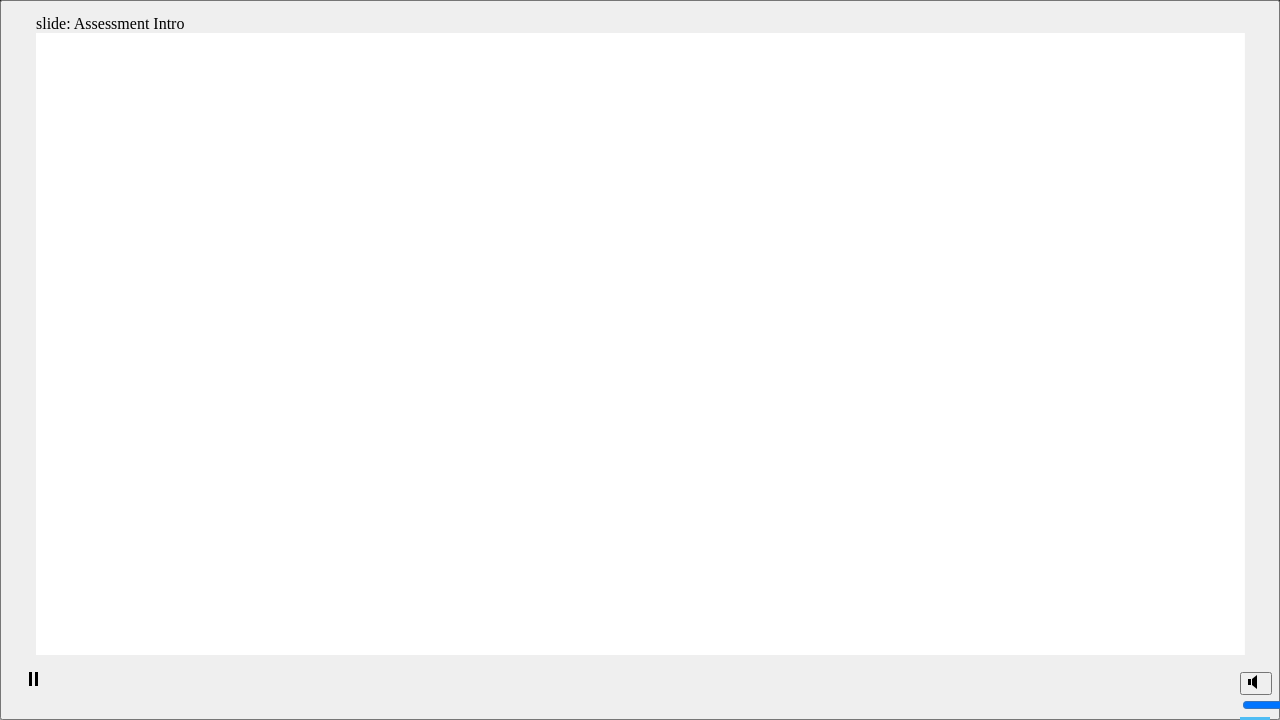 click 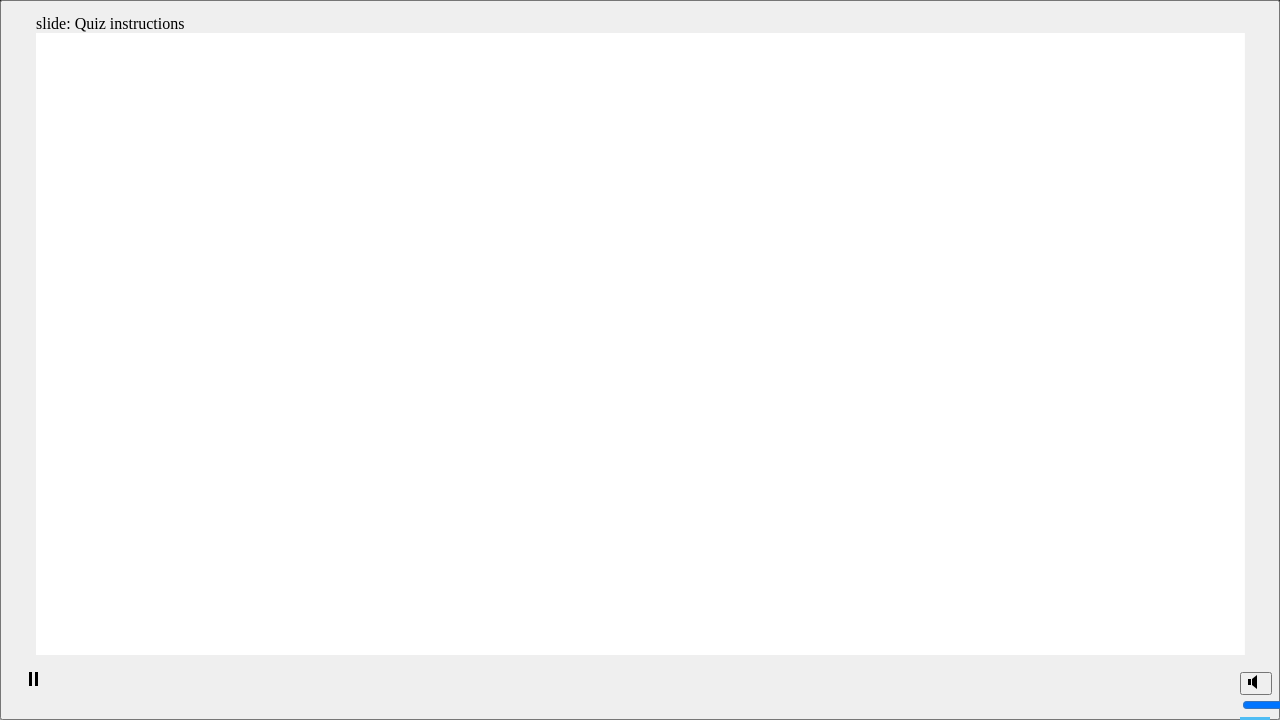 click 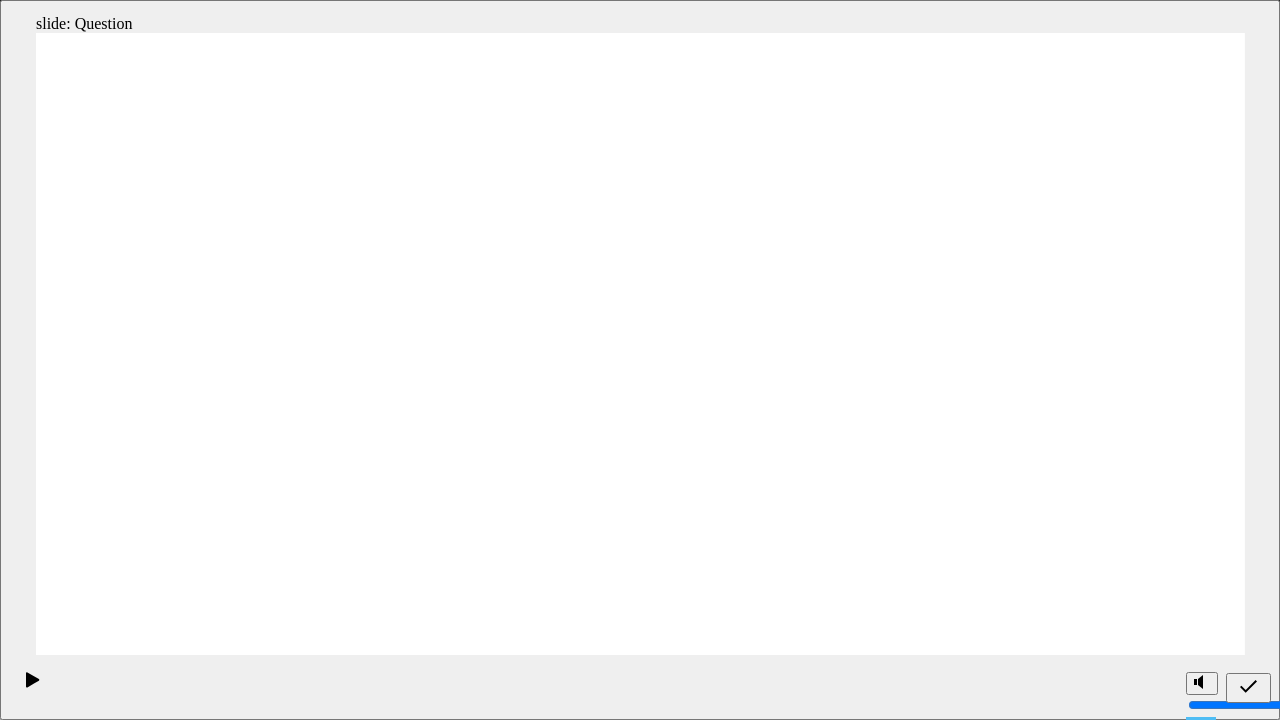 click 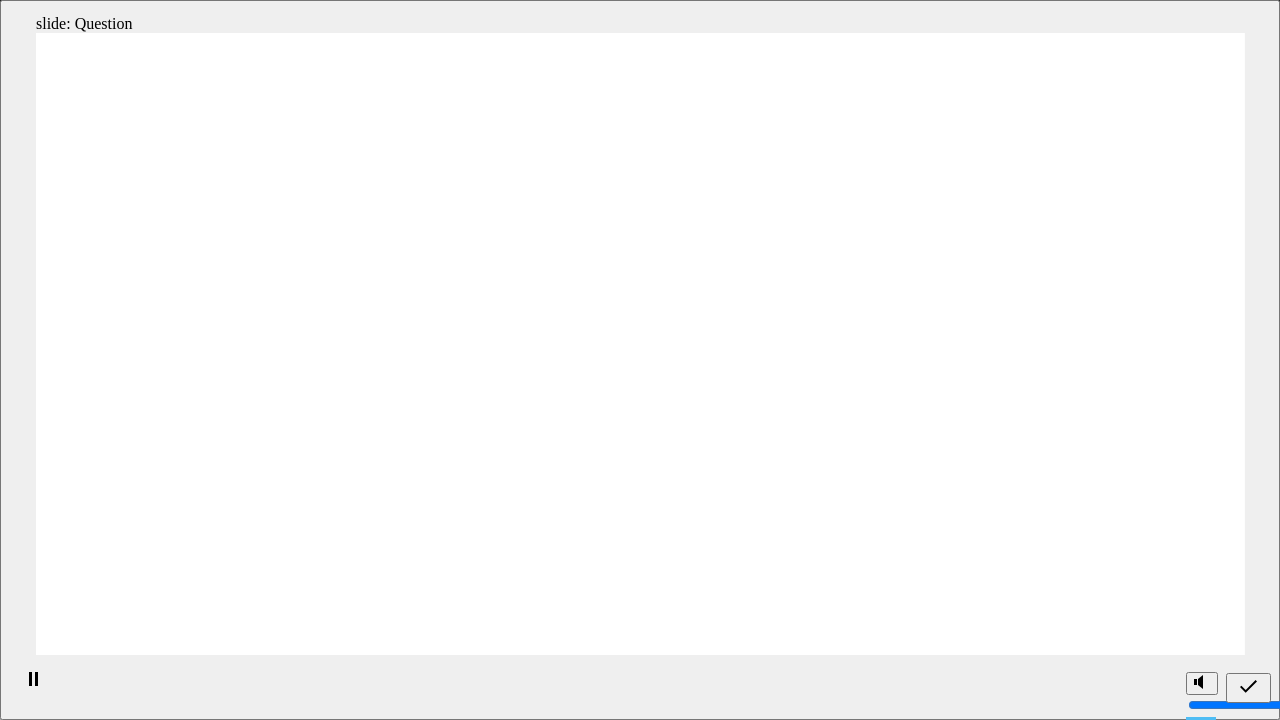 click 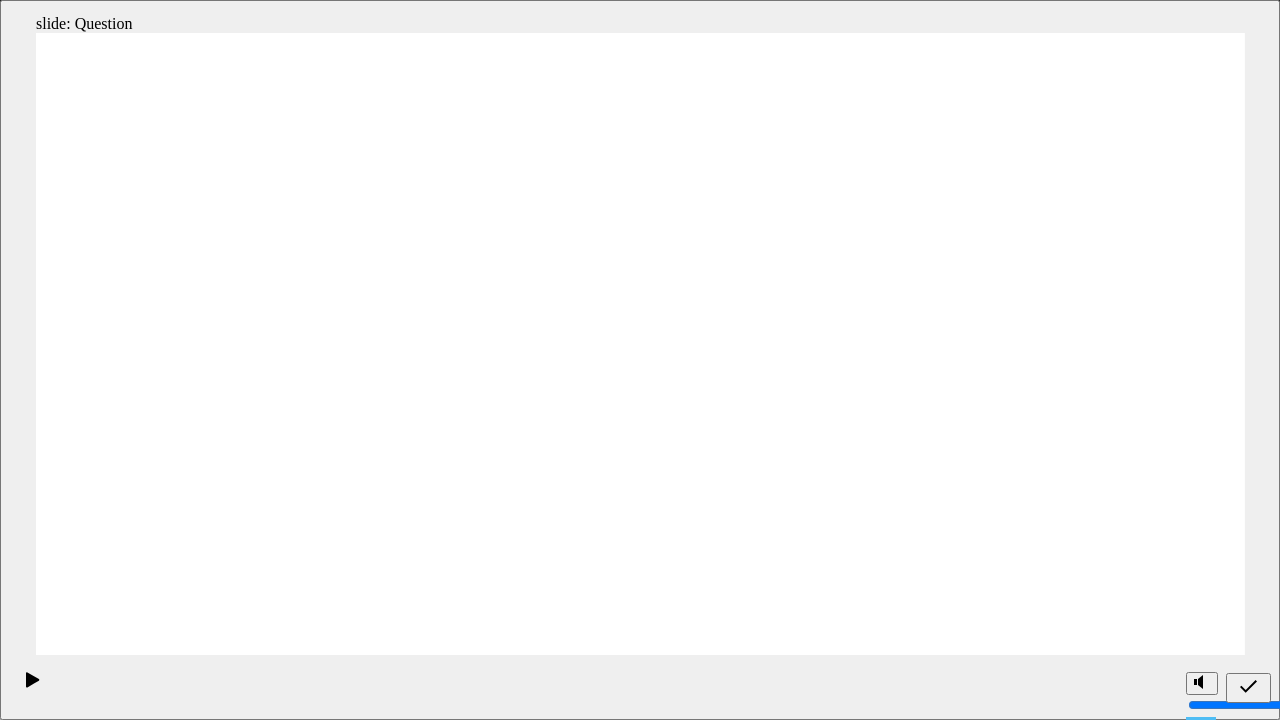 click 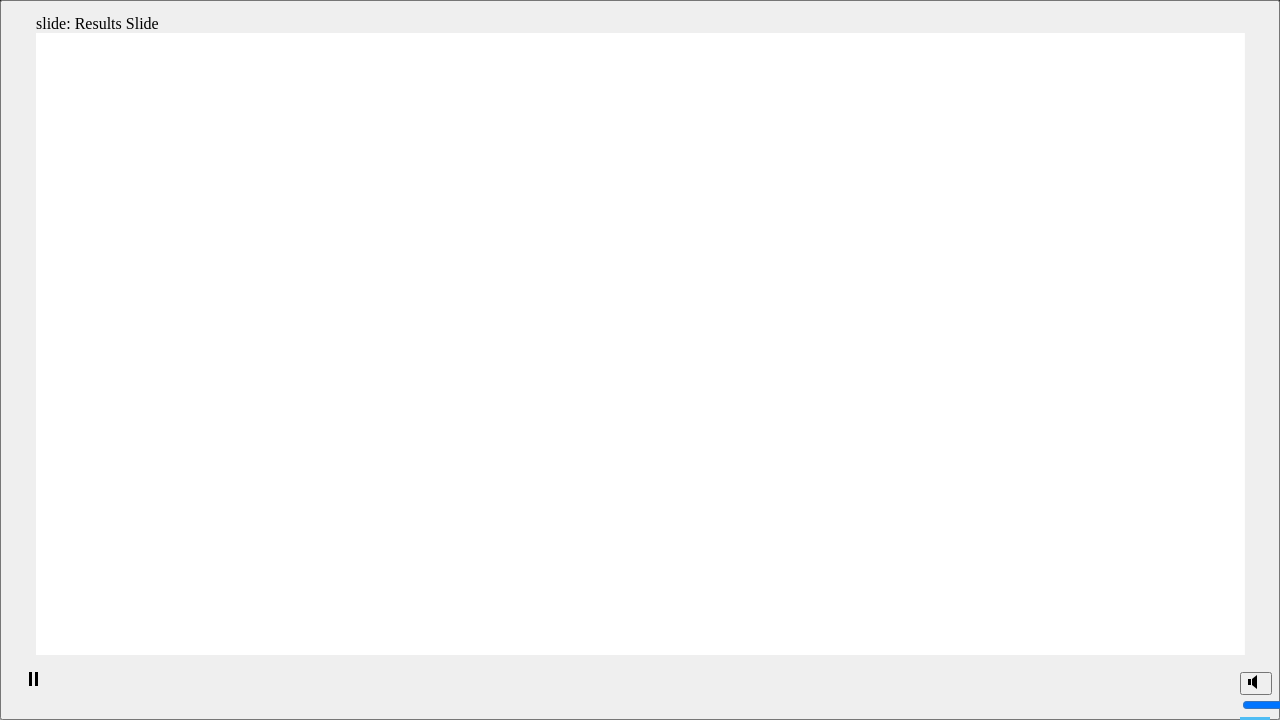 click 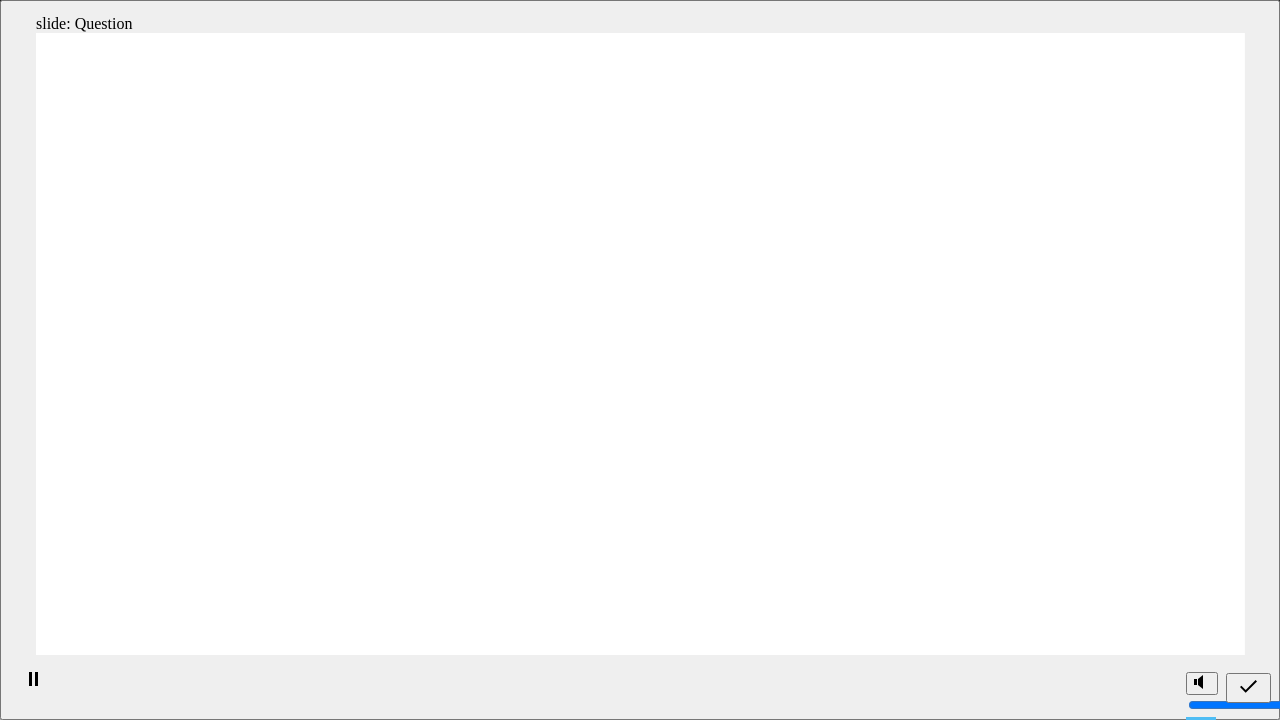 click 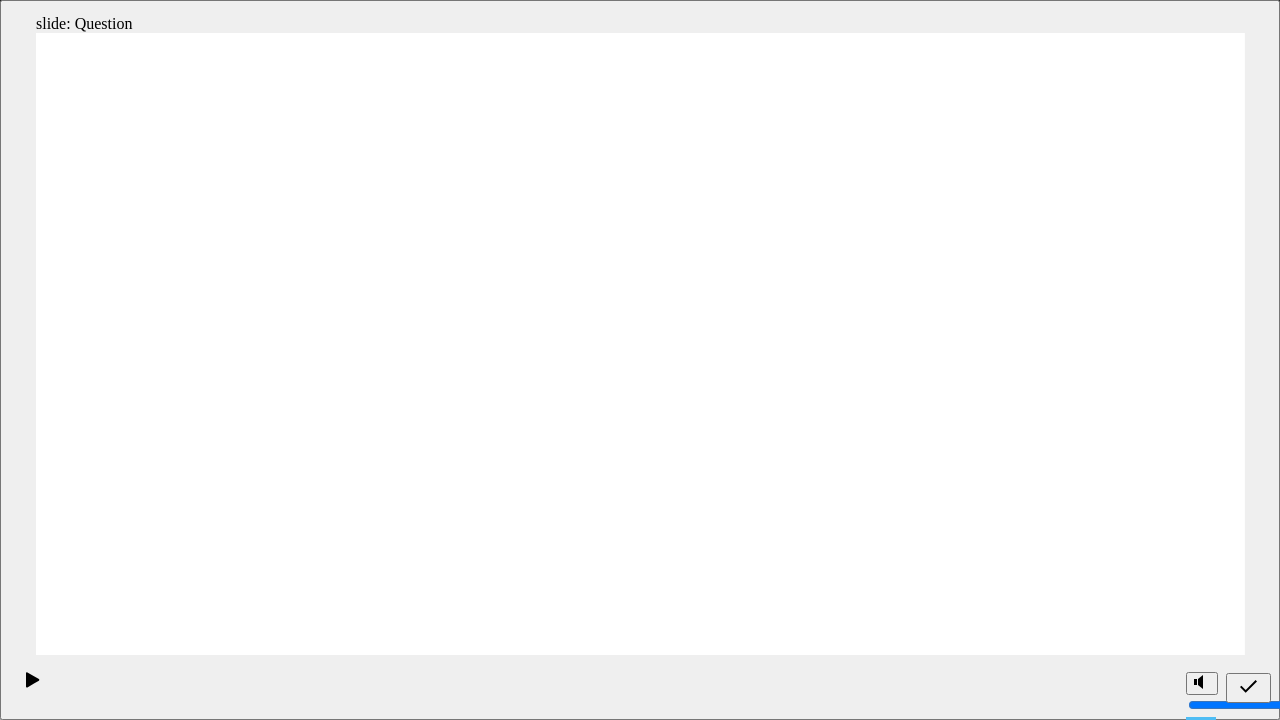 click 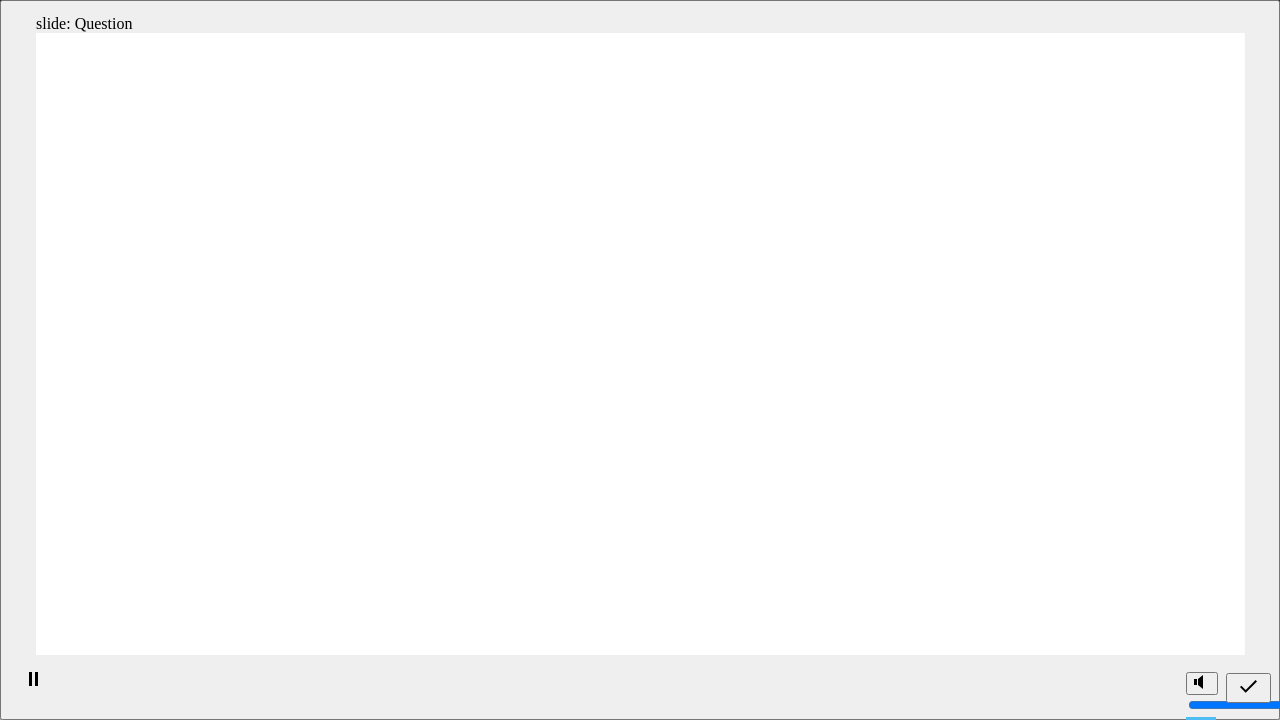 click 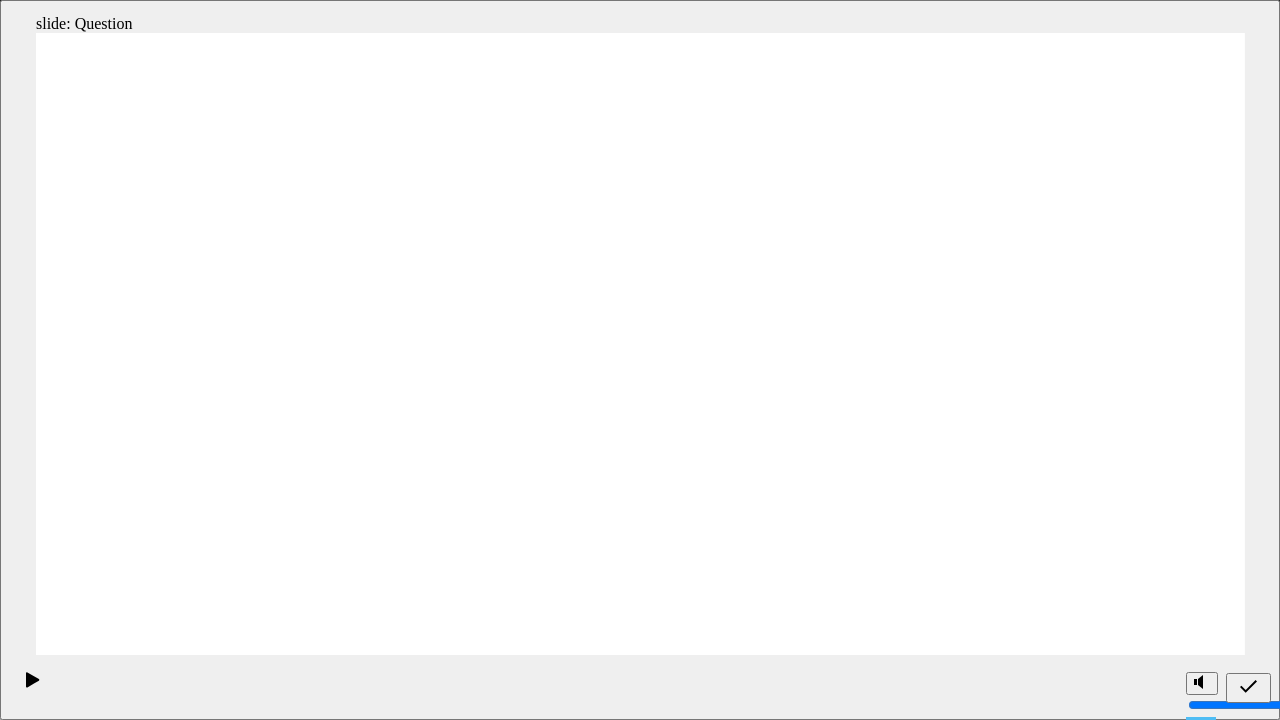 click 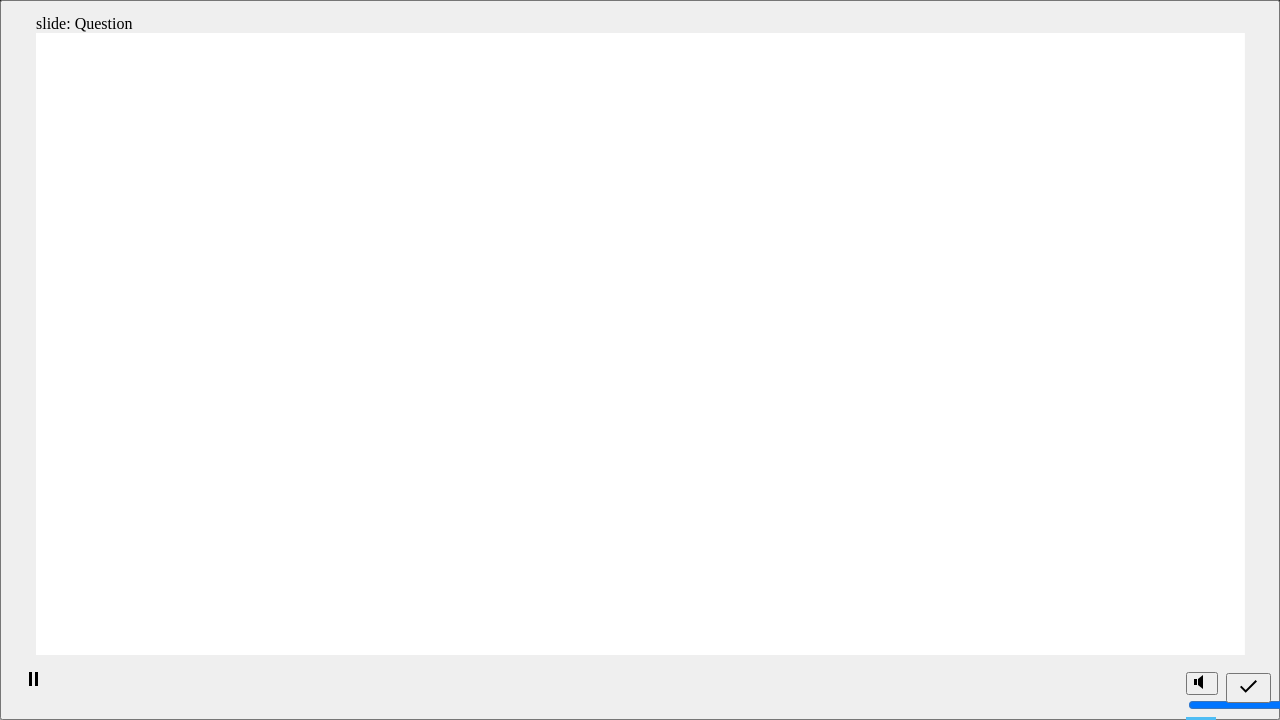 click 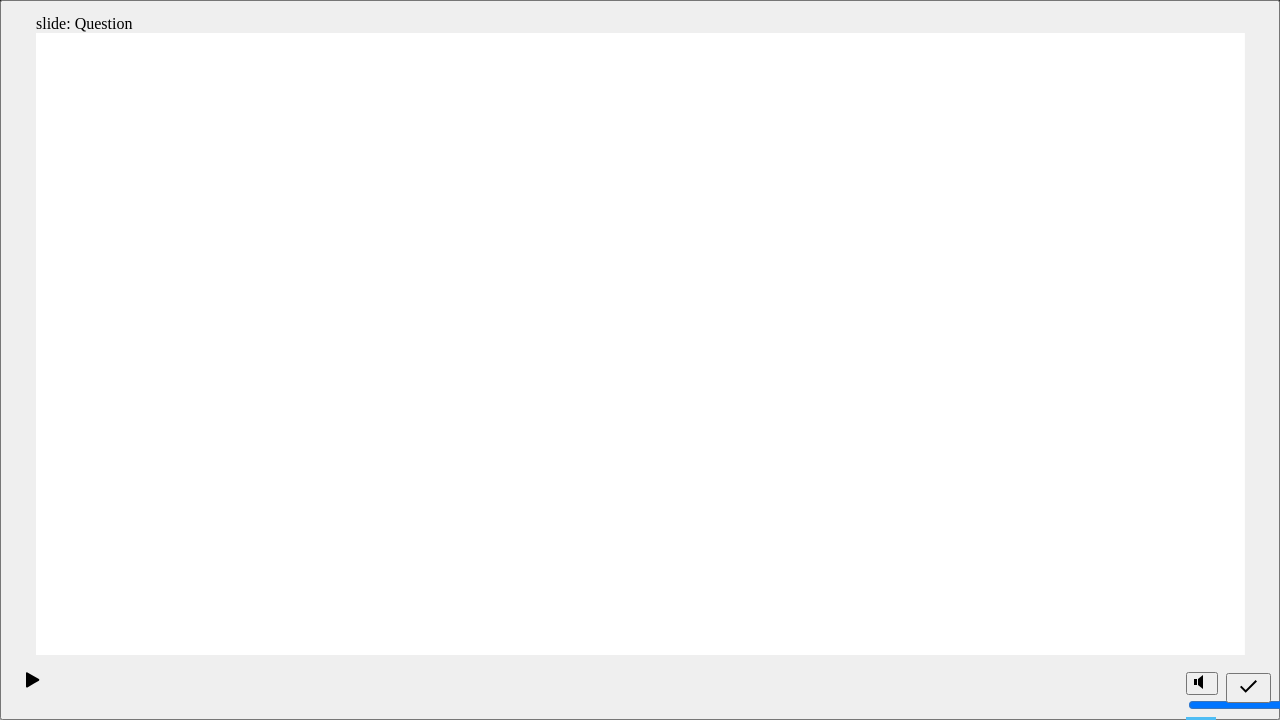 click 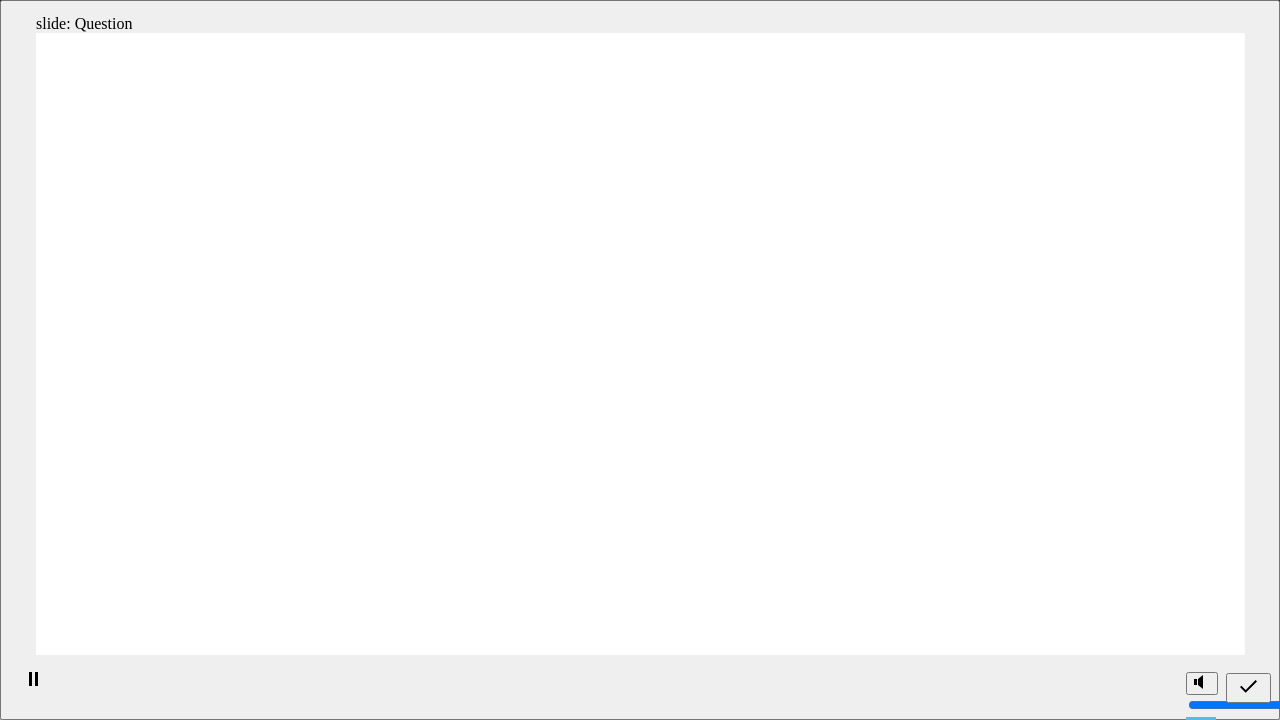drag, startPoint x: 207, startPoint y: 326, endPoint x: 1054, endPoint y: 515, distance: 867.8306 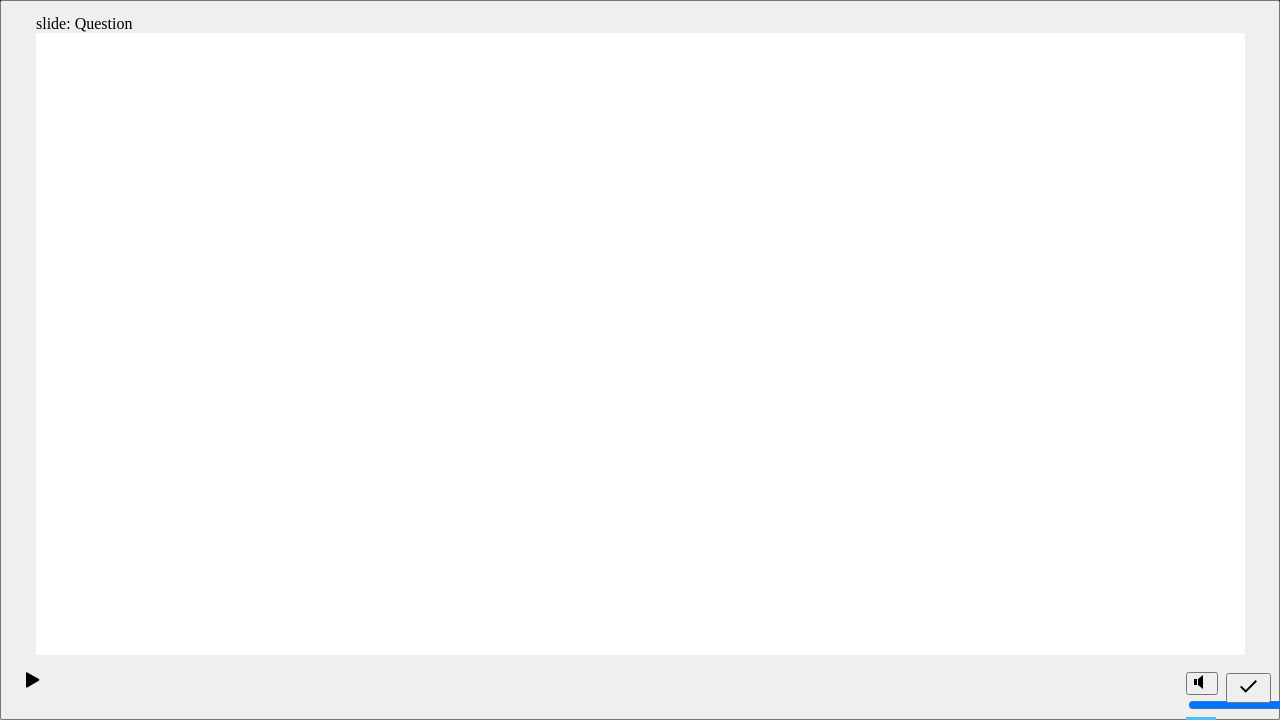 drag, startPoint x: 433, startPoint y: 297, endPoint x: 219, endPoint y: 466, distance: 272.6848 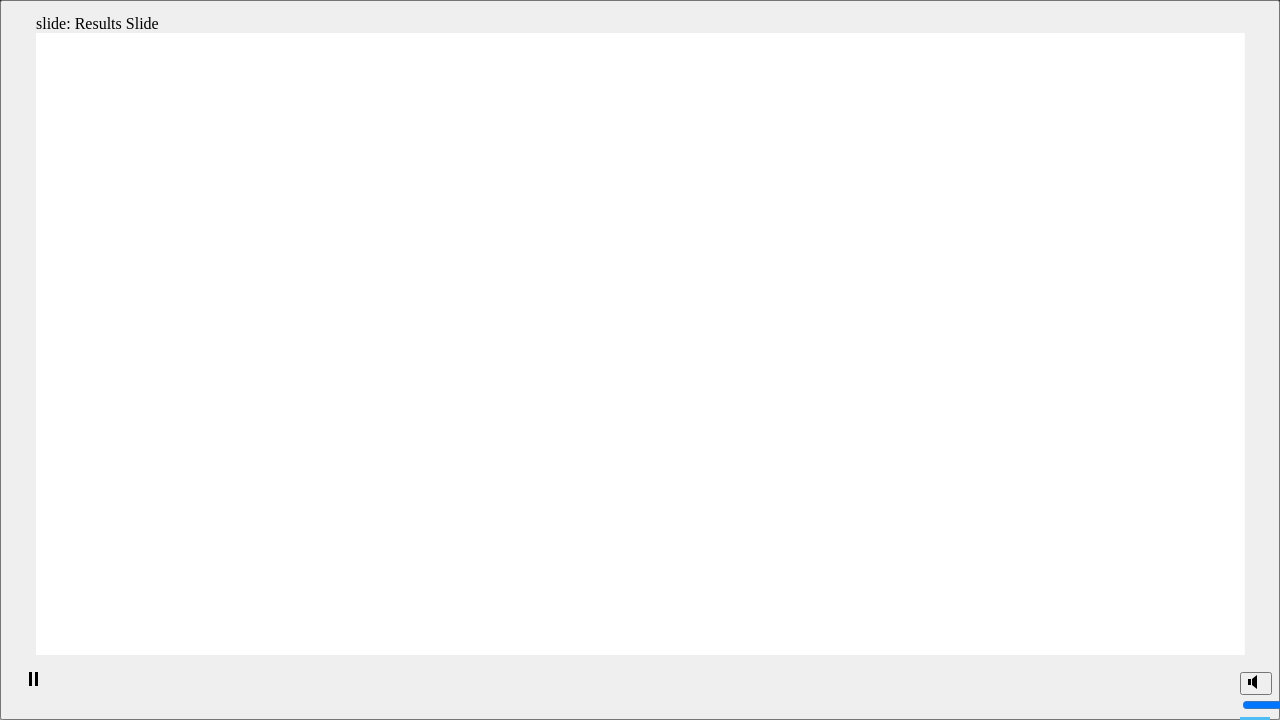 click 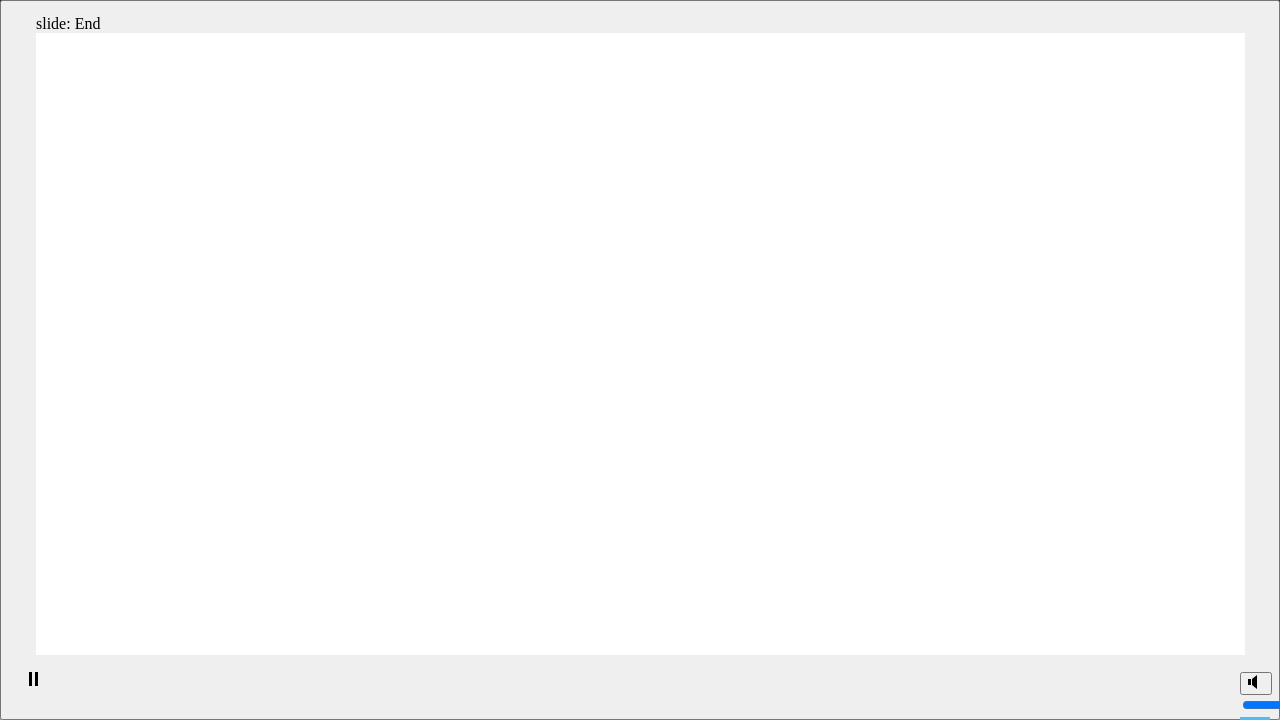 click 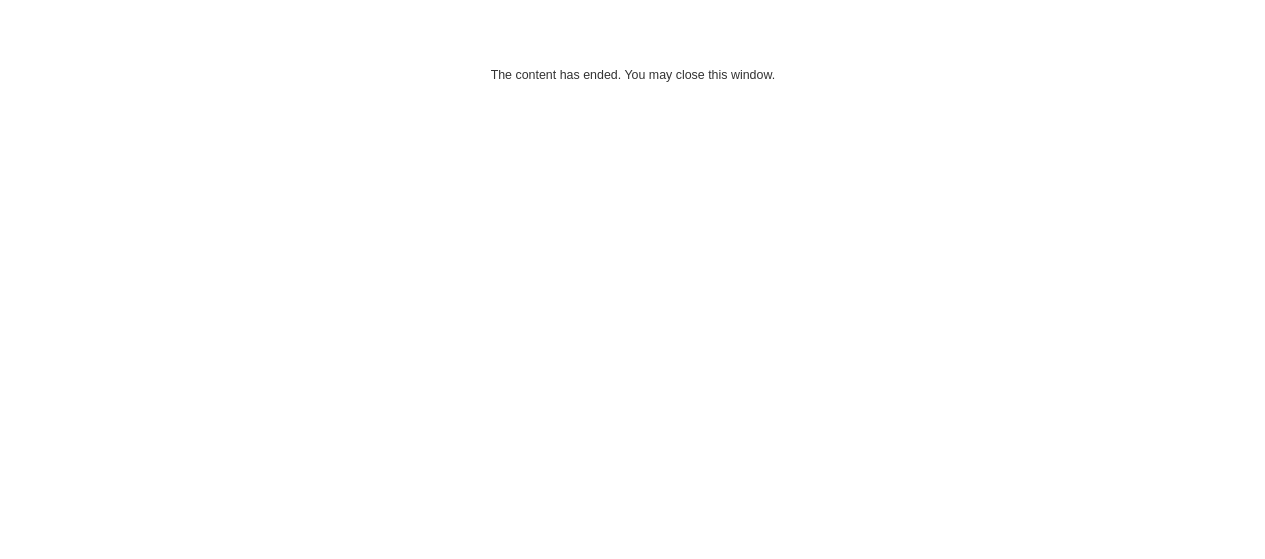scroll, scrollTop: 0, scrollLeft: 0, axis: both 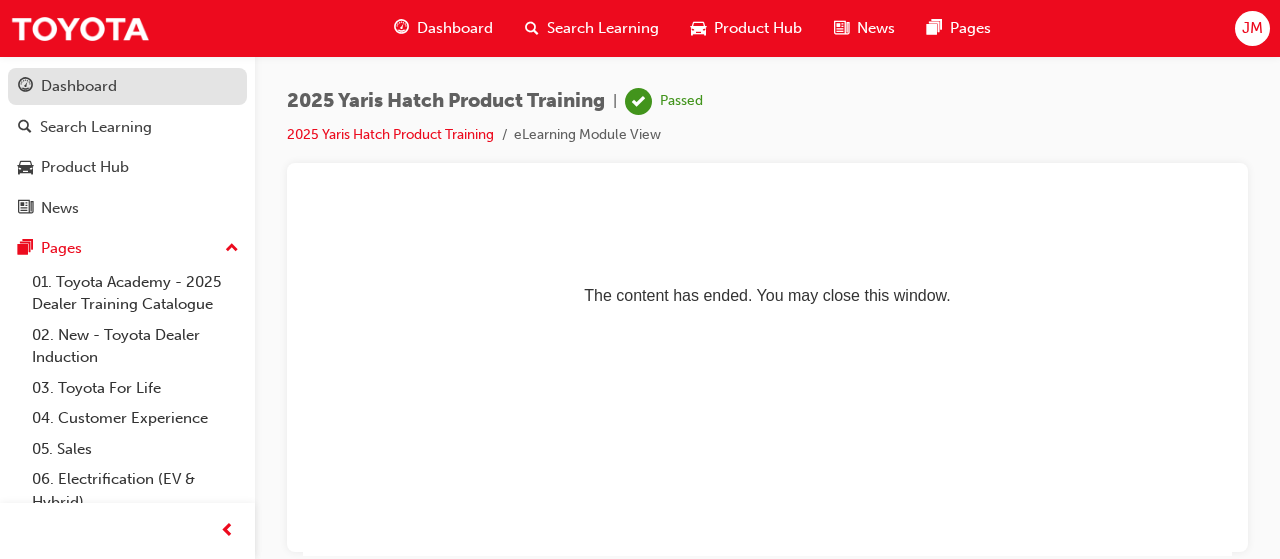 click on "Dashboard" at bounding box center [127, 86] 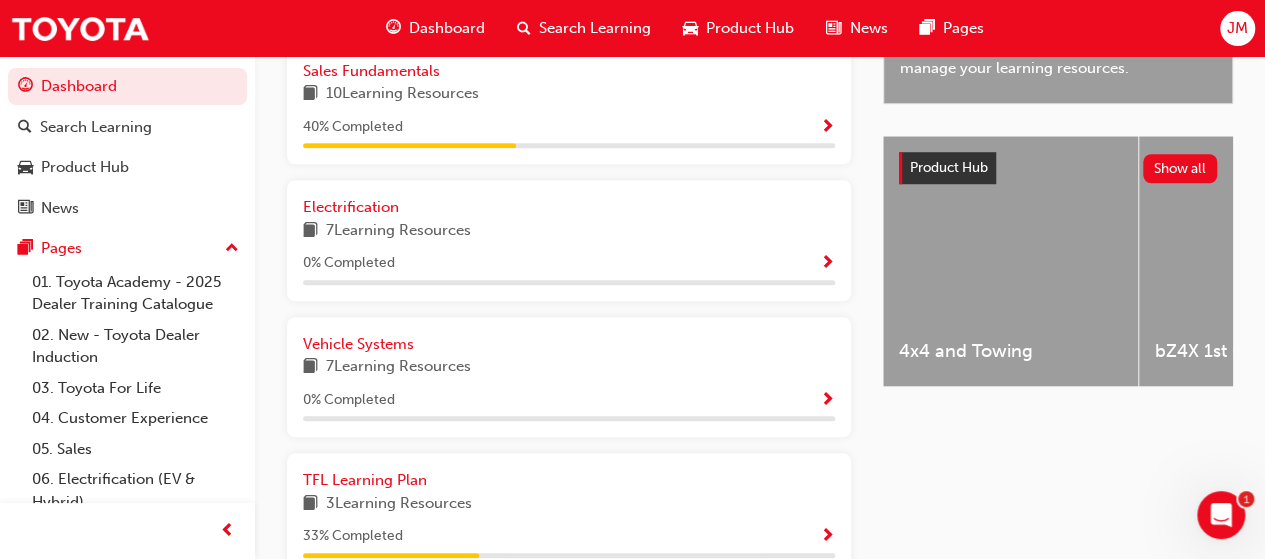 scroll, scrollTop: 722, scrollLeft: 0, axis: vertical 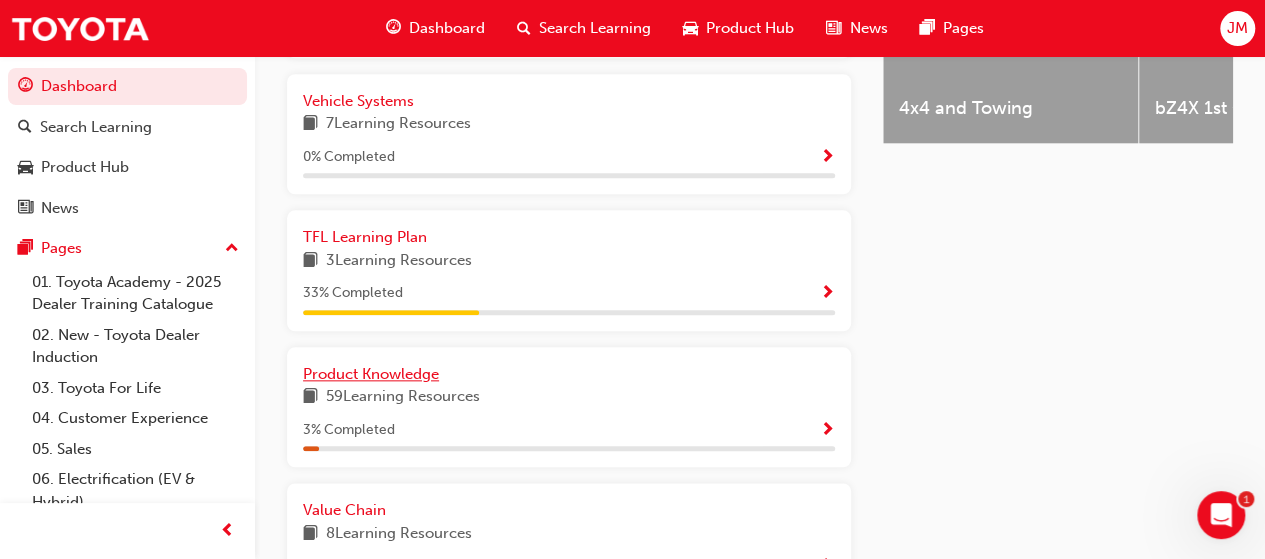 click on "Product Knowledge" at bounding box center [371, 374] 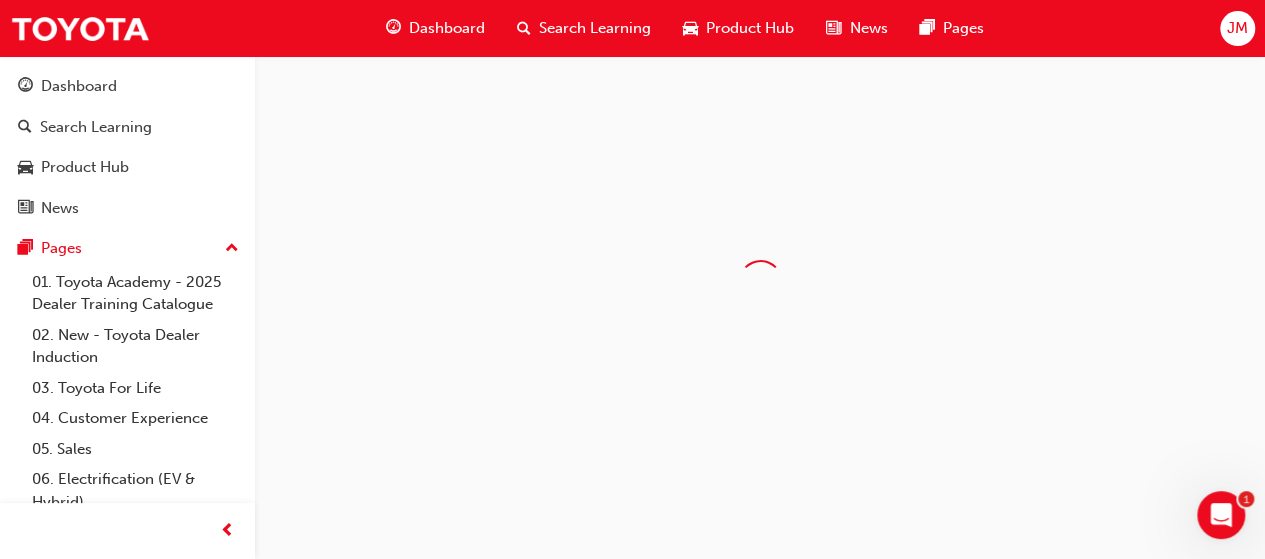 scroll, scrollTop: 0, scrollLeft: 0, axis: both 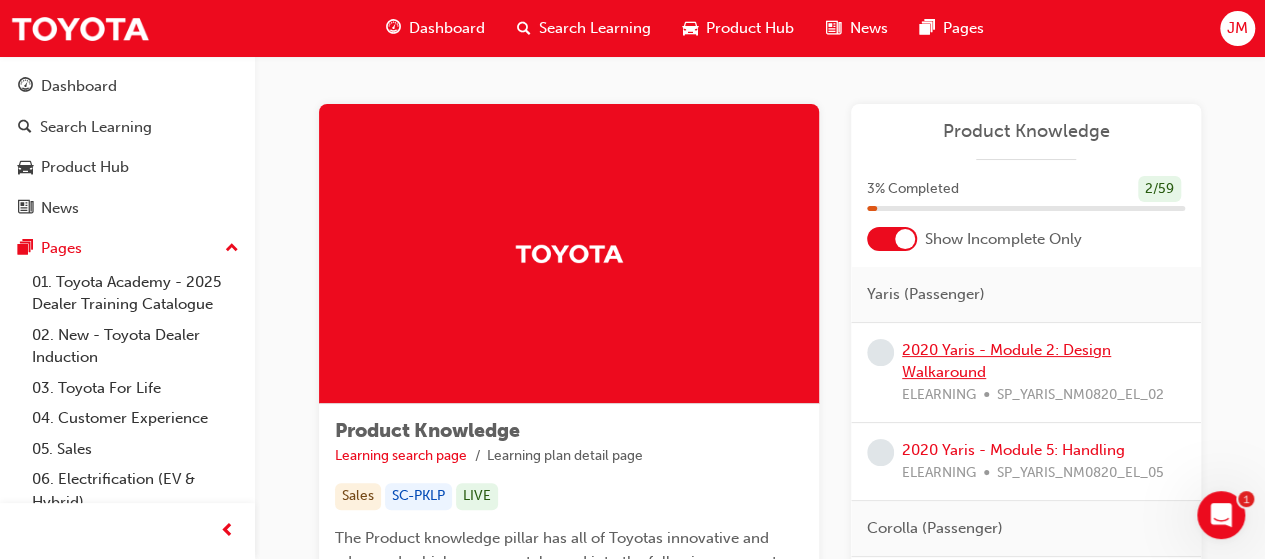 click on "2020 Yaris - Module 2: Design Walkaround" at bounding box center [1006, 361] 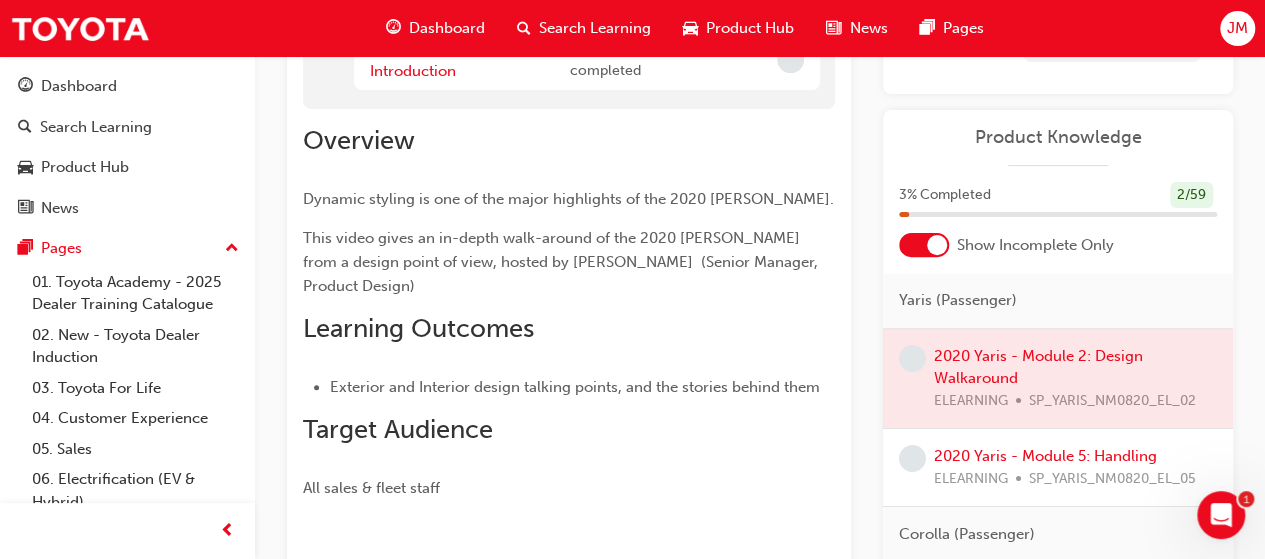 scroll, scrollTop: 228, scrollLeft: 0, axis: vertical 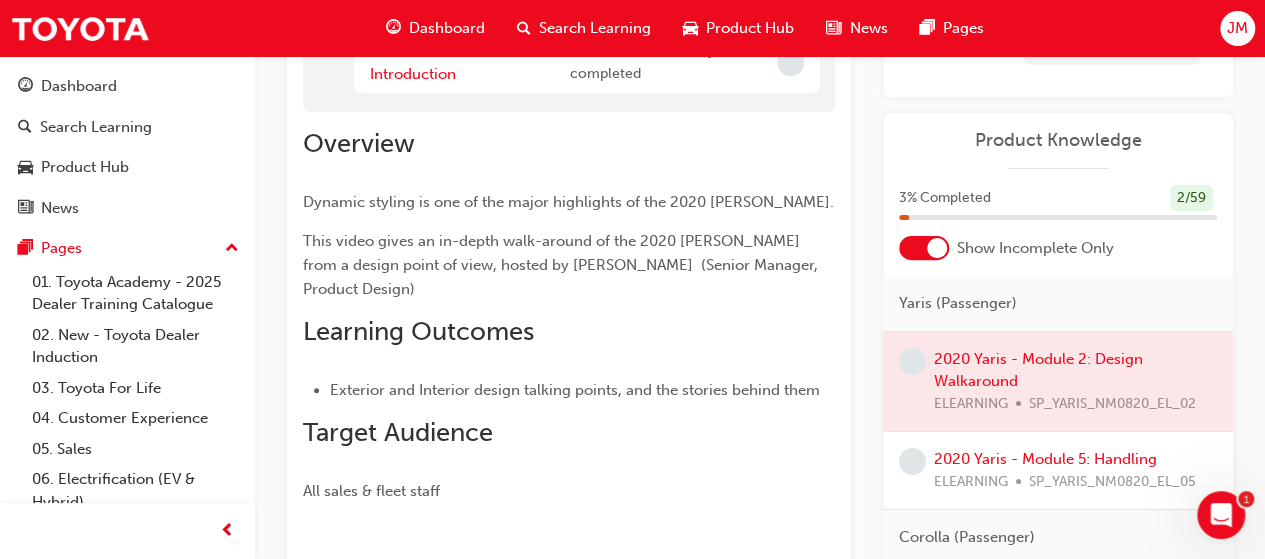 click at bounding box center (1058, 381) 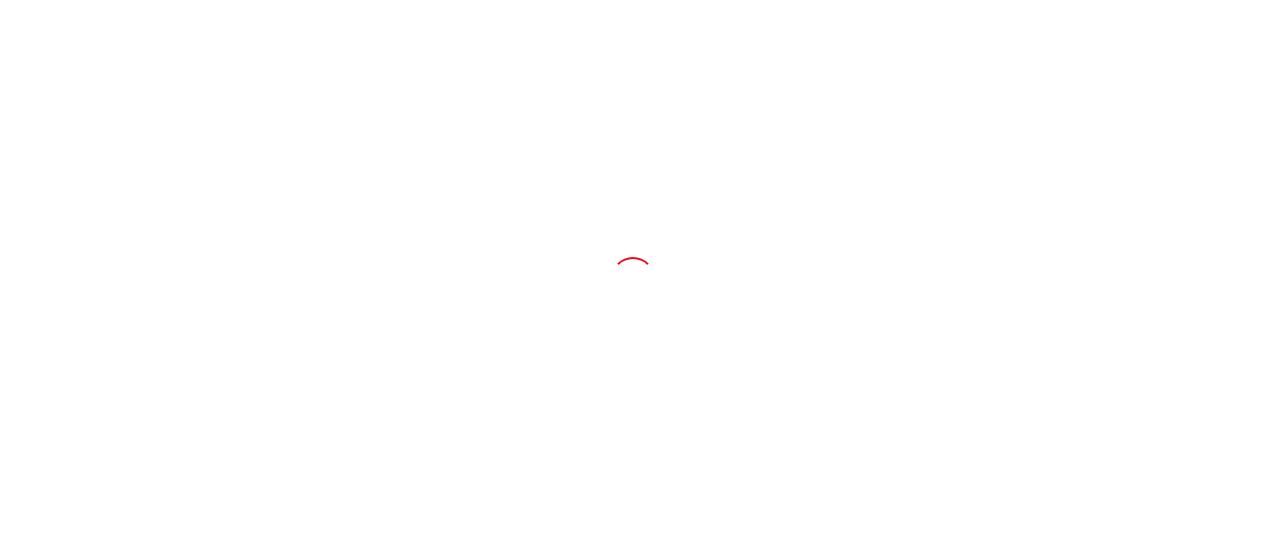 scroll, scrollTop: 0, scrollLeft: 0, axis: both 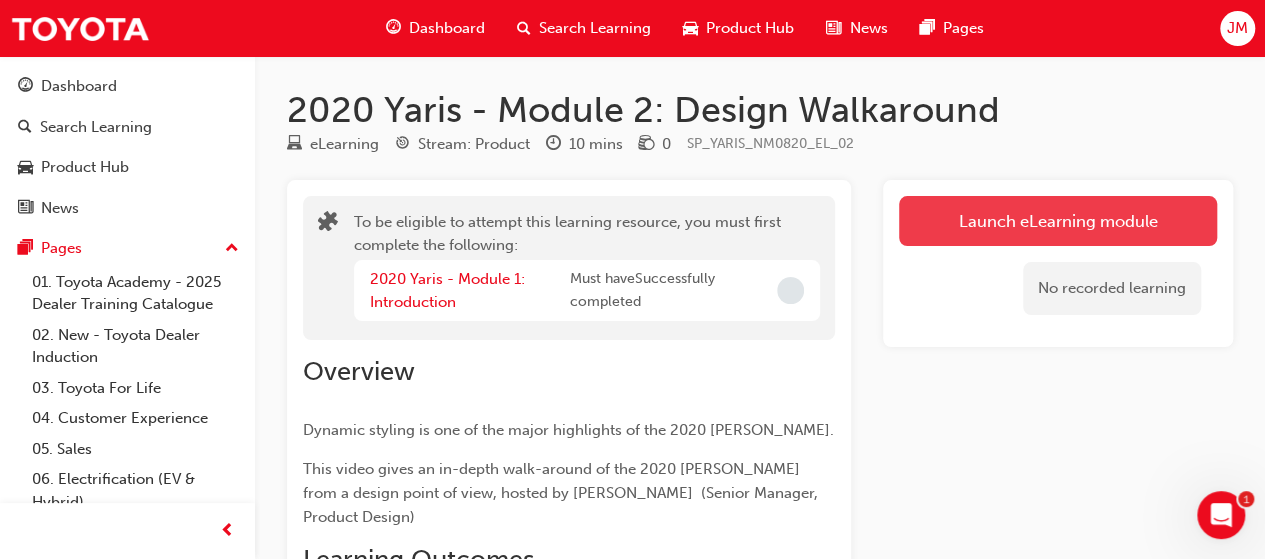 click on "Launch eLearning module" at bounding box center [1058, 221] 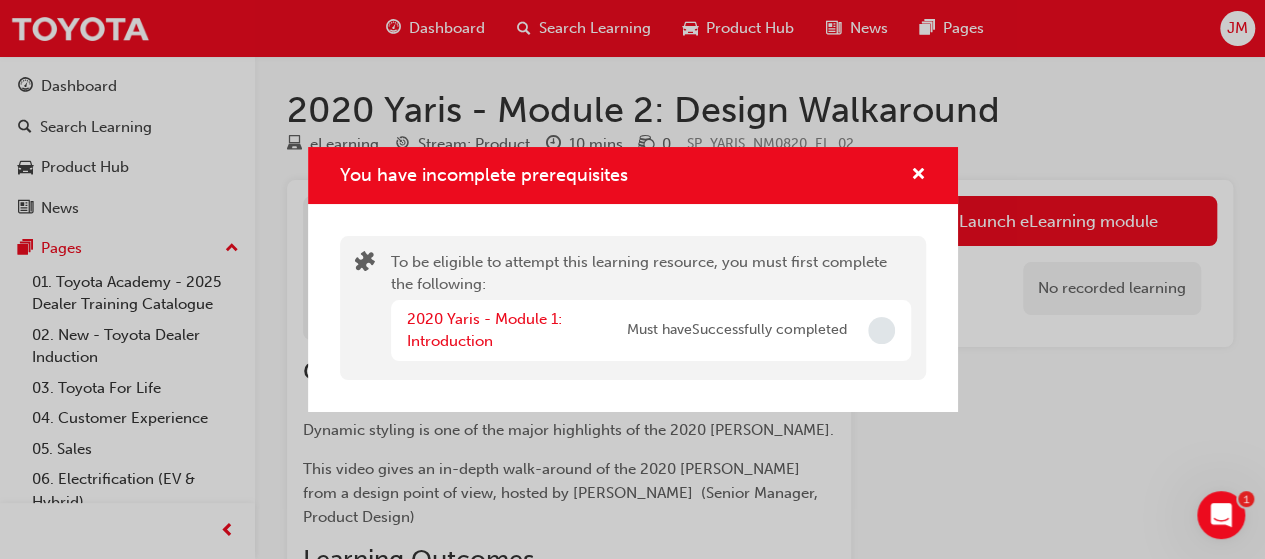 click on "Must have  Successfully completed" at bounding box center [737, 330] 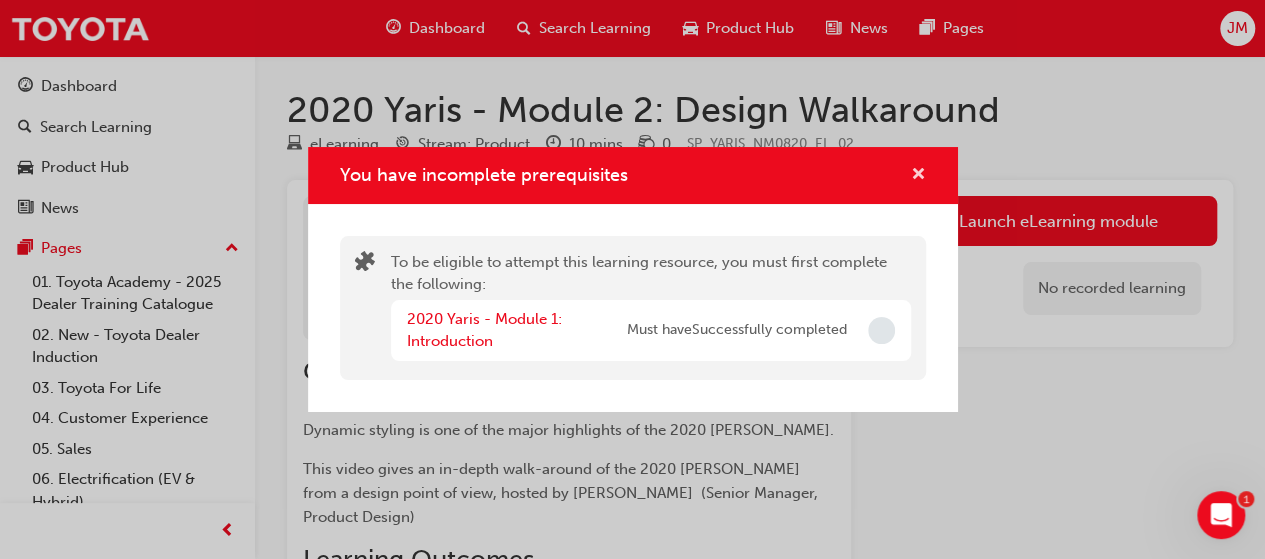click at bounding box center (918, 176) 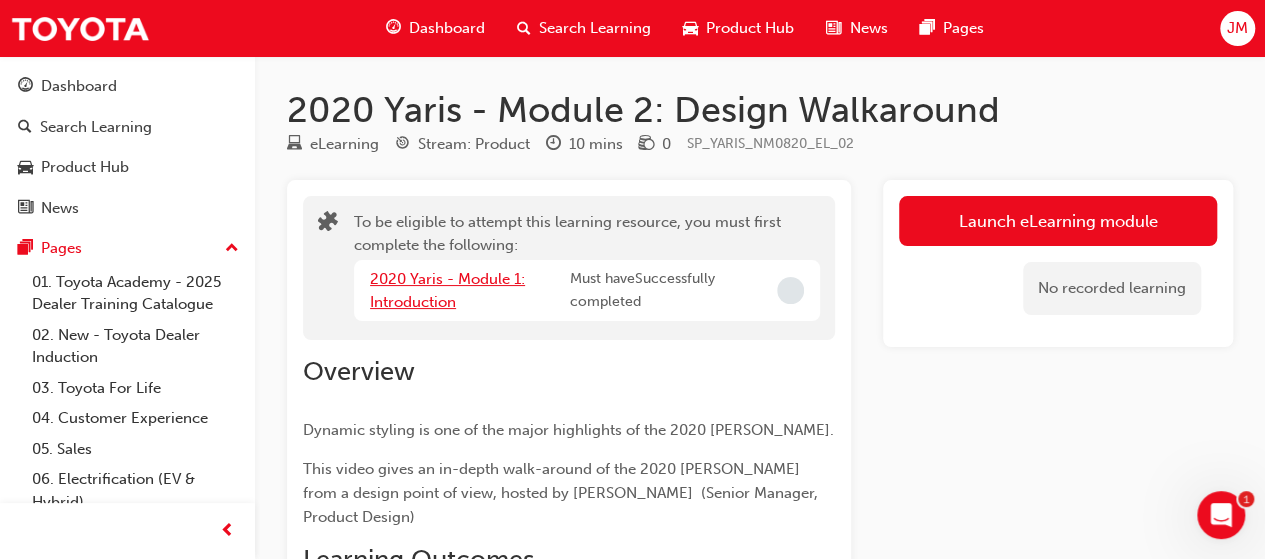 click on "2020 Yaris - Module 1:  Introduction" at bounding box center [447, 290] 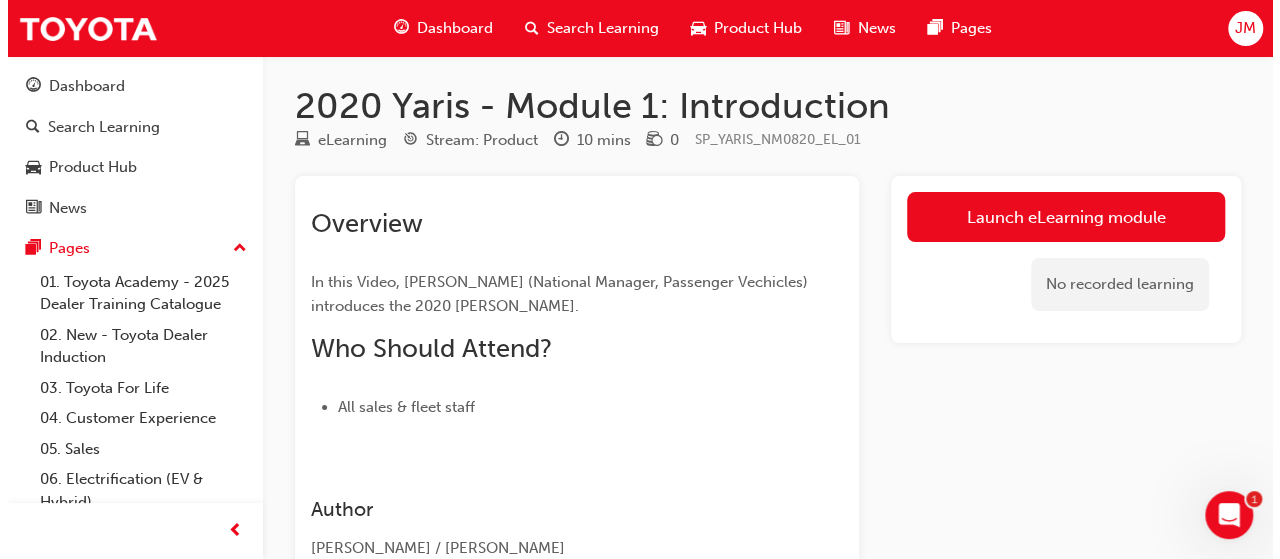 scroll, scrollTop: 0, scrollLeft: 0, axis: both 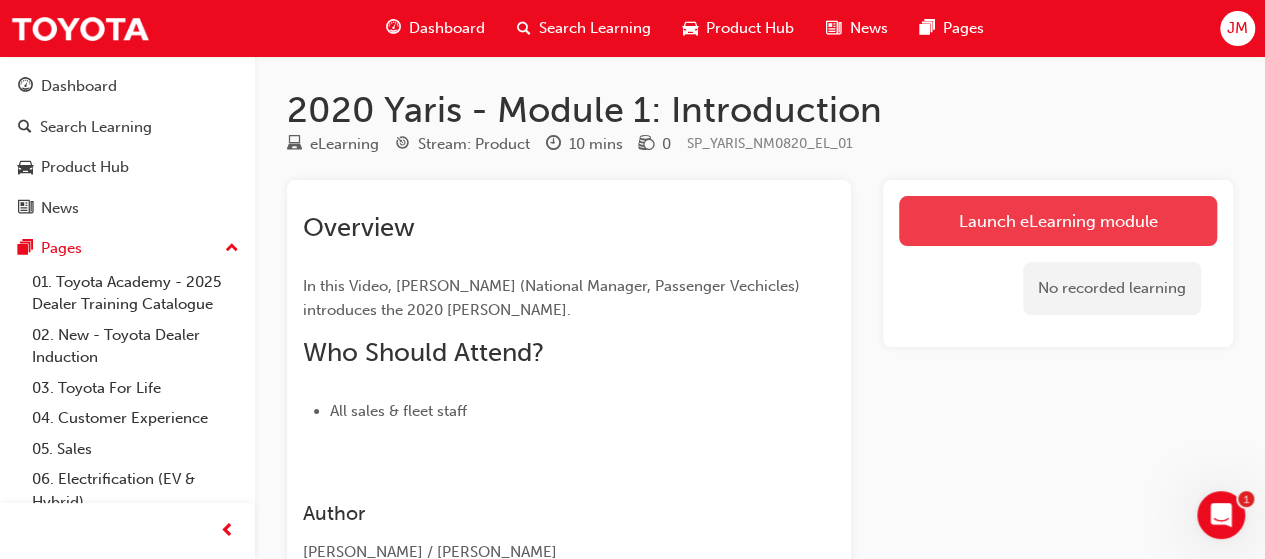 click on "Launch eLearning module" at bounding box center [1058, 221] 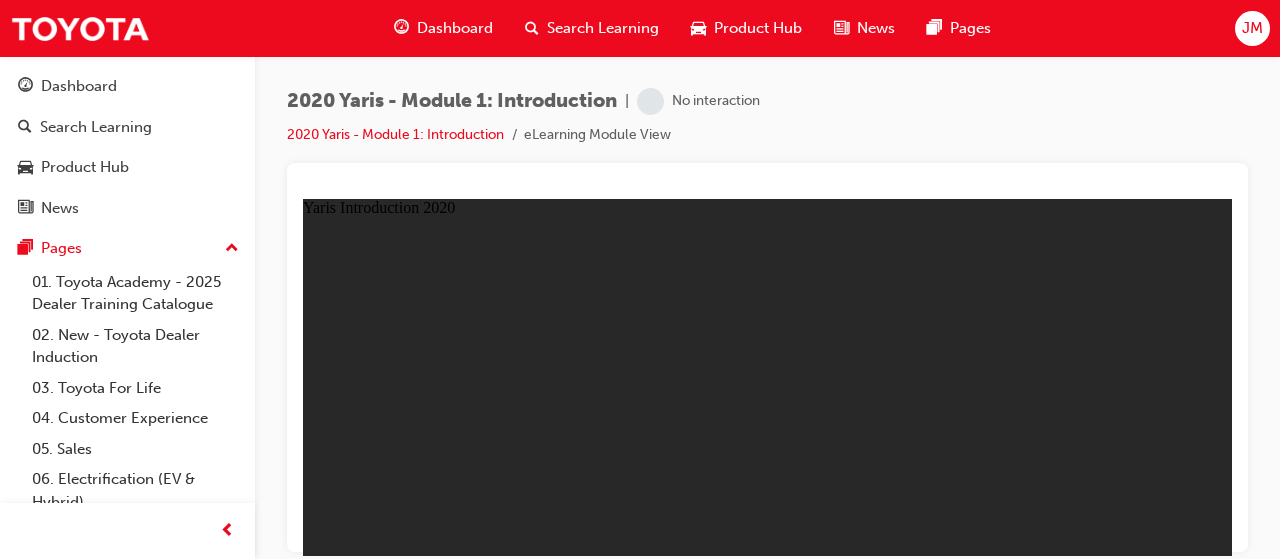 scroll, scrollTop: 0, scrollLeft: 0, axis: both 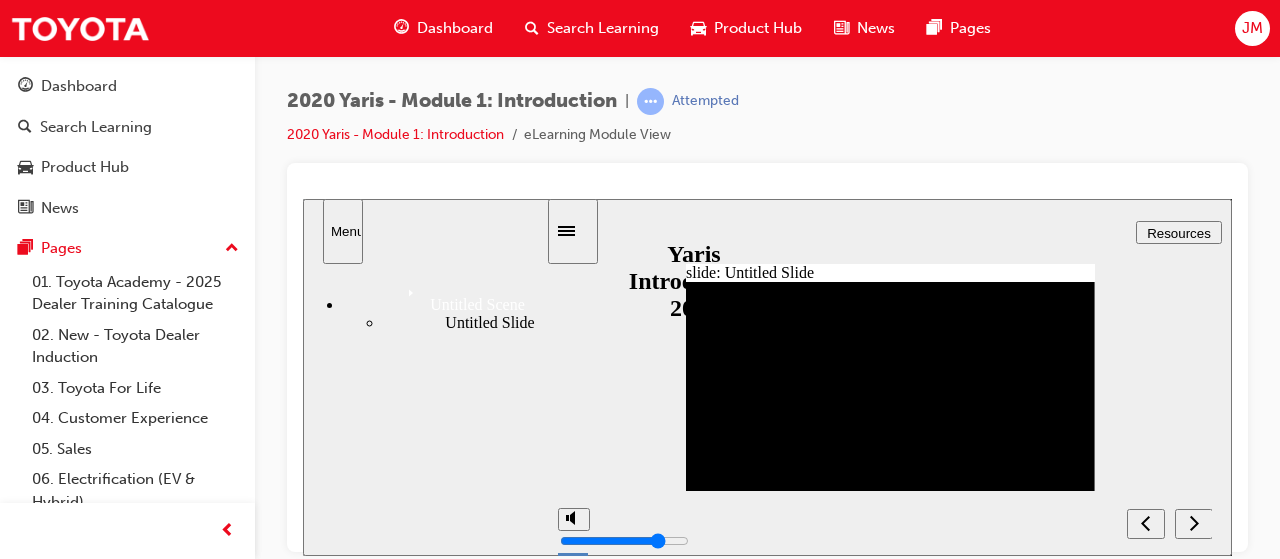 click at bounding box center [838, 987] 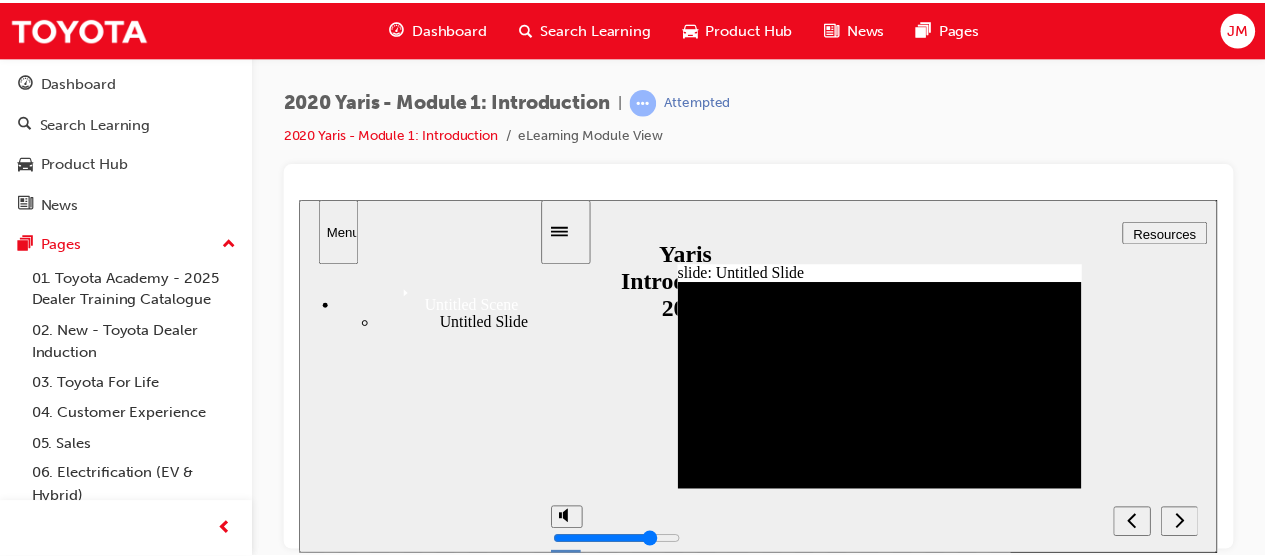 scroll, scrollTop: 0, scrollLeft: 0, axis: both 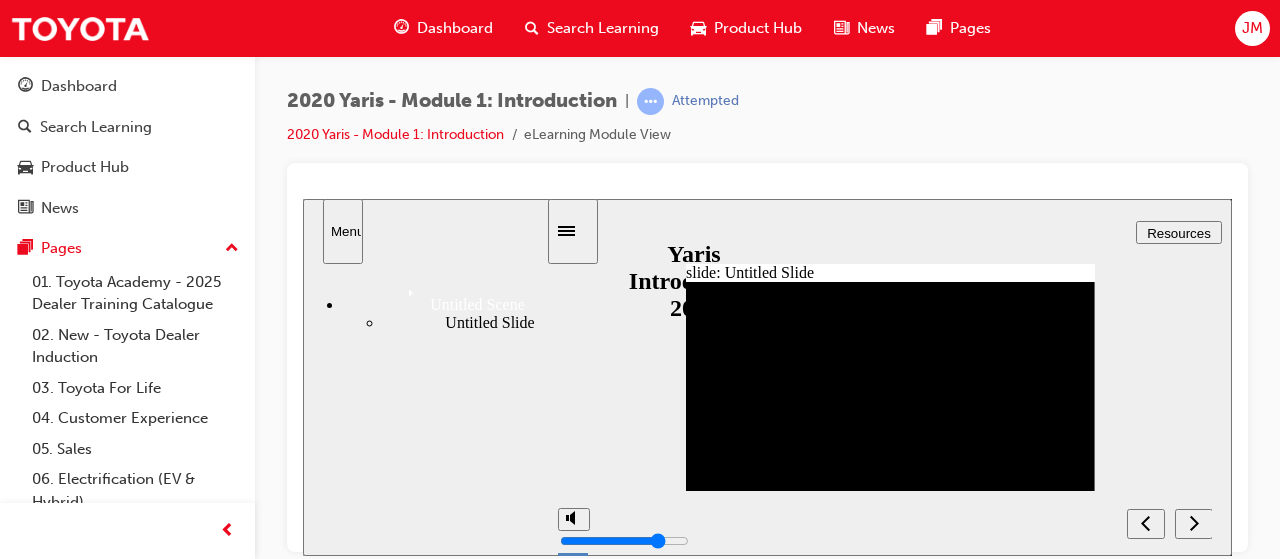 click at bounding box center [573, 230] 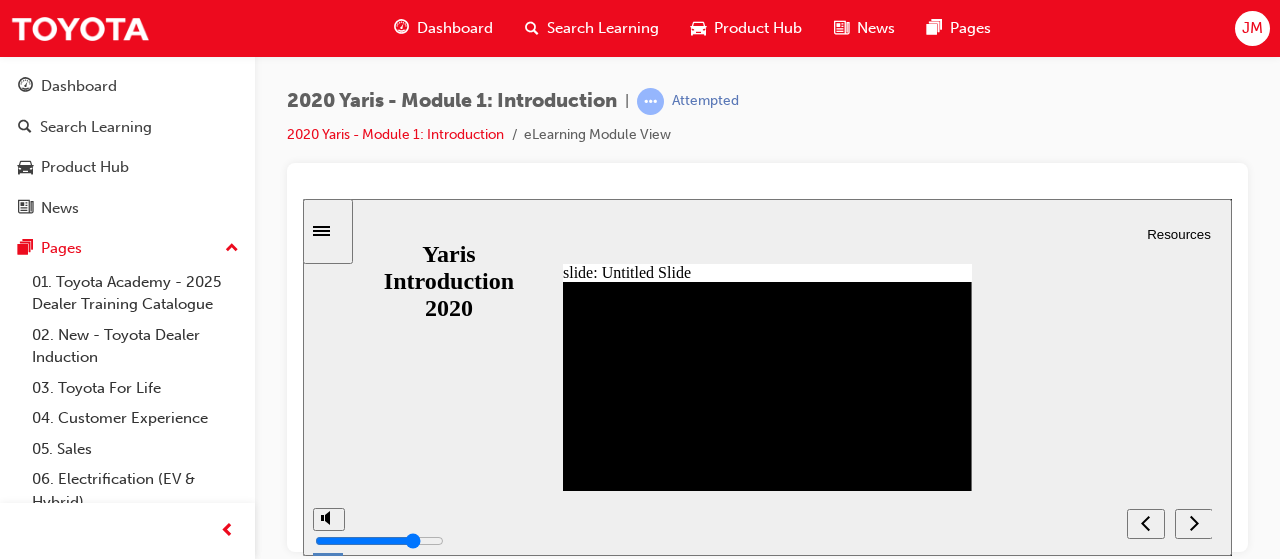 drag, startPoint x: 871, startPoint y: 34, endPoint x: 784, endPoint y: 133, distance: 131.7953 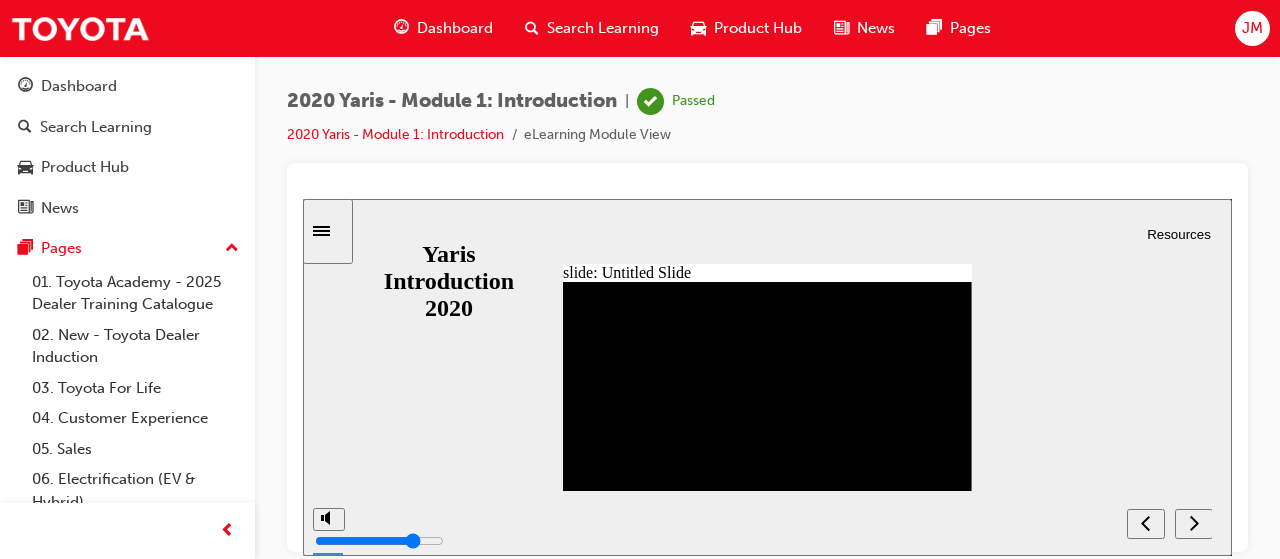 click at bounding box center (1194, 523) 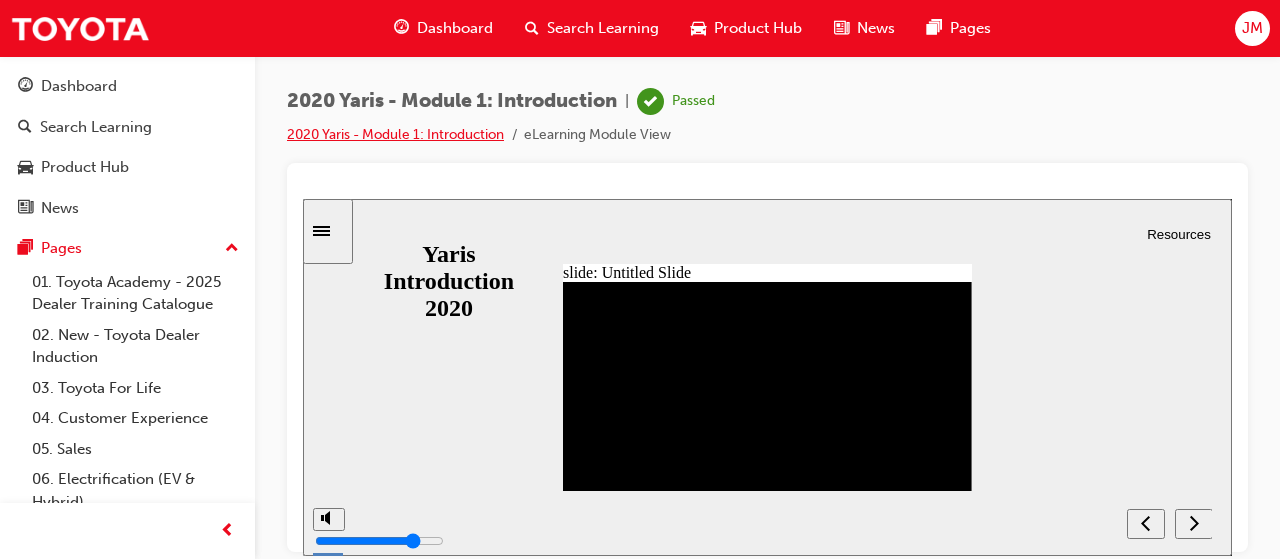 click on "2020 Yaris - Module 1:  Introduction" at bounding box center (395, 134) 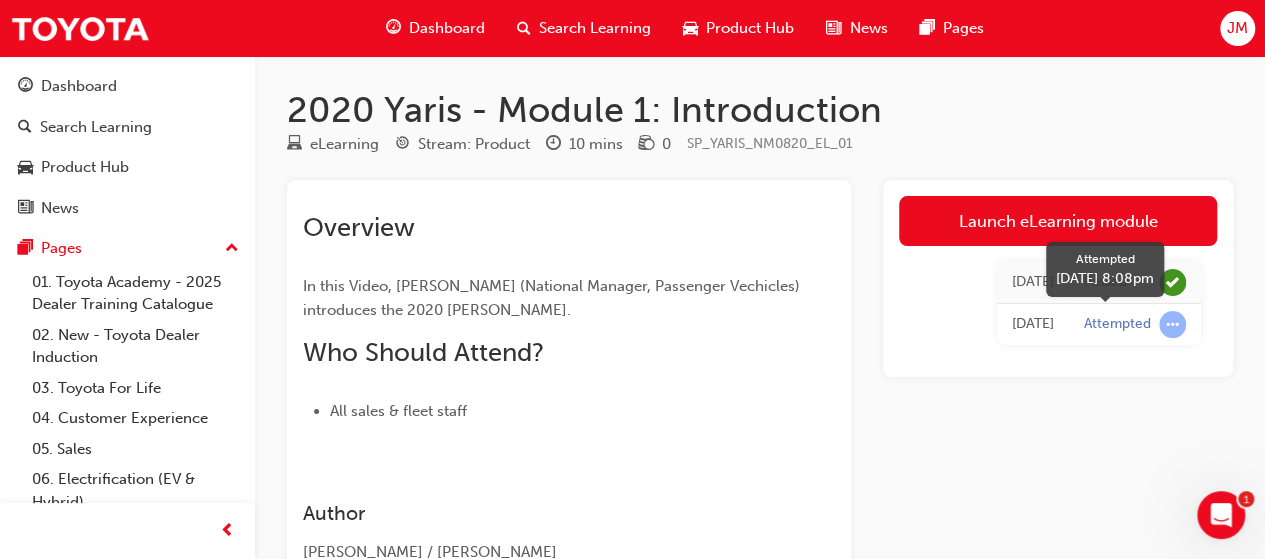 click at bounding box center (1172, 324) 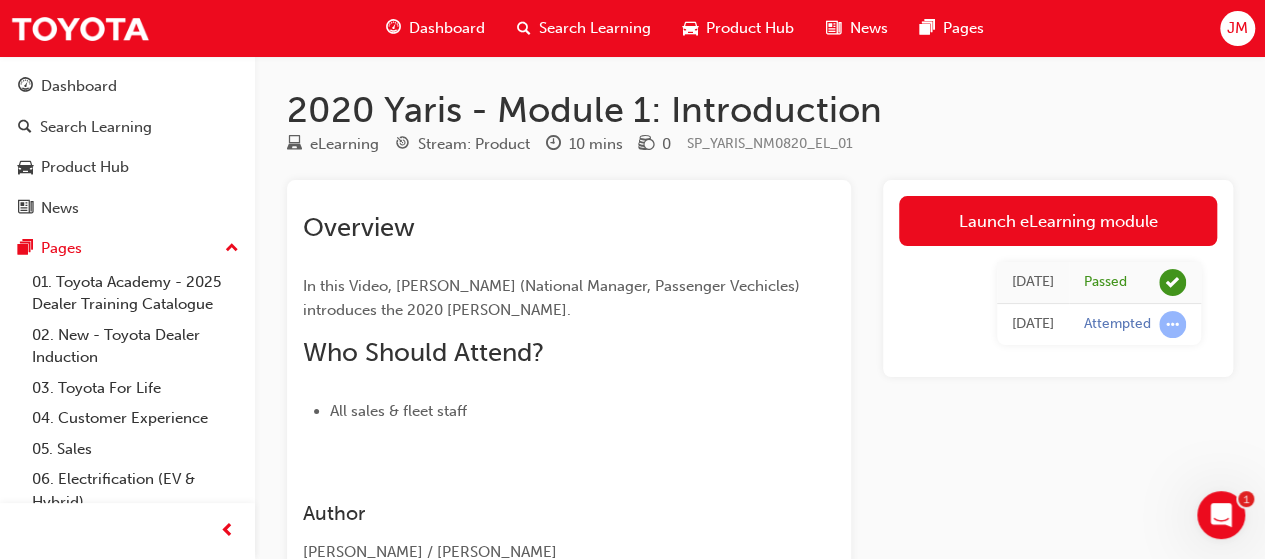 click on "Attempted" at bounding box center (1135, 325) 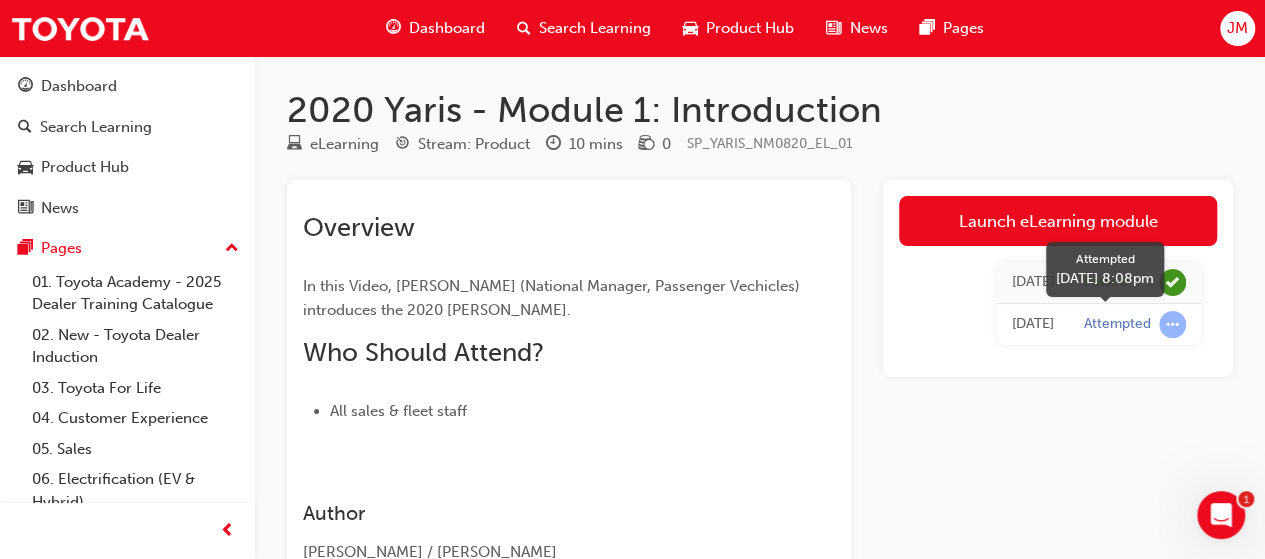 click at bounding box center [1172, 324] 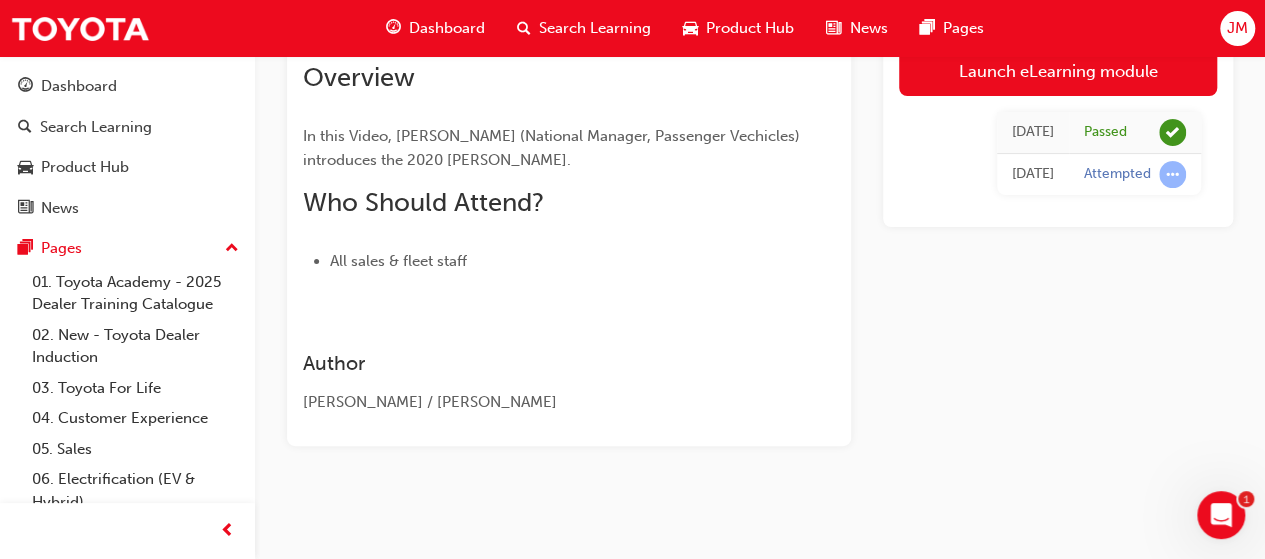 scroll, scrollTop: 0, scrollLeft: 0, axis: both 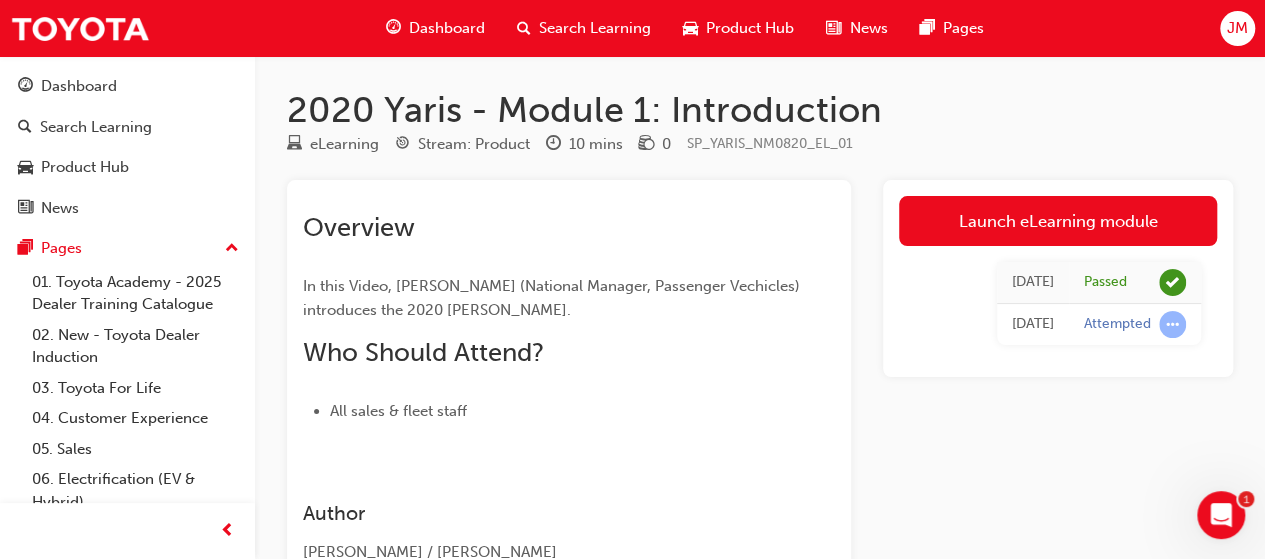 click on "Dashboard" at bounding box center (435, 28) 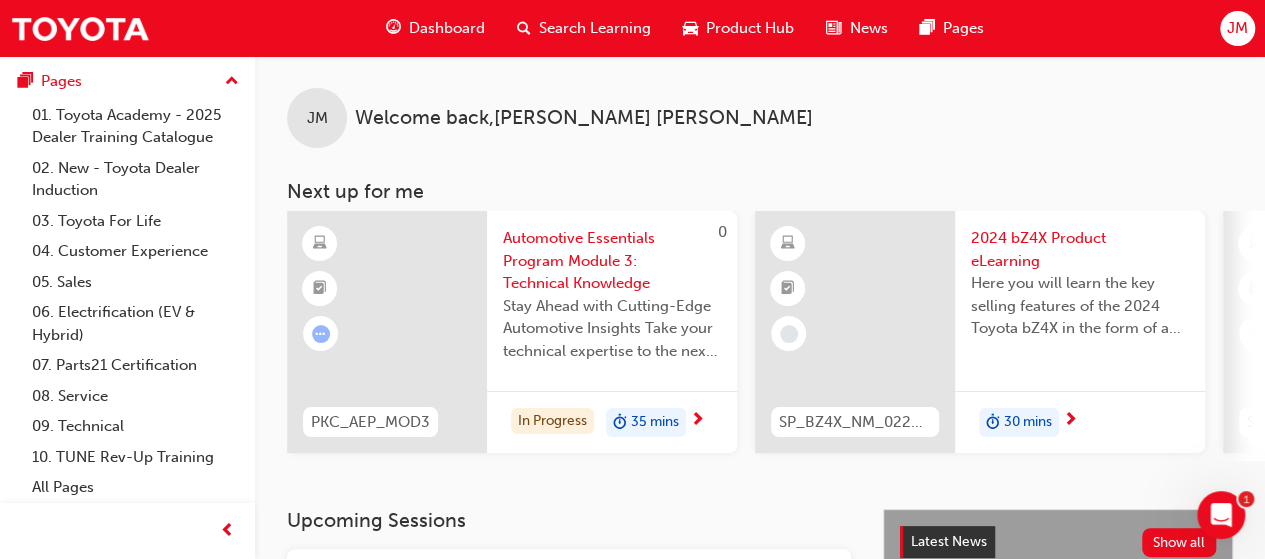 scroll, scrollTop: 0, scrollLeft: 0, axis: both 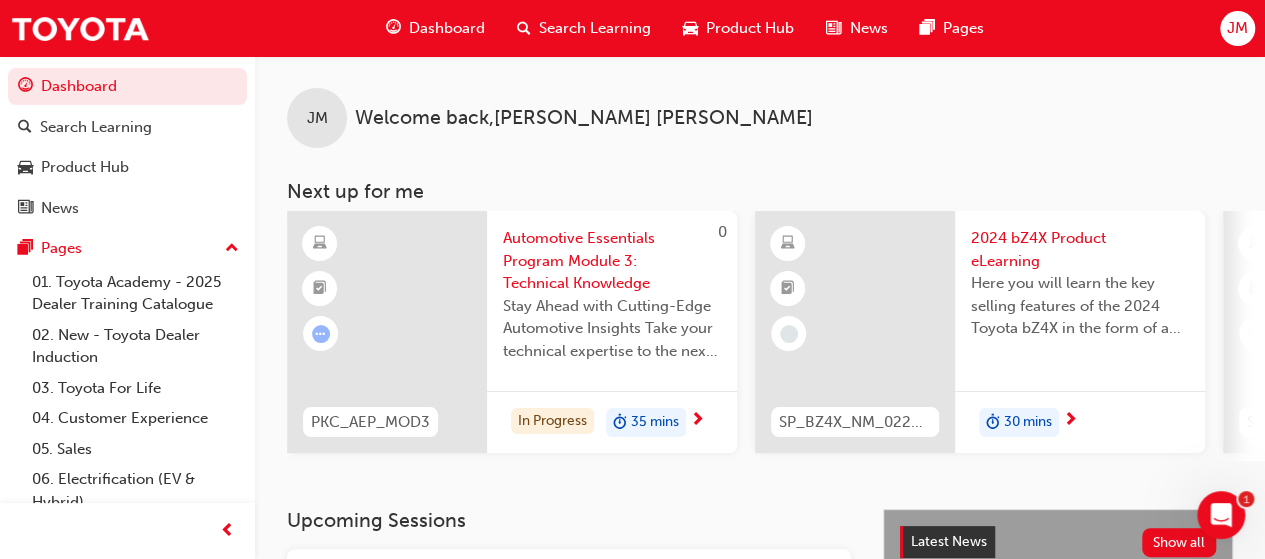 click on "Search Learning" at bounding box center (595, 28) 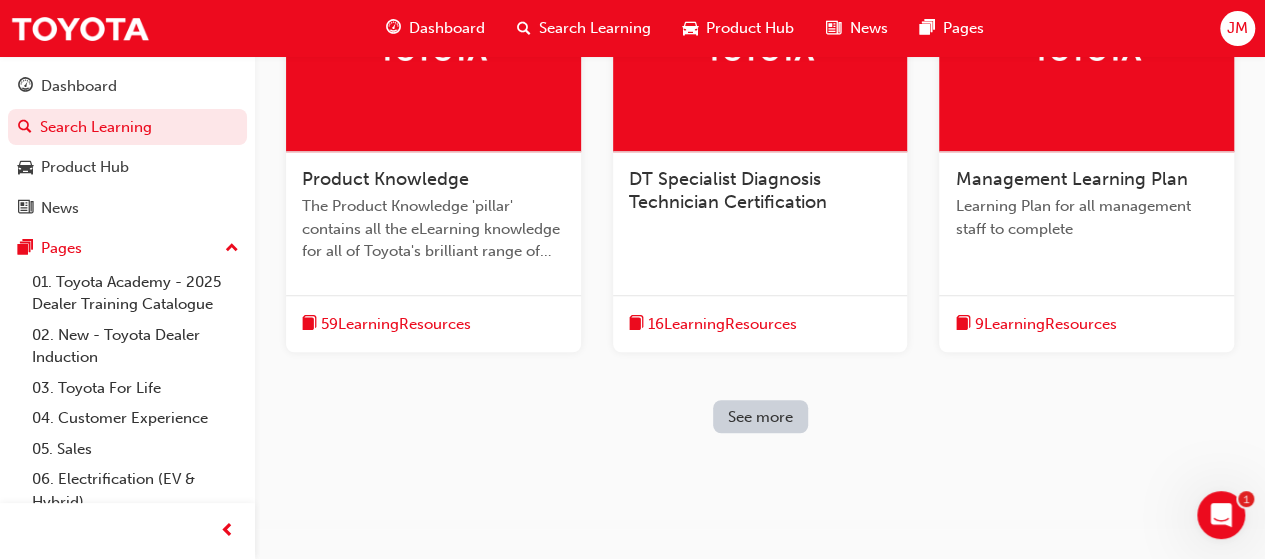 scroll, scrollTop: 675, scrollLeft: 0, axis: vertical 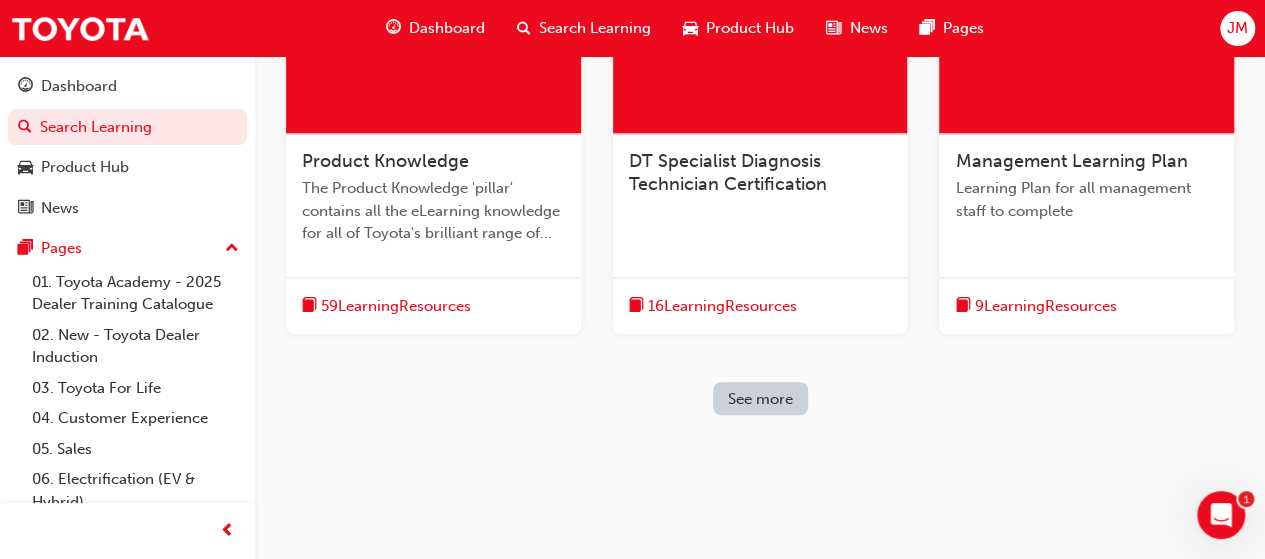 click on "59  Learning  Resources" at bounding box center (433, 306) 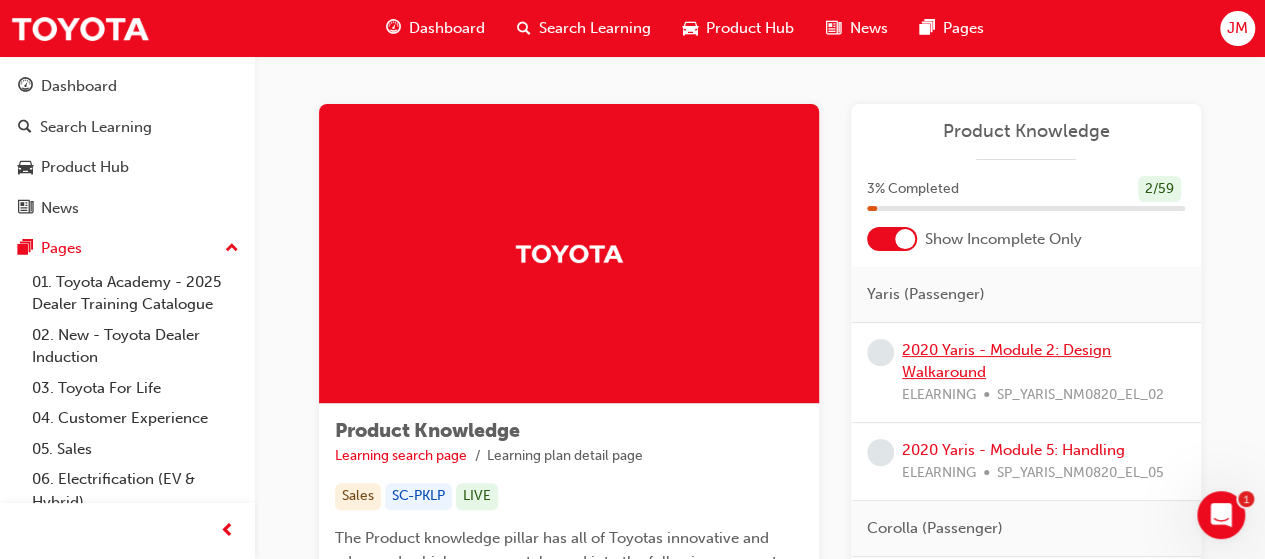 click on "2020 Yaris - Module 2: Design Walkaround" at bounding box center [1006, 361] 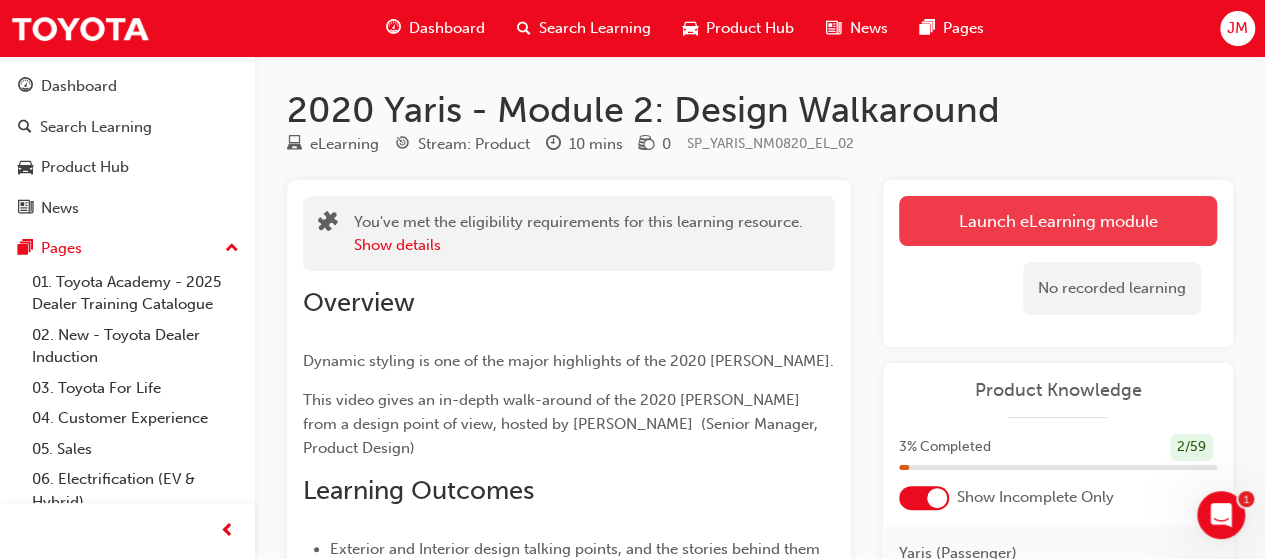 click on "Launch eLearning module" at bounding box center (1058, 221) 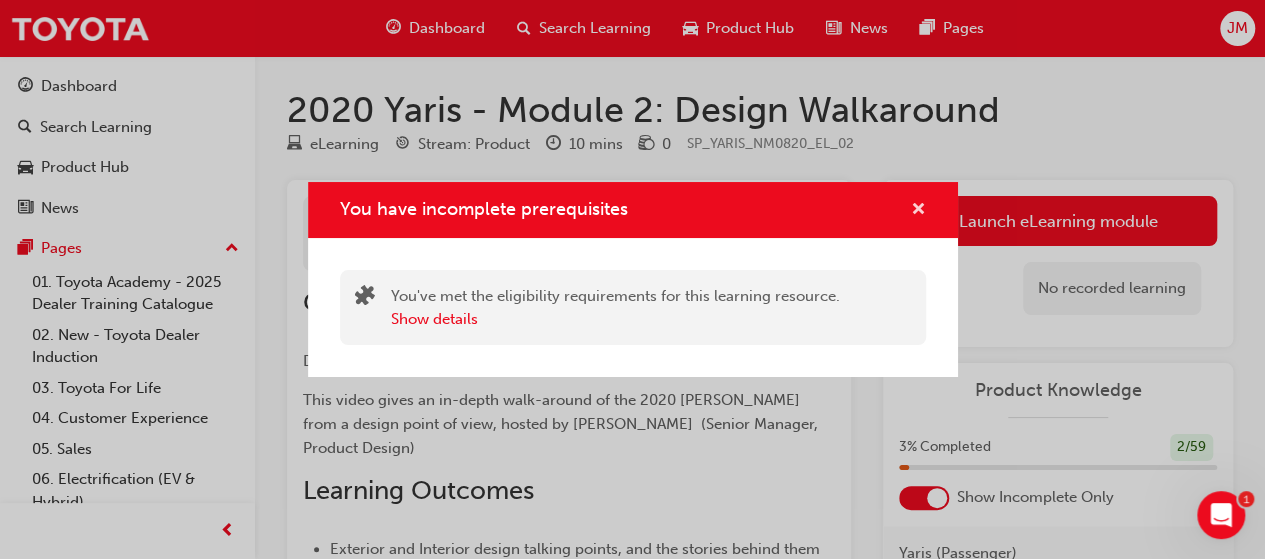 click at bounding box center [918, 211] 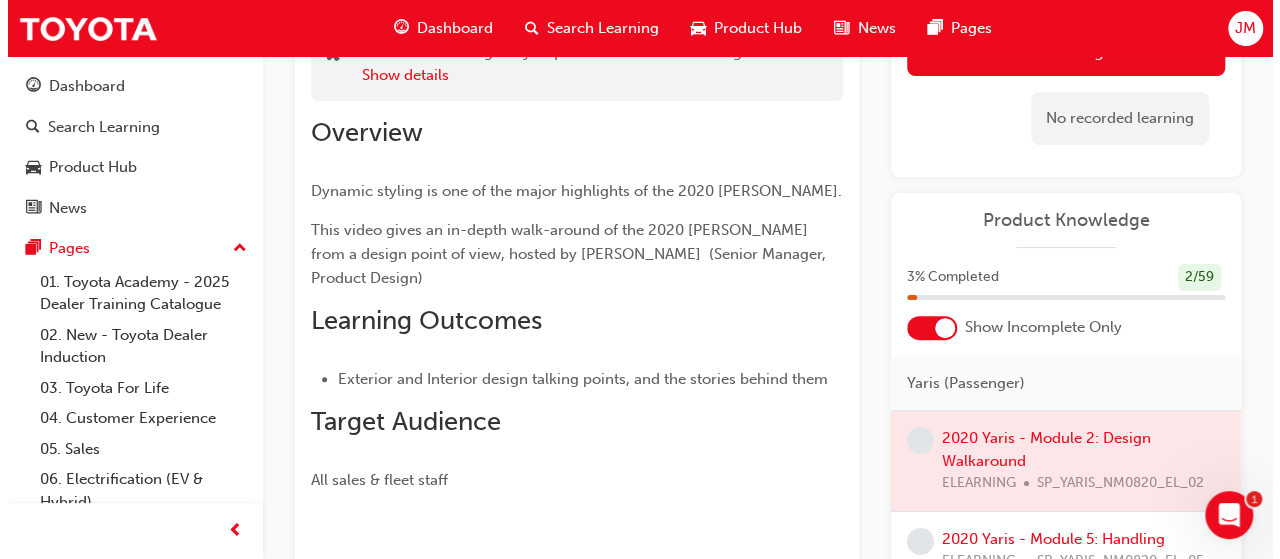 scroll, scrollTop: 0, scrollLeft: 0, axis: both 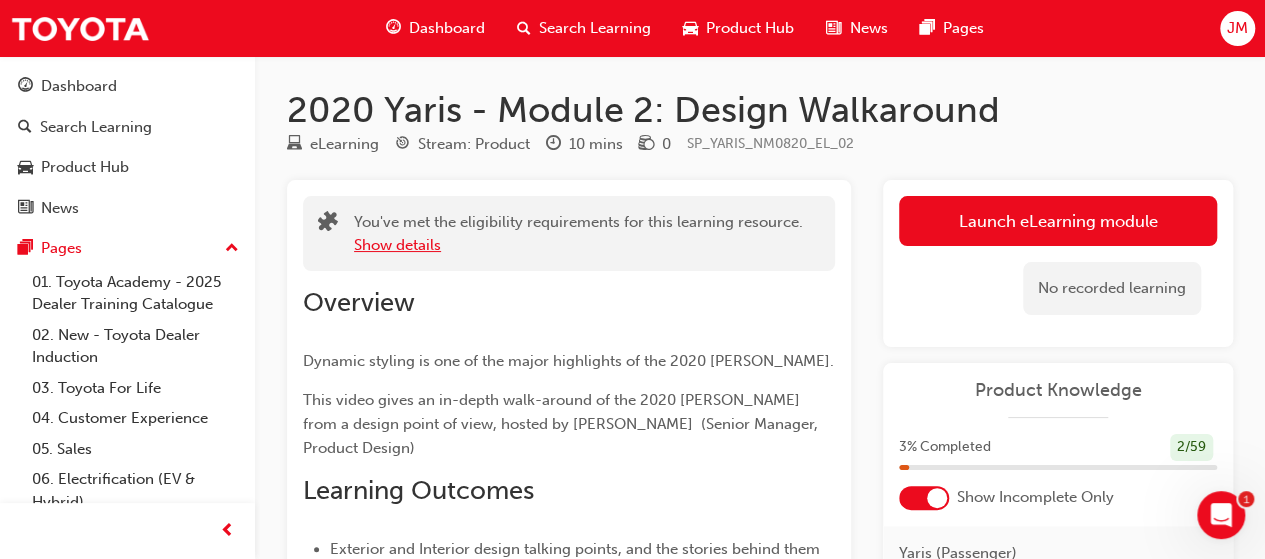 click on "Show details" at bounding box center [397, 245] 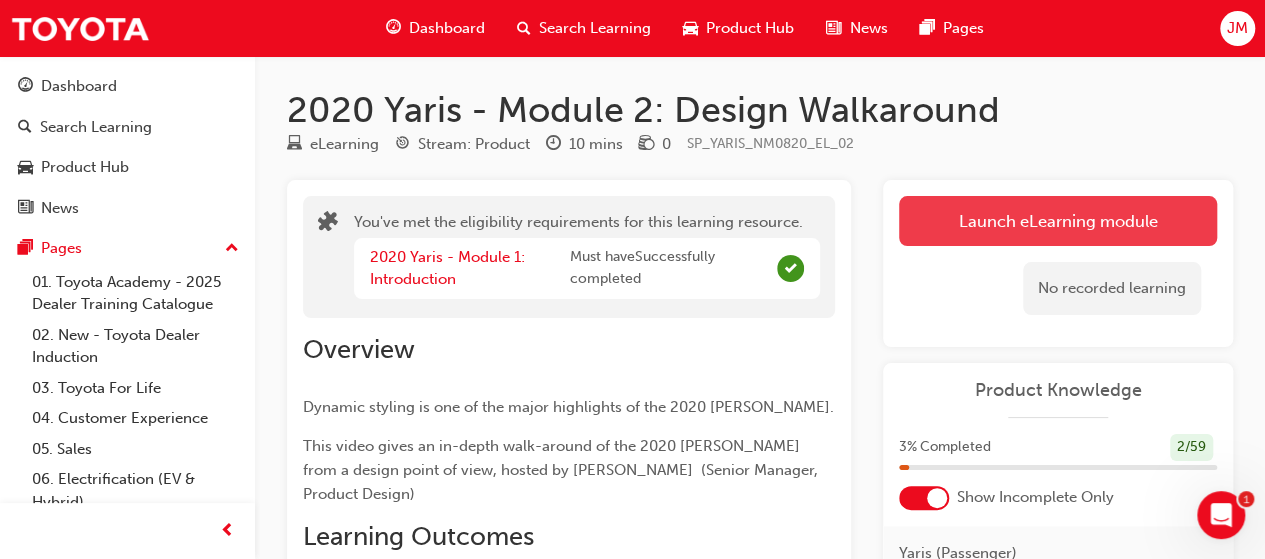 click on "Launch eLearning module" at bounding box center (1058, 221) 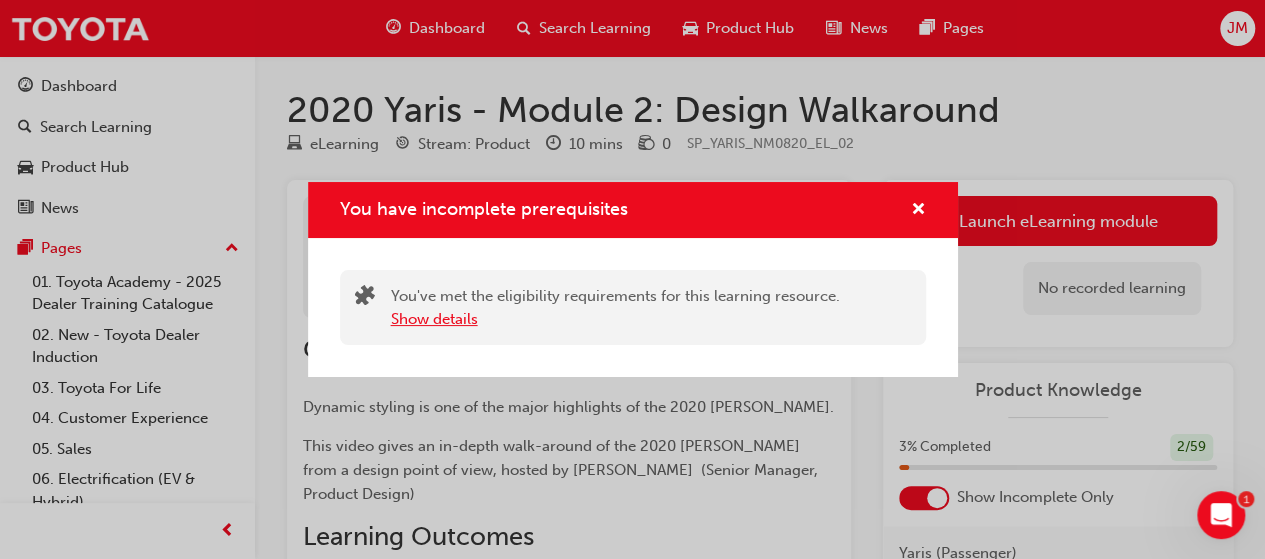 click on "Show details" at bounding box center (434, 319) 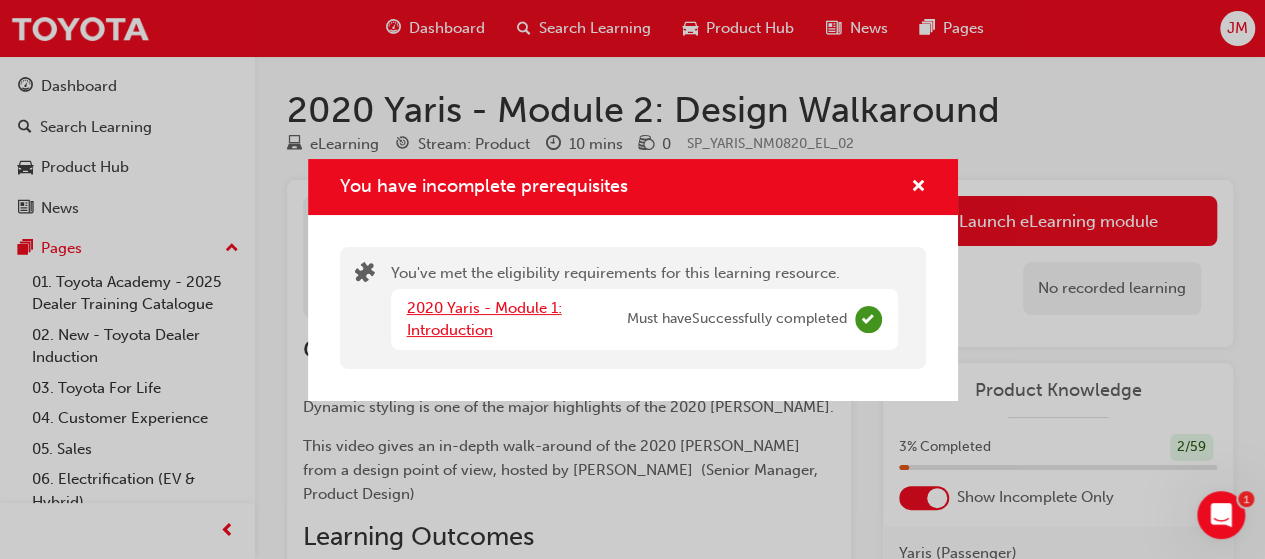 click on "2020 Yaris - Module 1:  Introduction" at bounding box center [484, 319] 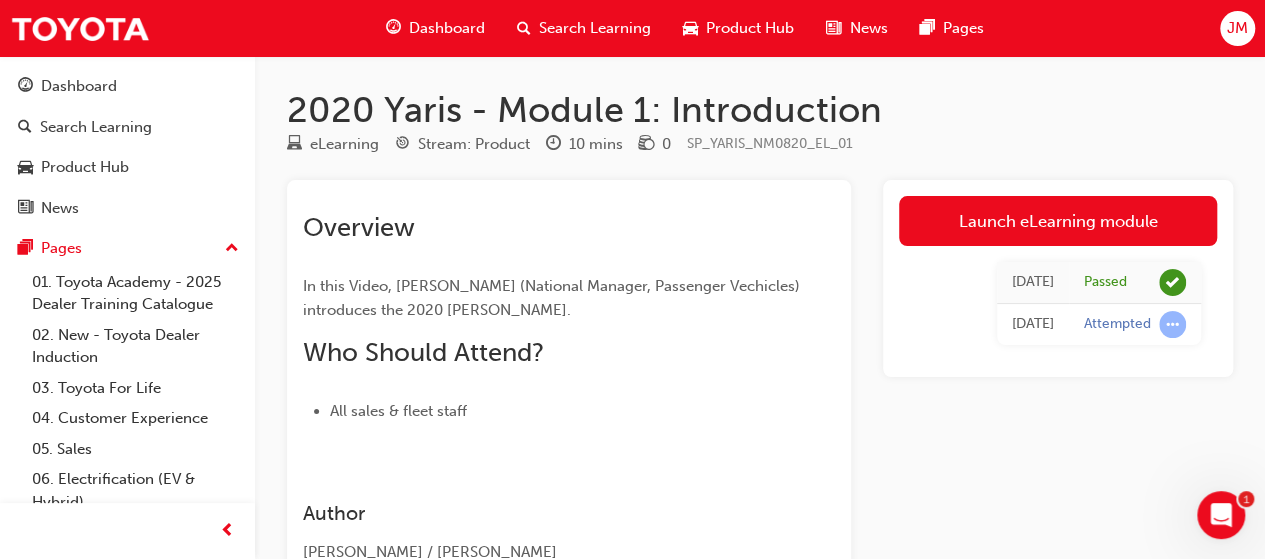 click on "Attempted" at bounding box center (1135, 325) 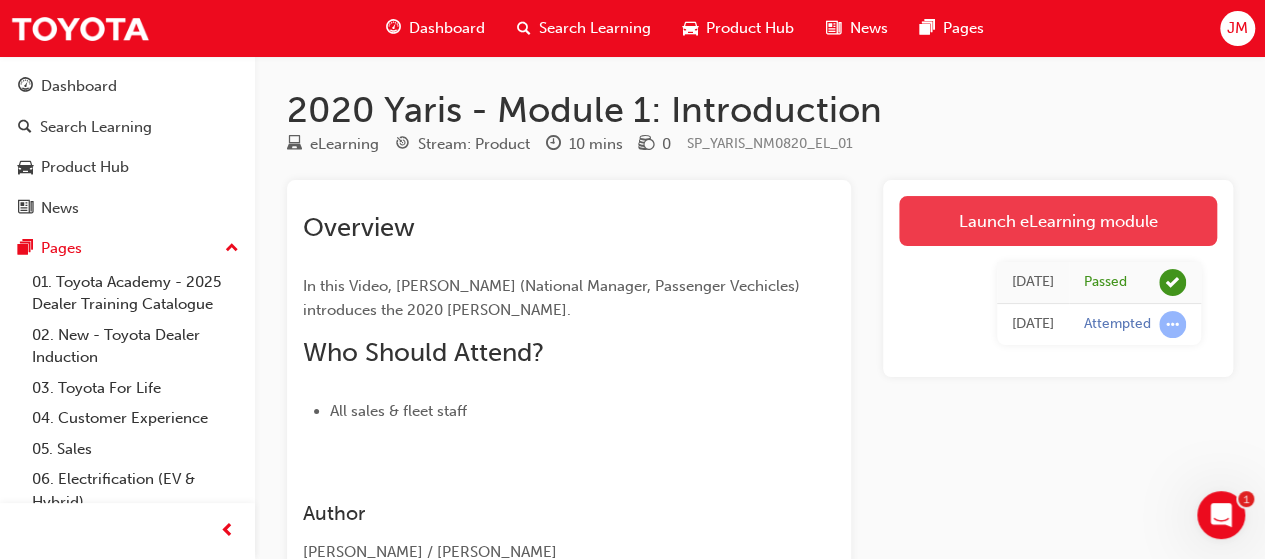 click on "Launch eLearning module" at bounding box center [1058, 221] 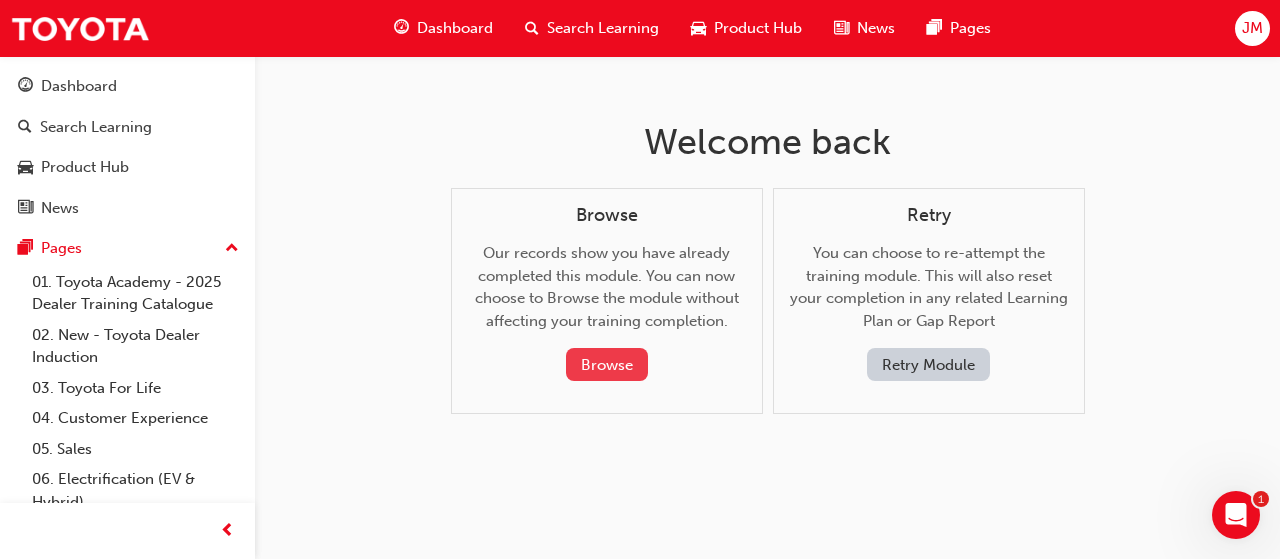 click on "Browse" at bounding box center [607, 364] 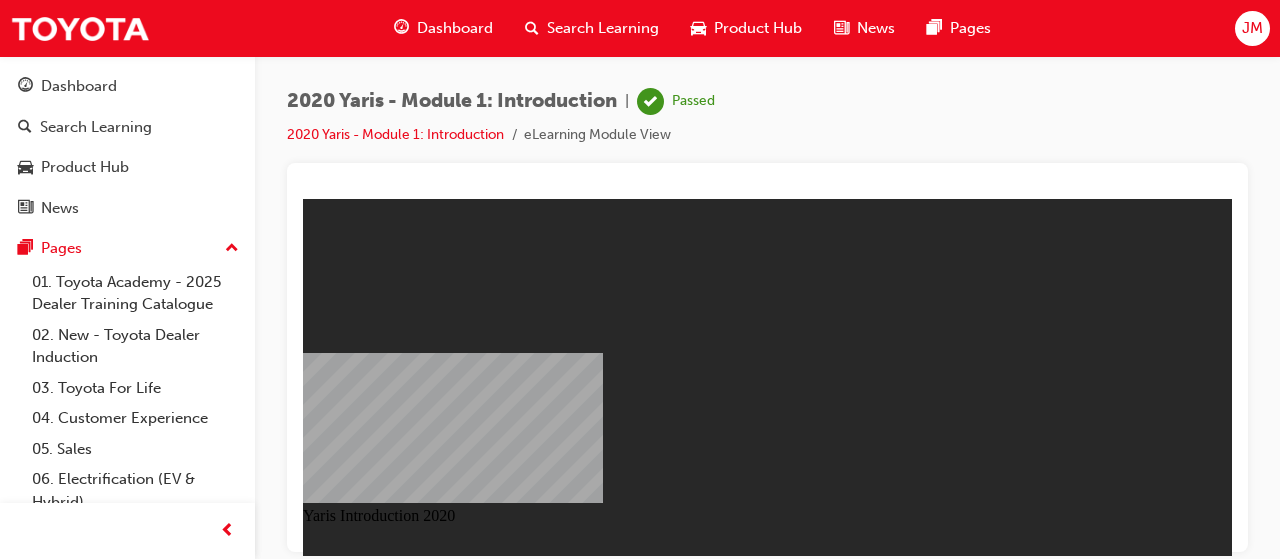 scroll, scrollTop: 0, scrollLeft: 0, axis: both 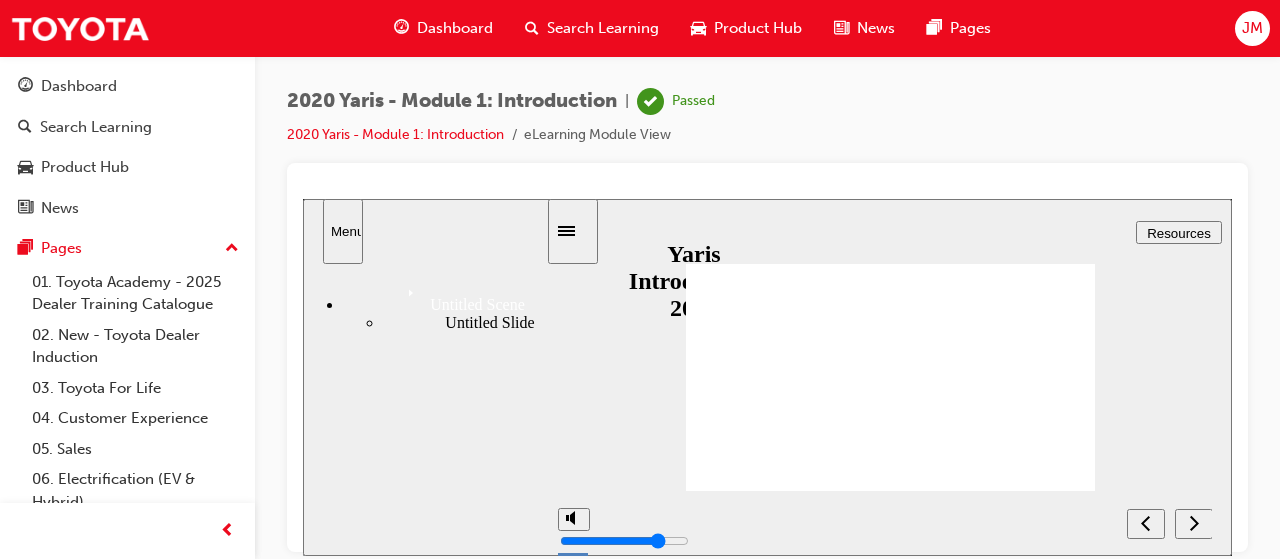 click on "Resume" at bounding box center [336, 906] 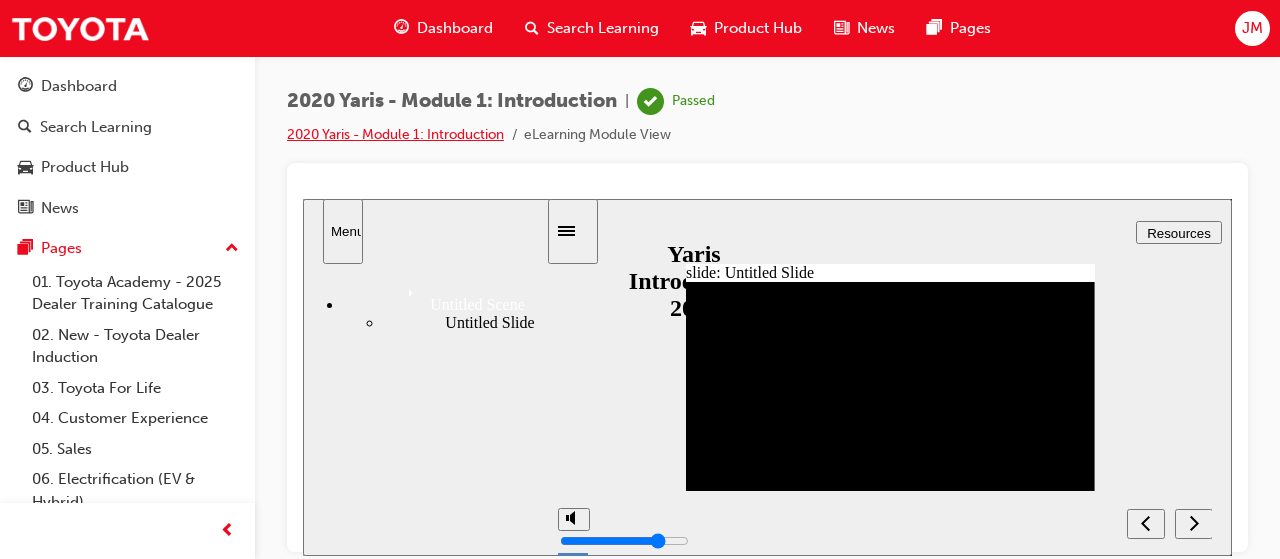 click on "2020 Yaris - Module 1:  Introduction" at bounding box center [395, 134] 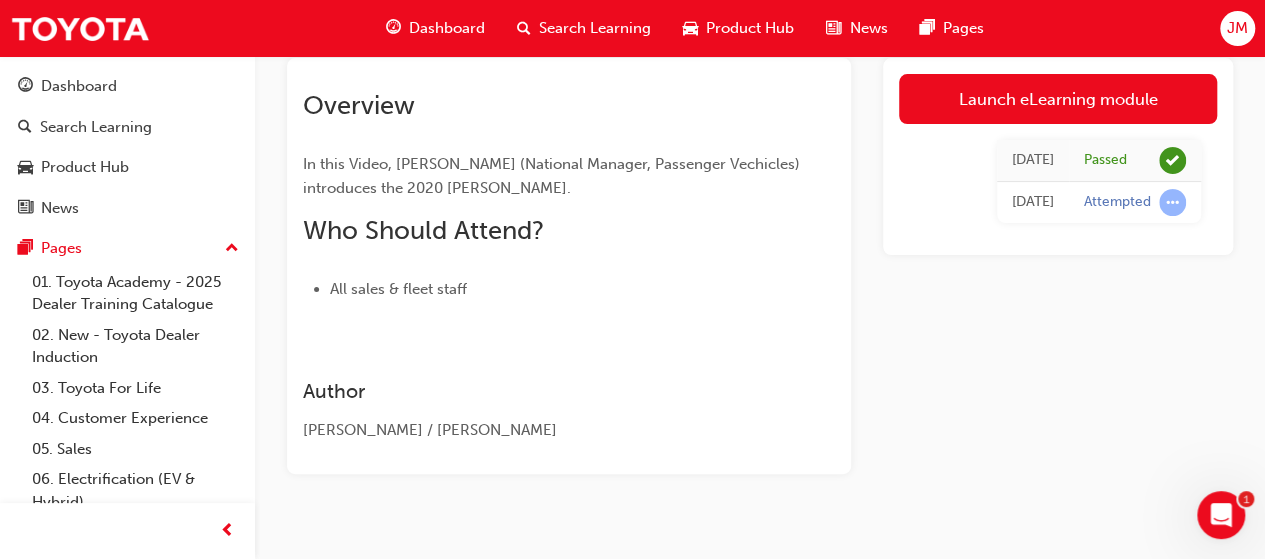 scroll, scrollTop: 150, scrollLeft: 0, axis: vertical 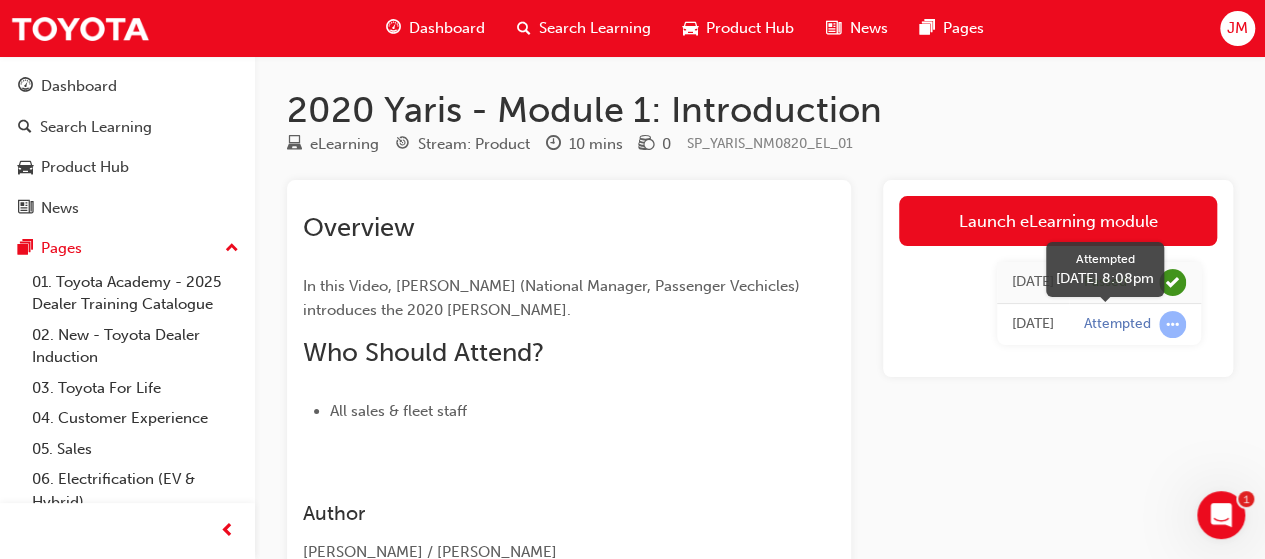 click at bounding box center (1172, 324) 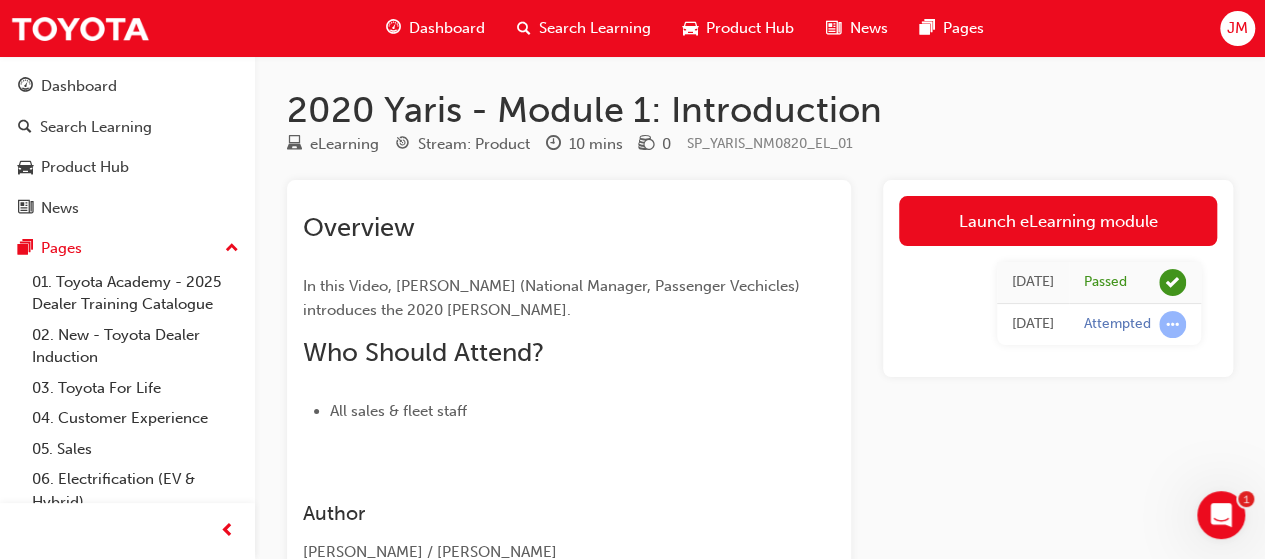click on "Passed" at bounding box center (1135, 283) 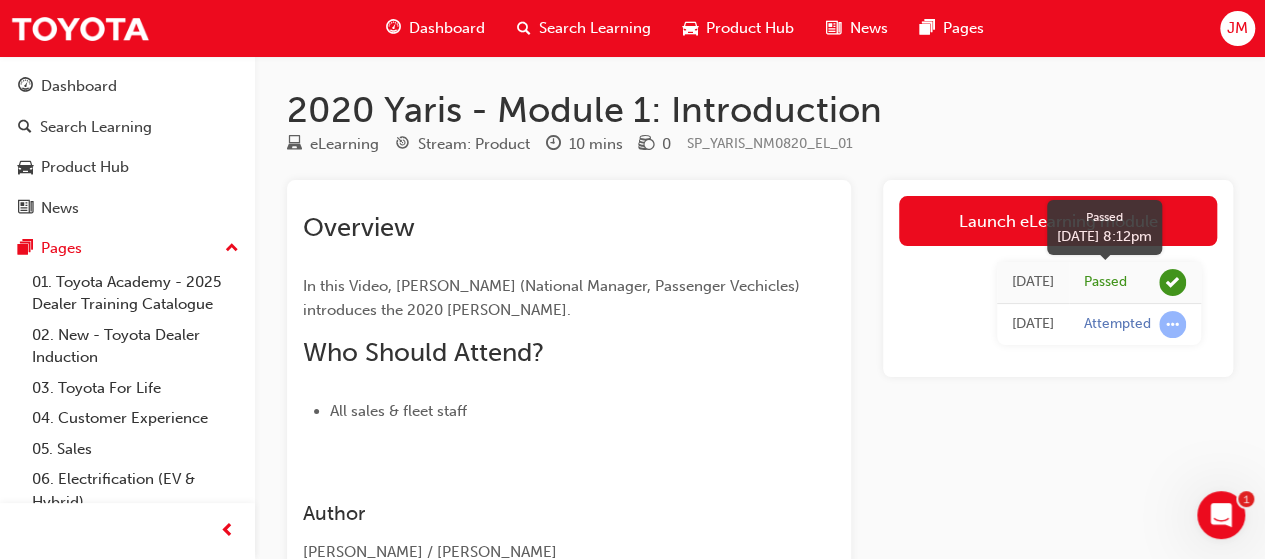 click at bounding box center [1172, 282] 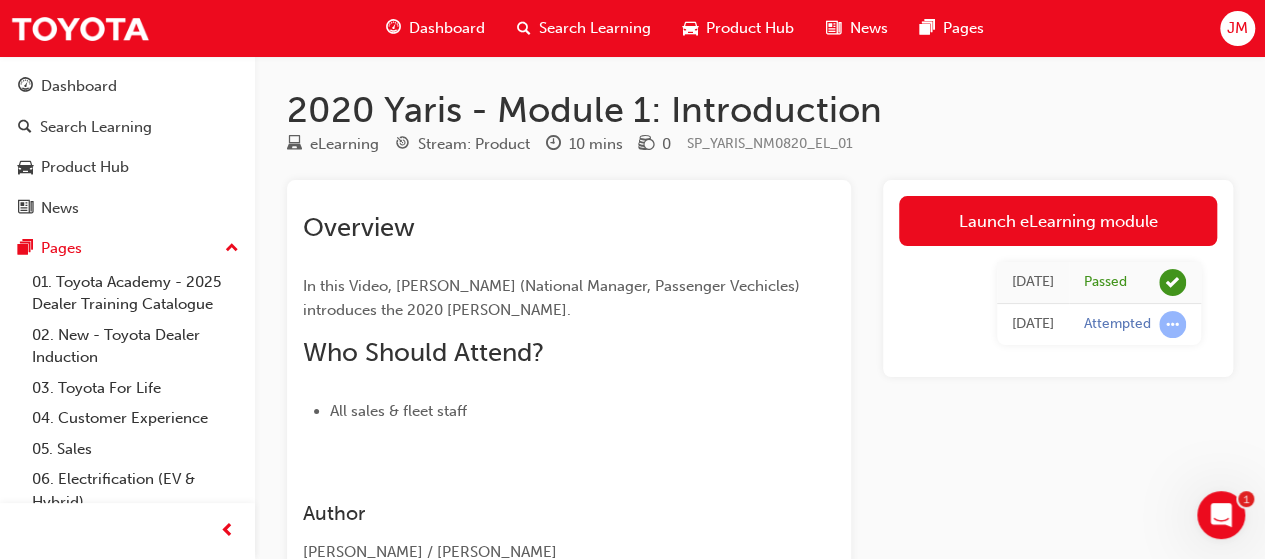 click on "Dashboard" at bounding box center (447, 28) 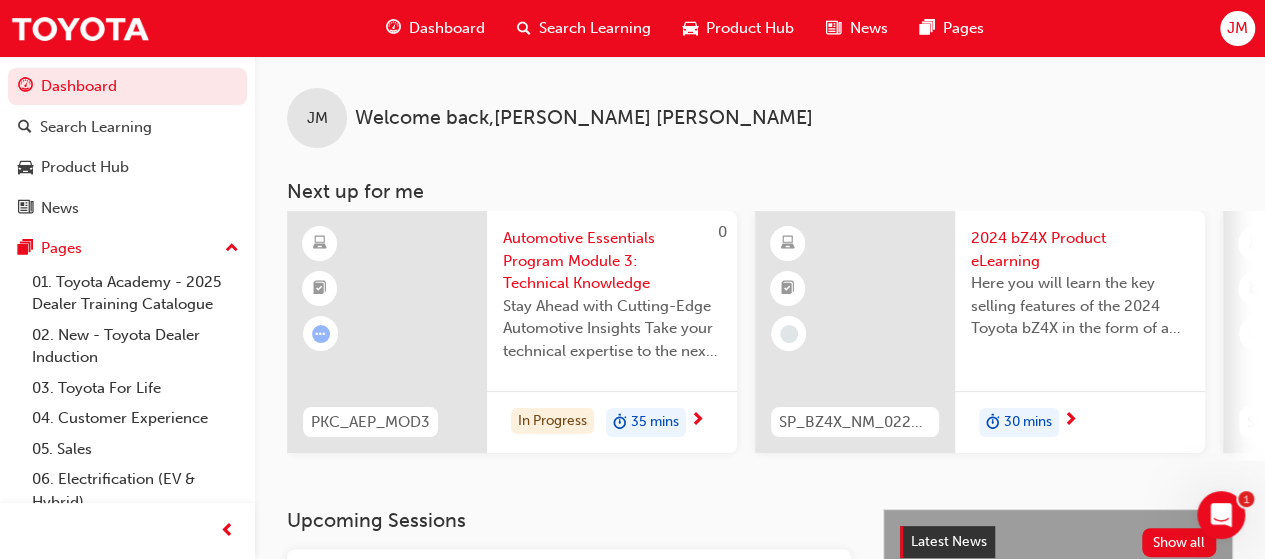 click on "Search Learning" at bounding box center [595, 28] 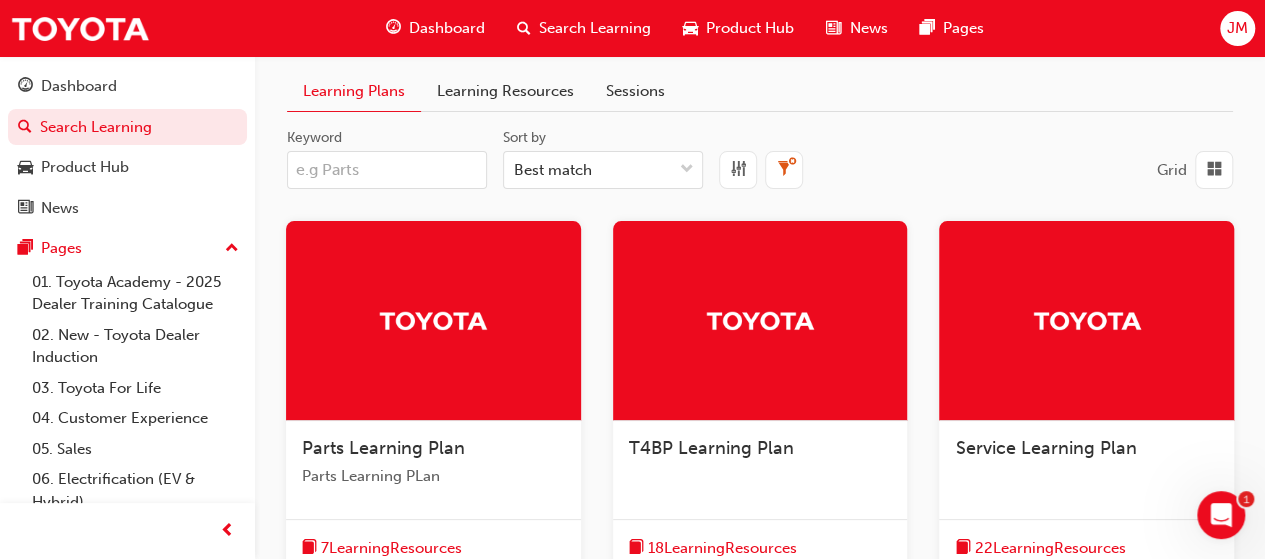 scroll, scrollTop: 489, scrollLeft: 0, axis: vertical 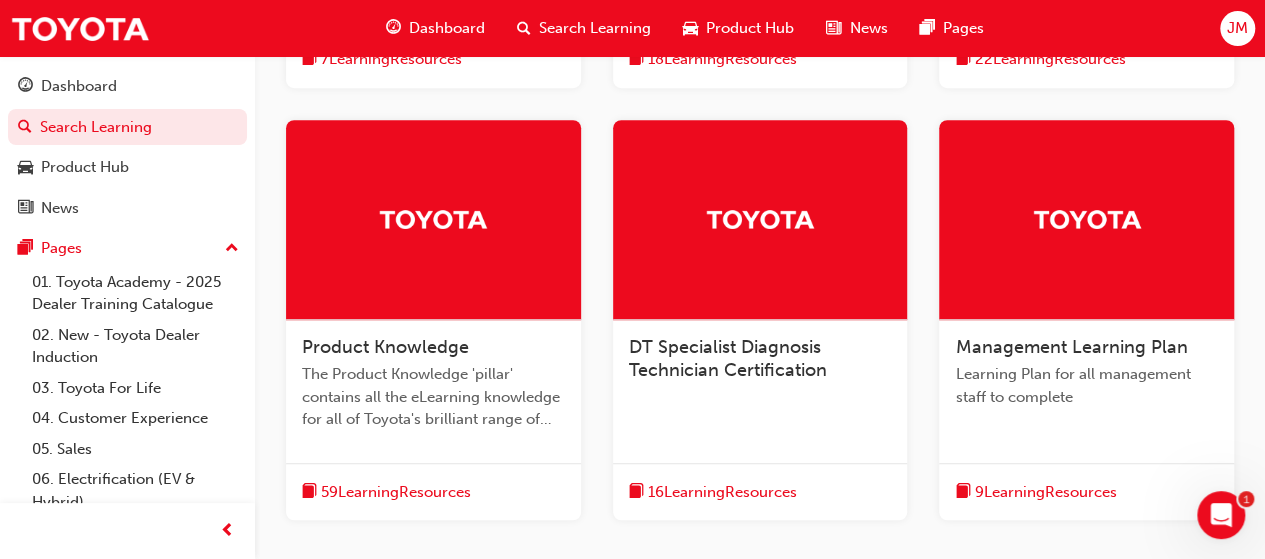 click on "The Product Knowledge 'pillar' contains all the eLearning knowledge for all of Toyota's brilliant range of vehicles." at bounding box center [433, 397] 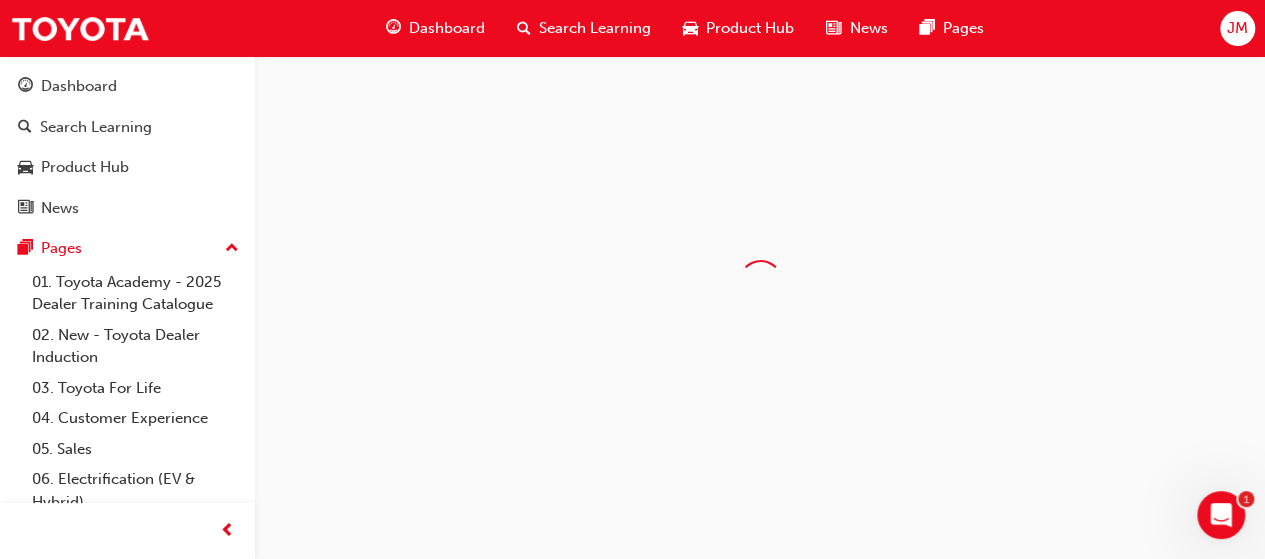 scroll, scrollTop: 0, scrollLeft: 0, axis: both 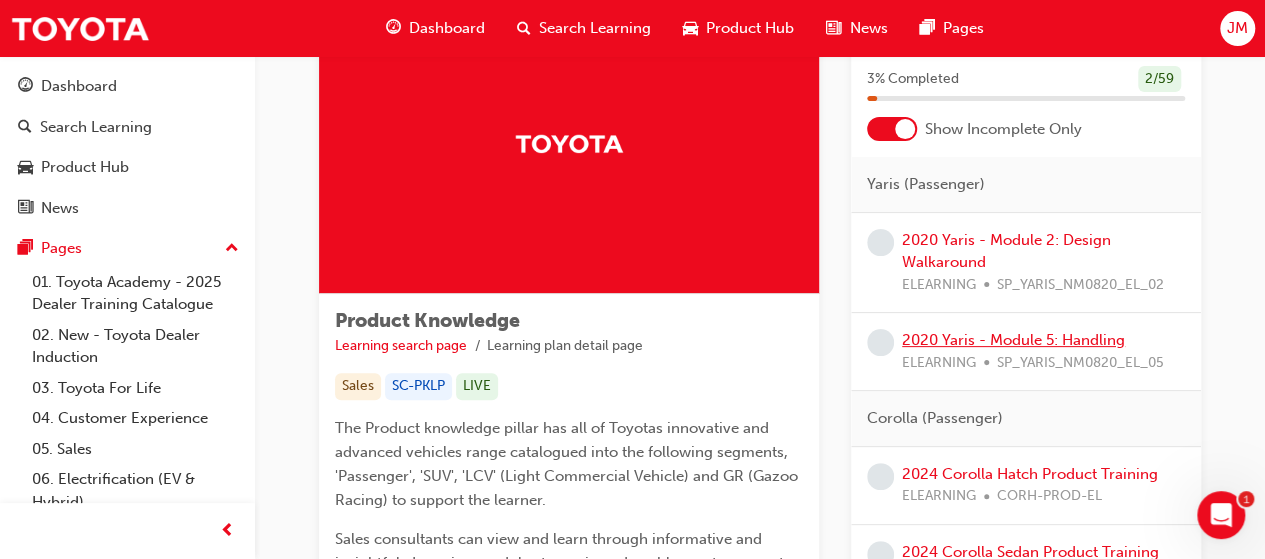 click on "2020 Yaris - Module 5: Handling" at bounding box center (1013, 340) 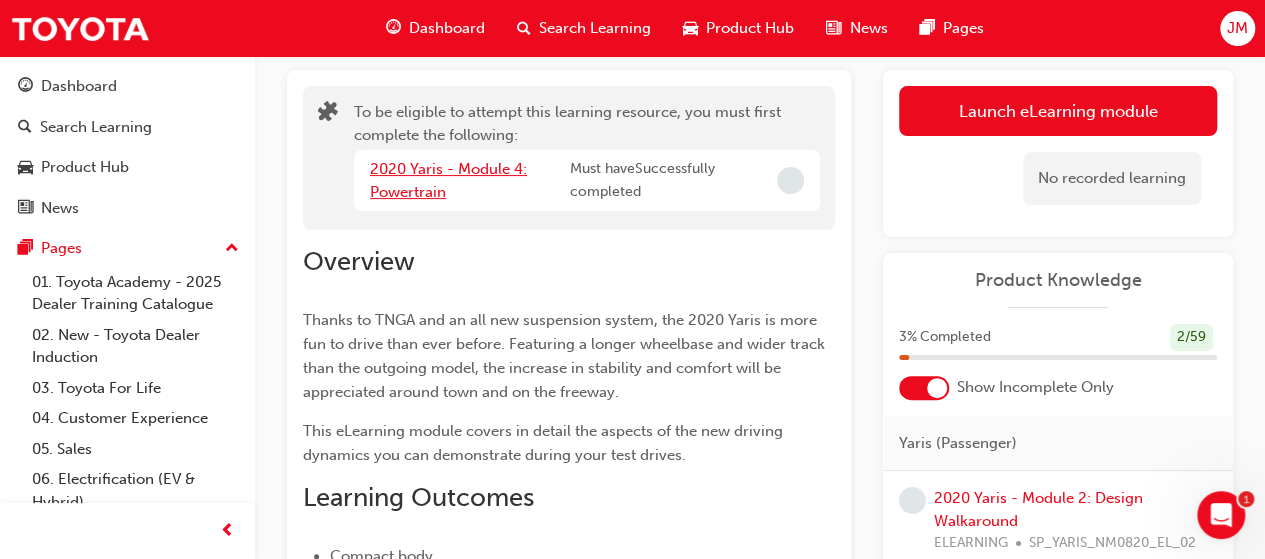 click on "2020 Yaris - Module 4: Powertrain" at bounding box center (448, 180) 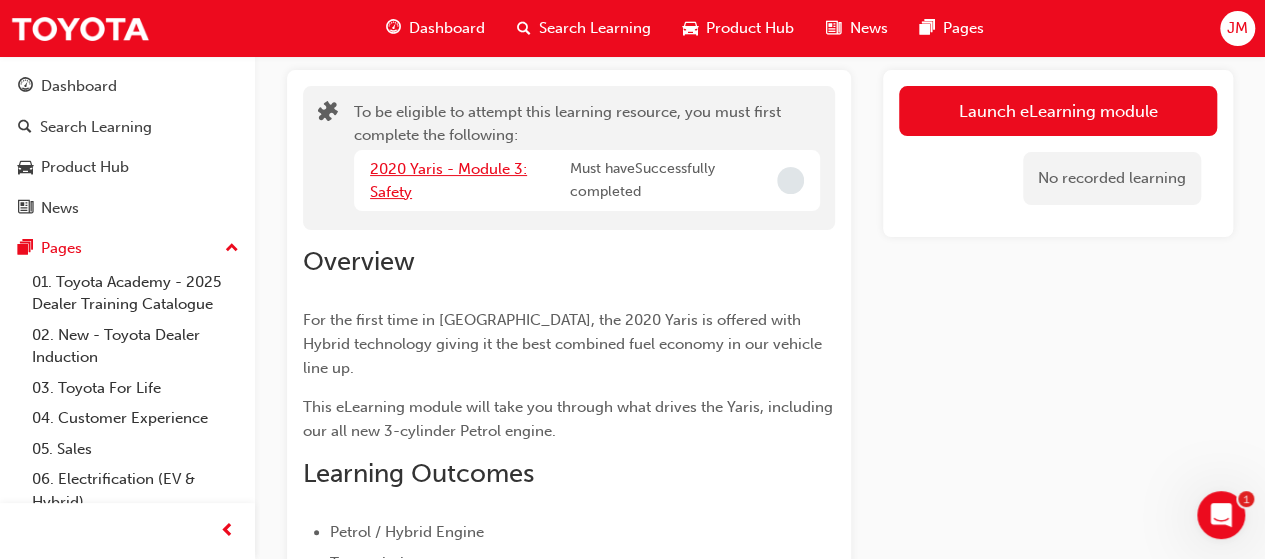 click on "2020 Yaris - Module 3: Safety" at bounding box center (448, 180) 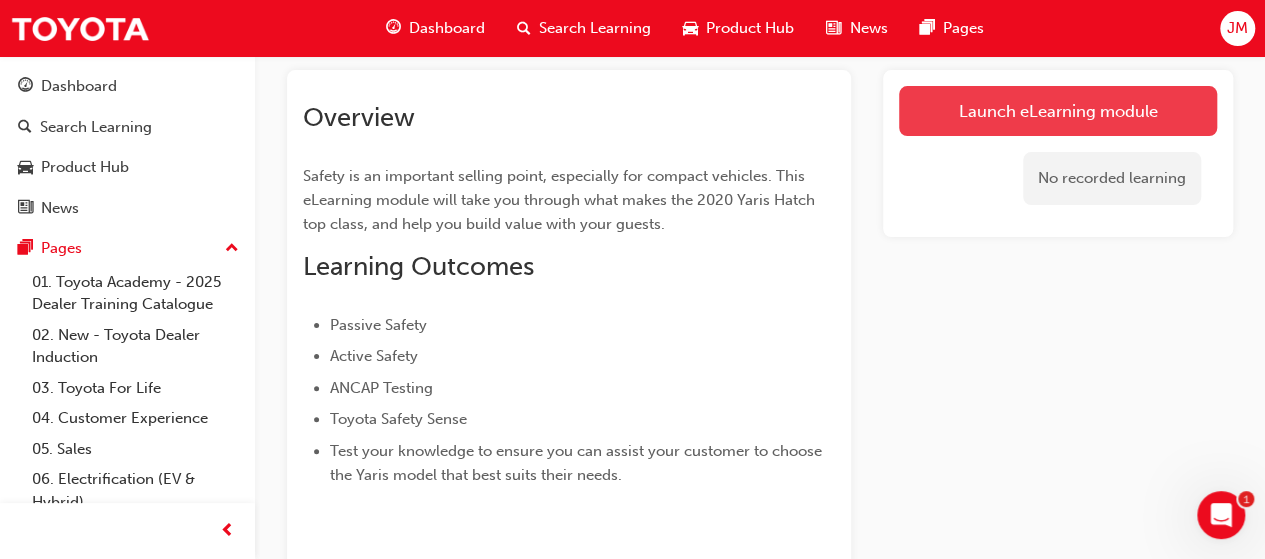 click on "Launch eLearning module" at bounding box center [1058, 111] 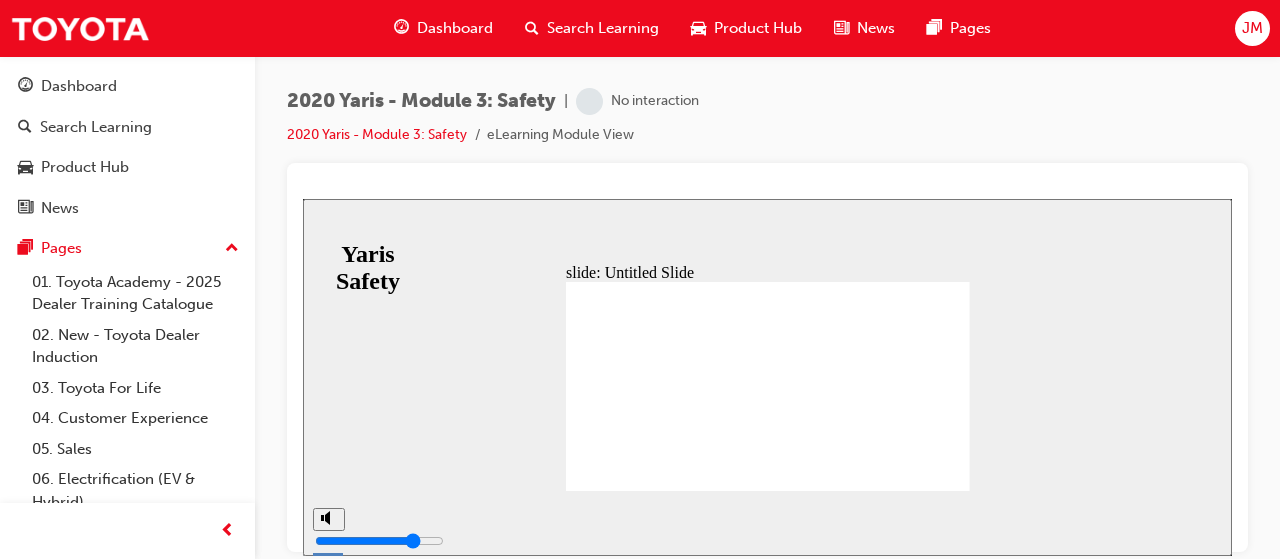 scroll, scrollTop: 0, scrollLeft: 0, axis: both 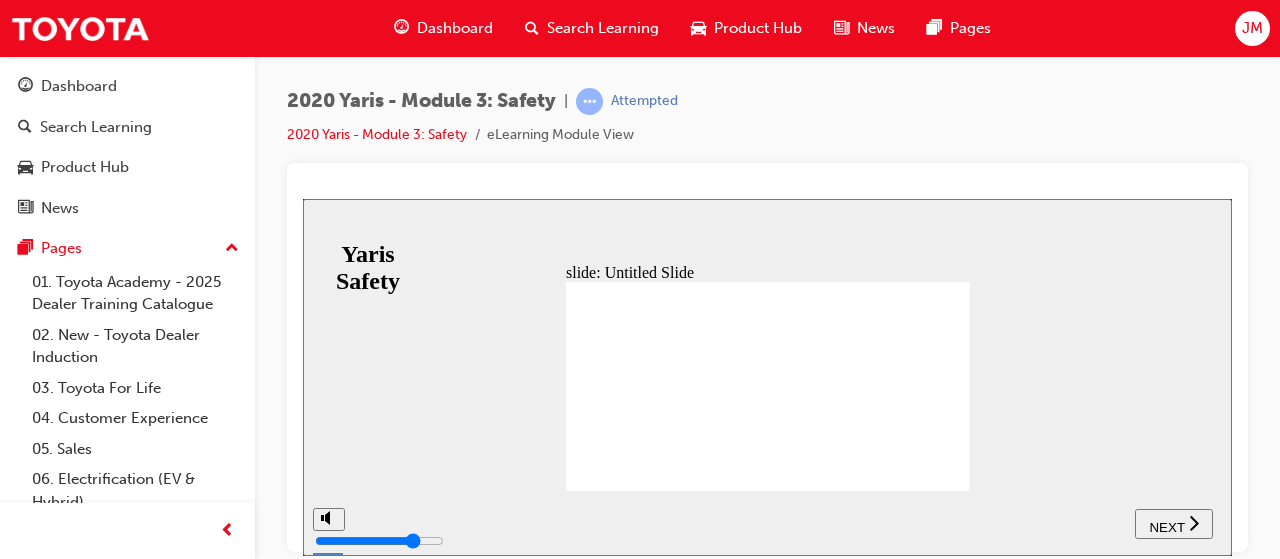 click on "NEXT" at bounding box center [1174, 523] 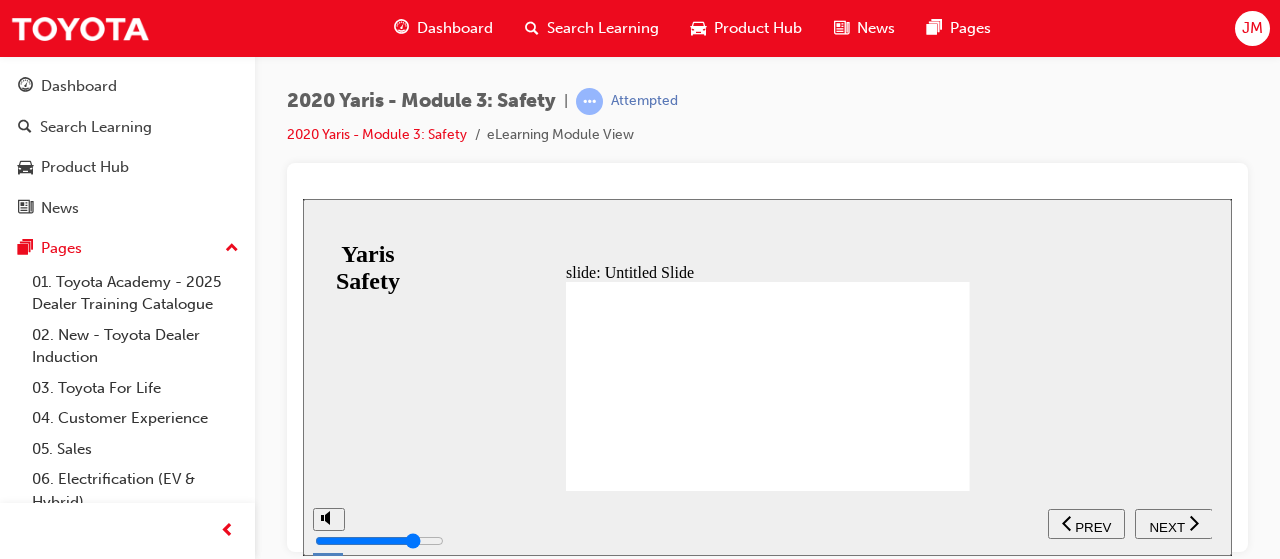 click on "NEXT" at bounding box center [1174, 523] 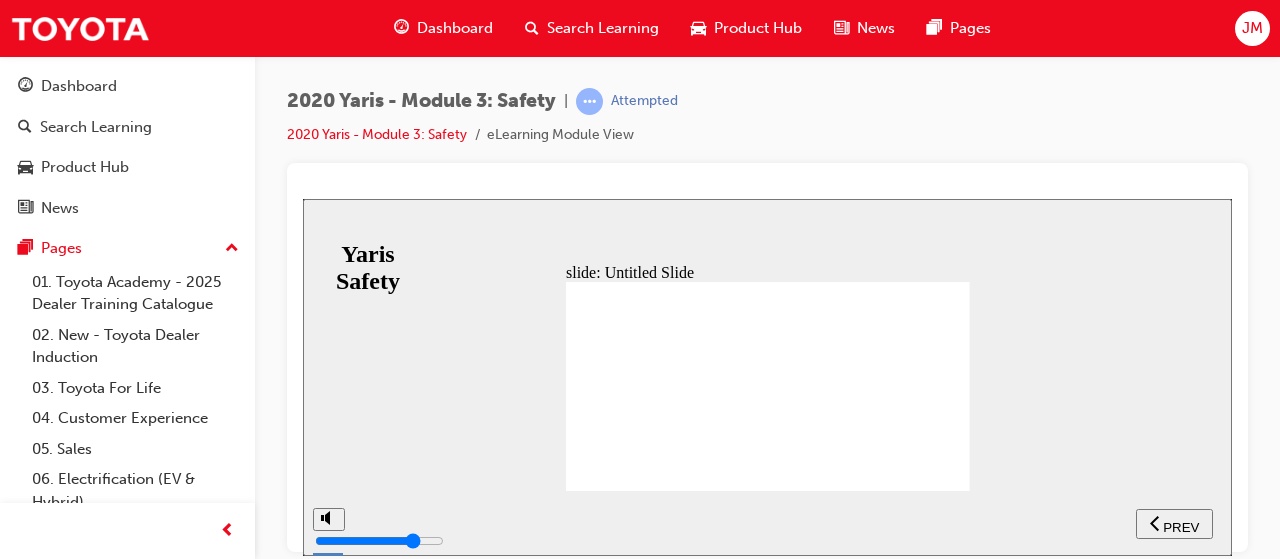click on "PREV" at bounding box center [1174, 523] 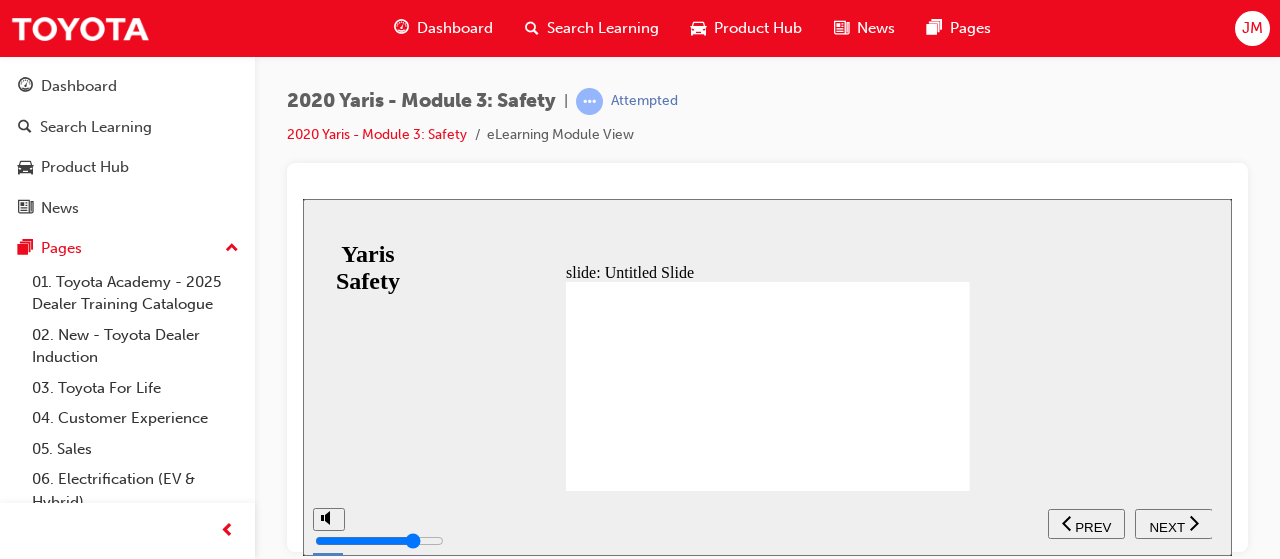 click on "NEXT" at bounding box center [1174, 523] 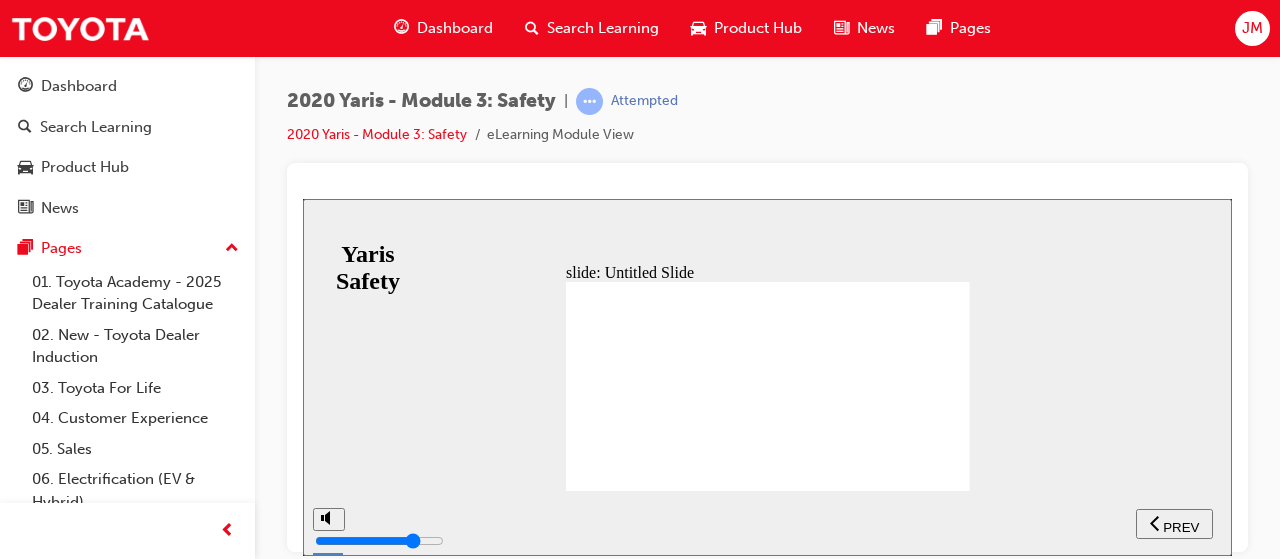 click on "PREV" at bounding box center [1174, 523] 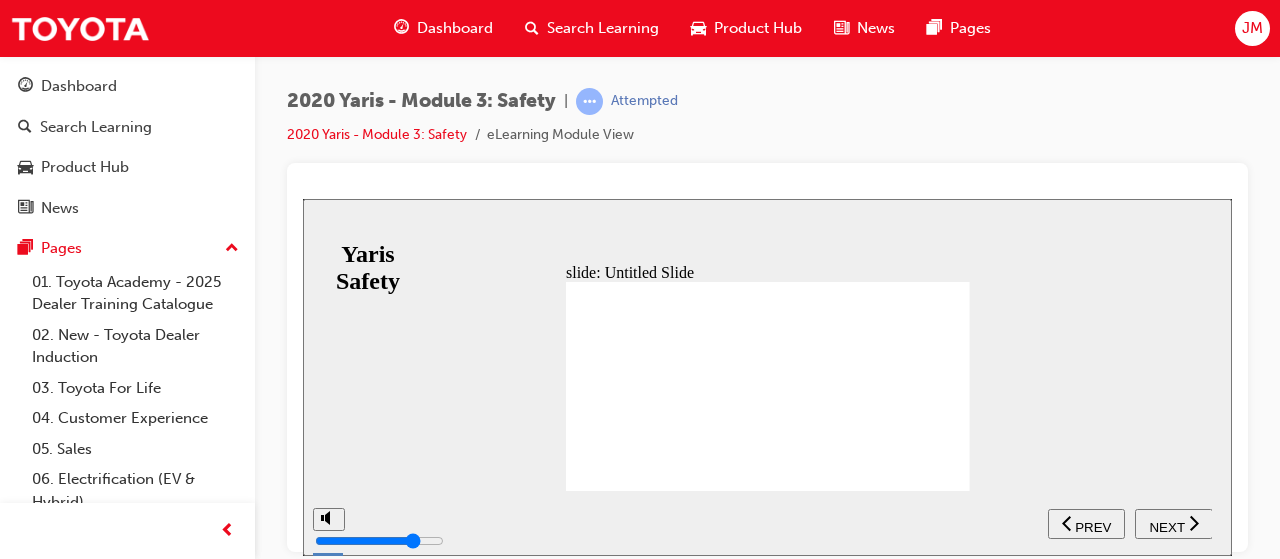 click on "NEXT" at bounding box center [1174, 523] 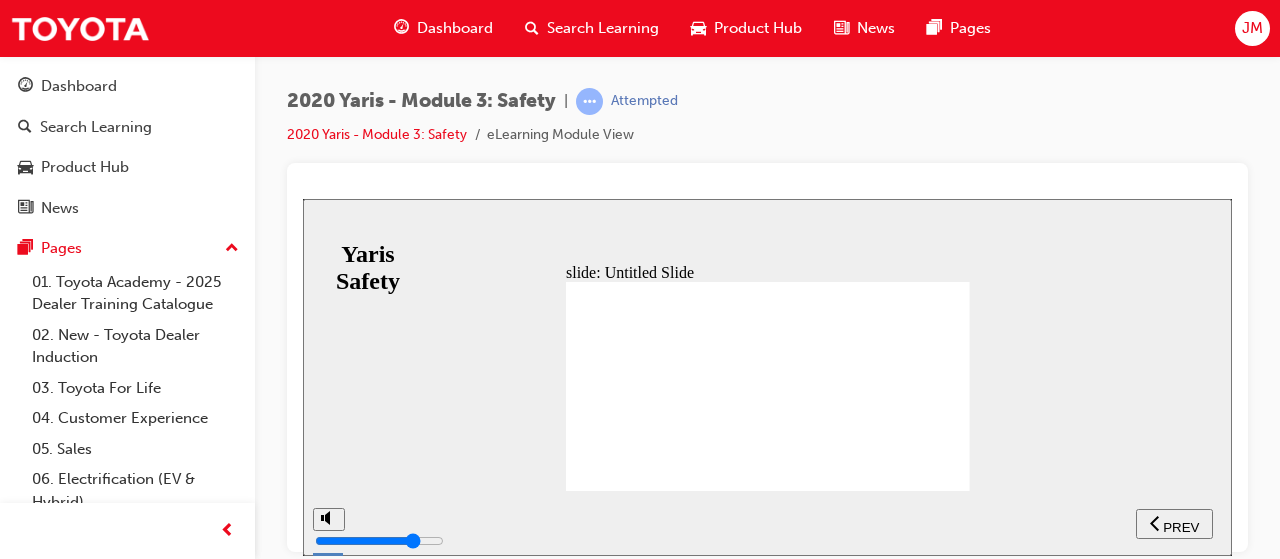 click 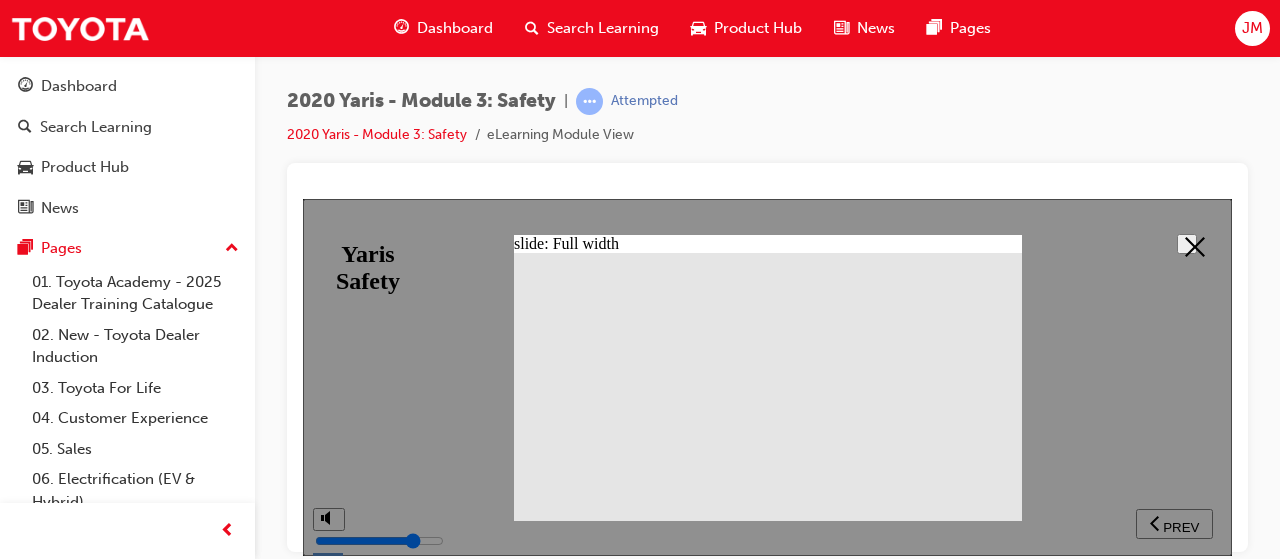 click at bounding box center (1187, 243) 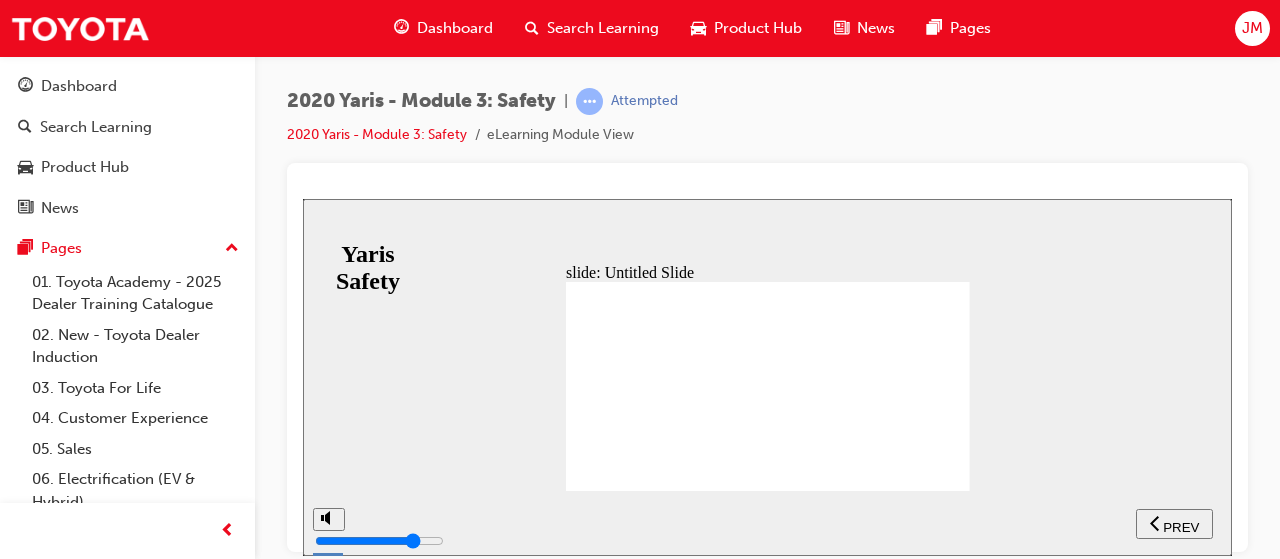 click 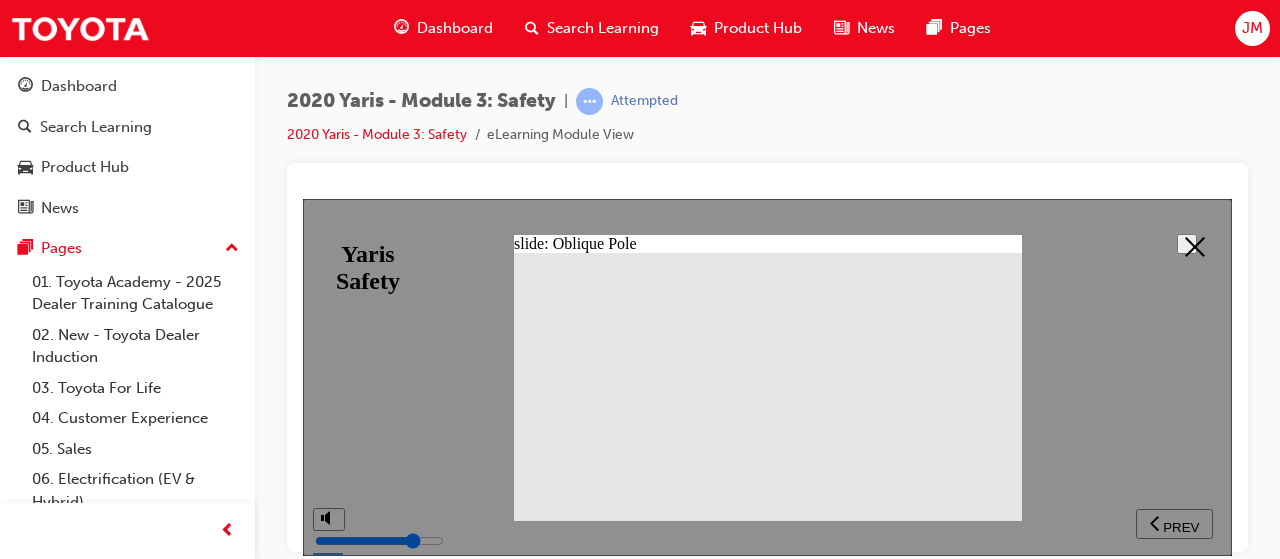 click at bounding box center [1187, 243] 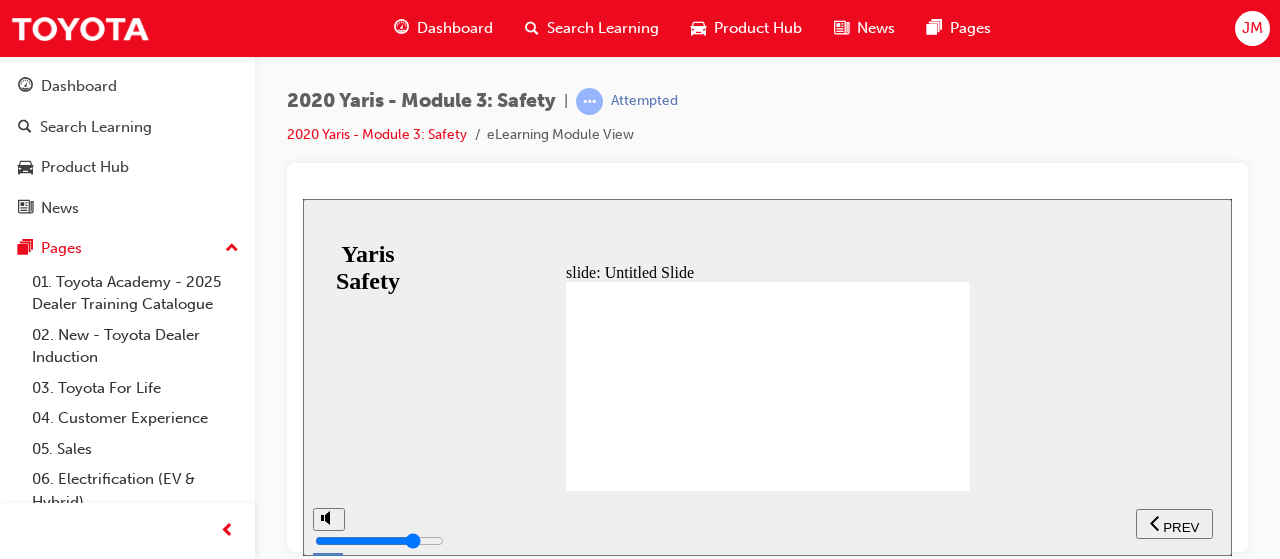 click 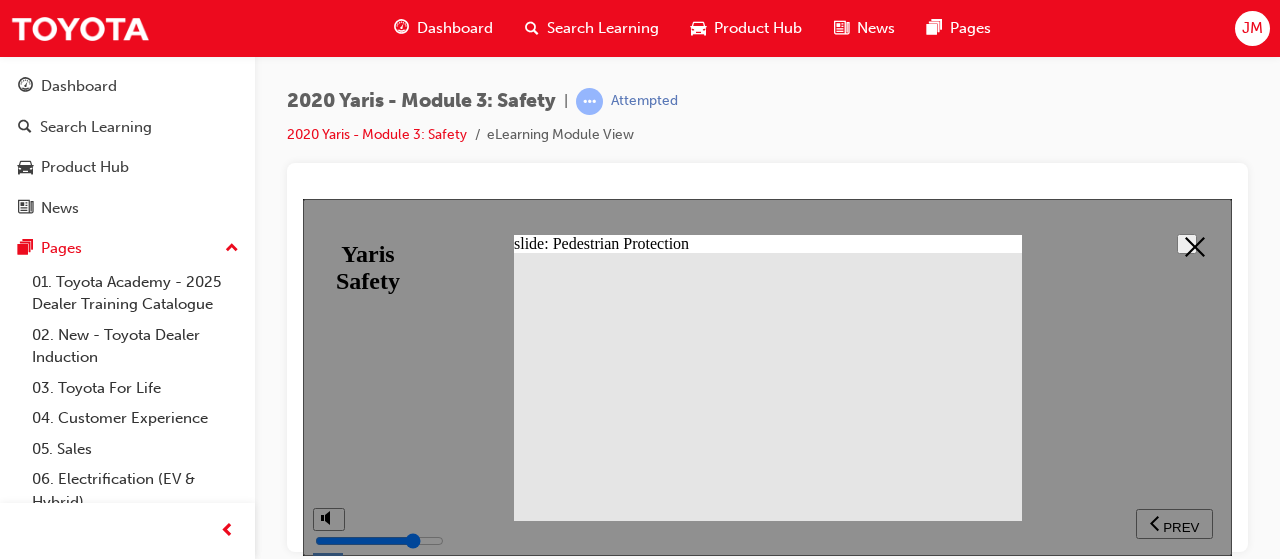 click 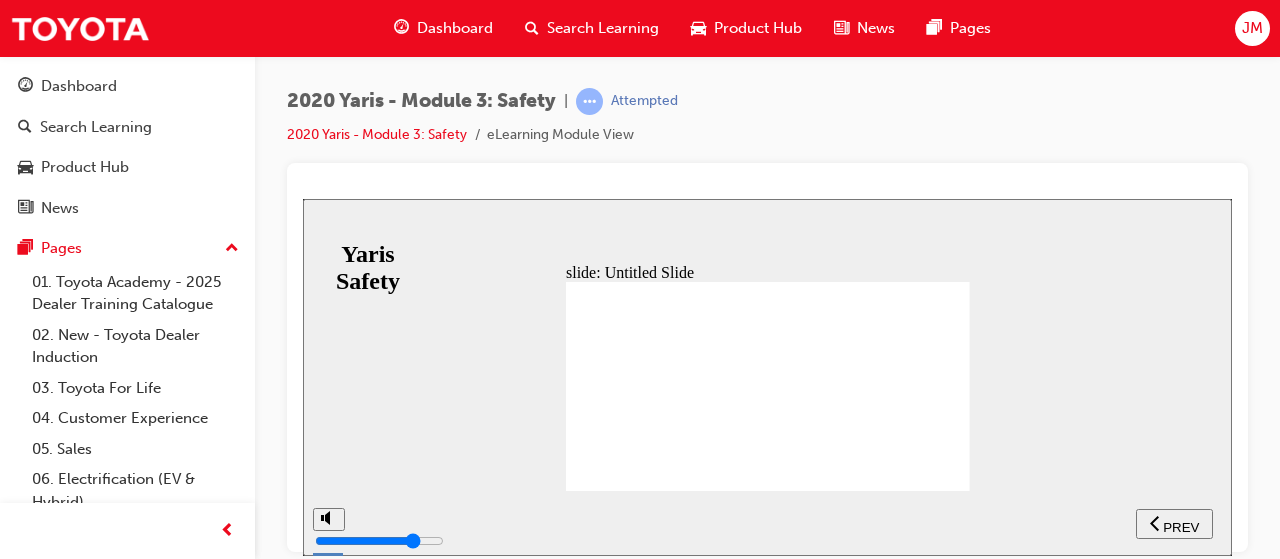 click 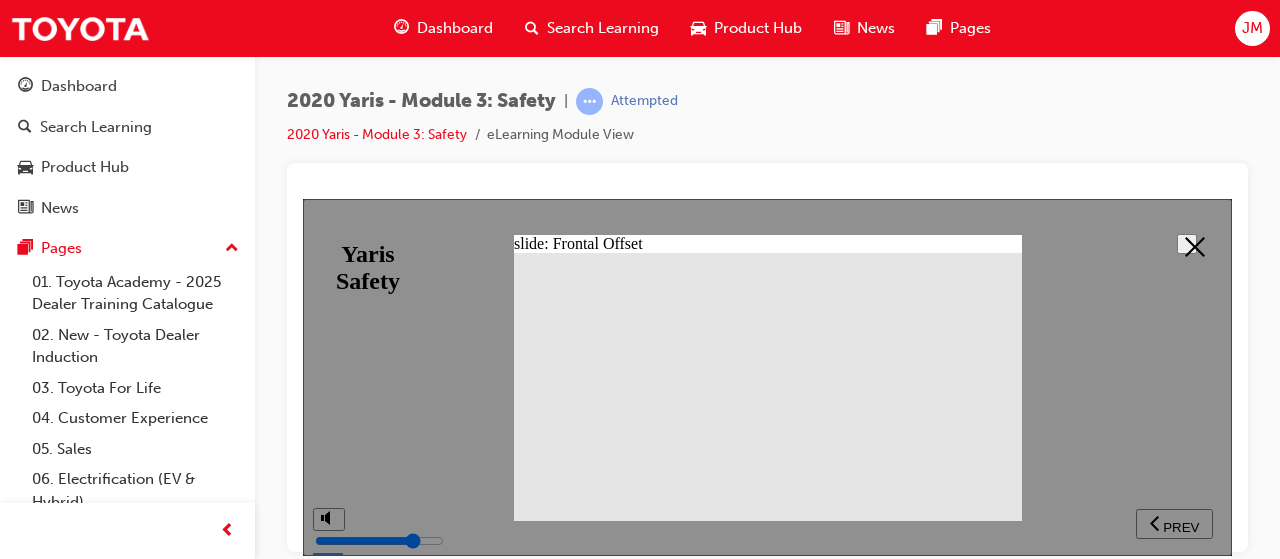 click at bounding box center (1187, 243) 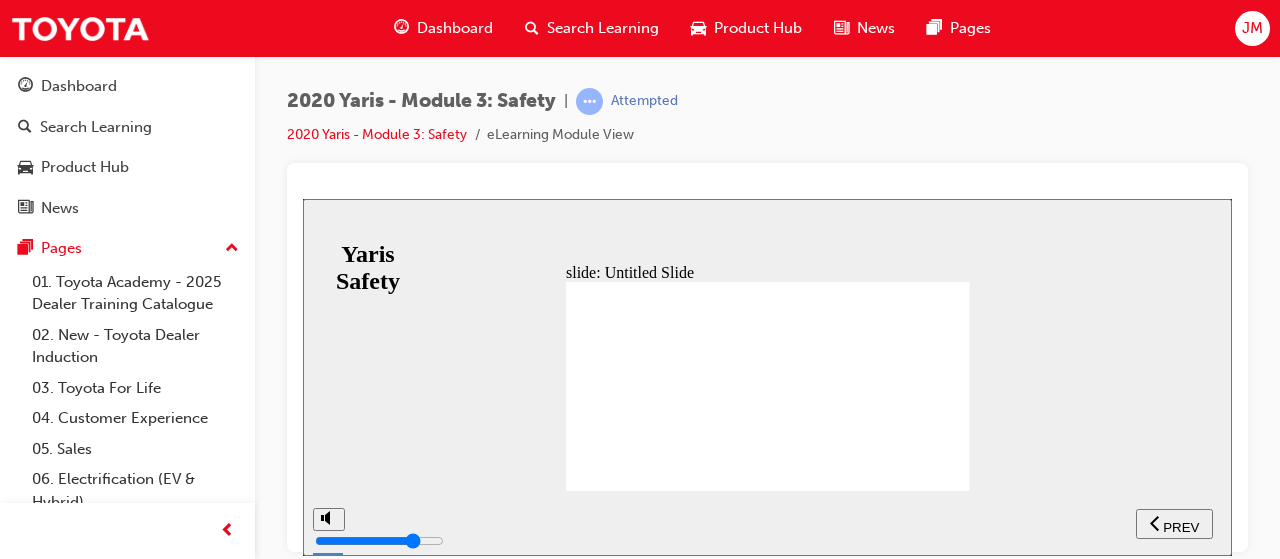 click 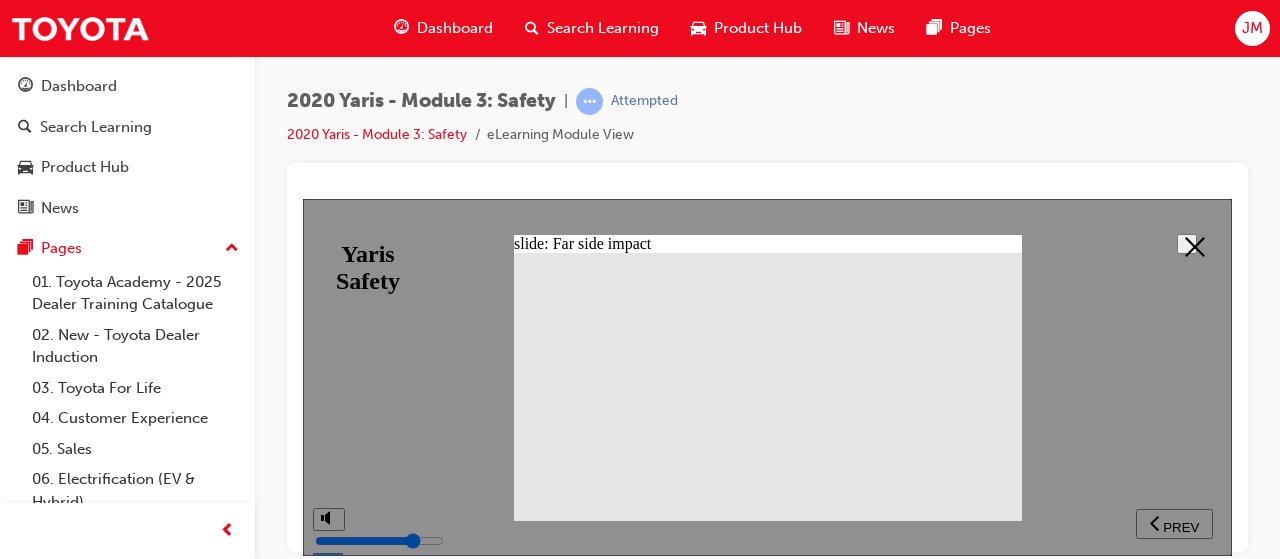 click at bounding box center [1187, 243] 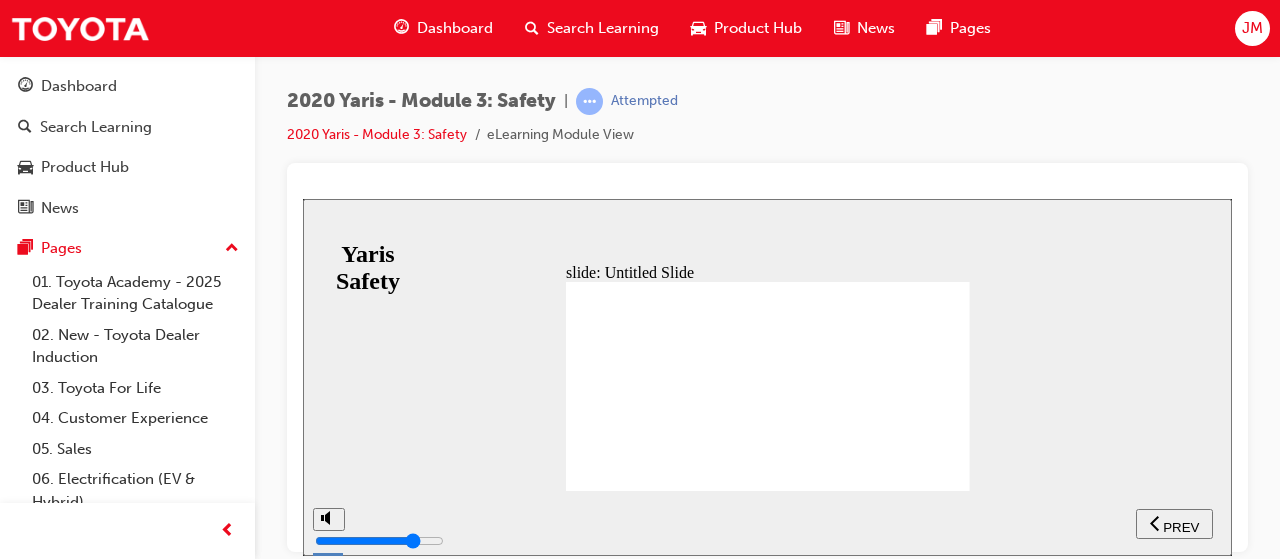 click 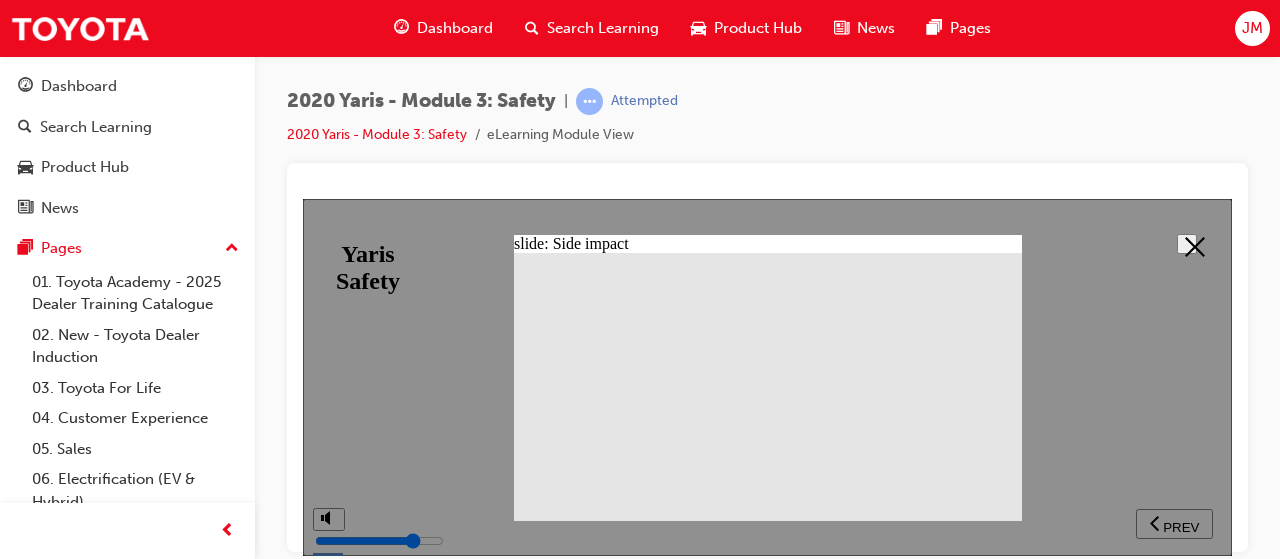 click 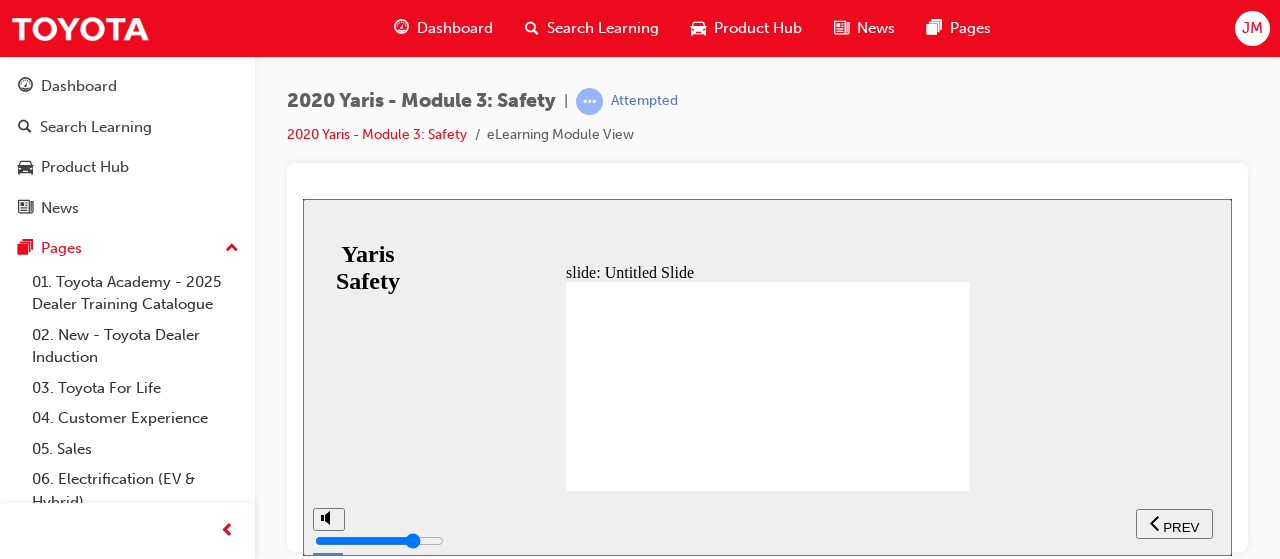 click 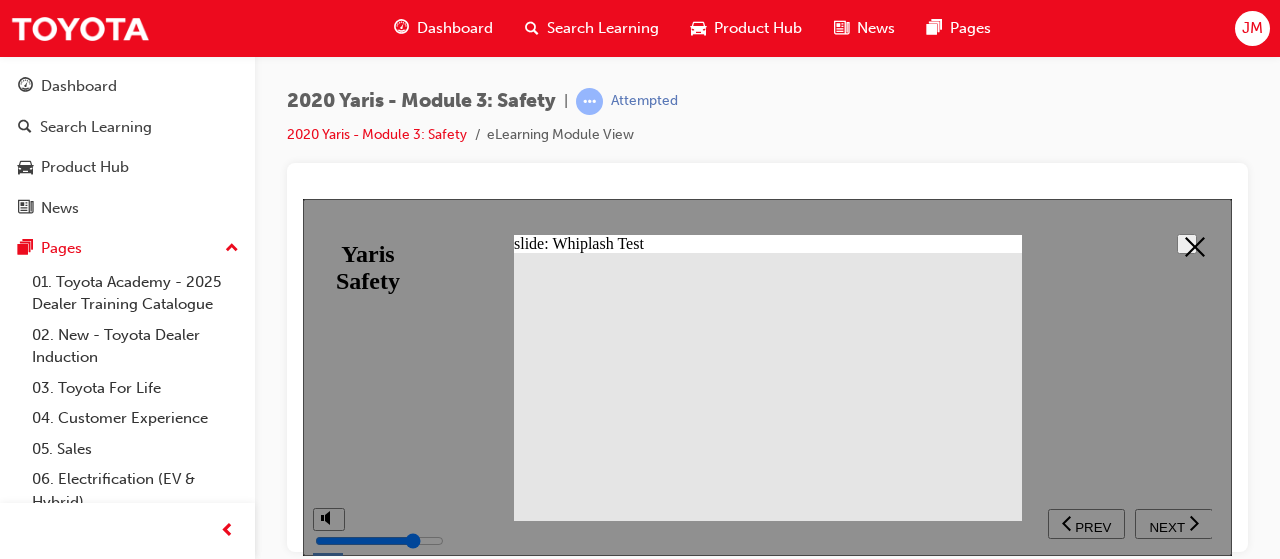 click 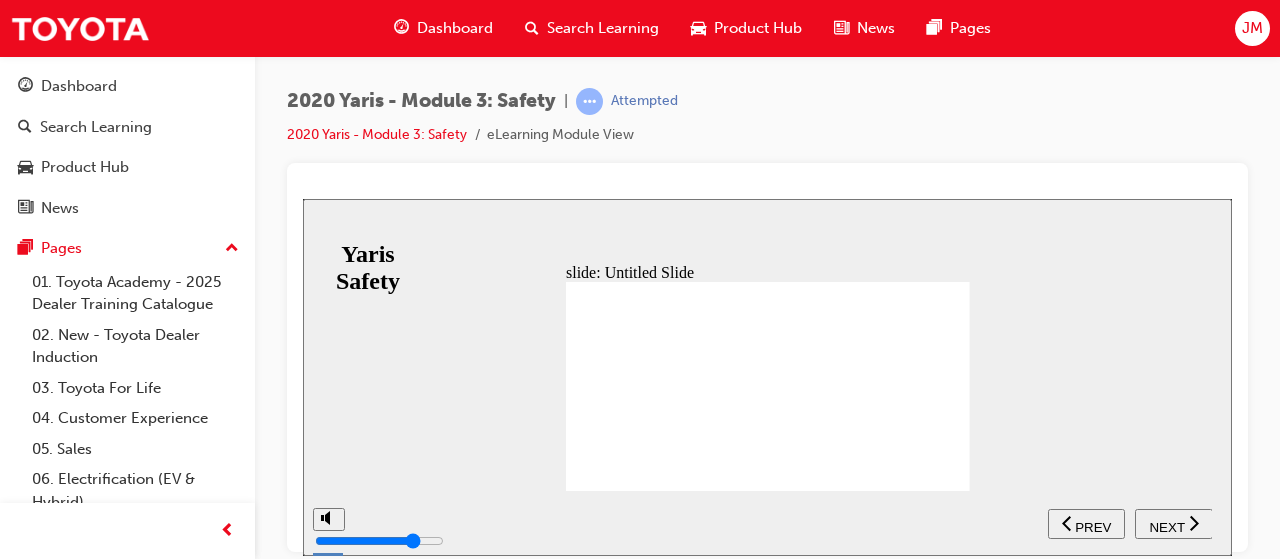 click on "NEXT" at bounding box center (1166, 526) 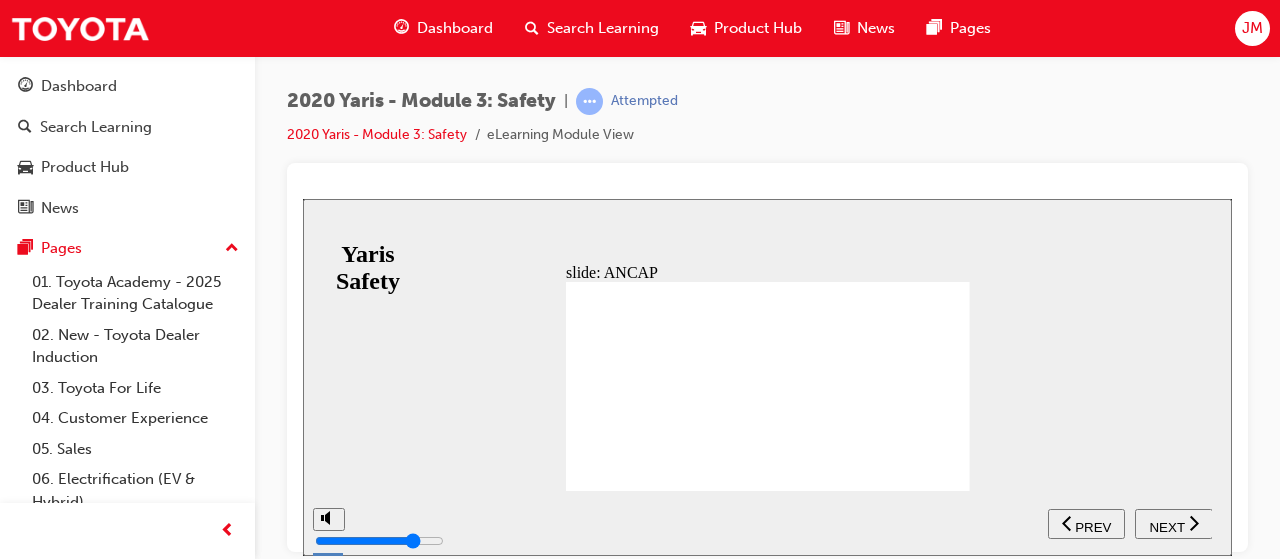 click on "NEXT" at bounding box center [1166, 526] 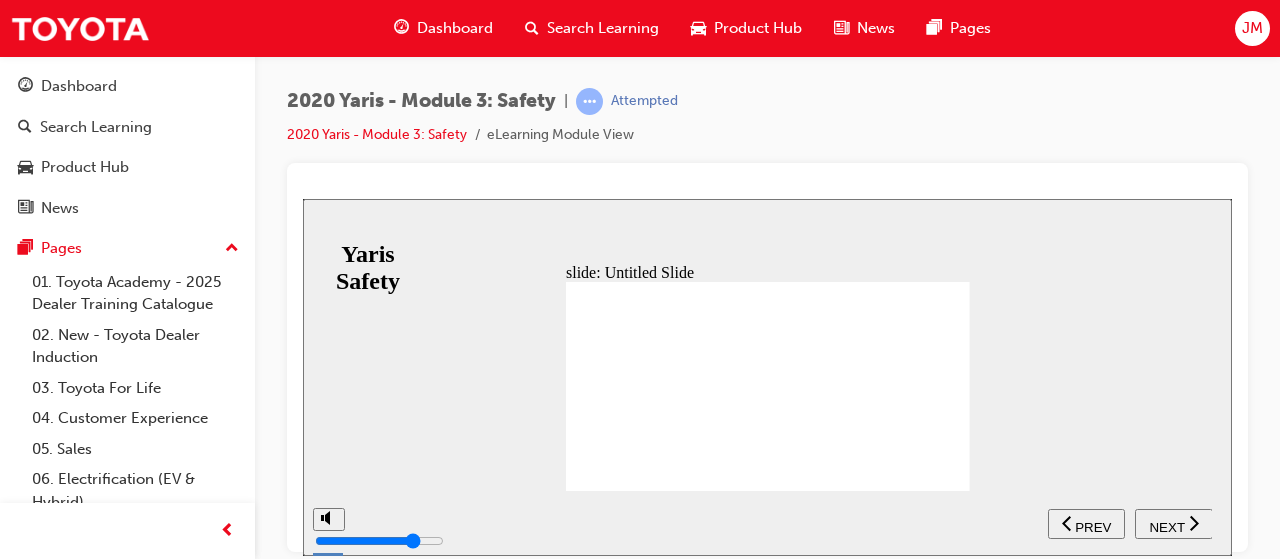 click on "NEXT" at bounding box center [1166, 526] 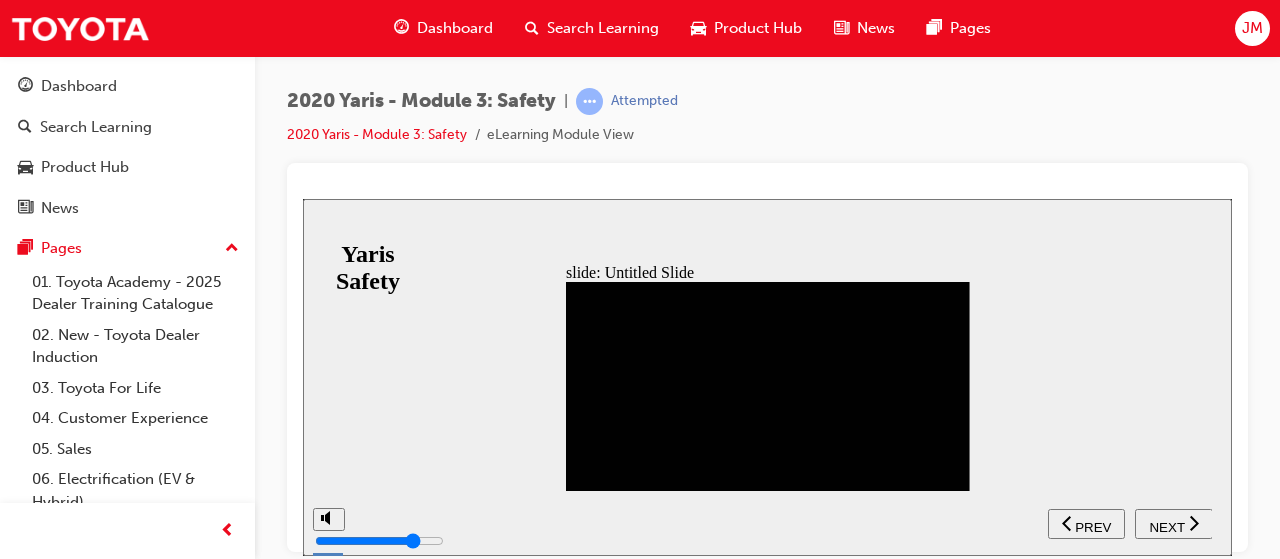 click on "NEXT" at bounding box center (1166, 526) 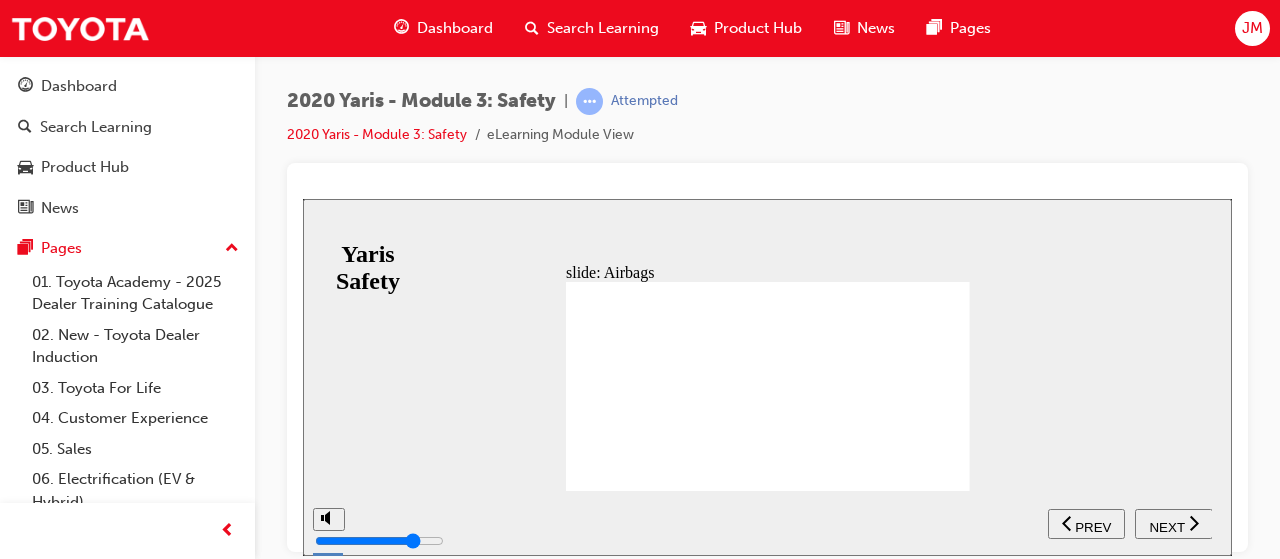 click on "NEXT" at bounding box center [1166, 526] 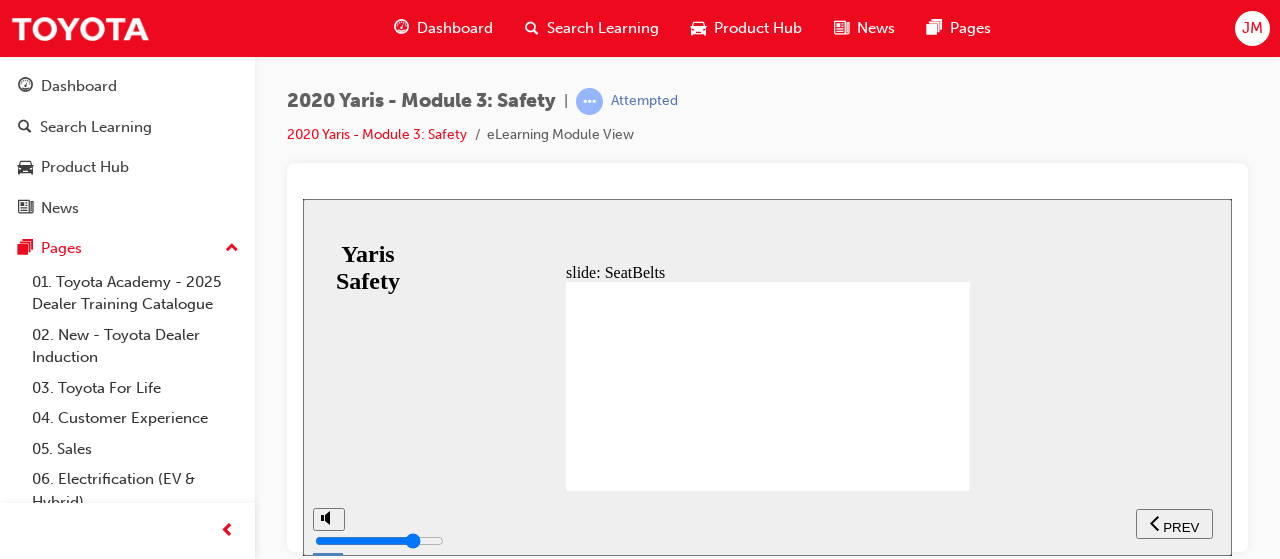 click on "PREV" at bounding box center (1181, 526) 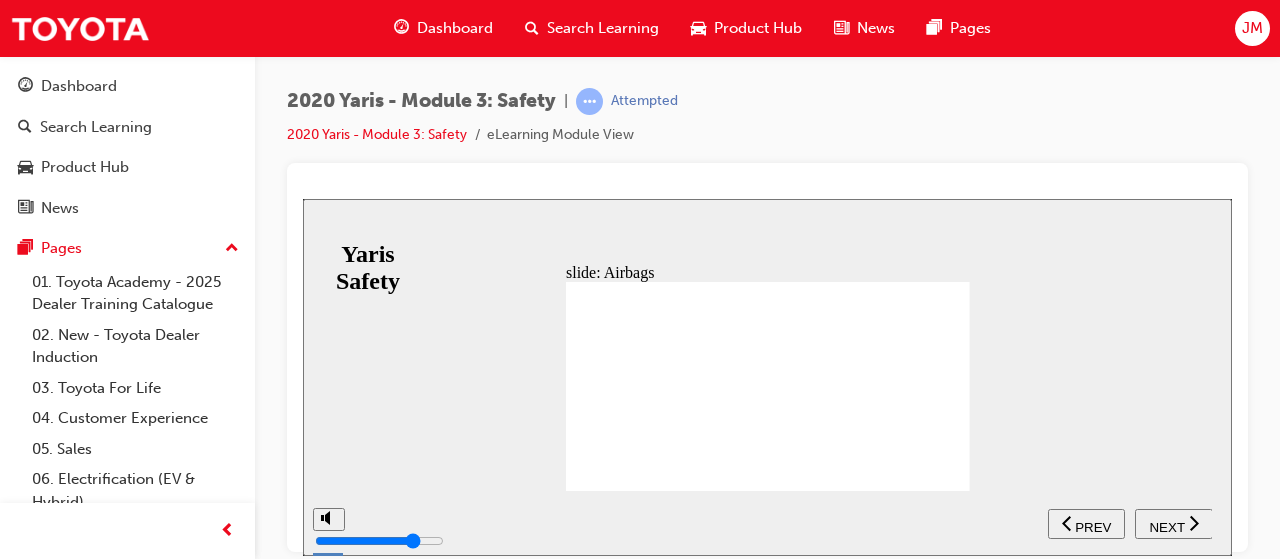 click 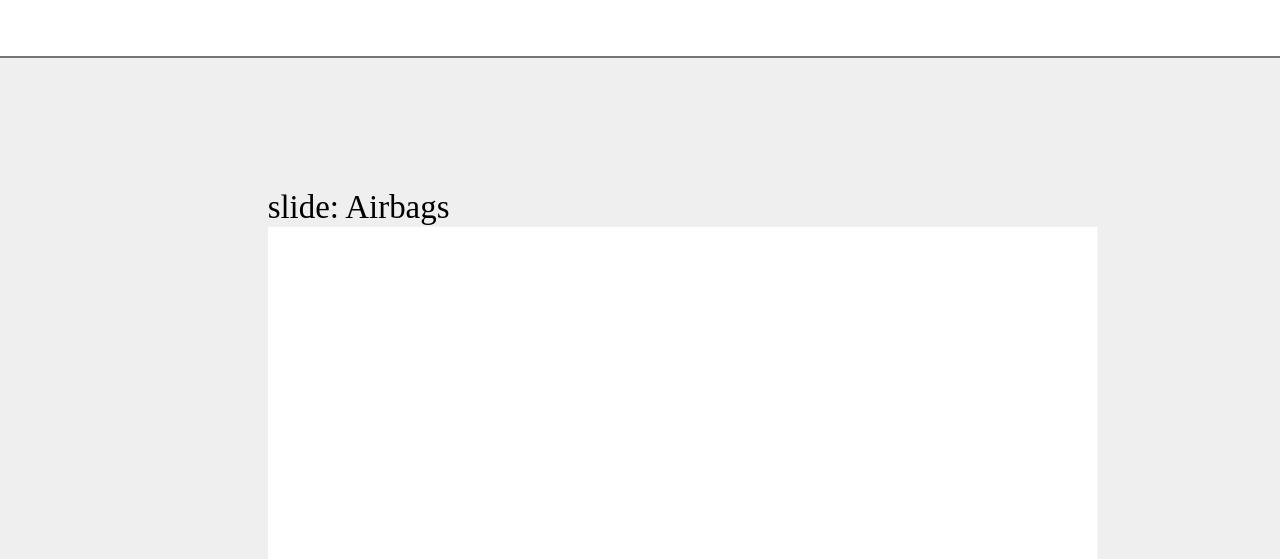 click 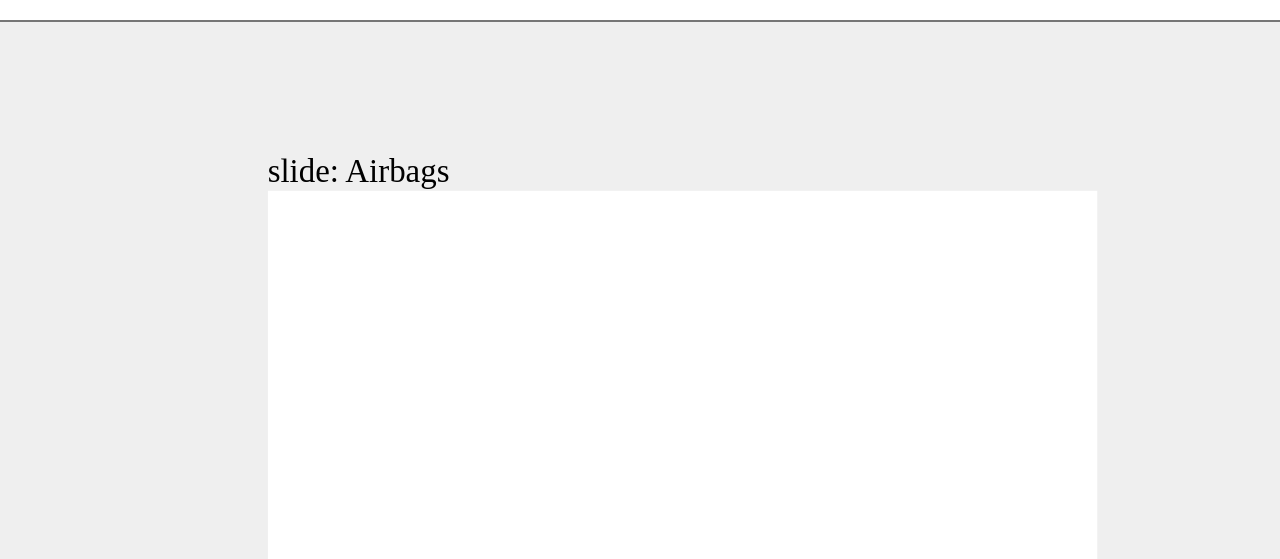 click 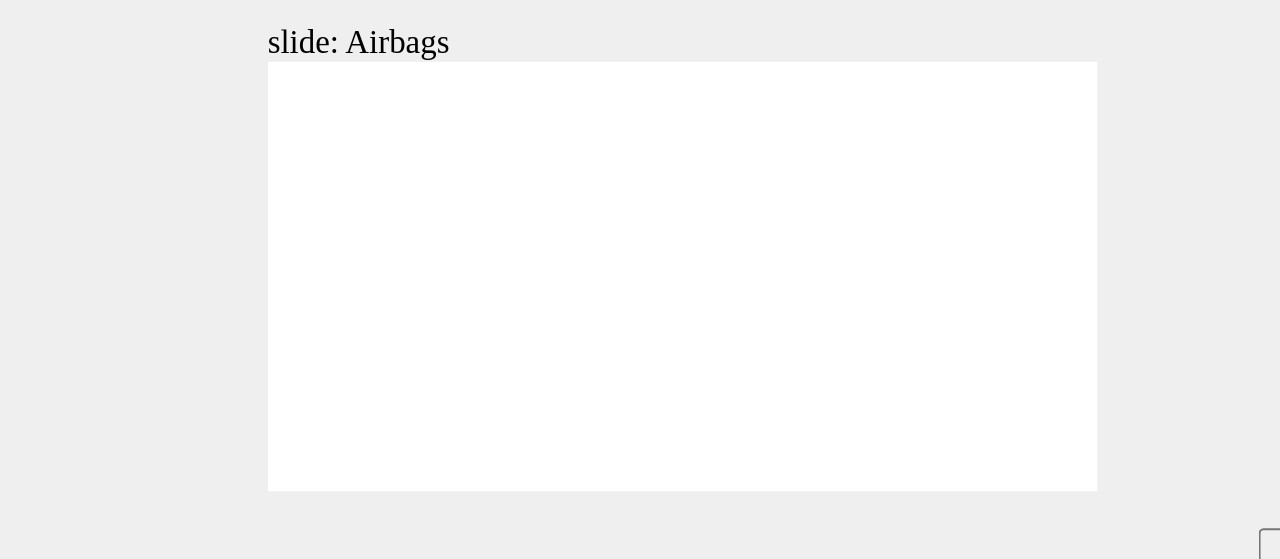 click 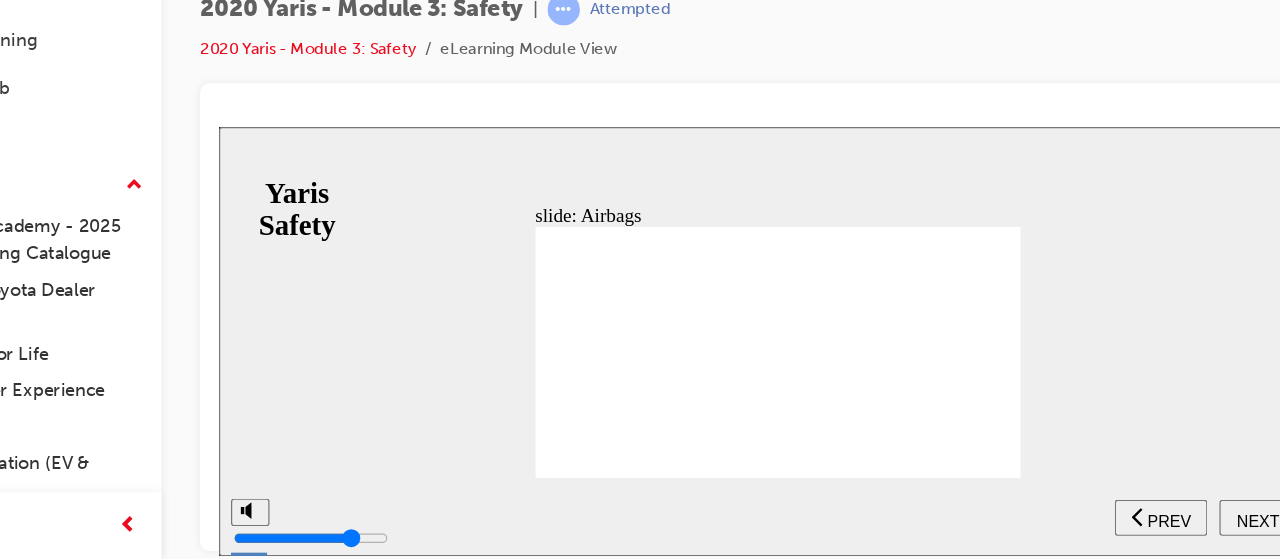 scroll, scrollTop: 0, scrollLeft: 0, axis: both 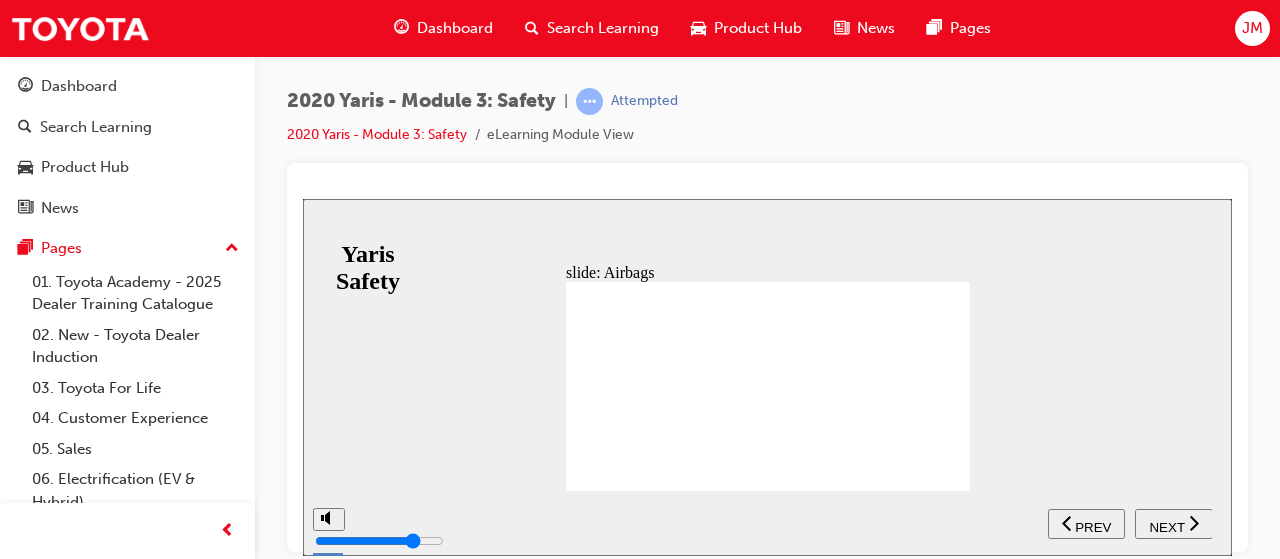 click on "NEXT" at bounding box center [1166, 526] 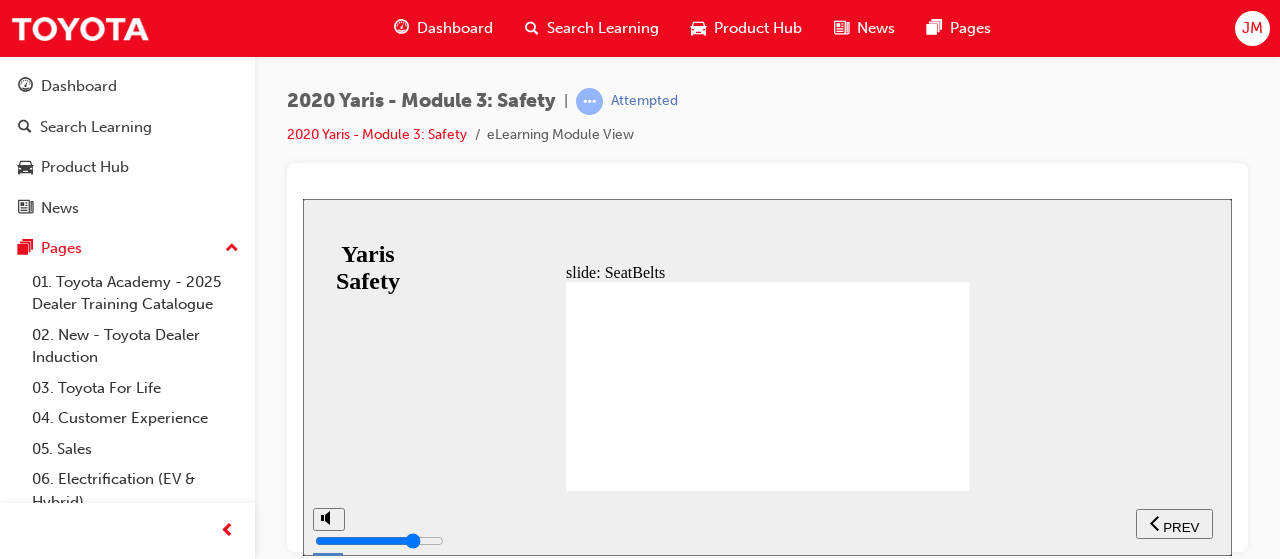 click 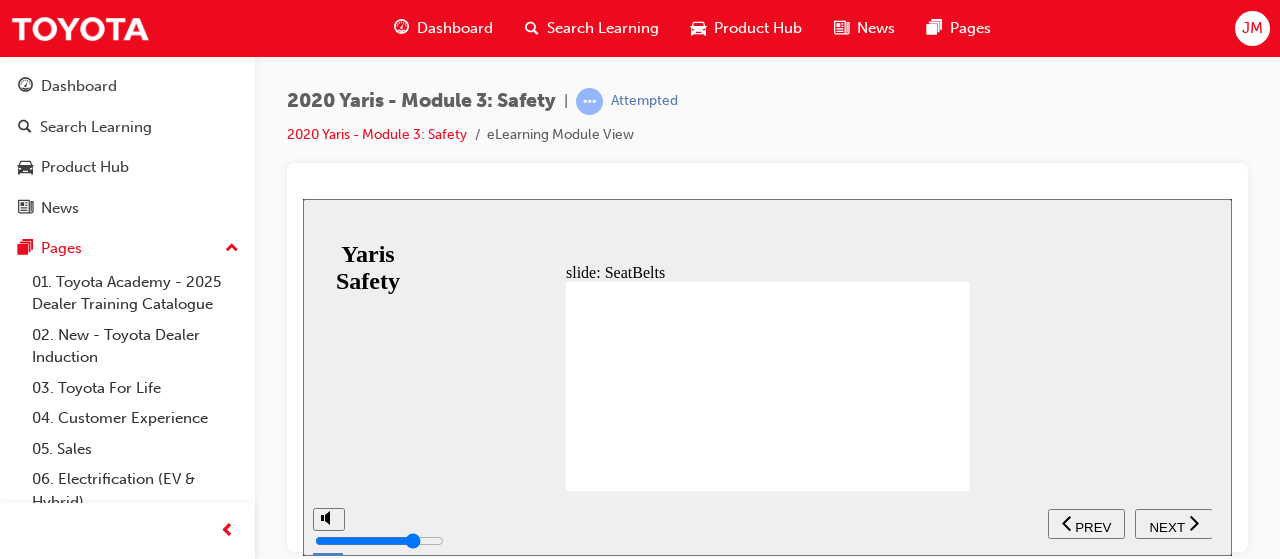 click on "NEXT" at bounding box center (1166, 526) 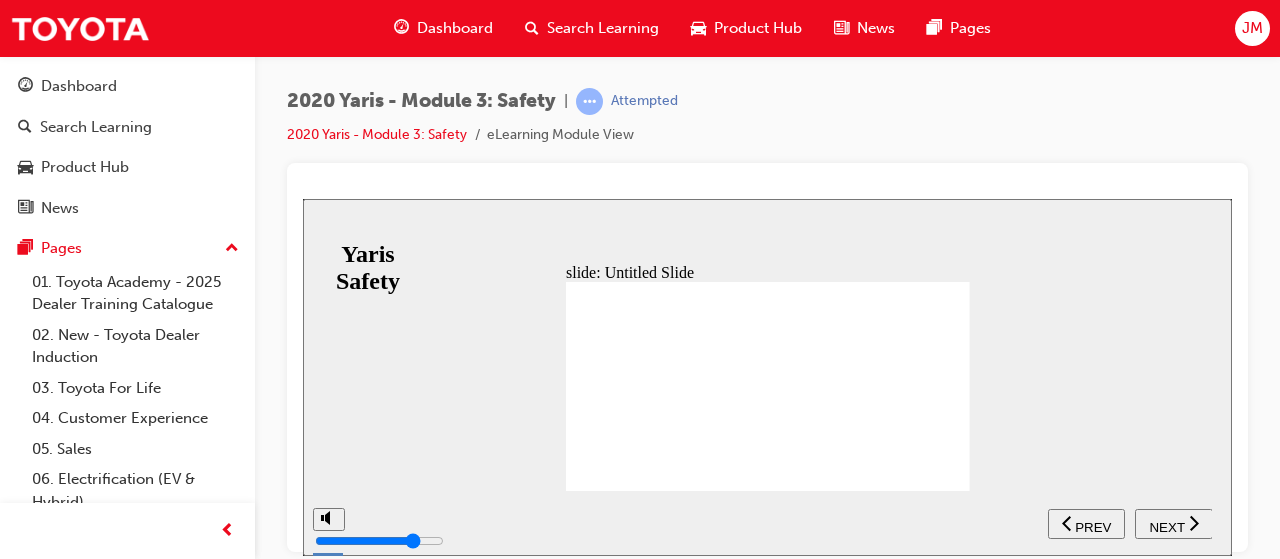 click on "NEXT" at bounding box center [1166, 526] 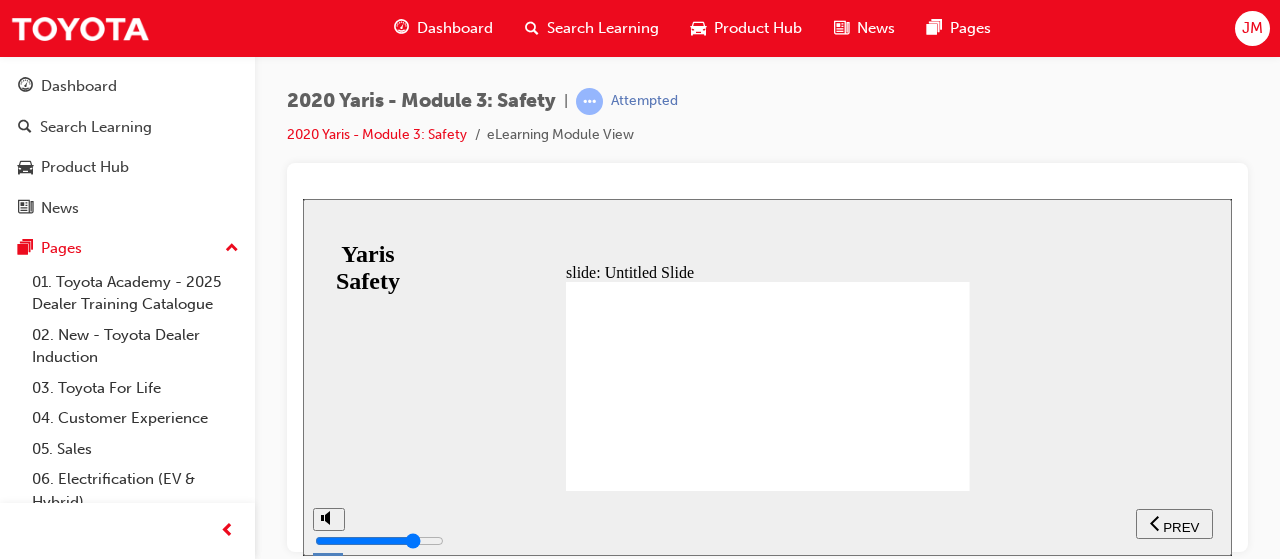 click 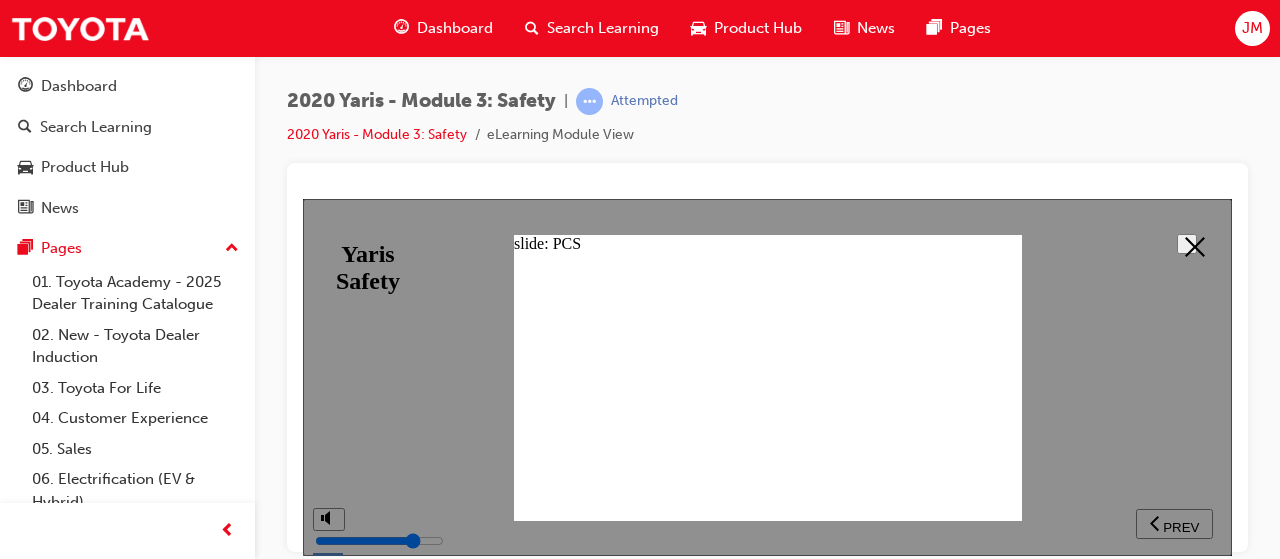 click 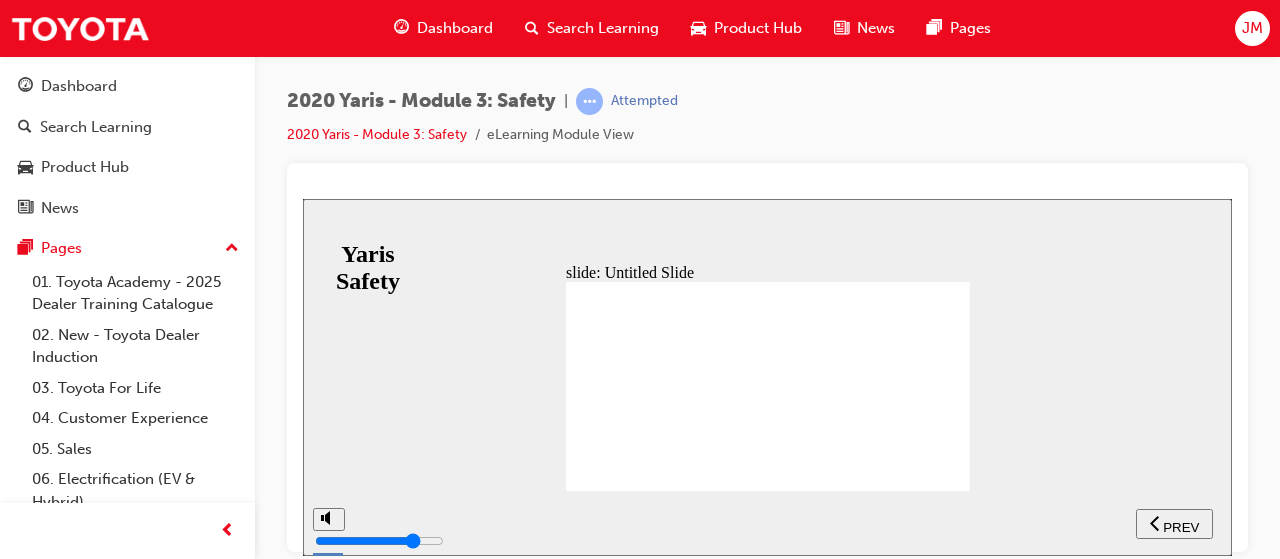 click 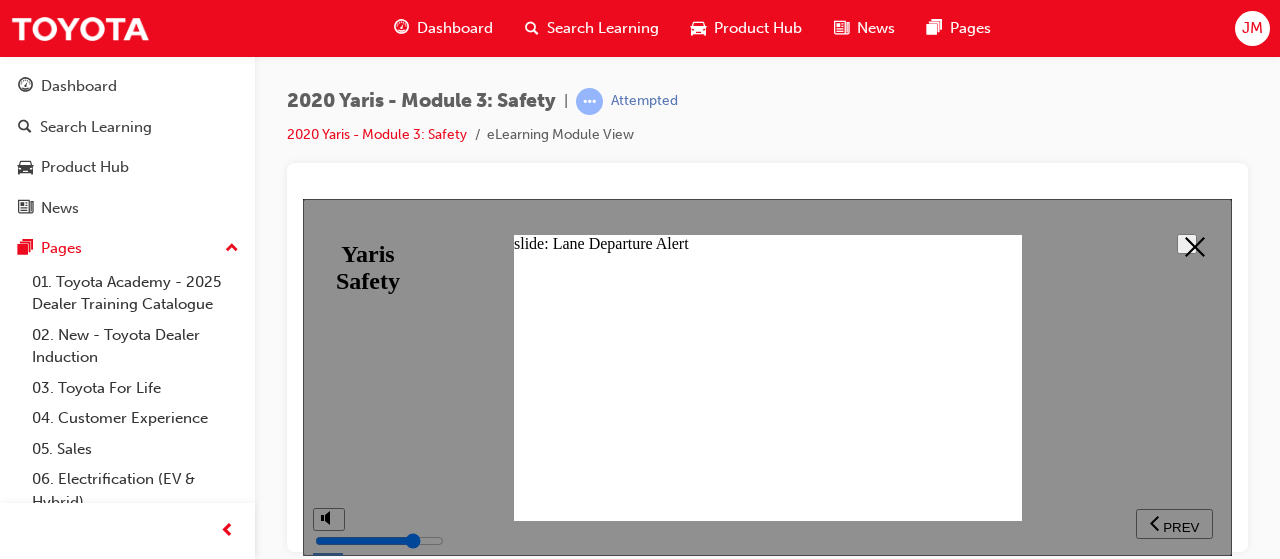 click at bounding box center (1187, 243) 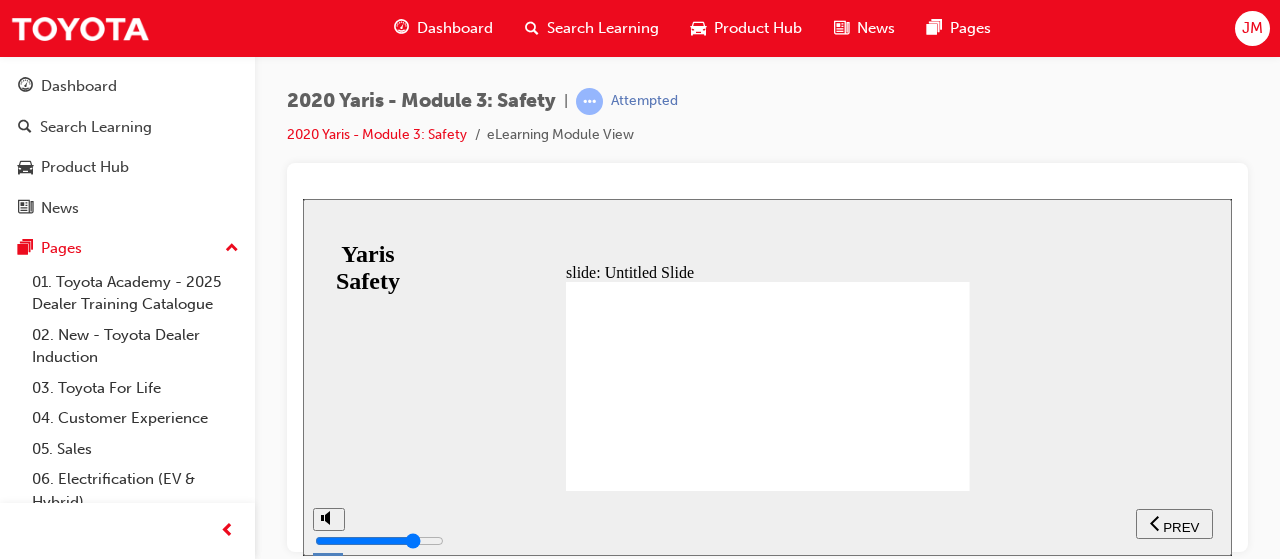 click 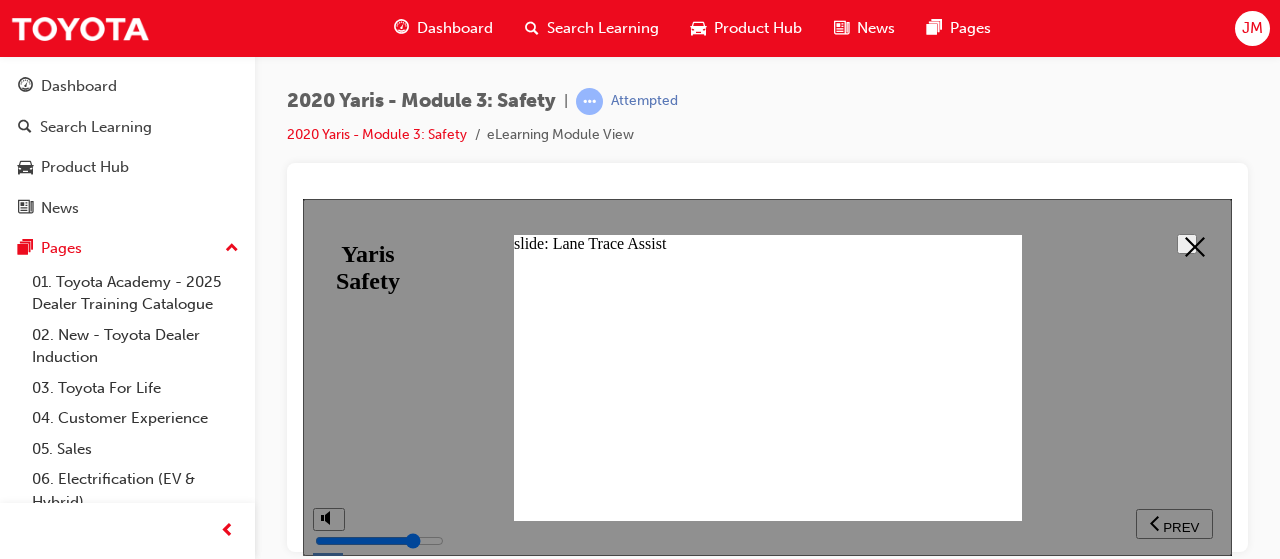 click at bounding box center [1187, 243] 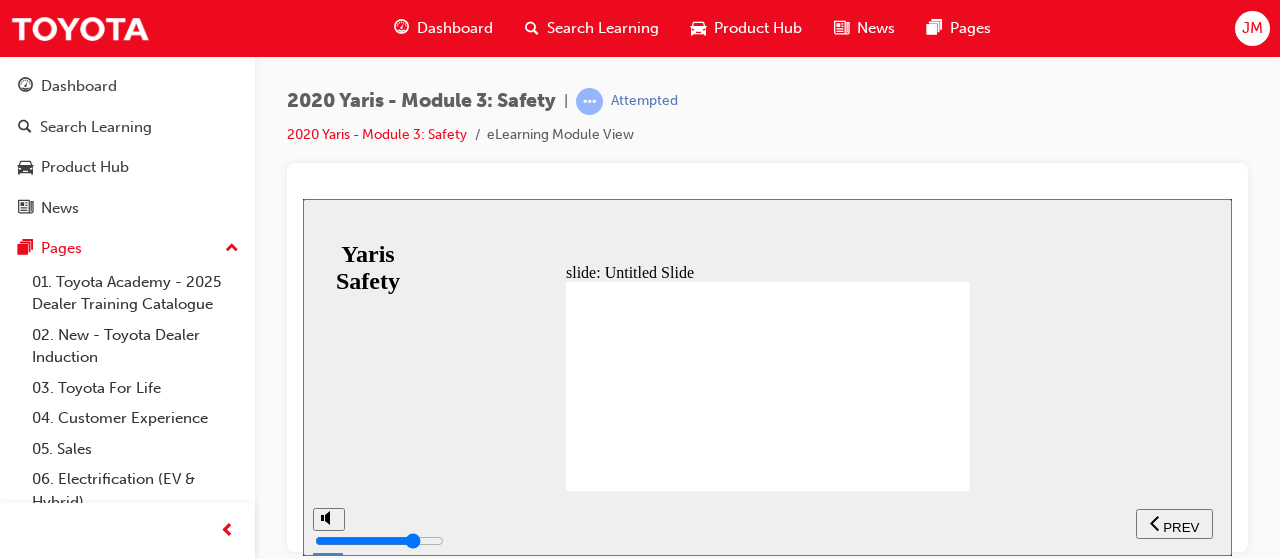 click 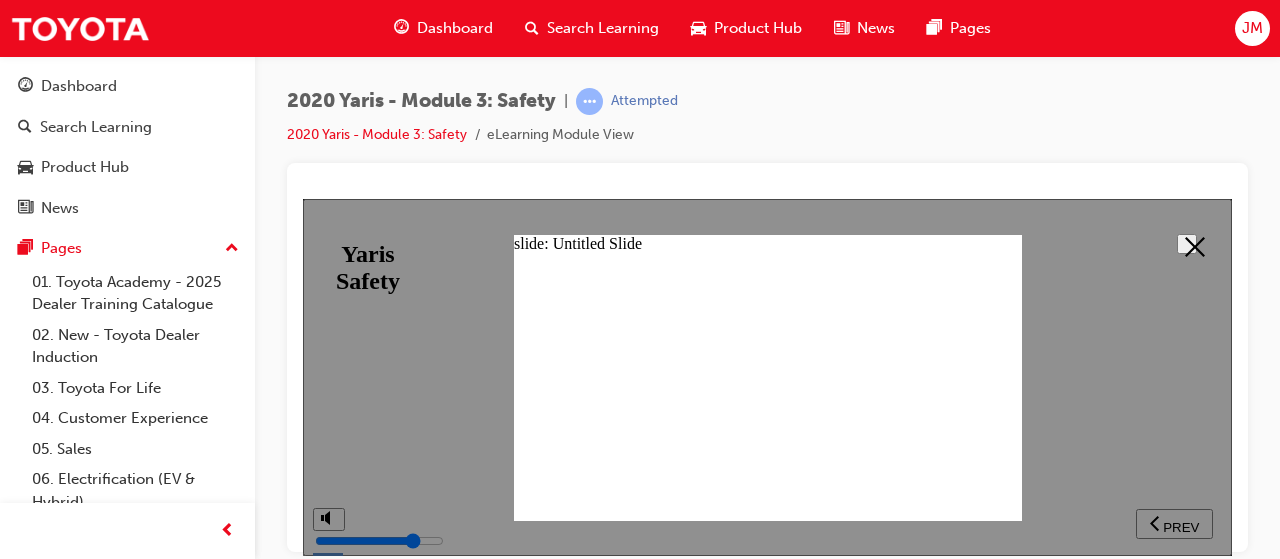 click 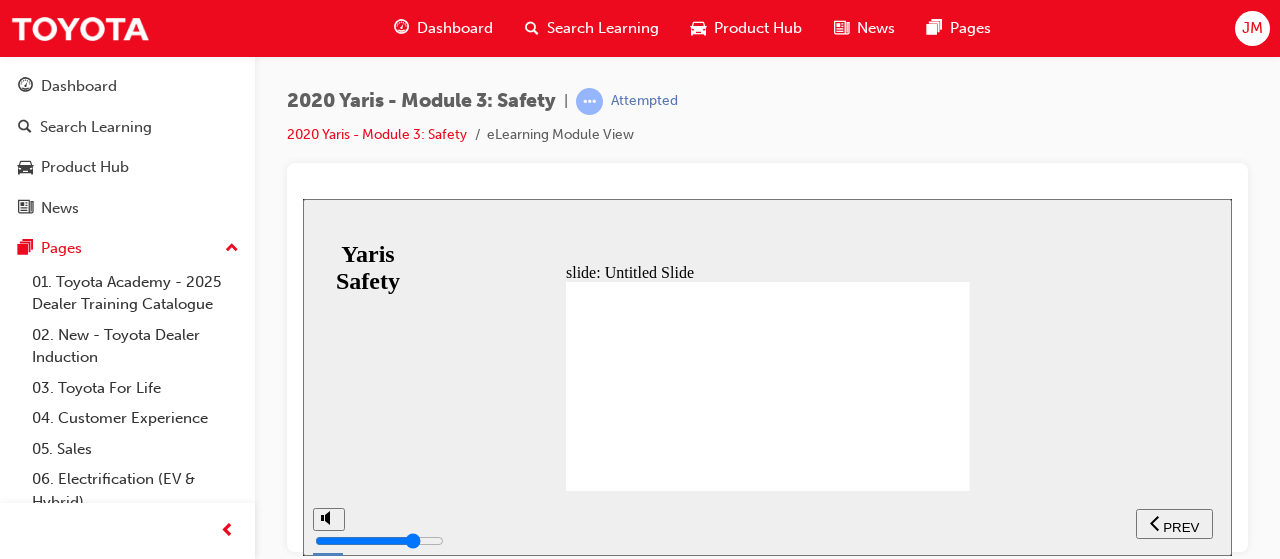 click 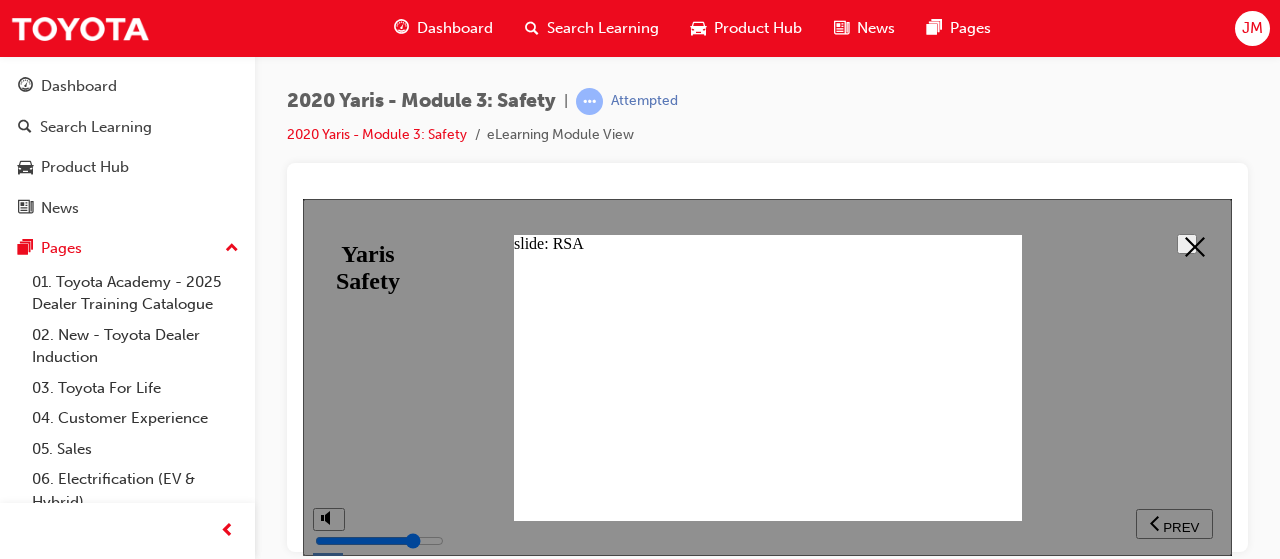 click 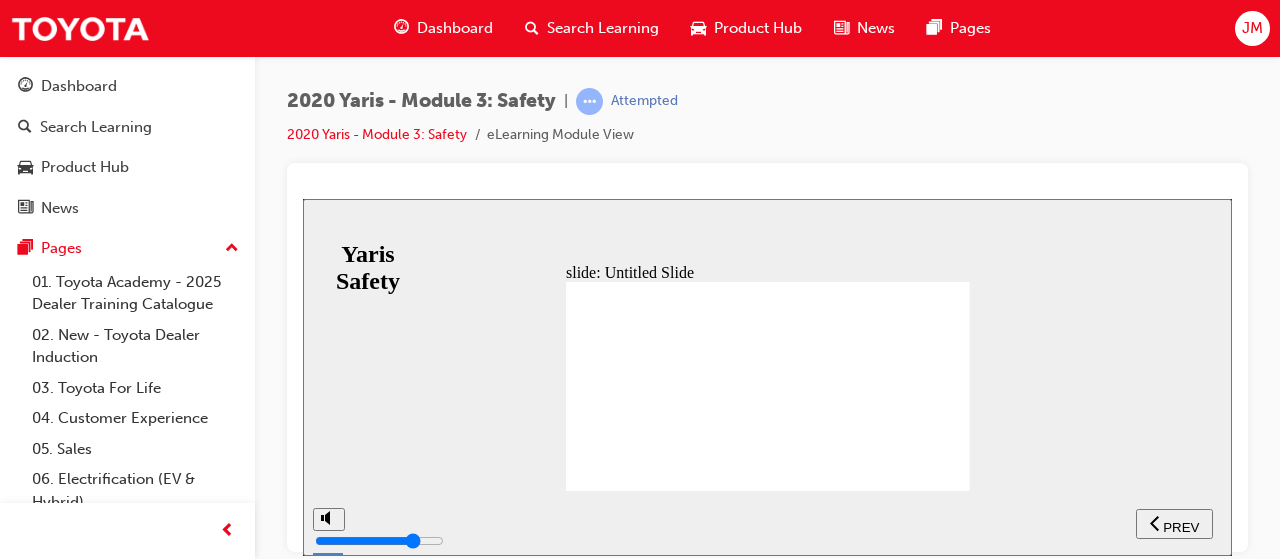 click 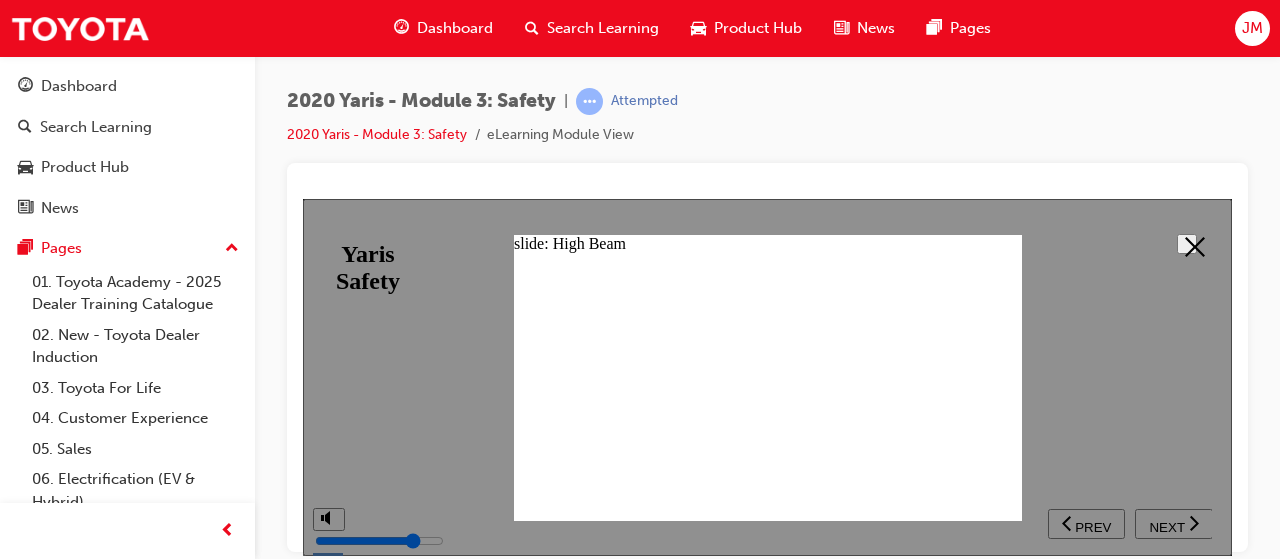 click 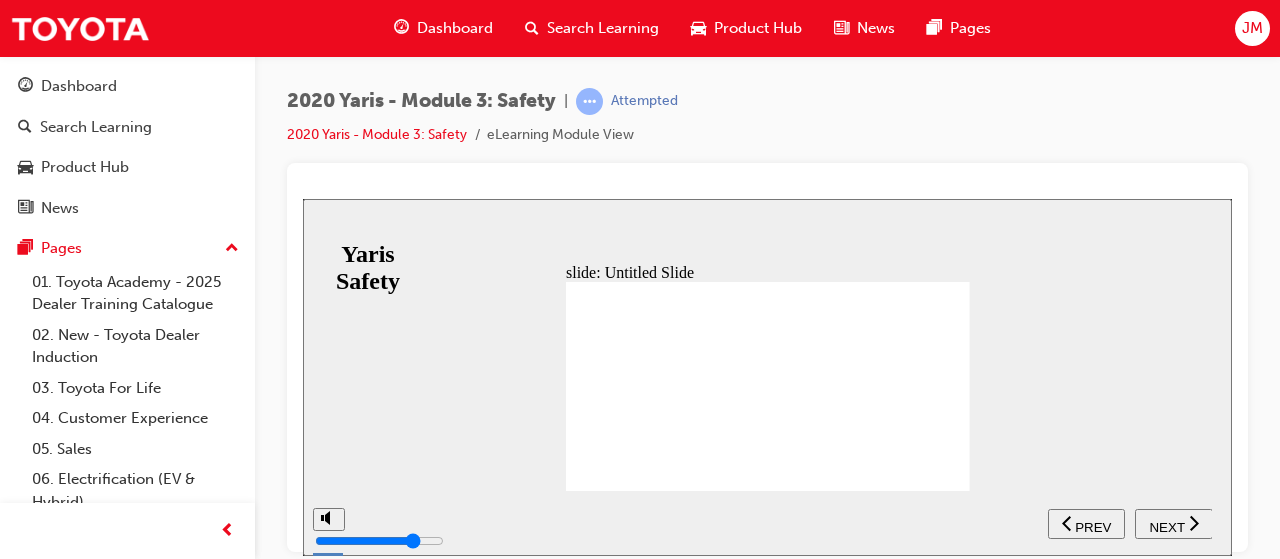 click on "NEXT" at bounding box center [1174, 523] 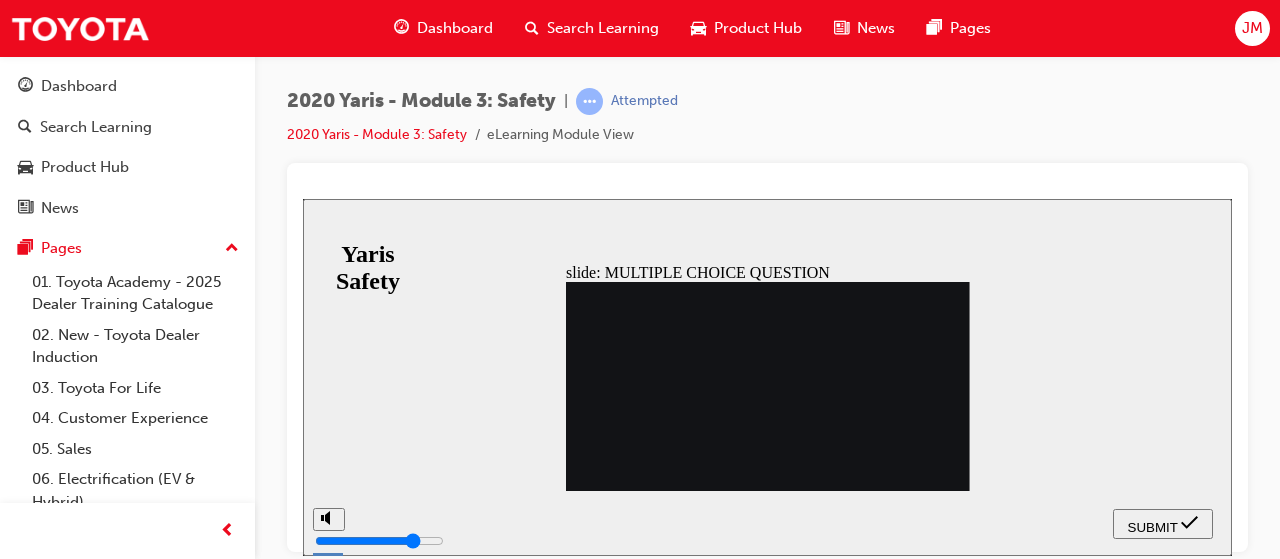 click on "Yaris Safety" at bounding box center (368, 267) 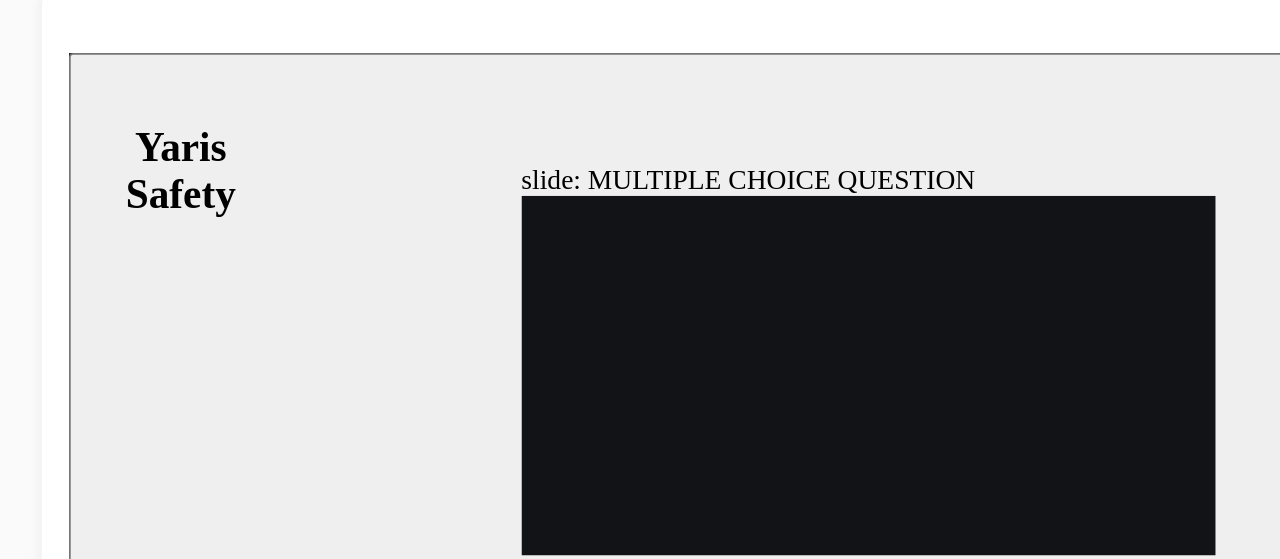 click 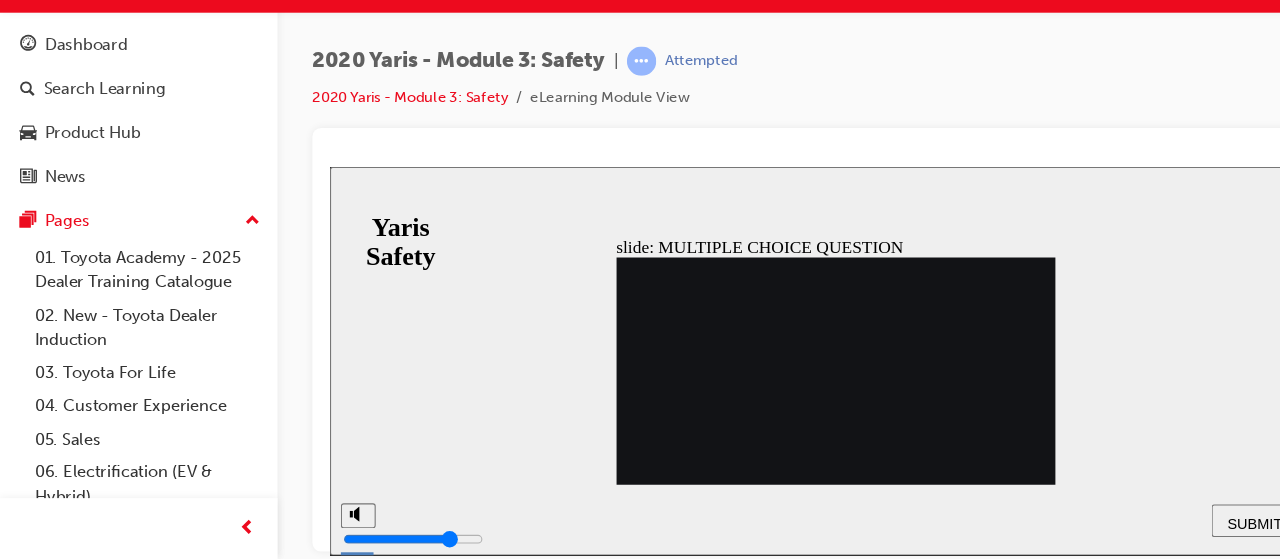 scroll, scrollTop: 0, scrollLeft: 0, axis: both 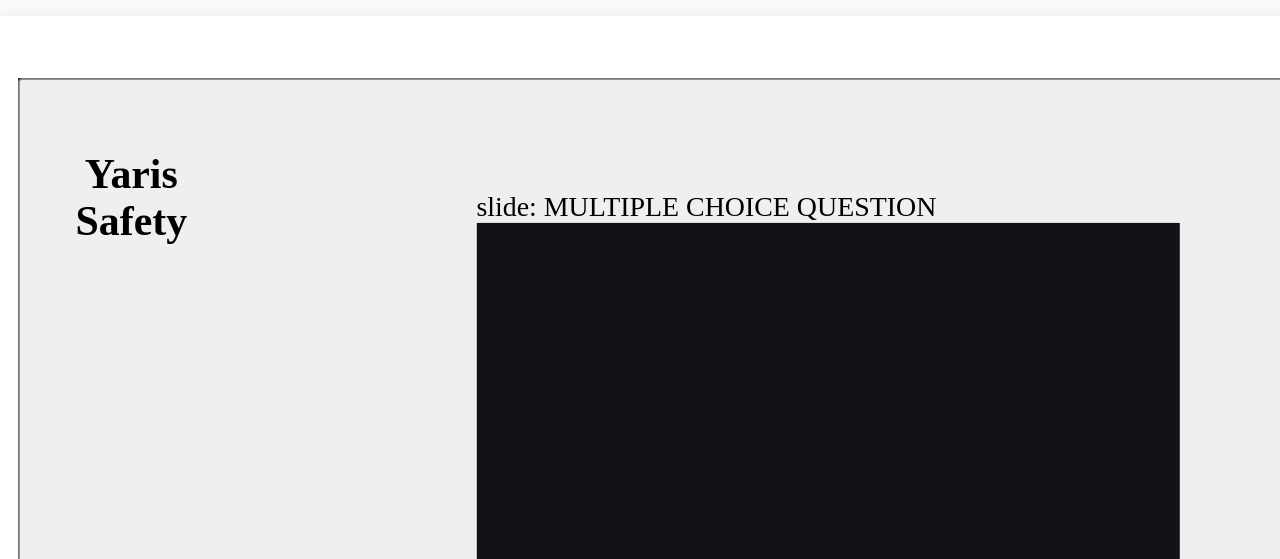 click 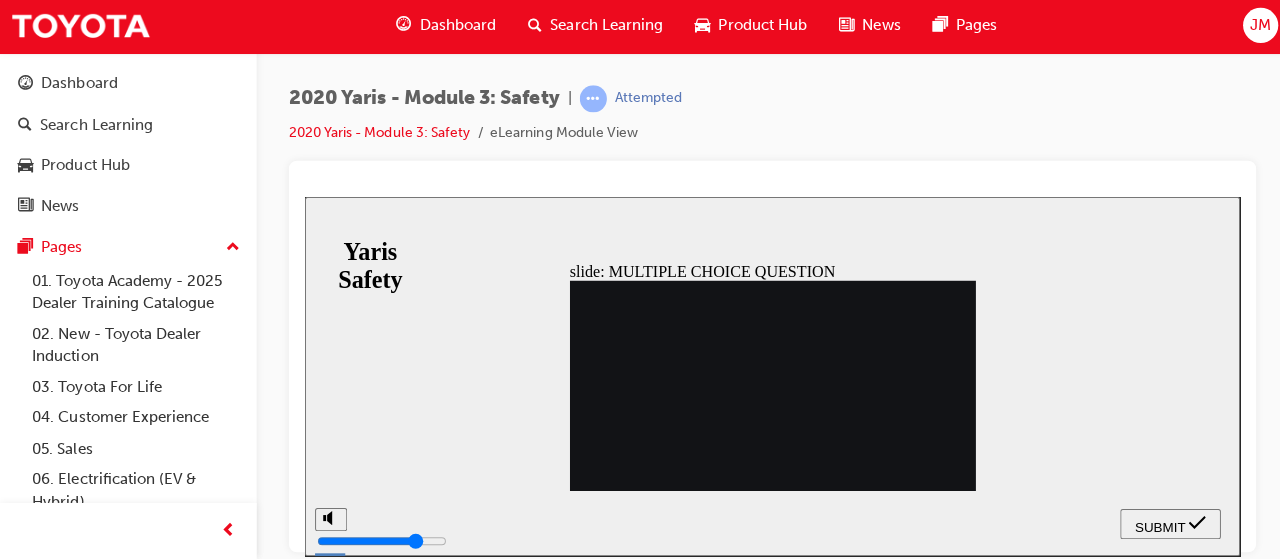 scroll, scrollTop: 0, scrollLeft: 0, axis: both 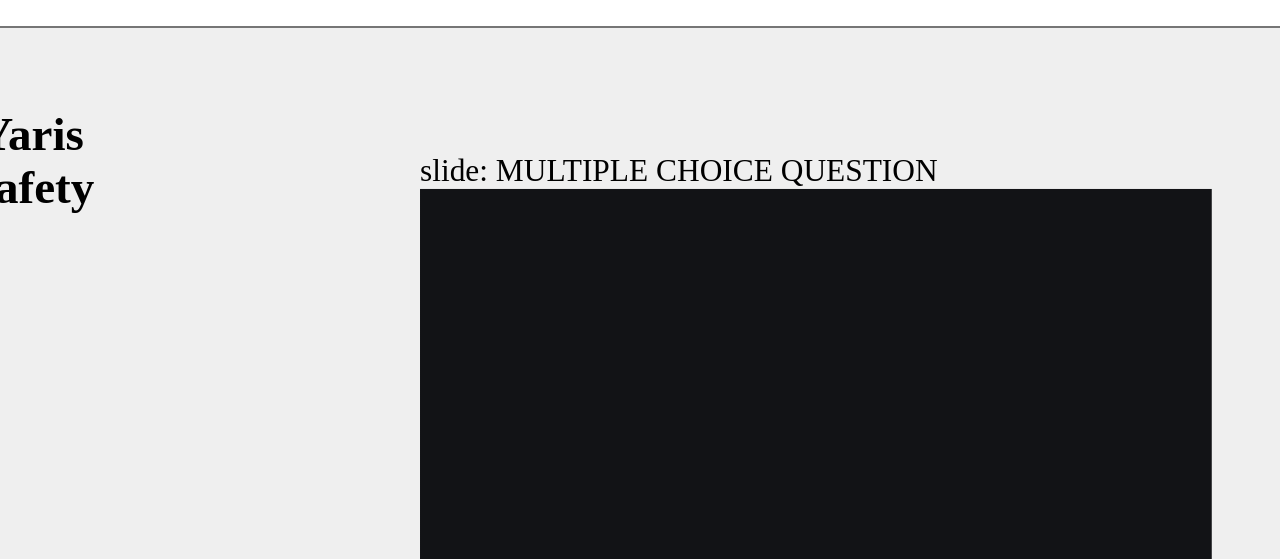 click on "slide: MULTIPLE CHOICE QUESTION
Quiz 3. Which test below is new to ANCAP 2020 for vehicles to get a 5-star rating? Rectangle 1 Side Pole Oblique Far Side Impact Assessment Side Advanced Mobile Deformable Barrier Frontal Full Width Rigid Barrier Frontal Oset Deormable Barrier 3. Which test below is new to ANCAP 2020 or vehicles to get a 5-star rating? Quiz Correct Incorrect Back to top SUBMIT
NEXT
PREV
Yaris Safety" at bounding box center [368, 202] 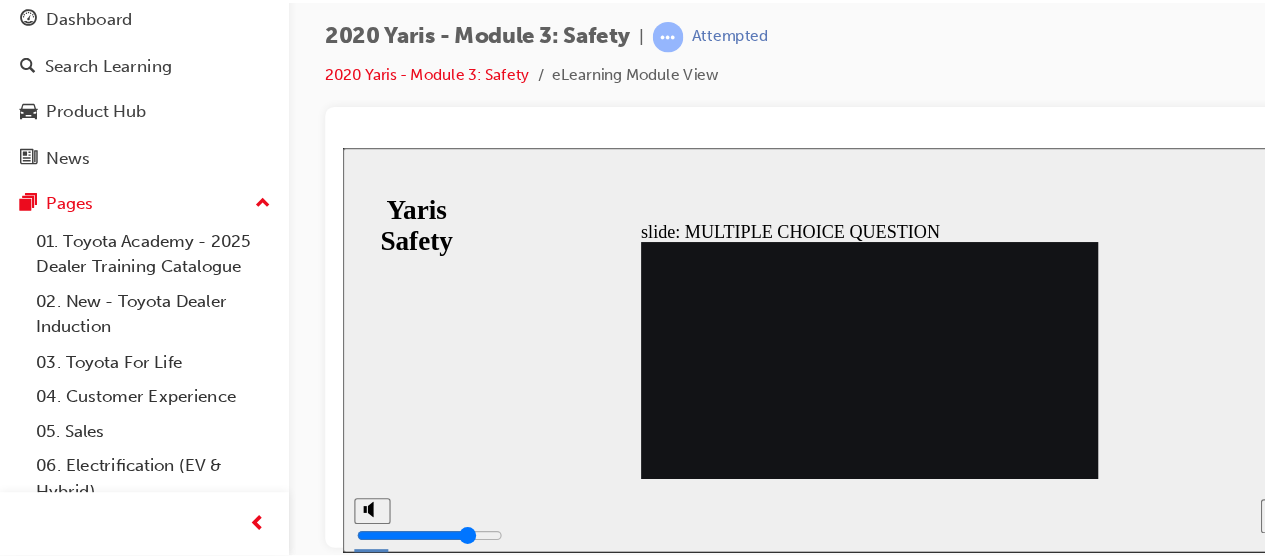 scroll, scrollTop: 0, scrollLeft: 0, axis: both 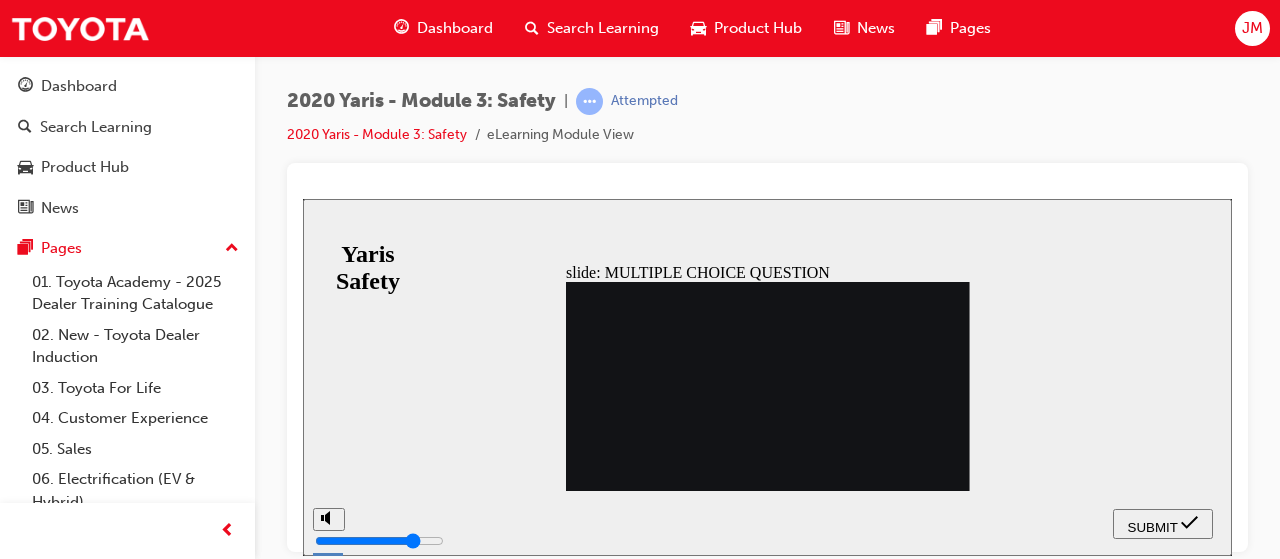 click on "SUBMIT" at bounding box center (1153, 526) 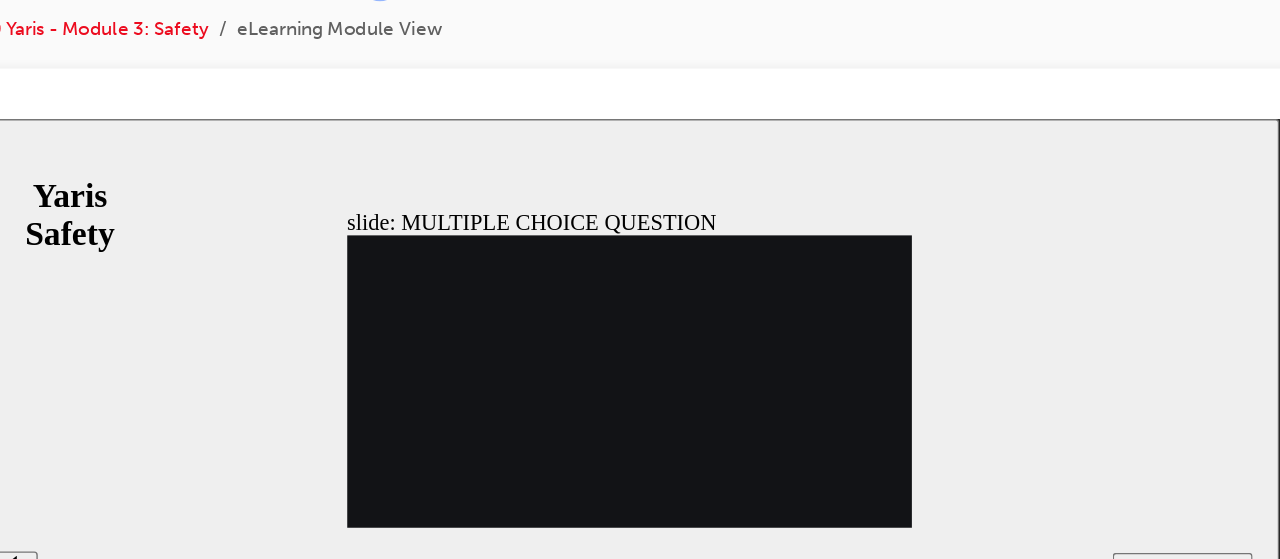 click 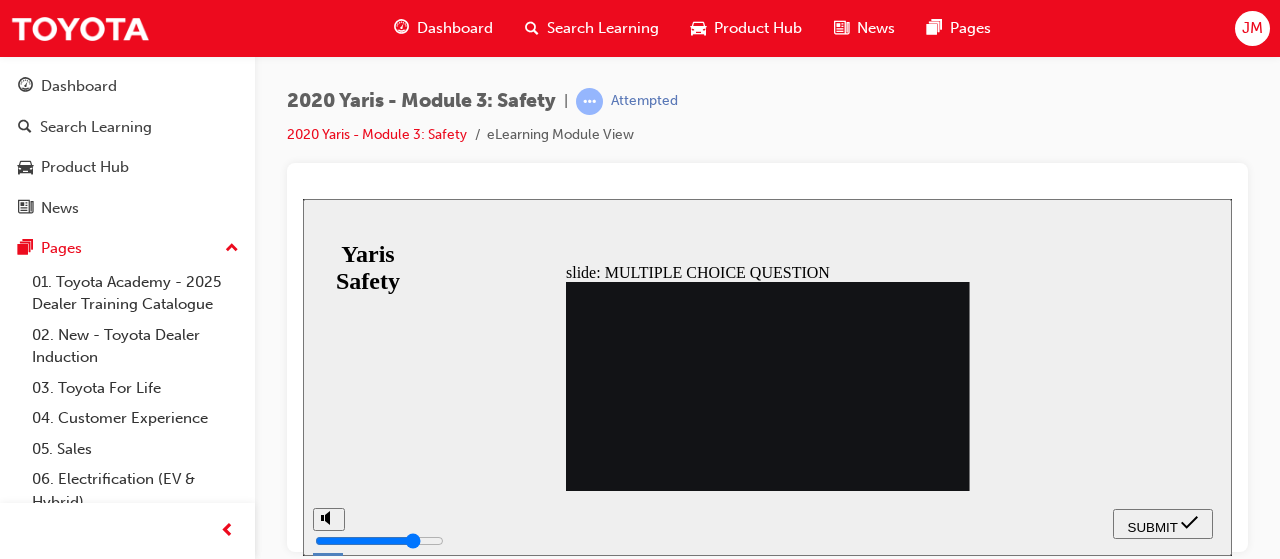 click on "SUBMIT" at bounding box center [1153, 526] 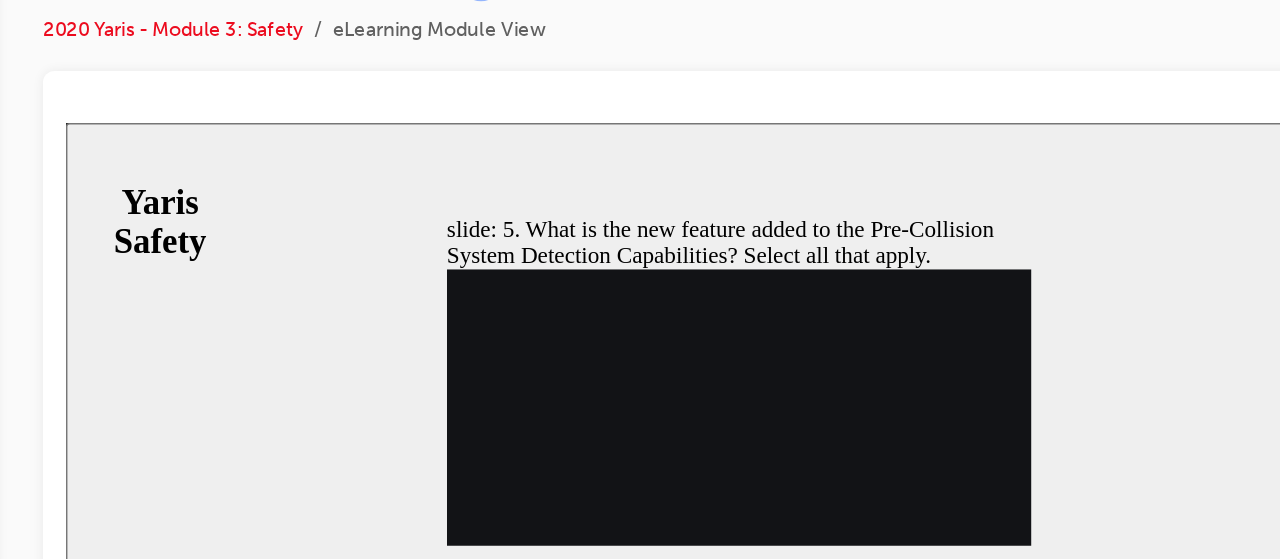 click 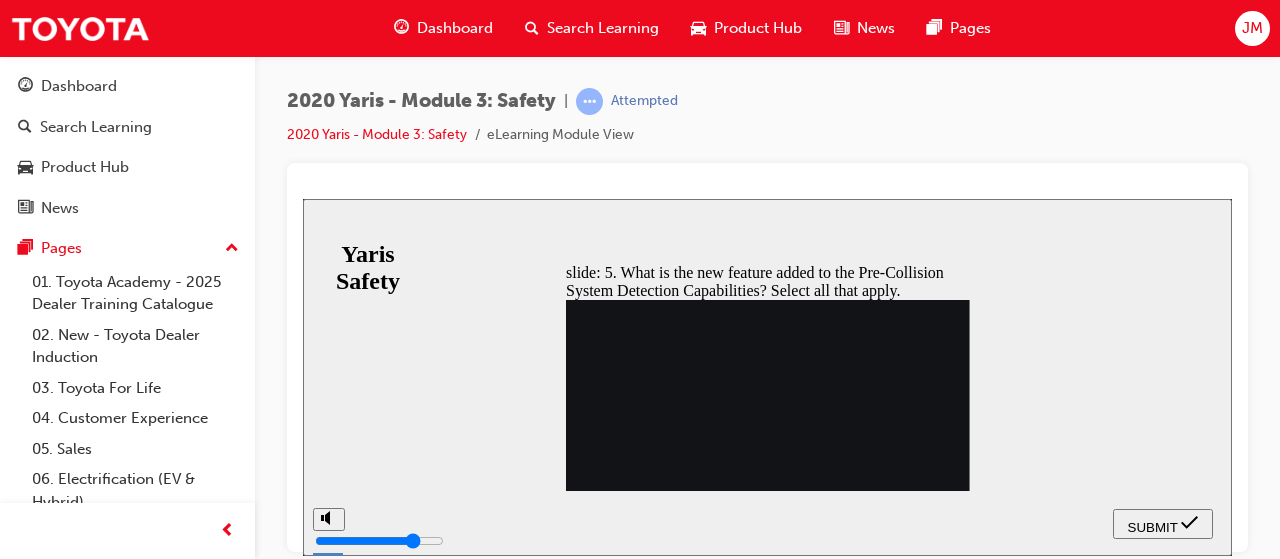 click on "SUBMIT" at bounding box center (1153, 526) 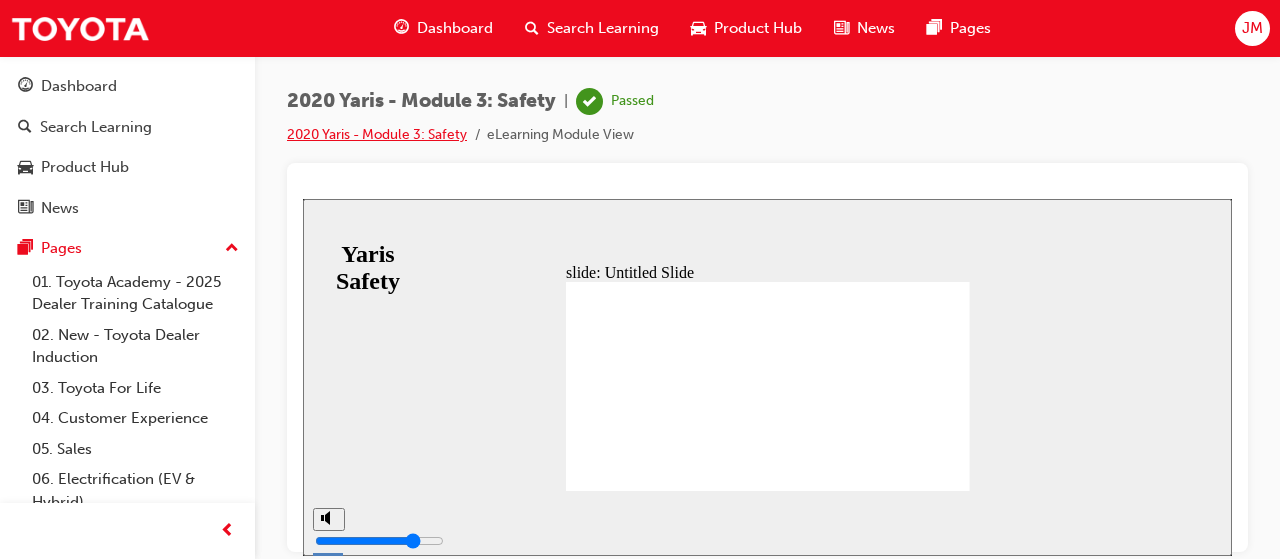 click on "2020 Yaris - Module 3: Safety" at bounding box center [377, 134] 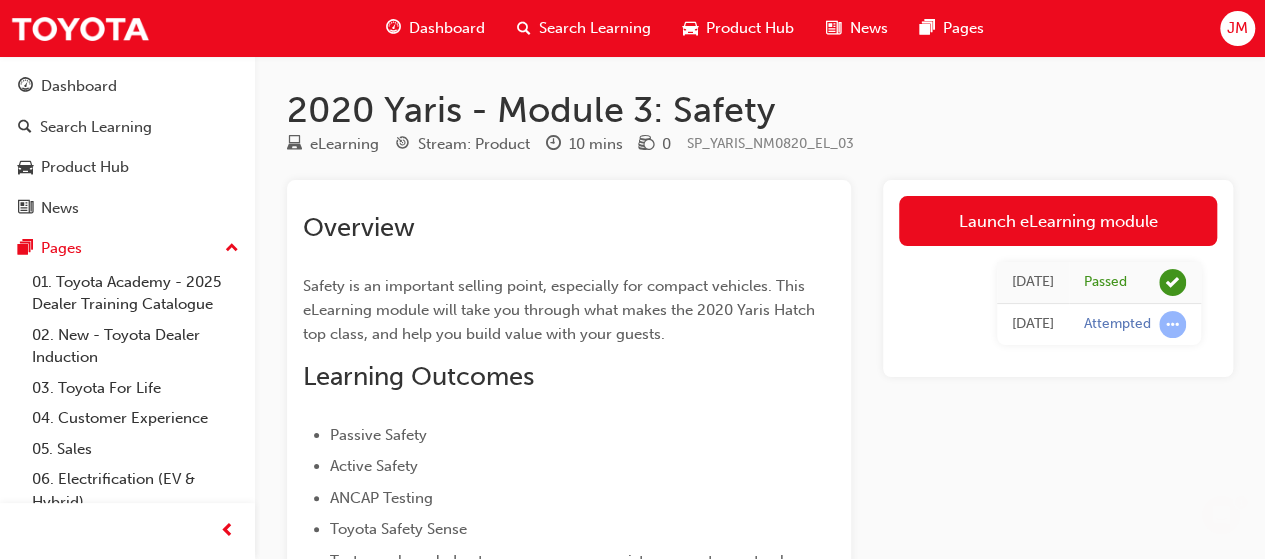 click on "Dashboard" at bounding box center (447, 28) 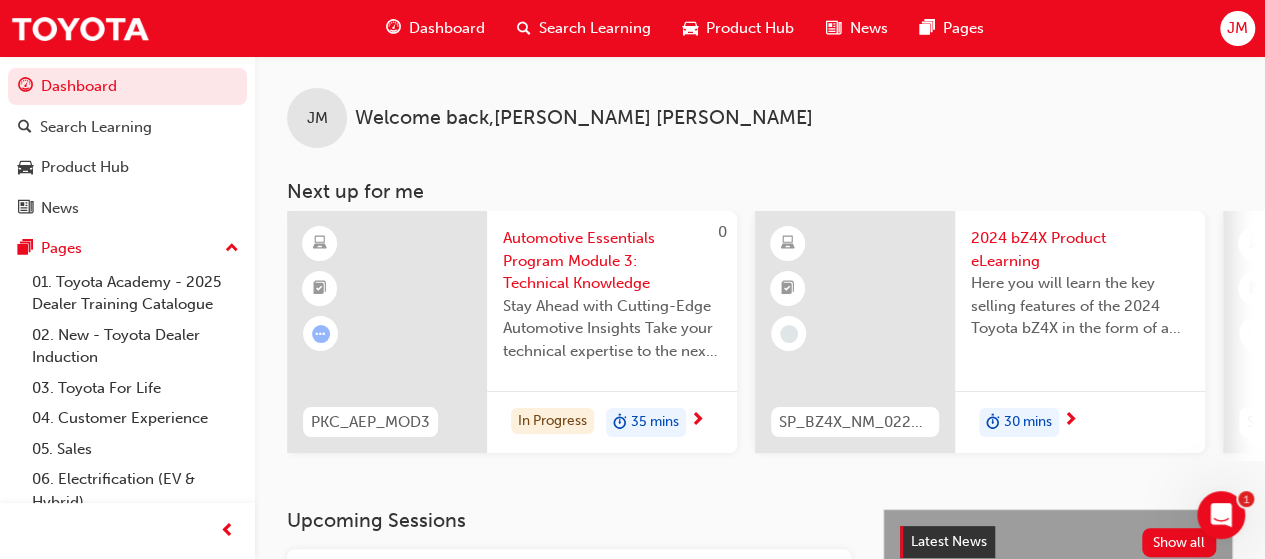 click on "Product Hub" at bounding box center (750, 28) 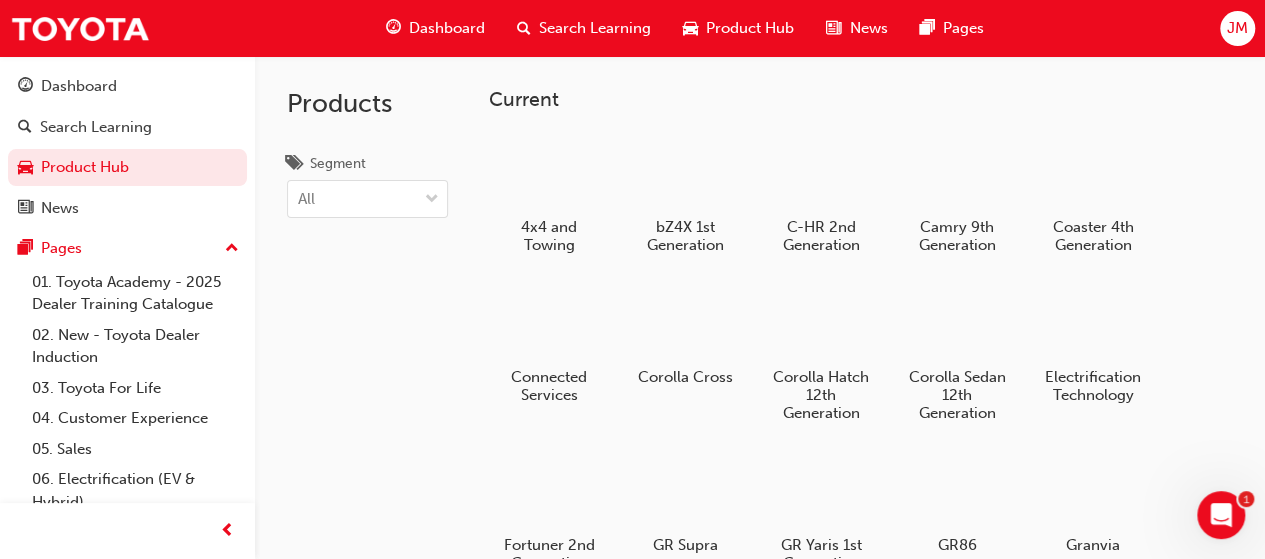 click on "Search Learning" at bounding box center (595, 28) 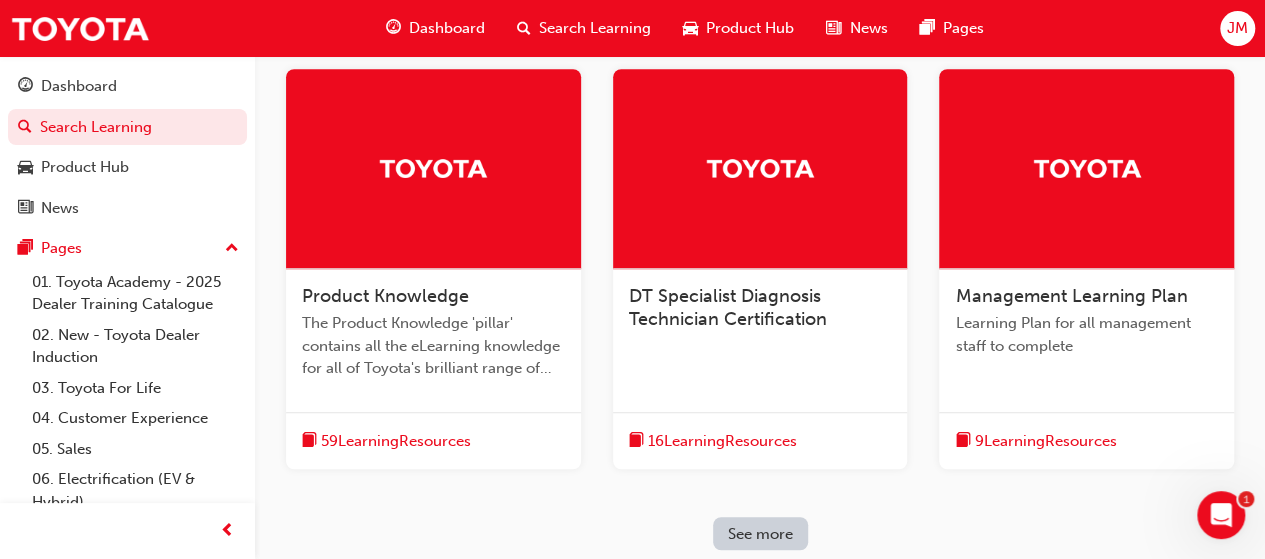 scroll, scrollTop: 675, scrollLeft: 0, axis: vertical 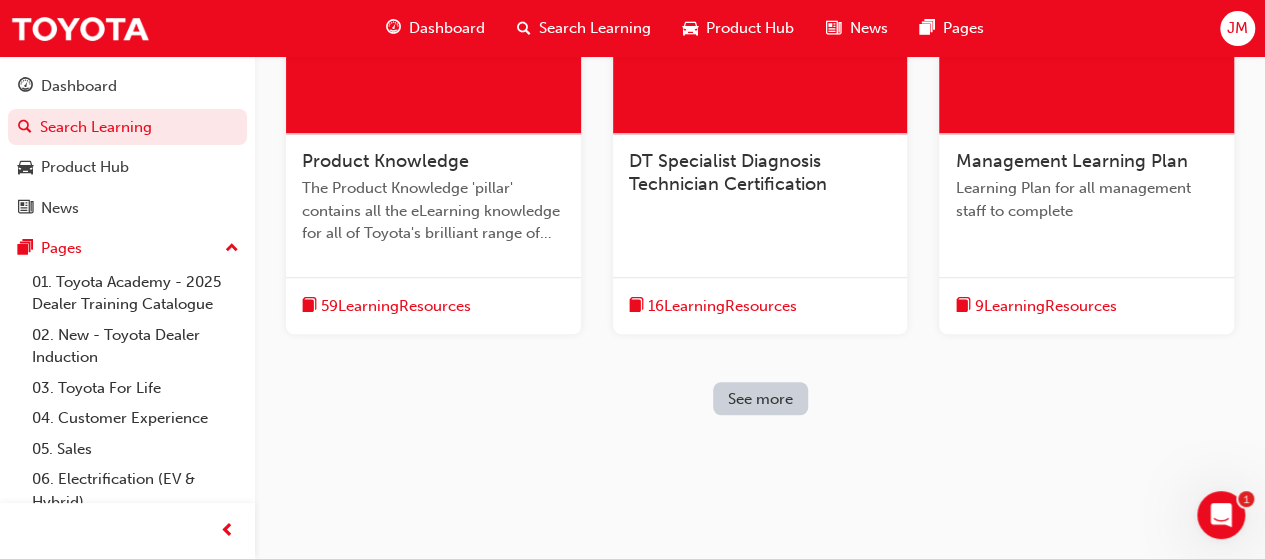 click on "59  Learning  Resources" at bounding box center [433, 306] 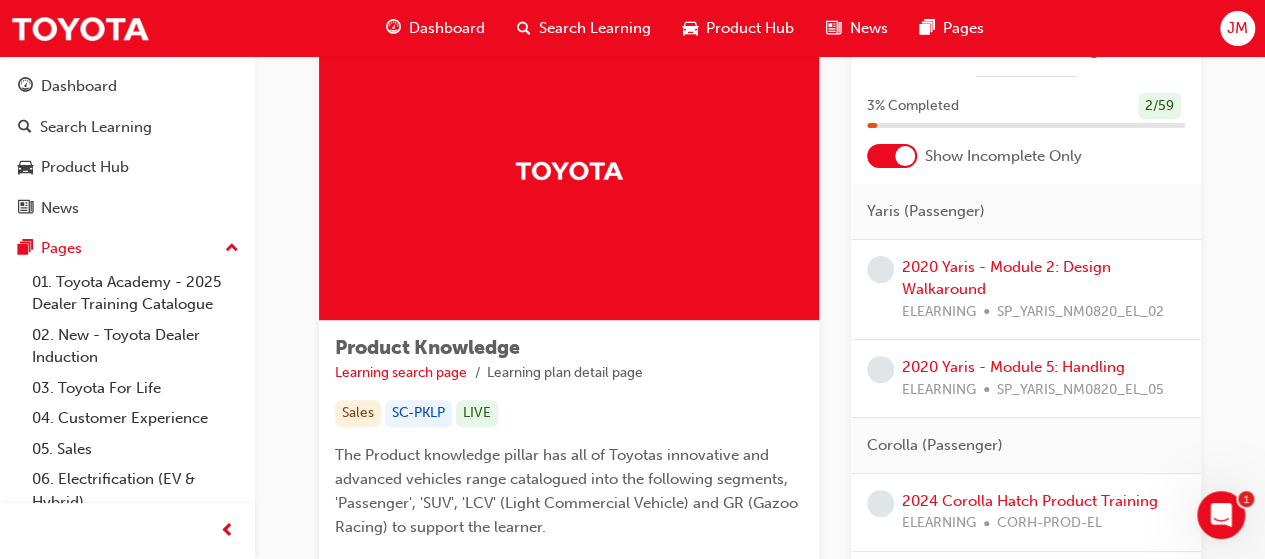 scroll, scrollTop: 100, scrollLeft: 0, axis: vertical 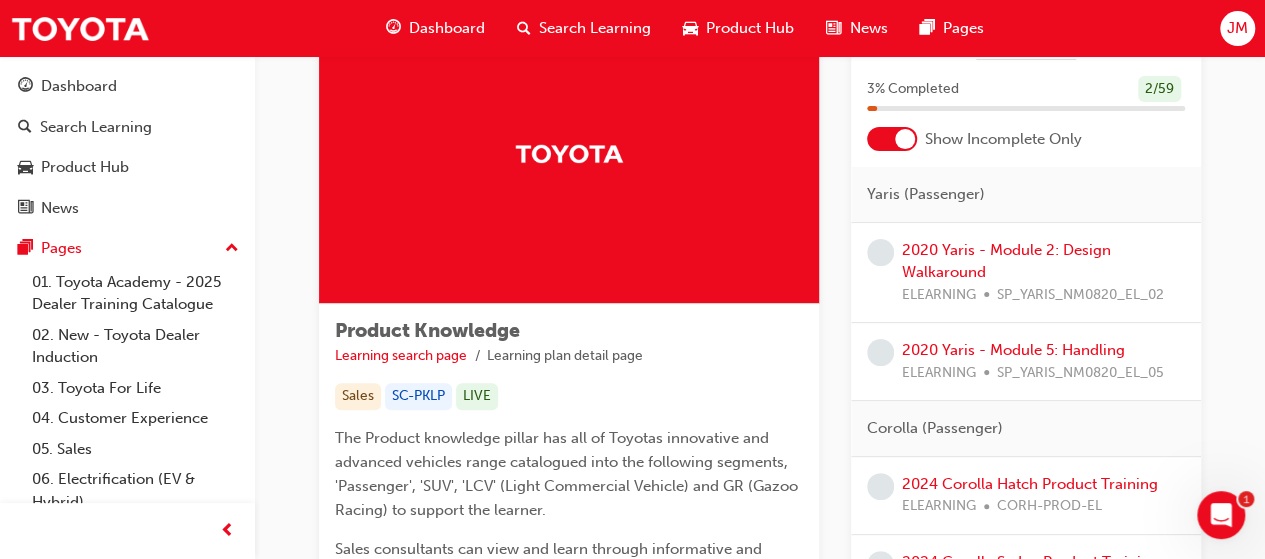 click at bounding box center [905, 139] 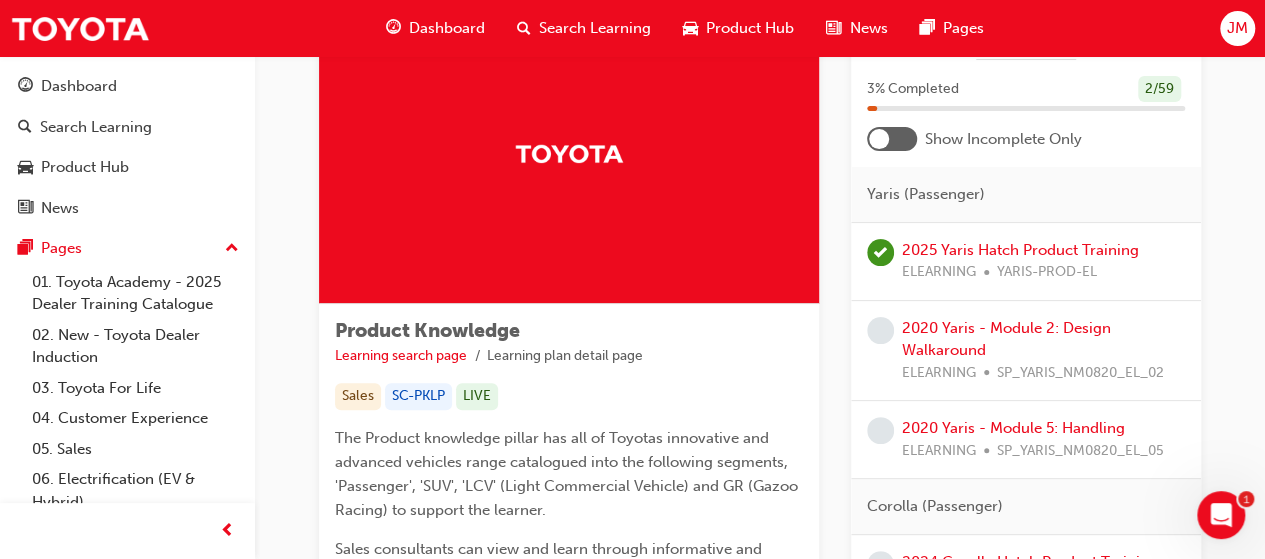 click at bounding box center (879, 139) 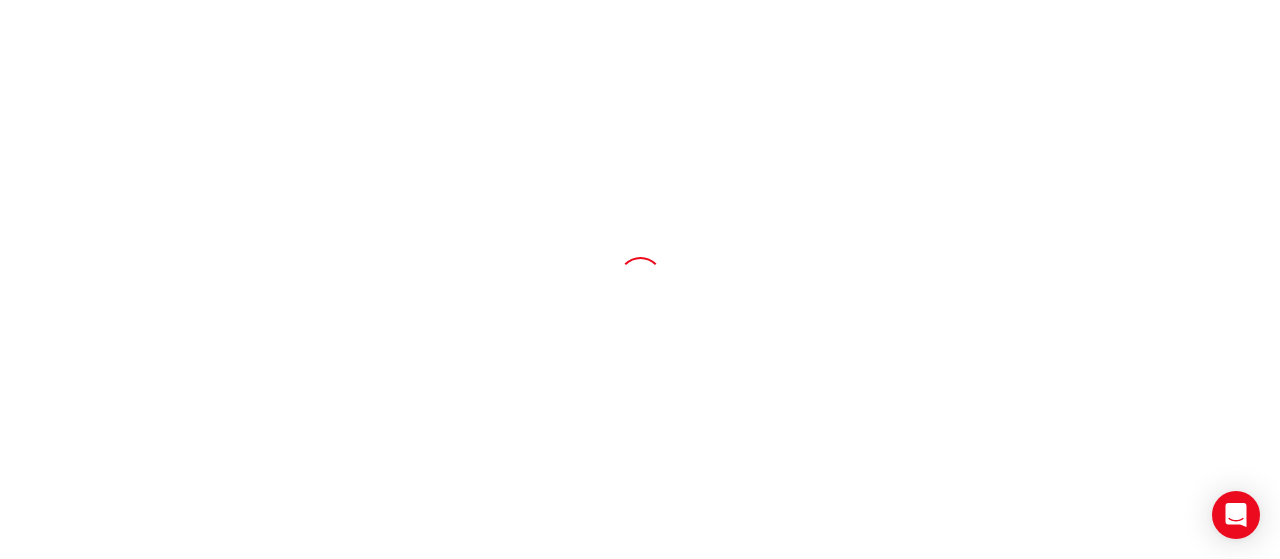 scroll, scrollTop: 0, scrollLeft: 0, axis: both 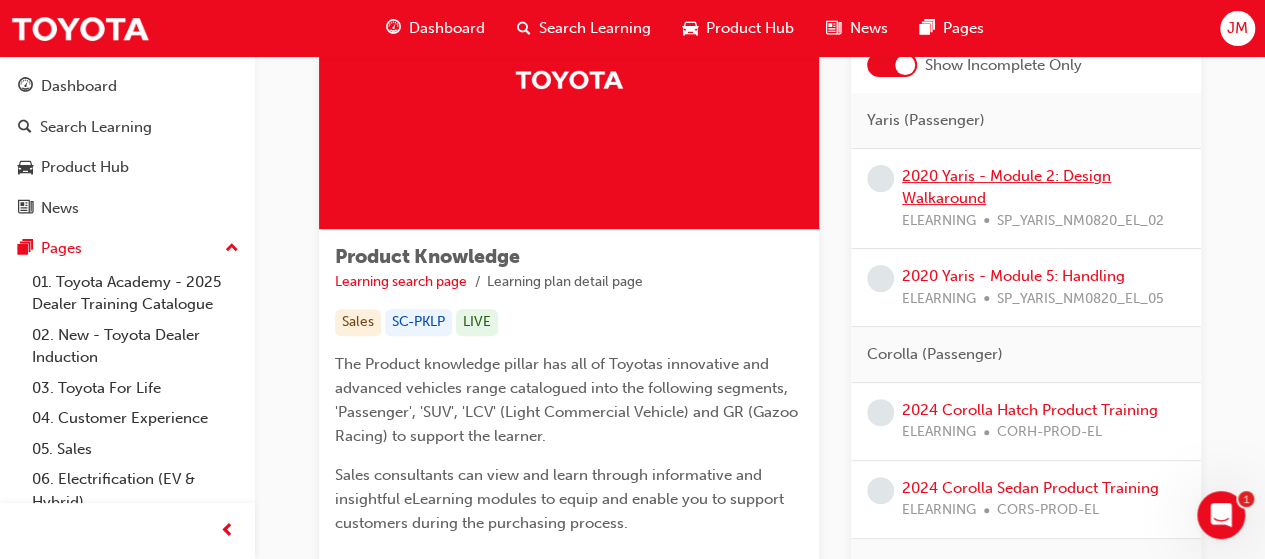 click on "2020 Yaris - Module 2: Design Walkaround" at bounding box center (1006, 187) 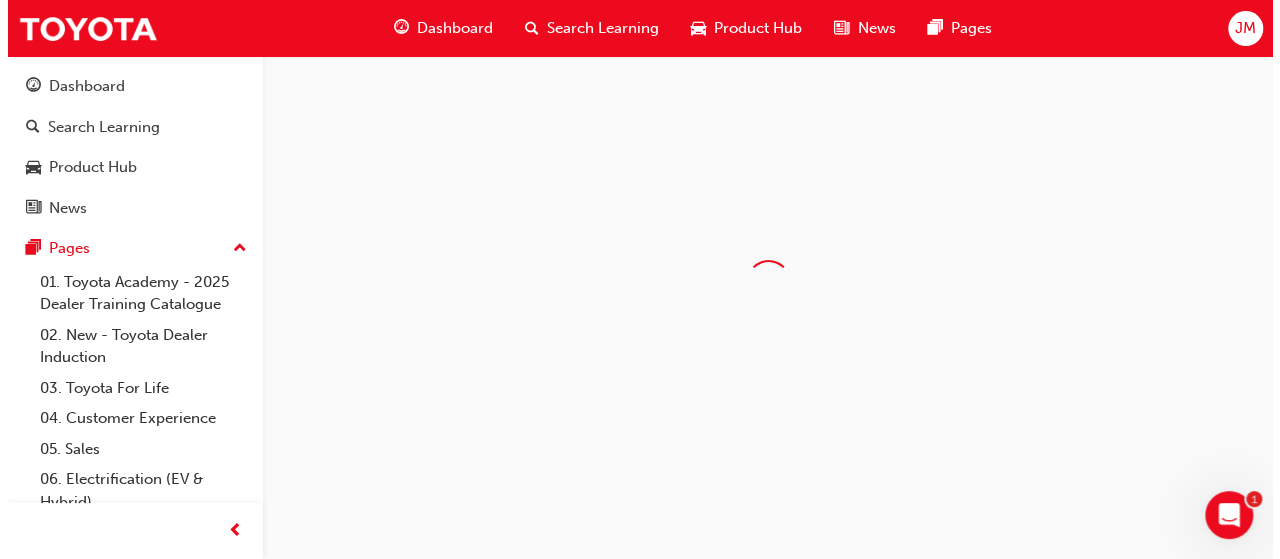 scroll, scrollTop: 0, scrollLeft: 0, axis: both 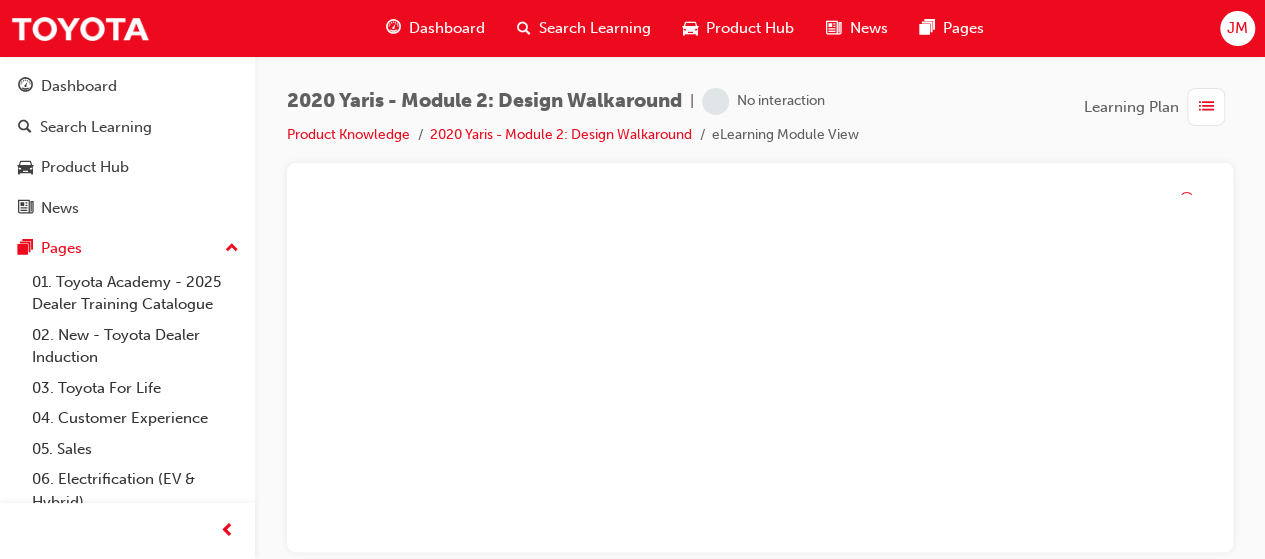 click on "2020 Yaris - Module 2: Design Walkaround  | No interaction Product Knowledge  2020 Yaris - Module 2: Design Walkaround  eLearning Module View Learning Plan" at bounding box center (760, 282) 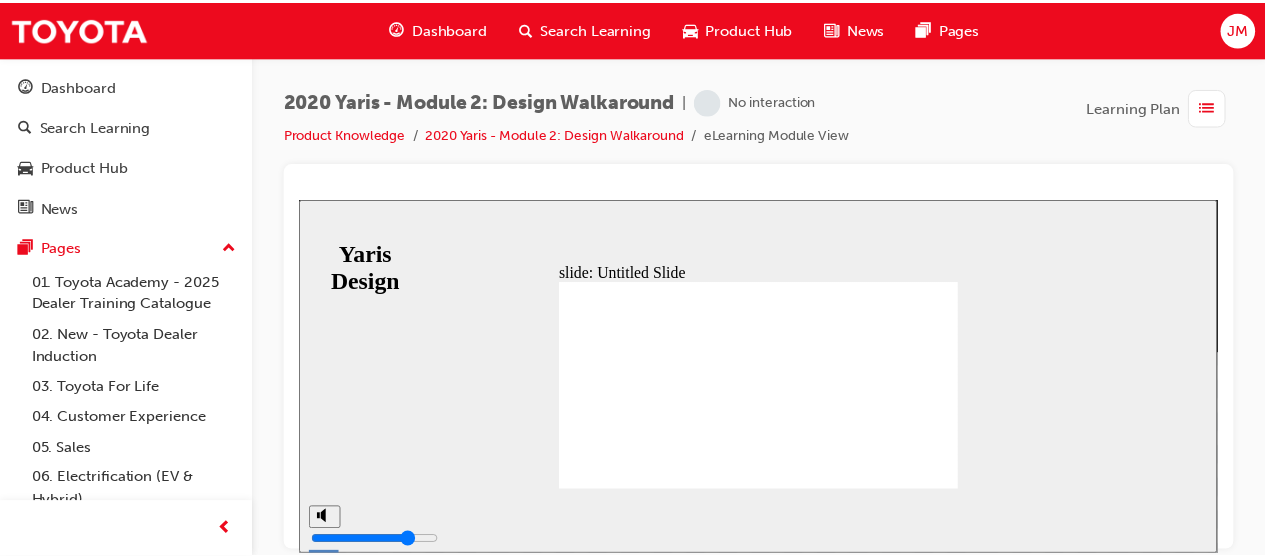 scroll, scrollTop: 0, scrollLeft: 0, axis: both 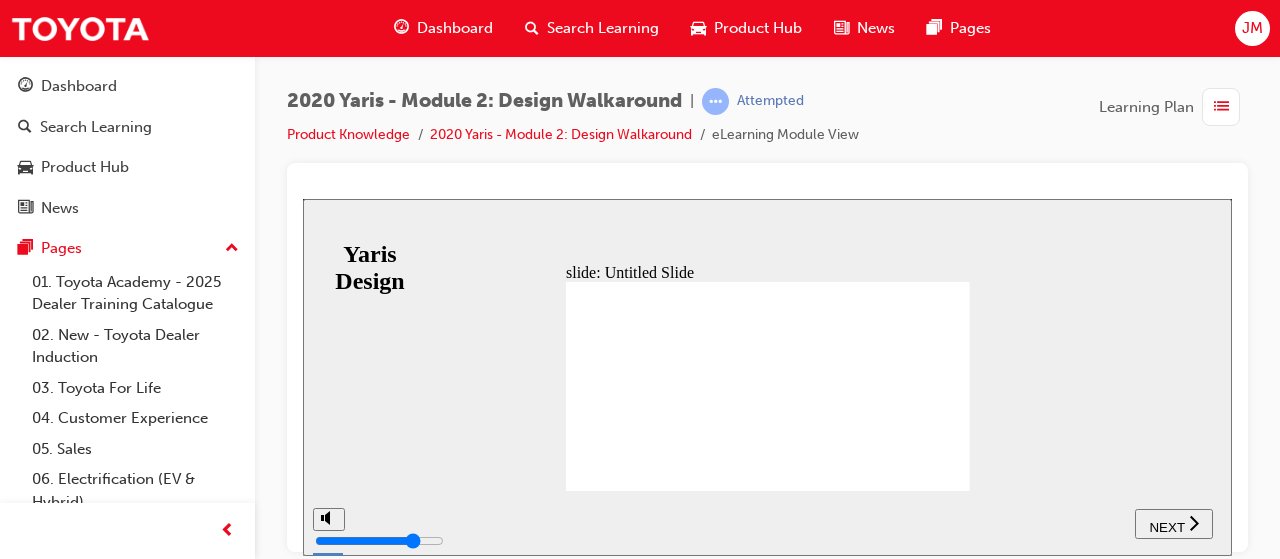 click on "NEXT" at bounding box center [1166, 526] 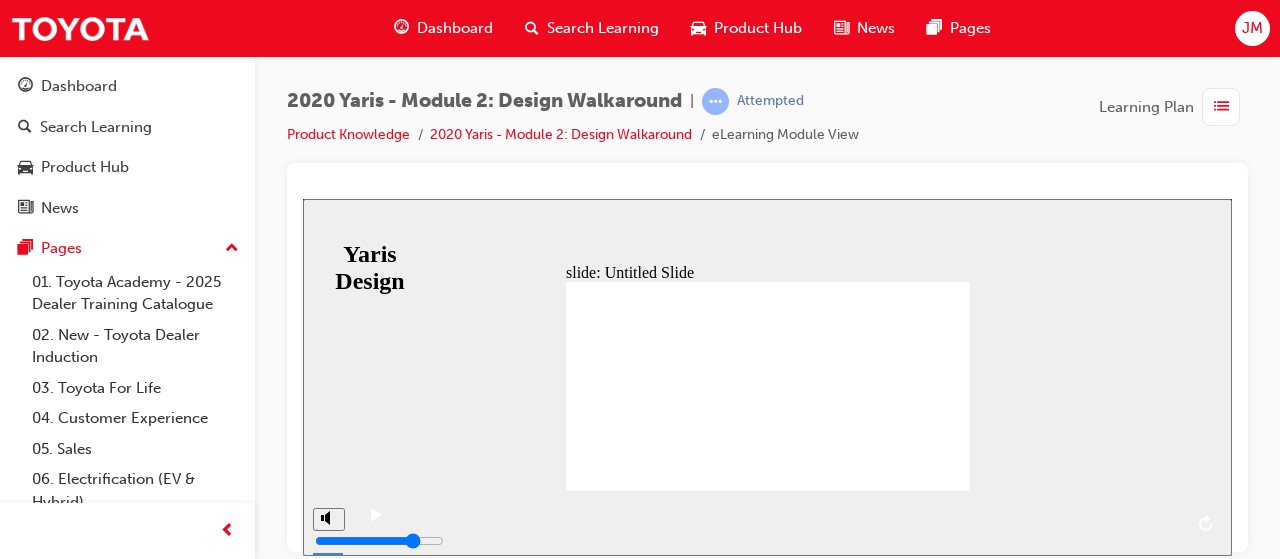 click at bounding box center [789, 508] 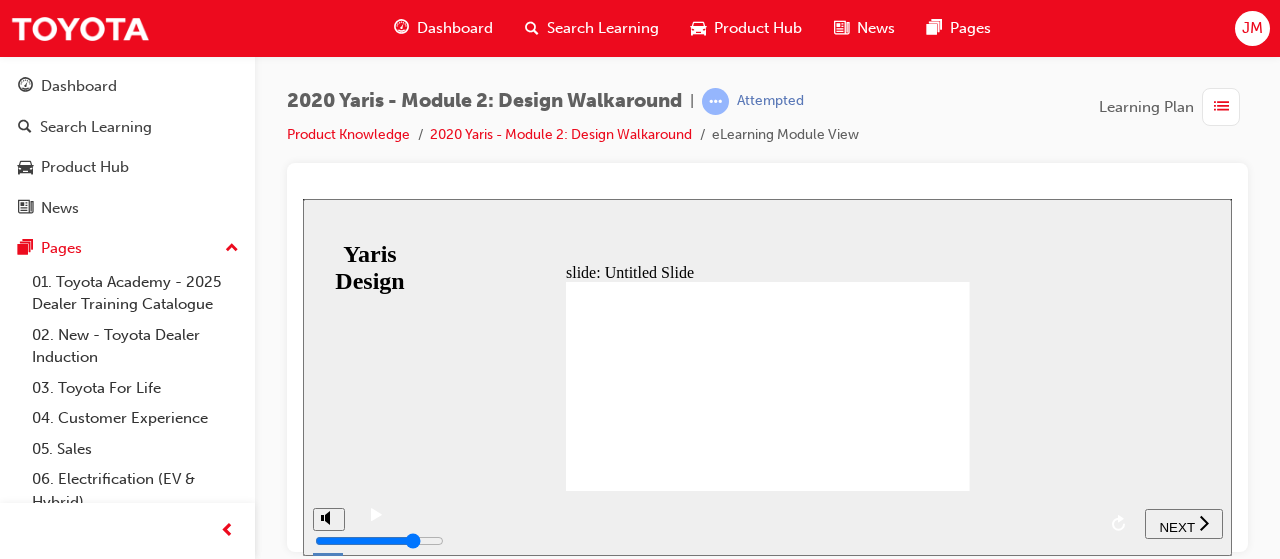 click on "NEXT" at bounding box center (1184, 523) 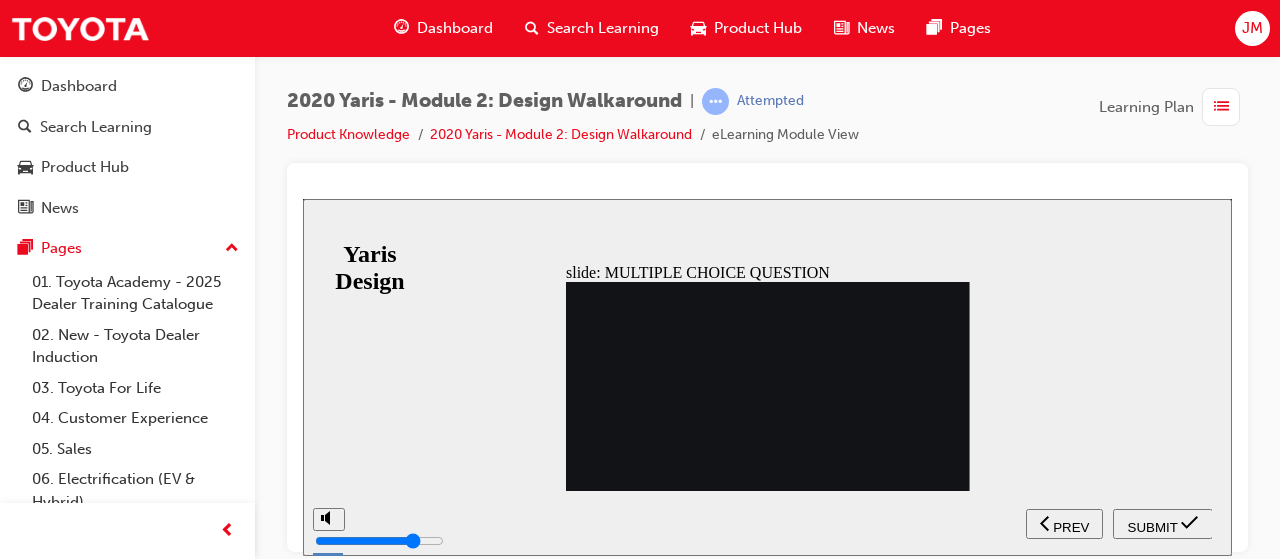 click 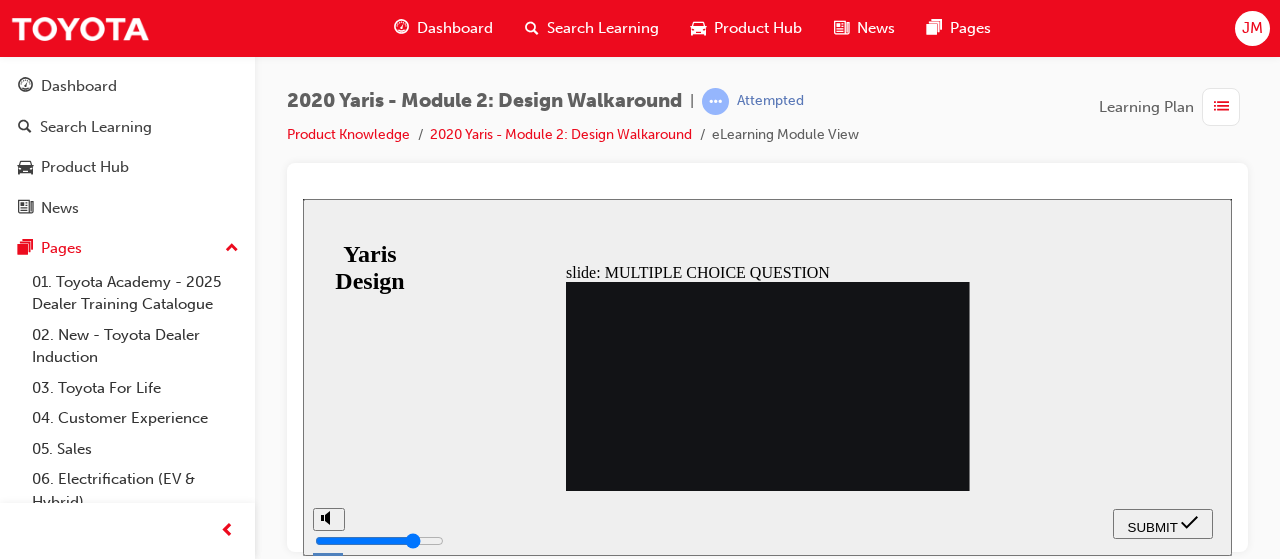 click 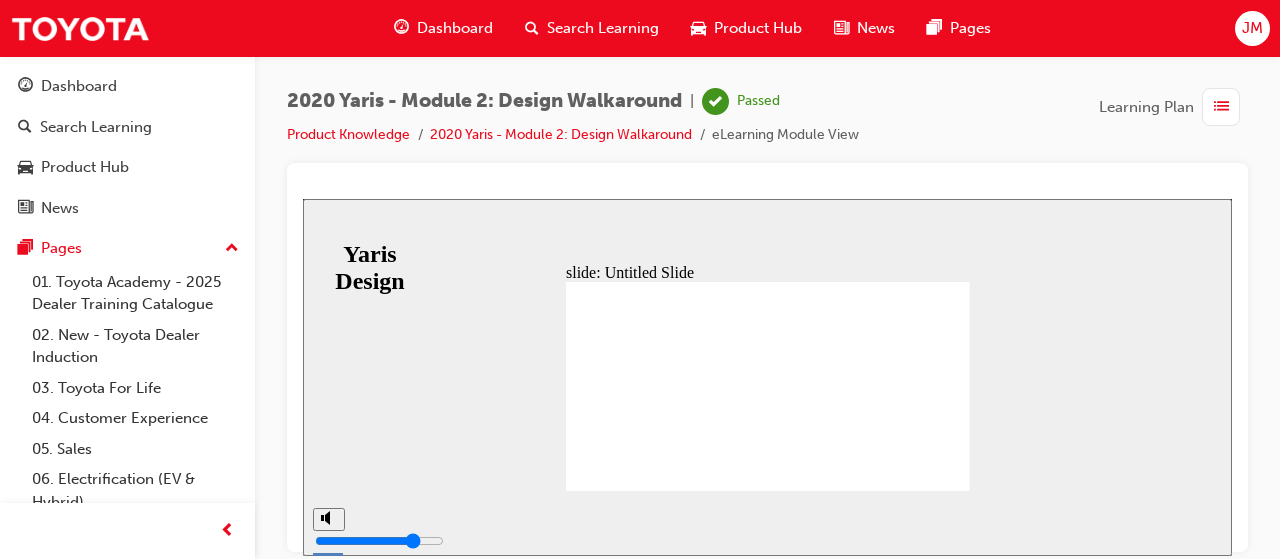 drag, startPoint x: 1581, startPoint y: 578, endPoint x: 1198, endPoint y: 338, distance: 451.9834 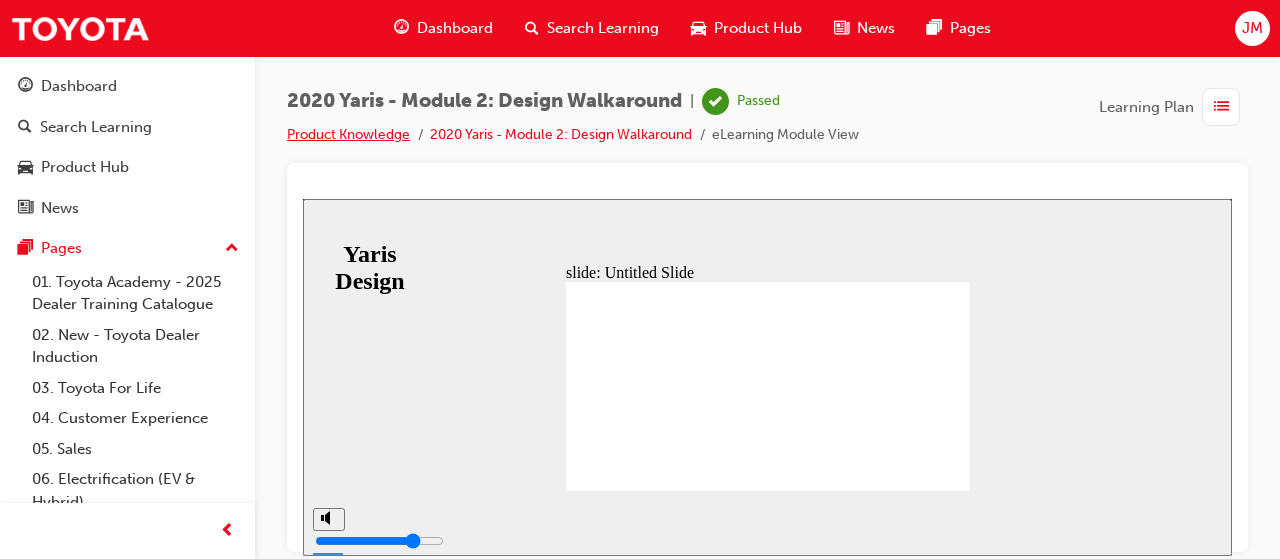 click on "Product Knowledge" at bounding box center (348, 134) 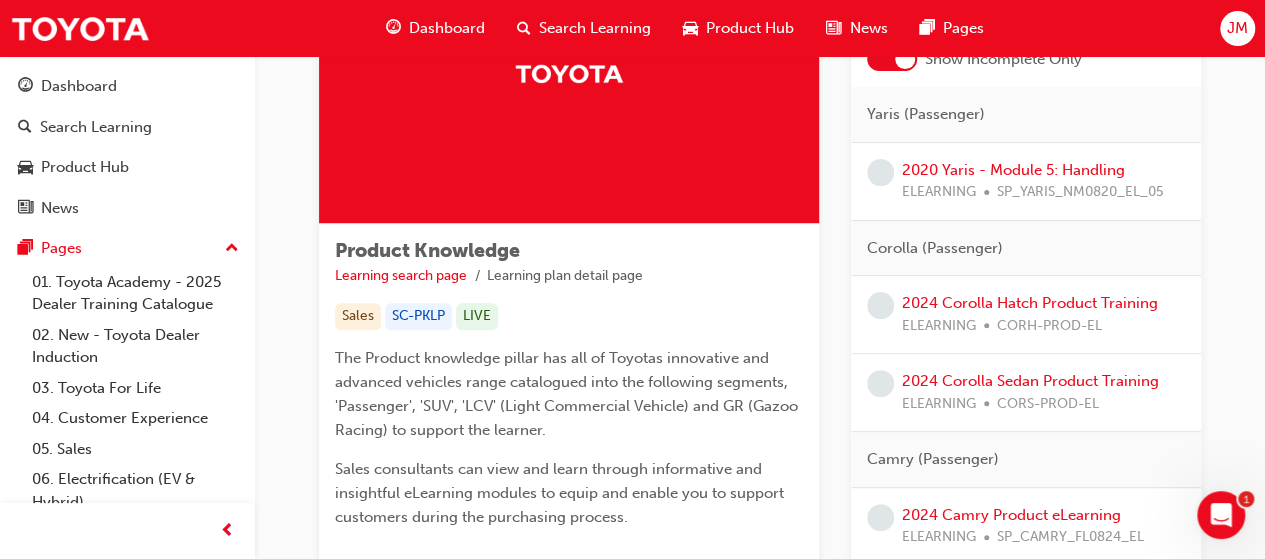 scroll, scrollTop: 230, scrollLeft: 0, axis: vertical 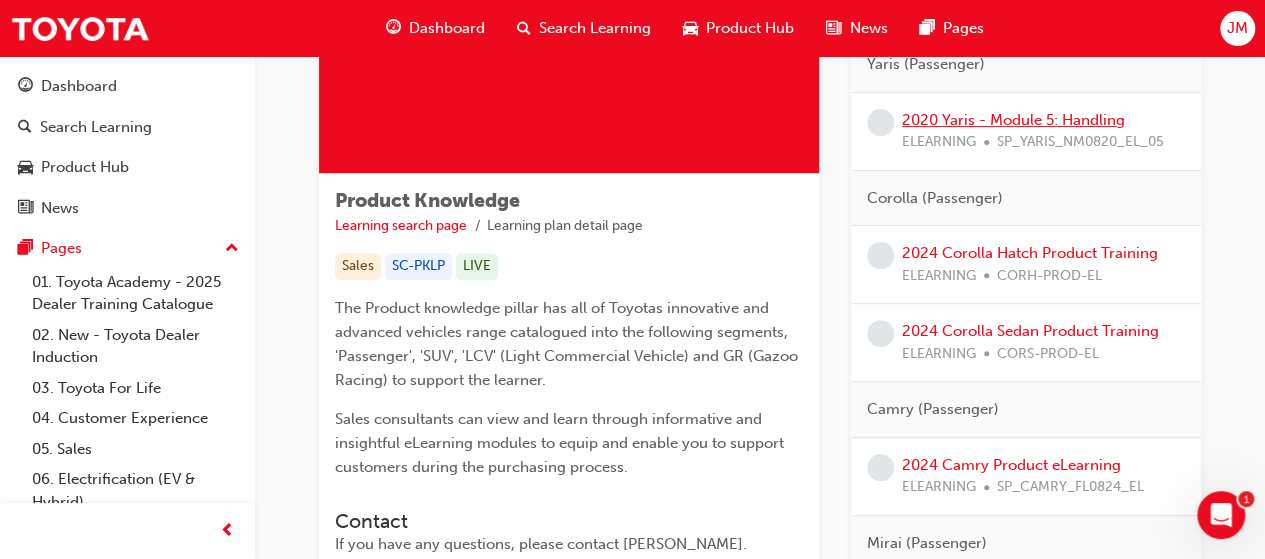 click on "2020 Yaris - Module 5: Handling" at bounding box center (1013, 120) 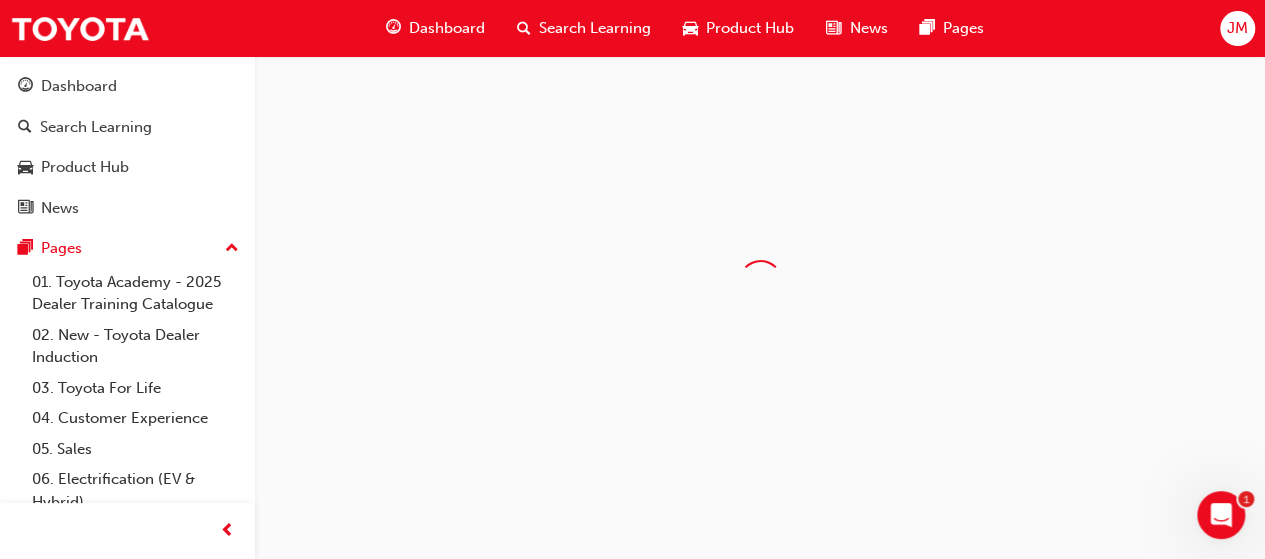 scroll, scrollTop: 0, scrollLeft: 0, axis: both 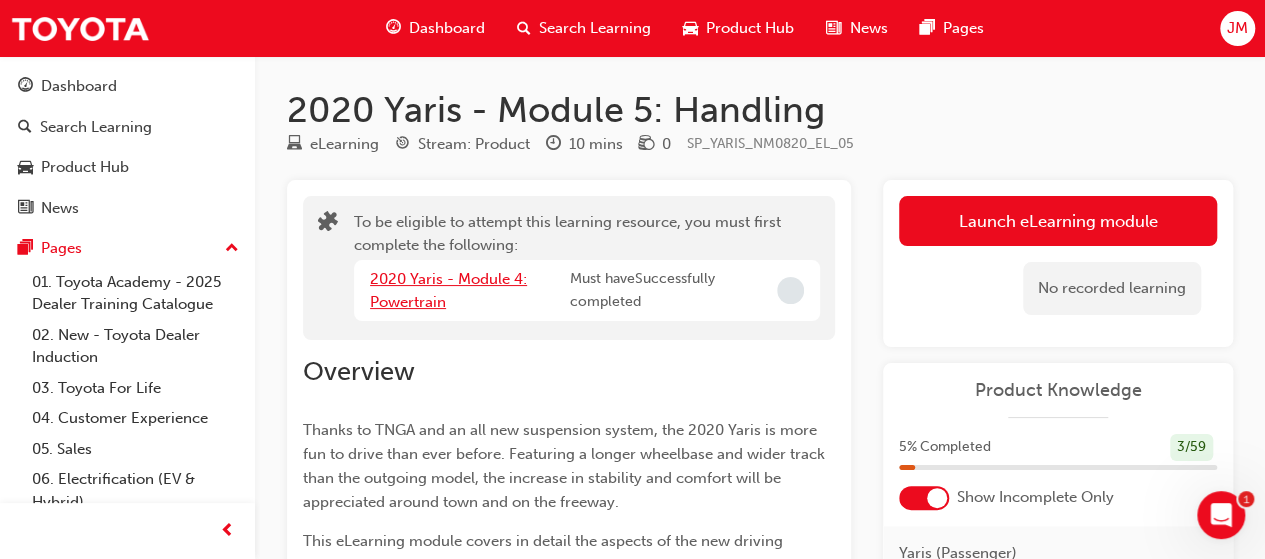 click on "2020 Yaris - Module 4: Powertrain" at bounding box center [448, 290] 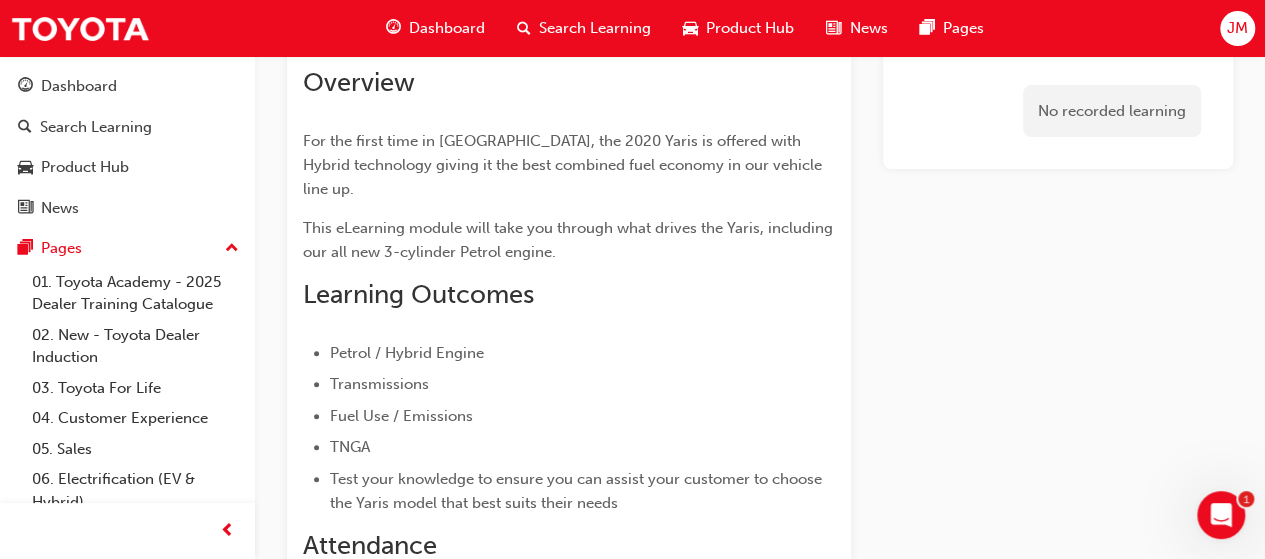 scroll, scrollTop: 212, scrollLeft: 0, axis: vertical 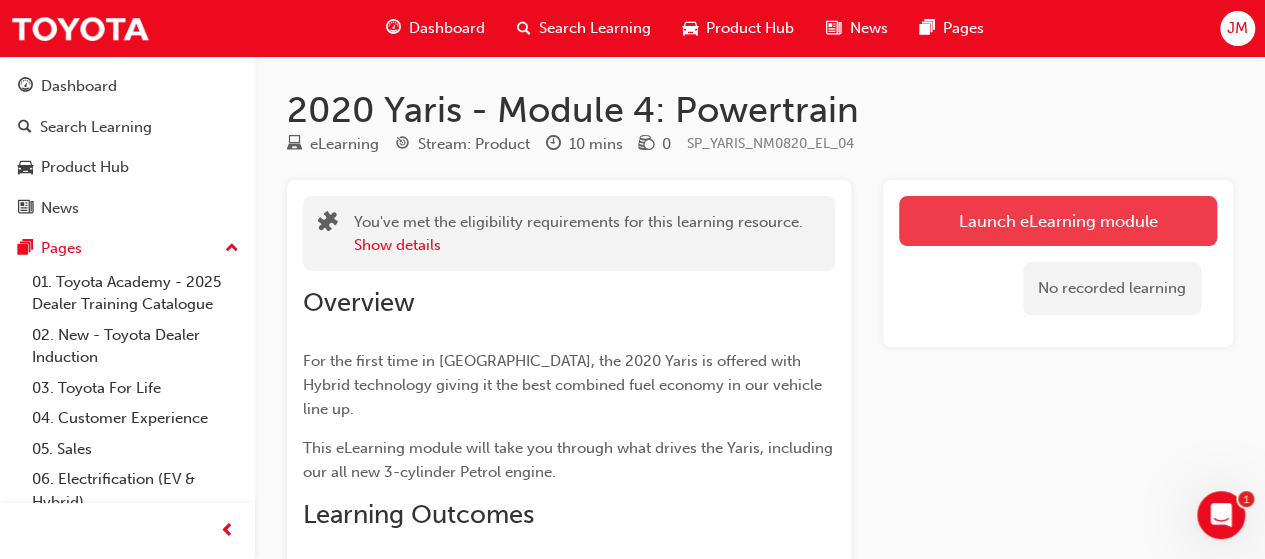 click on "Launch eLearning module" at bounding box center [1058, 221] 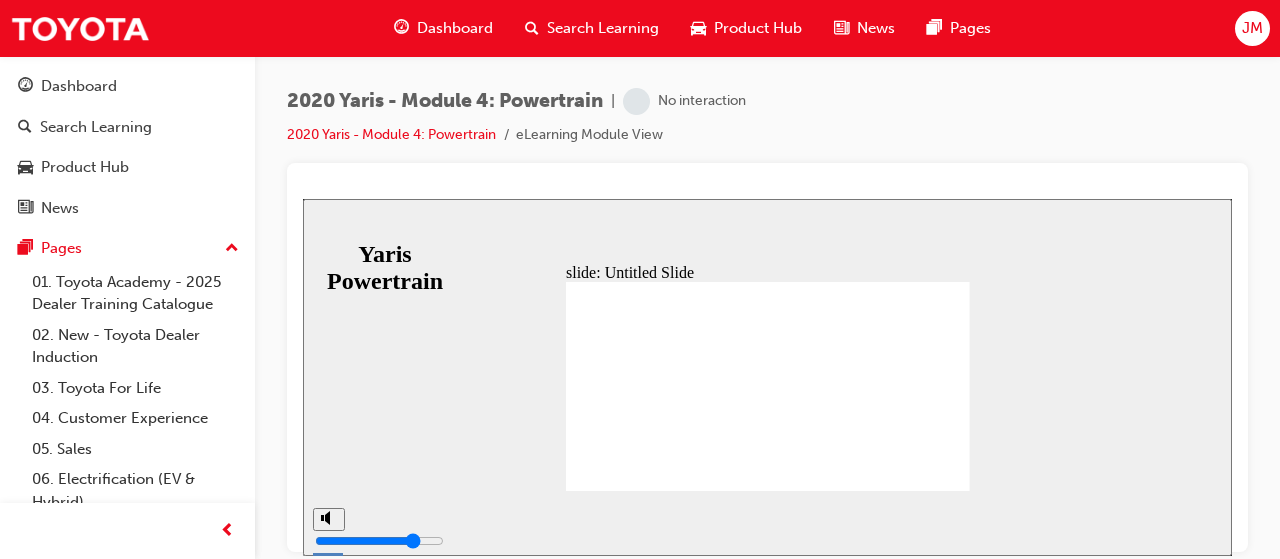 scroll, scrollTop: 0, scrollLeft: 0, axis: both 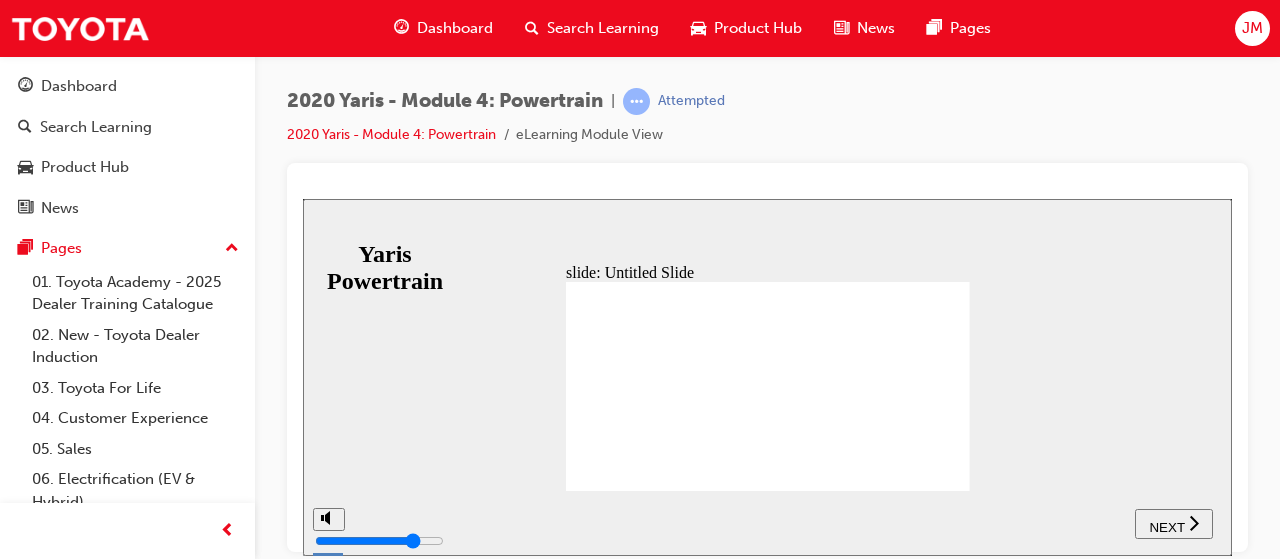 click on "2020 Yaris - Module 4: Powertrain  | Attempted 2020 Yaris - Module 4: Powertrain  eLearning Module View" at bounding box center (767, 282) 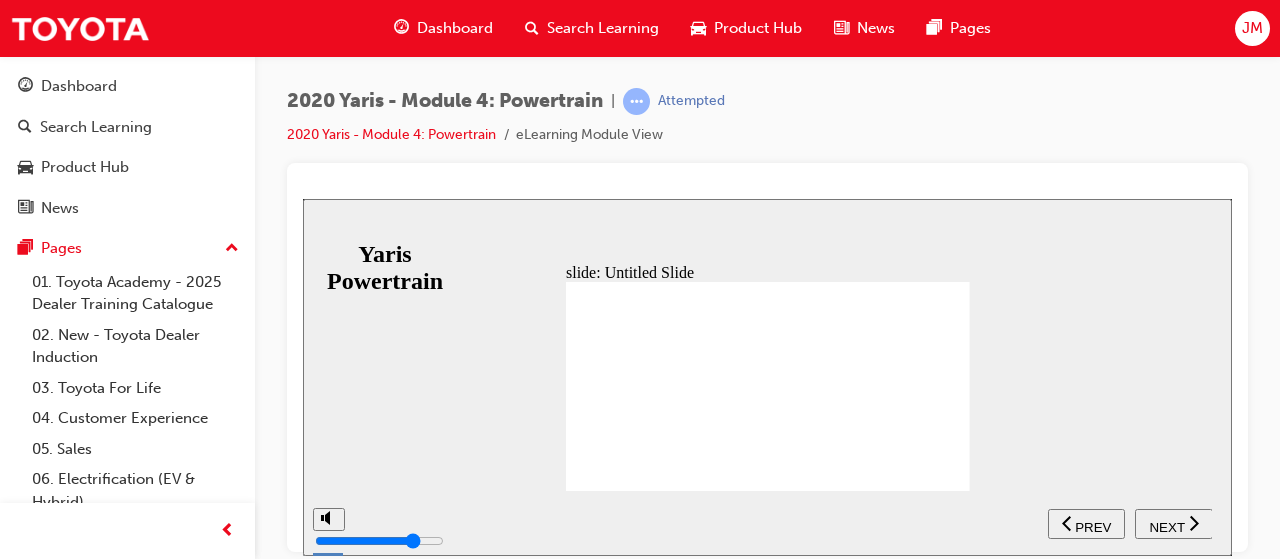 click 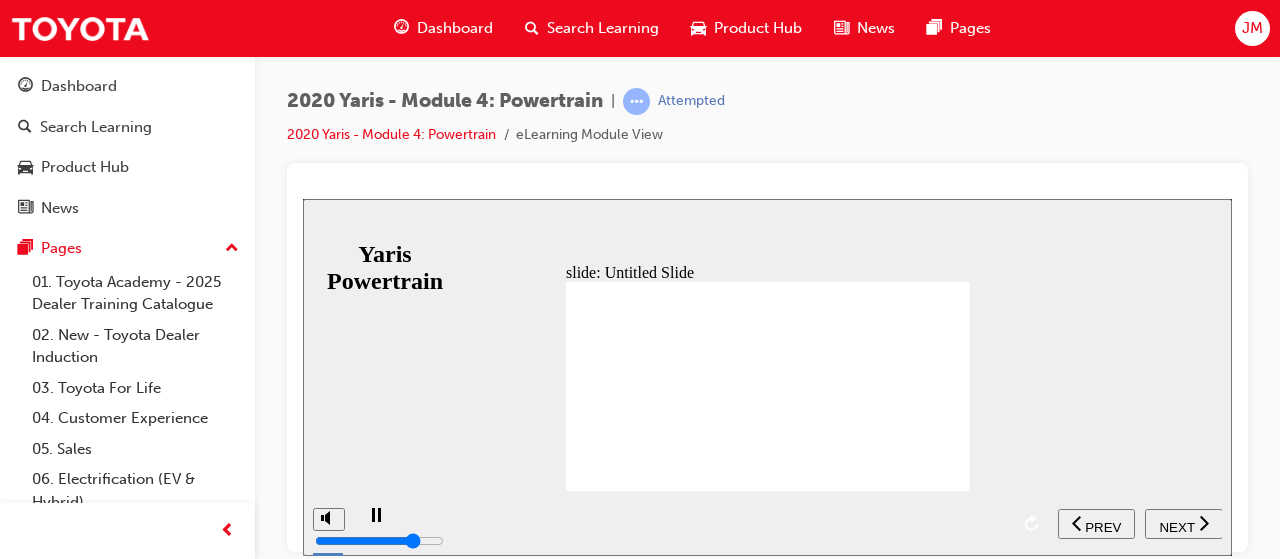 scroll, scrollTop: 0, scrollLeft: 0, axis: both 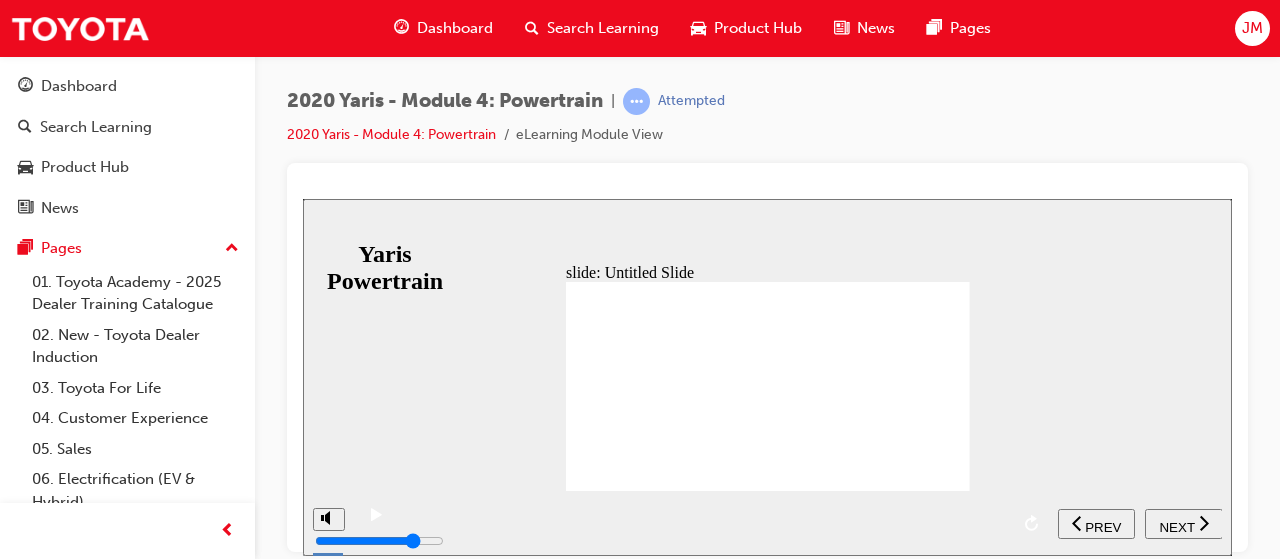 click at bounding box center [702, 508] 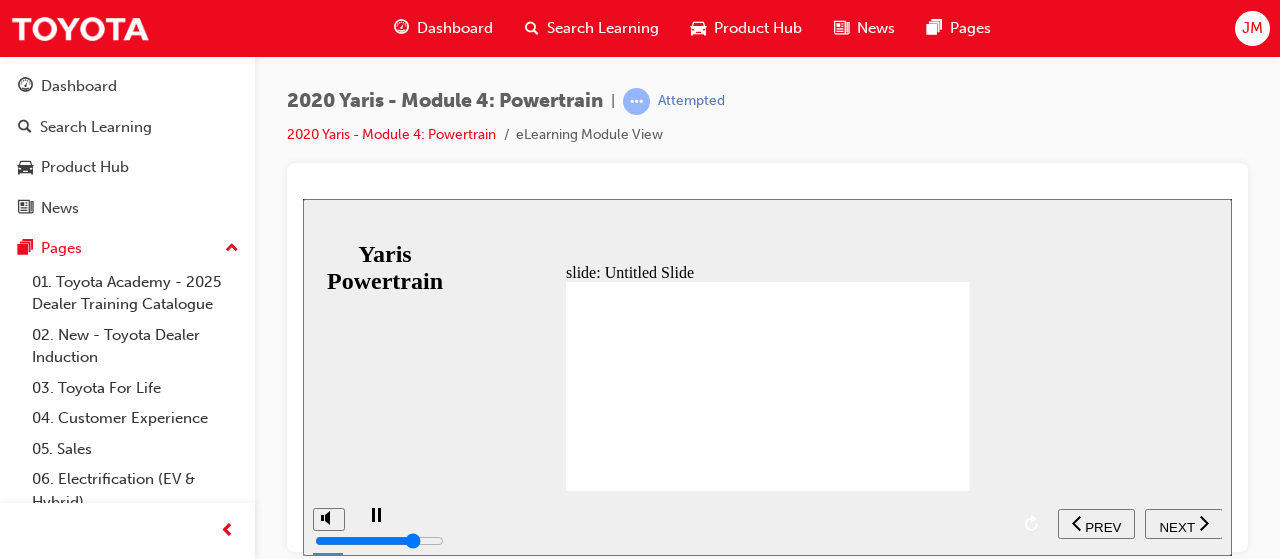 click at bounding box center (702, 508) 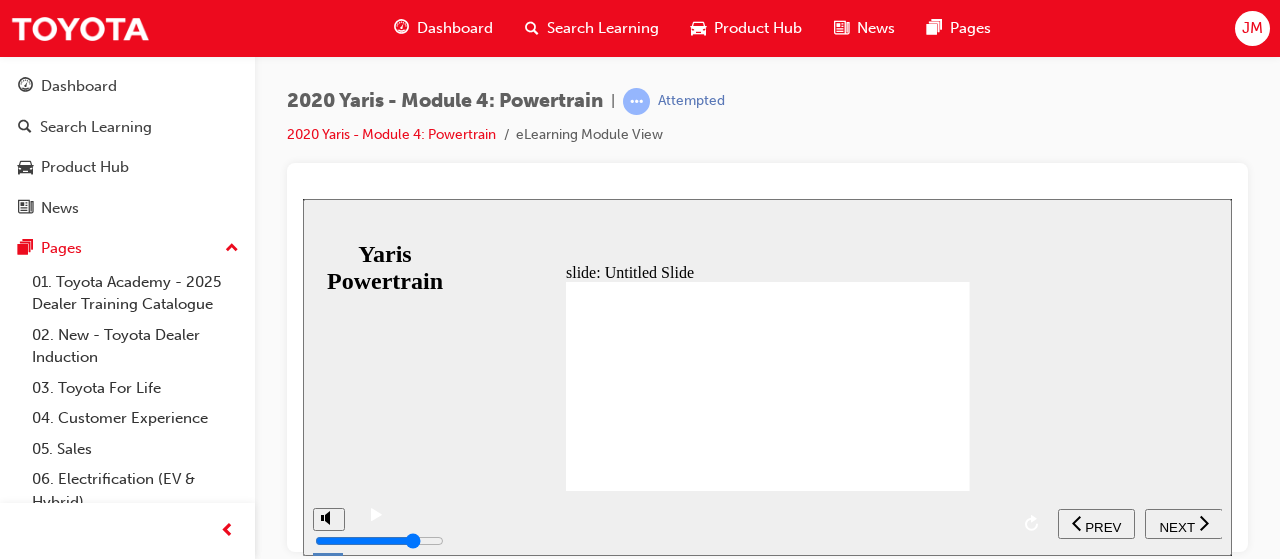 click at bounding box center (702, 508) 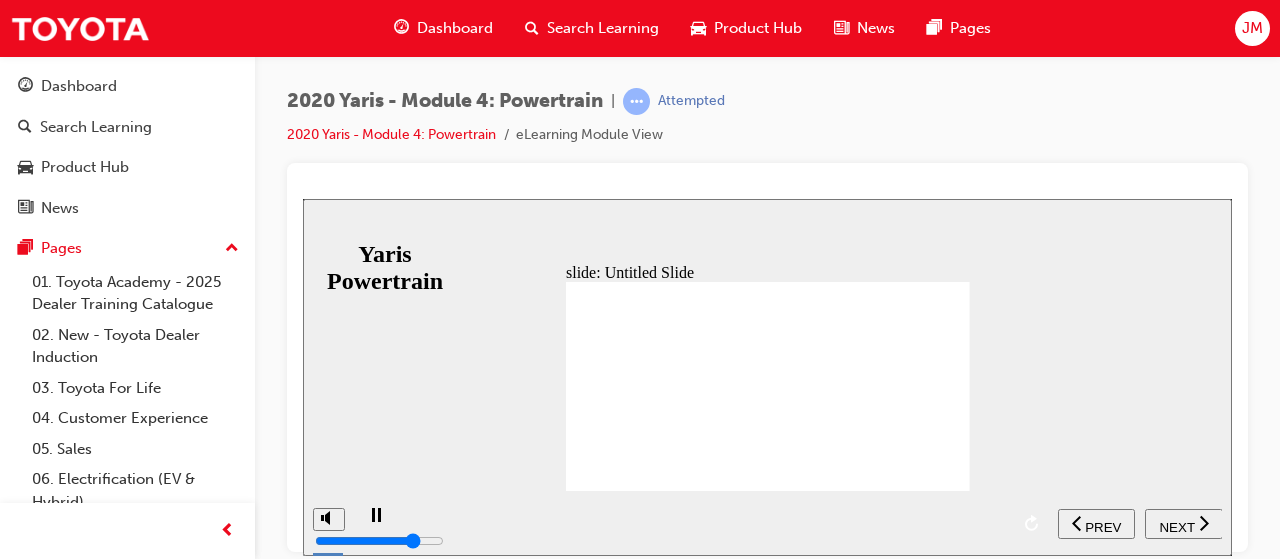 click on "NEXT" at bounding box center (1184, 523) 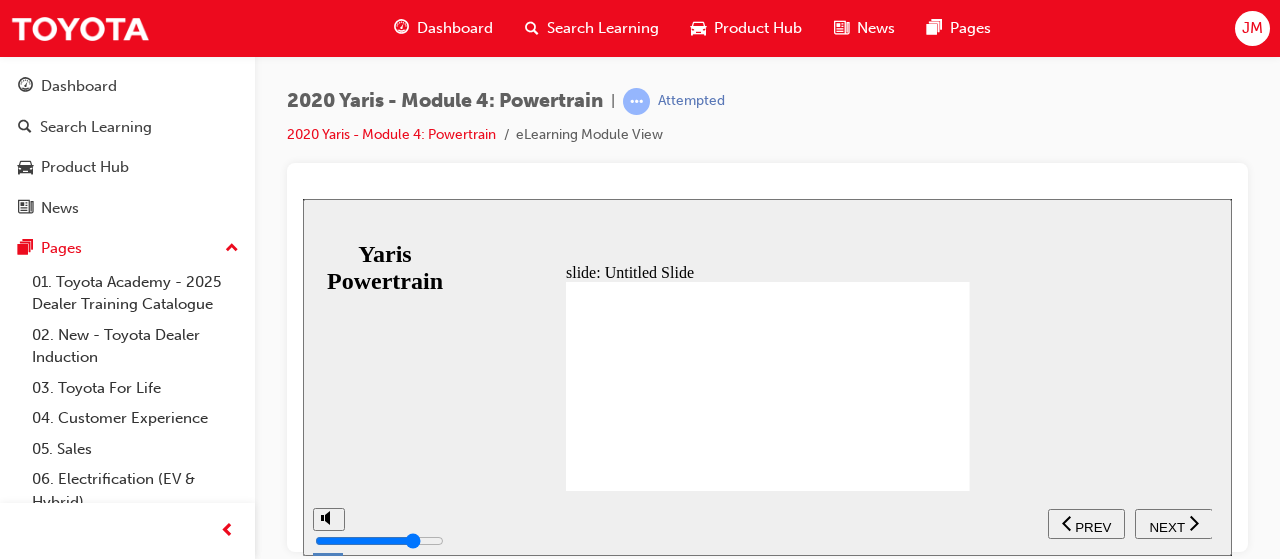 click on "NEXT" at bounding box center (1174, 523) 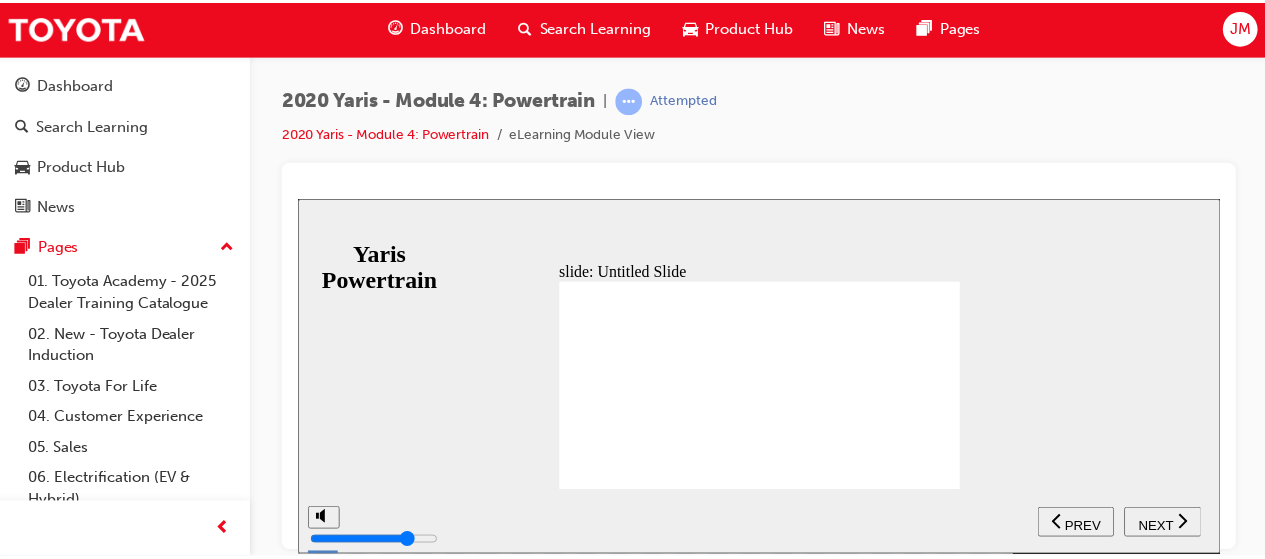 scroll, scrollTop: 0, scrollLeft: 0, axis: both 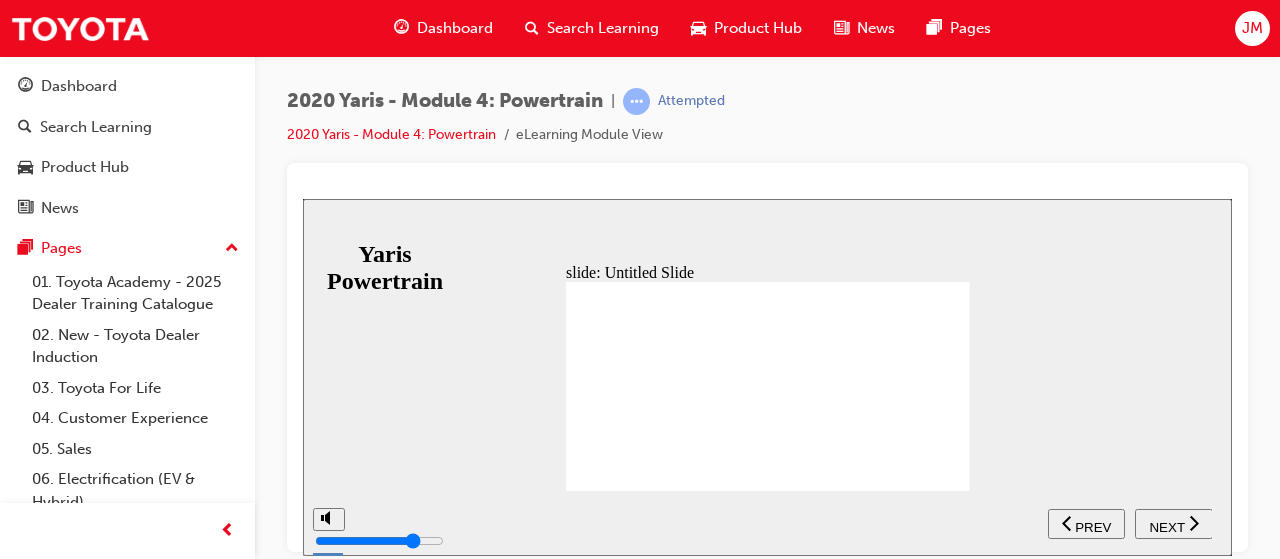 click on "NEXT" at bounding box center [1166, 526] 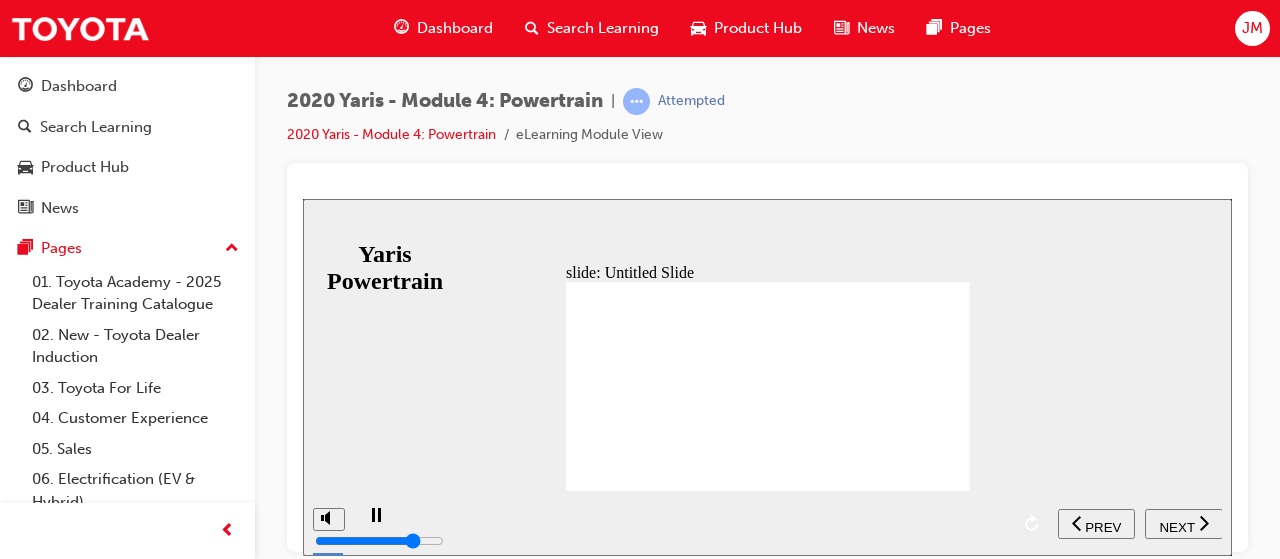 click at bounding box center [702, 508] 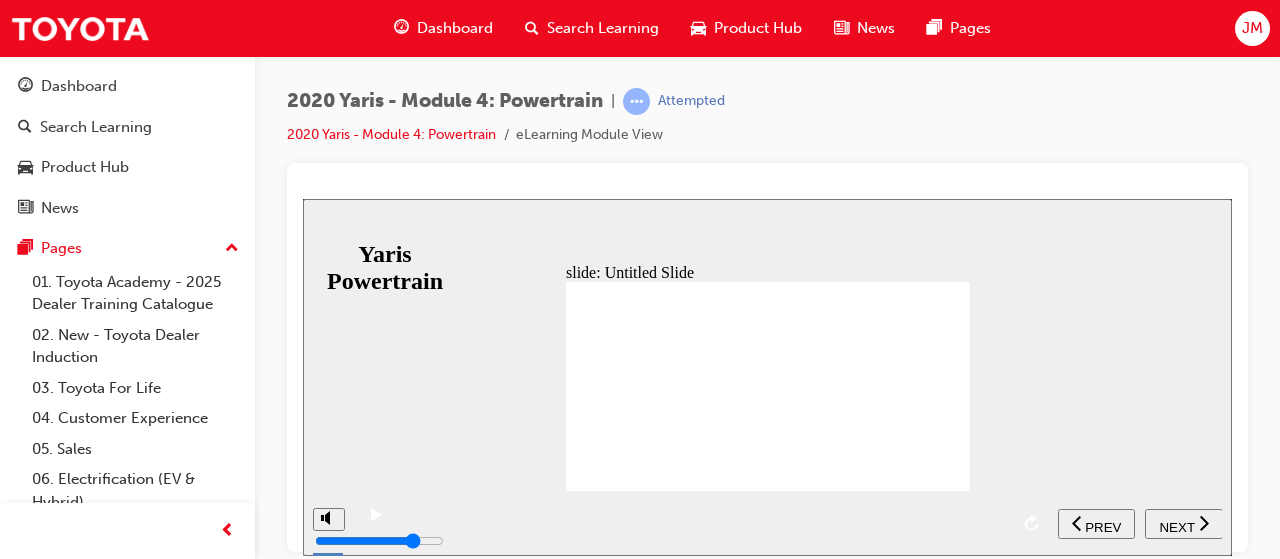 click at bounding box center (702, 508) 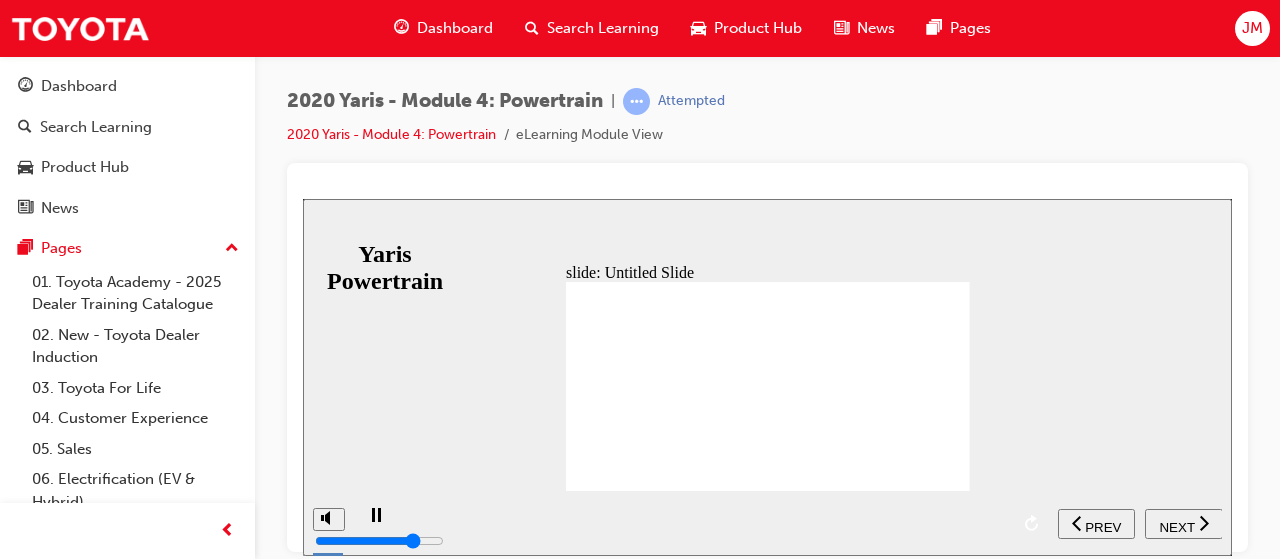 click at bounding box center (702, 508) 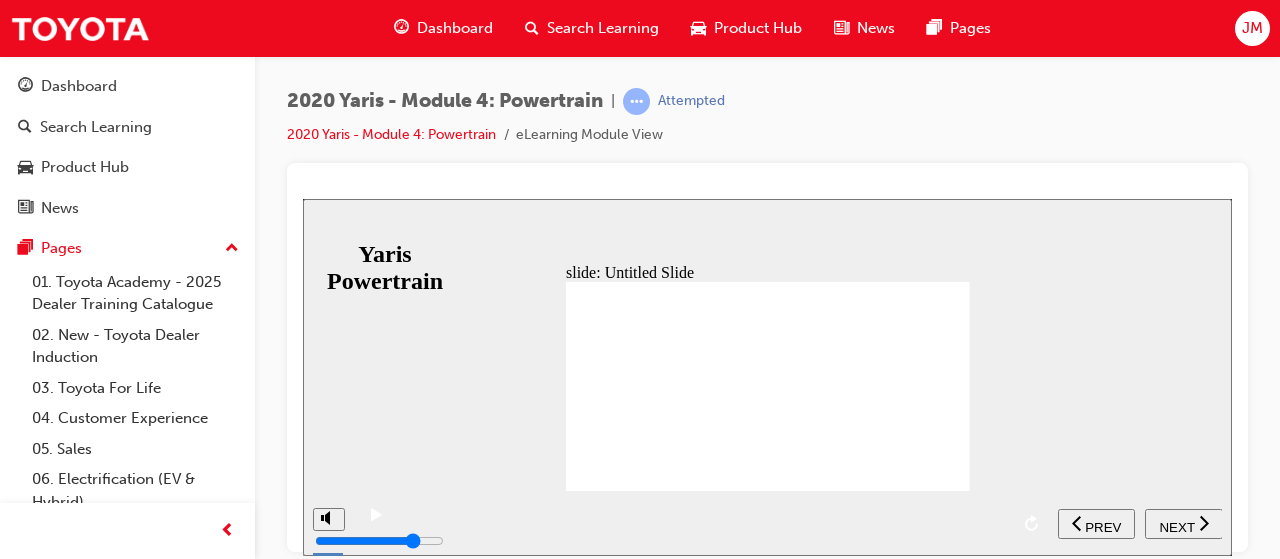 click at bounding box center (702, 508) 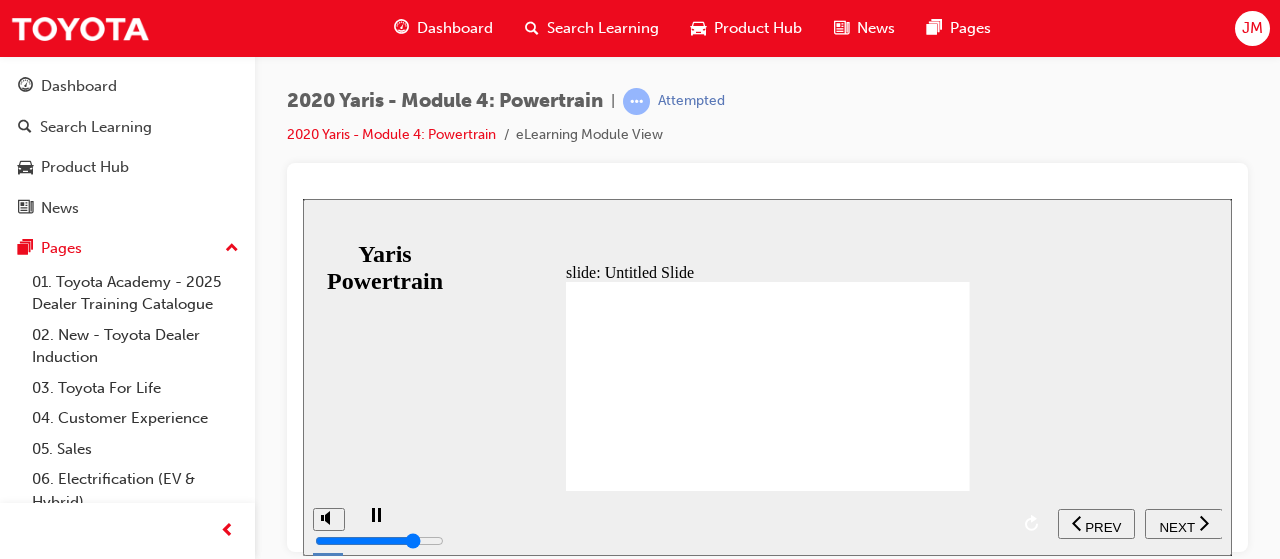 click at bounding box center [702, 508] 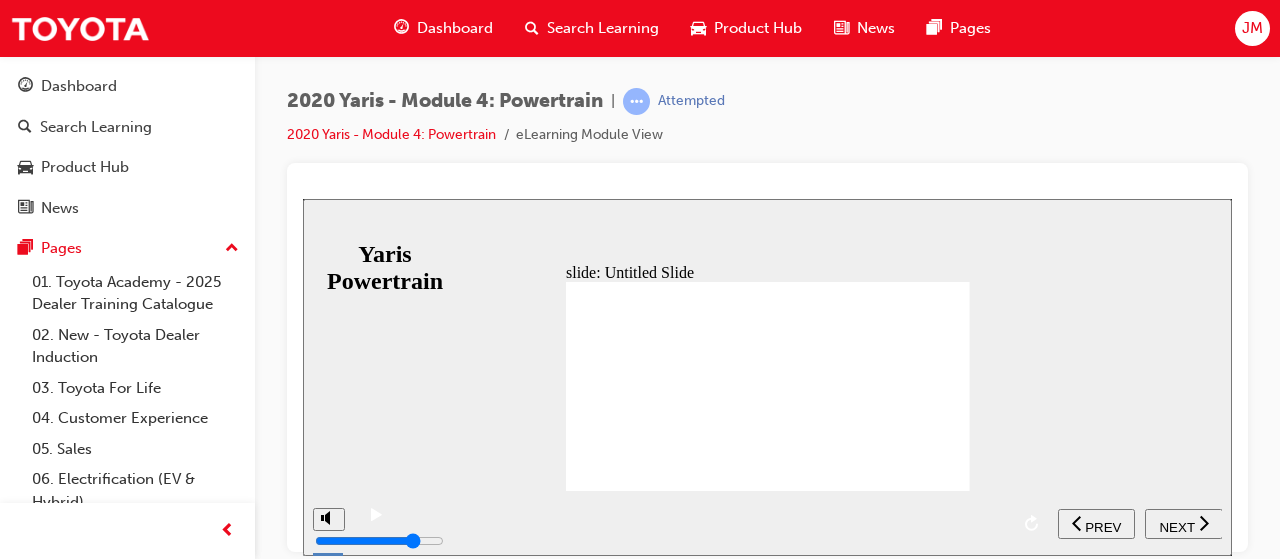 click at bounding box center [702, 508] 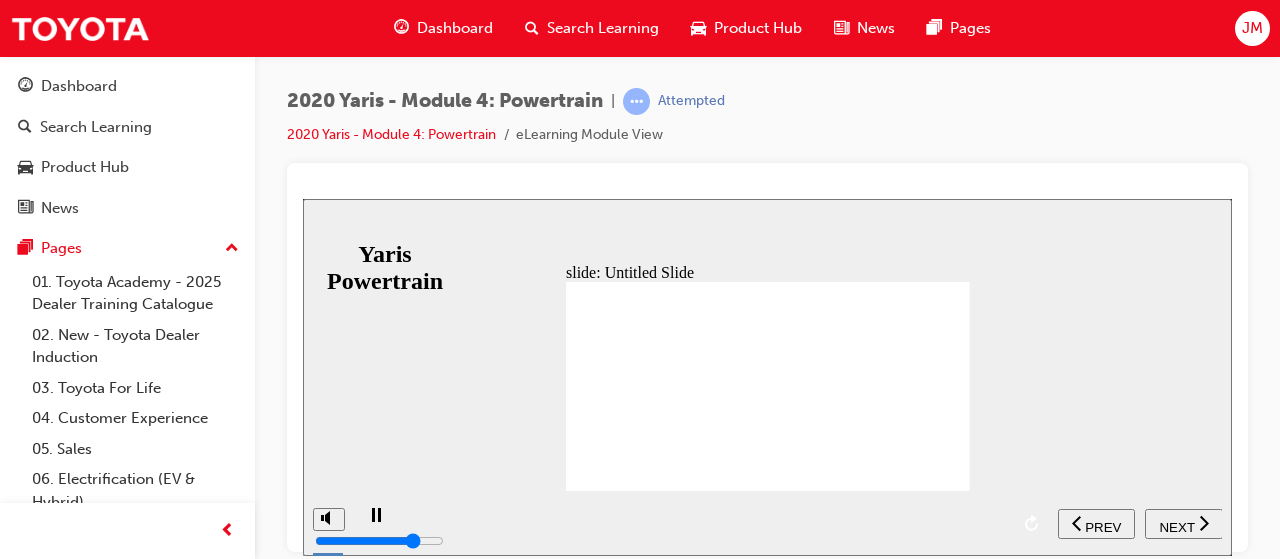 click on "NEXT" at bounding box center (1176, 526) 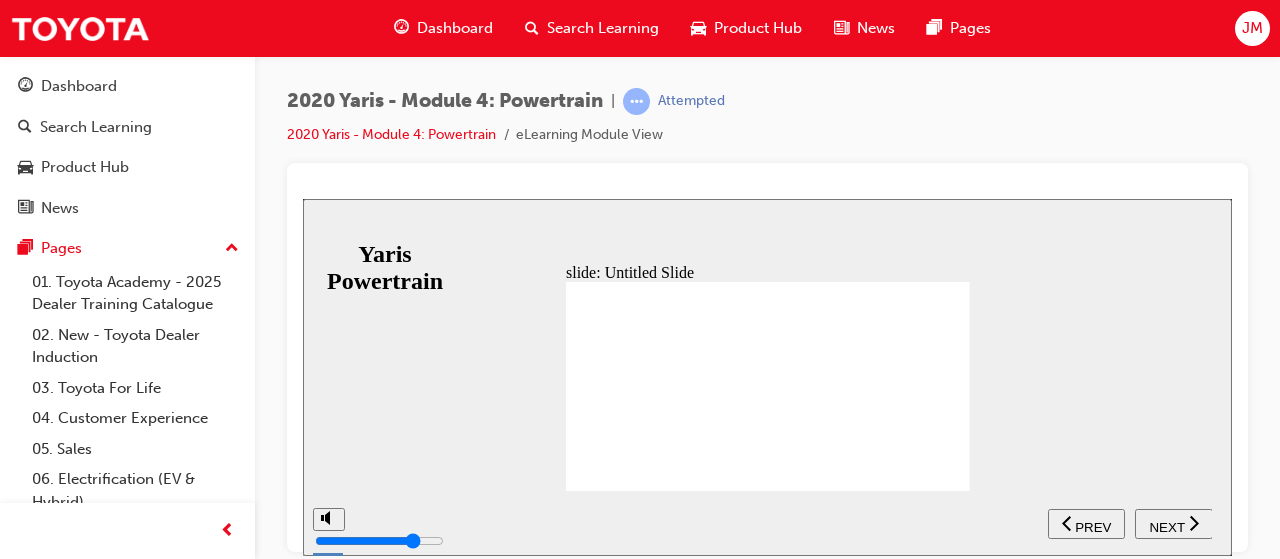 click on "NEXT" at bounding box center [1166, 526] 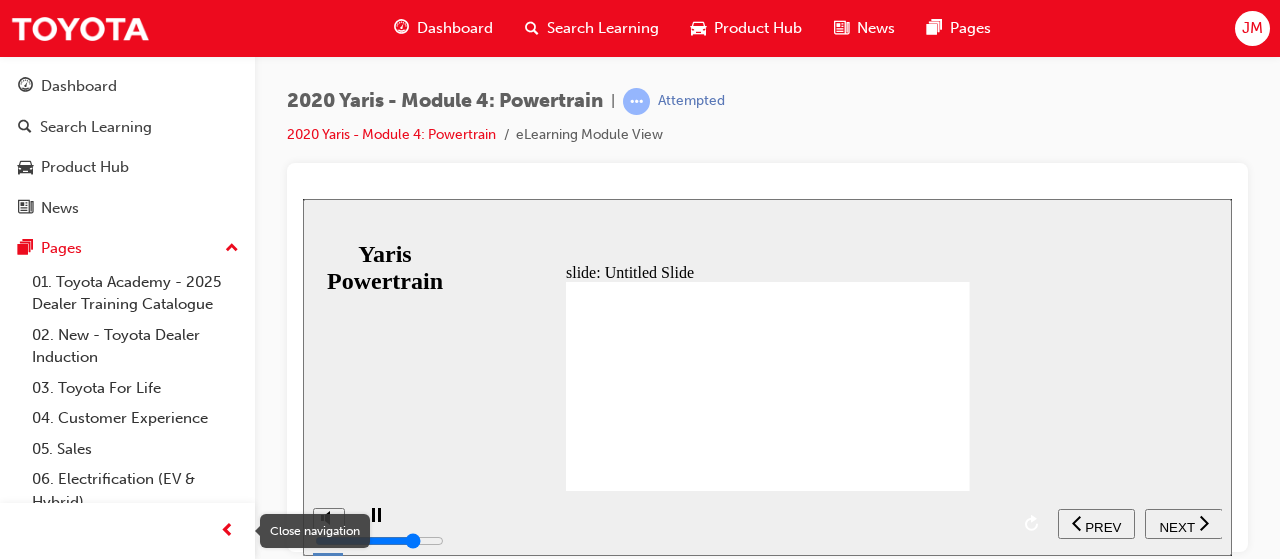 click at bounding box center [227, 531] 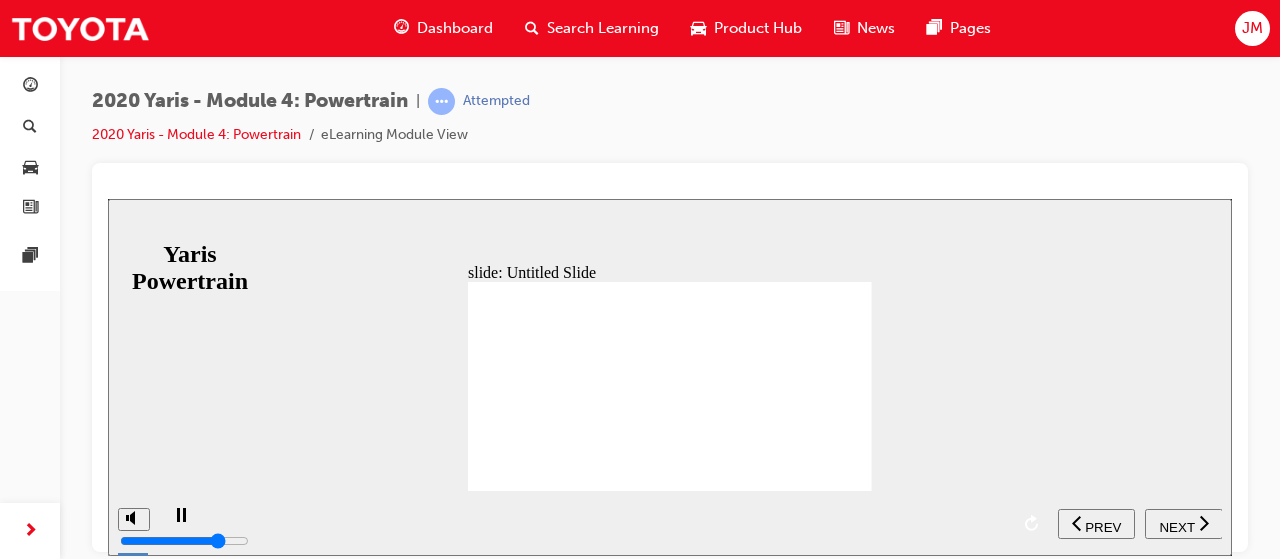 click at bounding box center (605, 508) 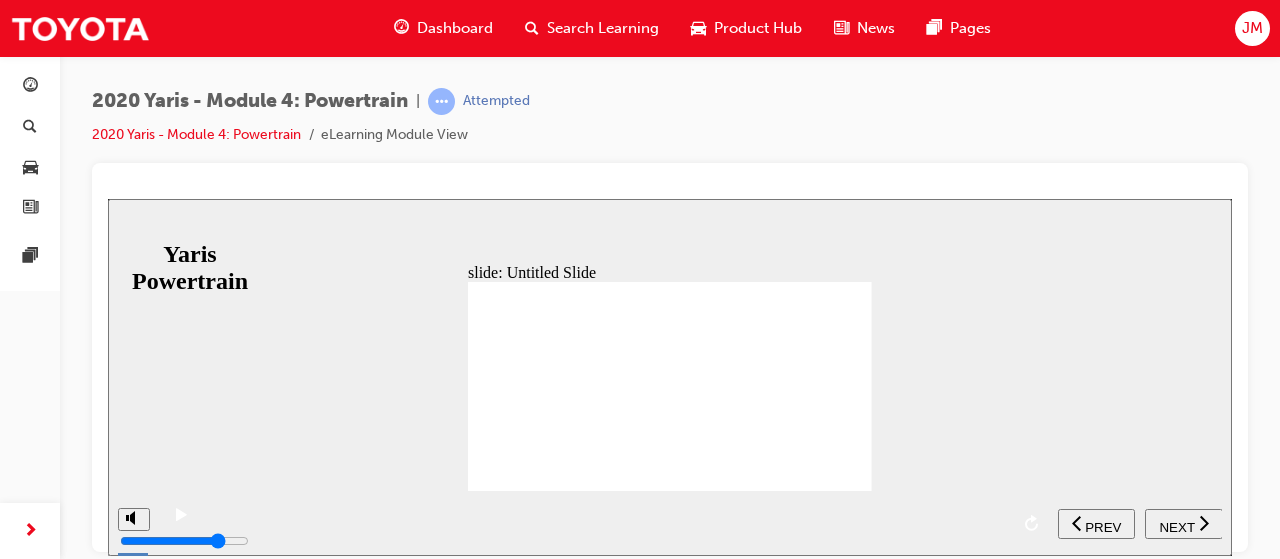 click at bounding box center [605, 508] 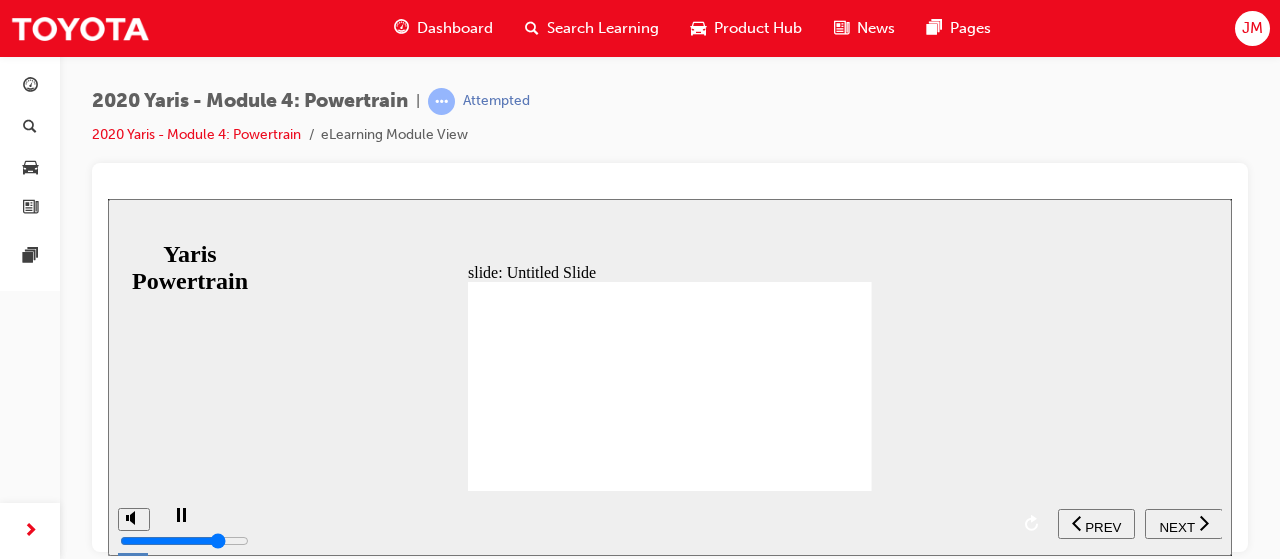 click at bounding box center [605, 508] 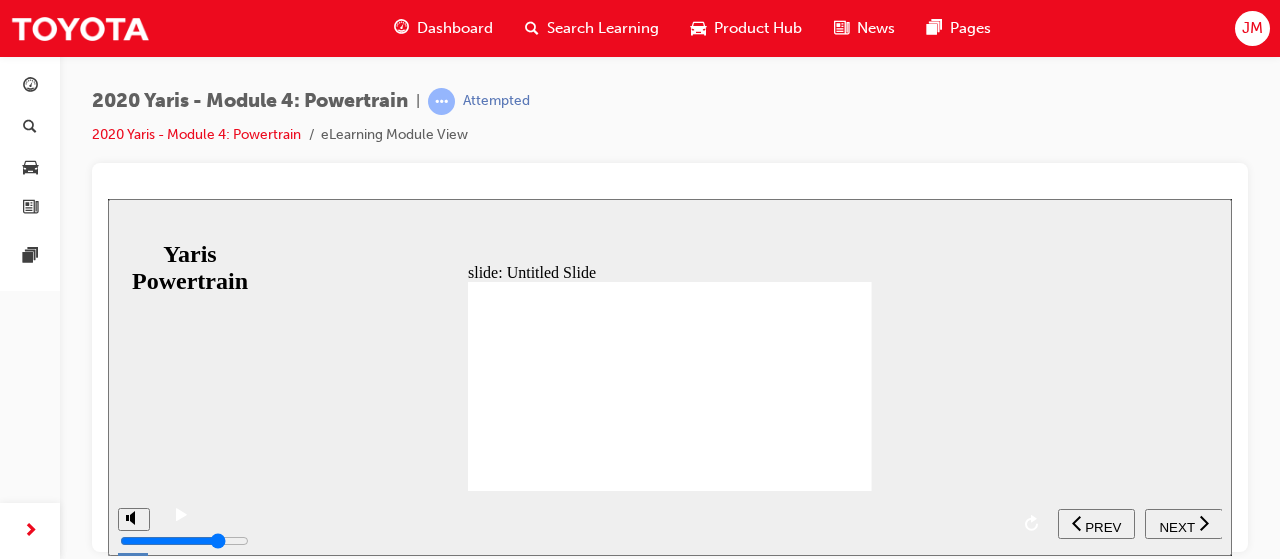 click at bounding box center (605, 508) 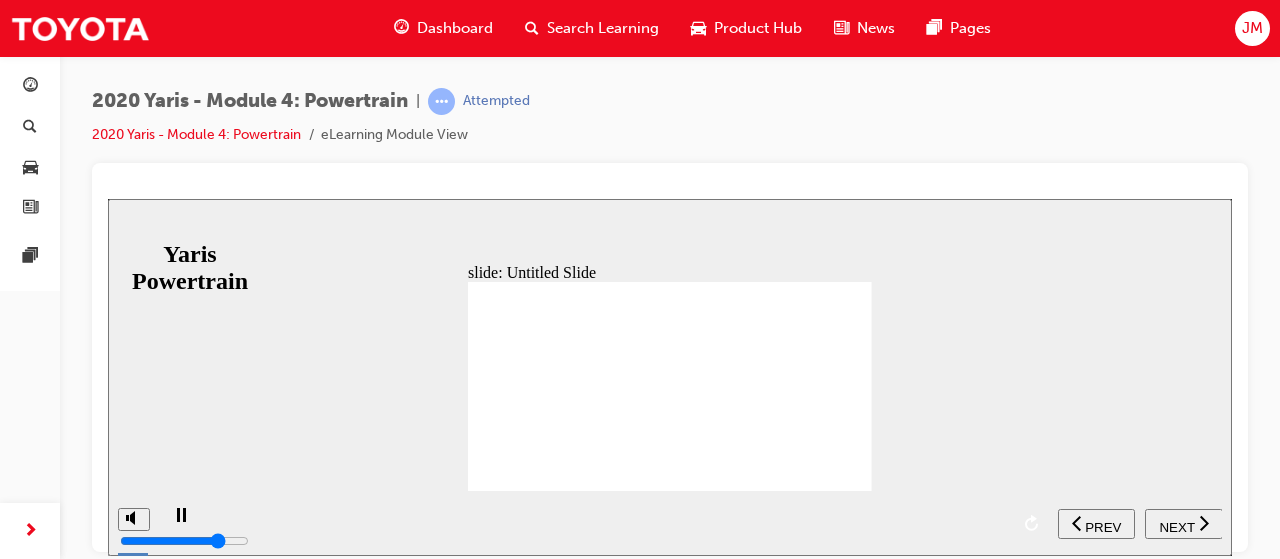 click at bounding box center [605, 508] 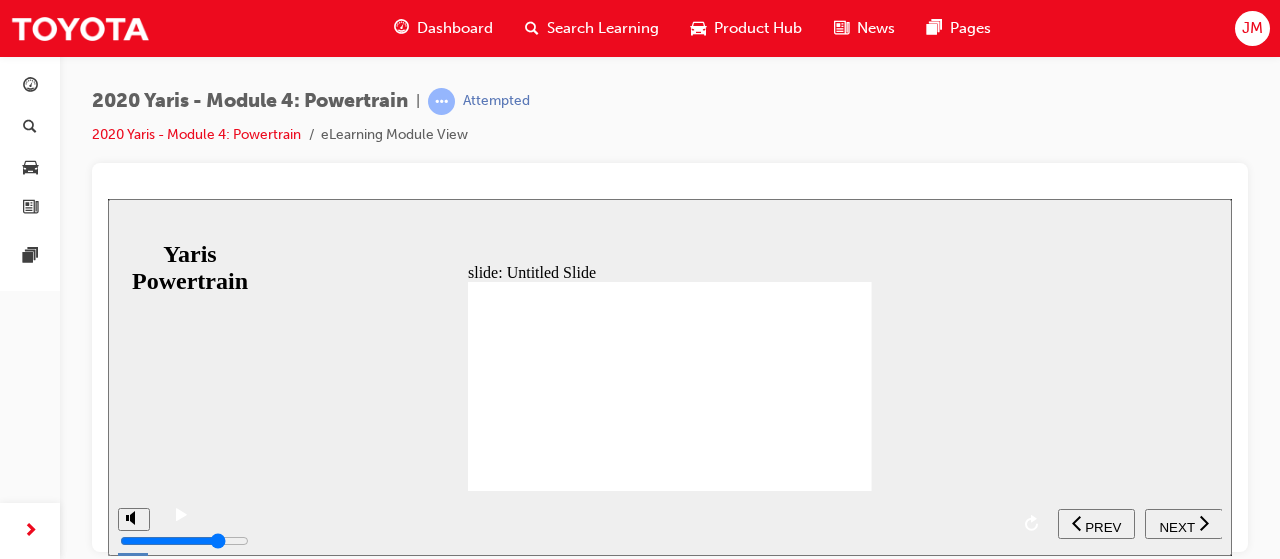 click at bounding box center [605, 508] 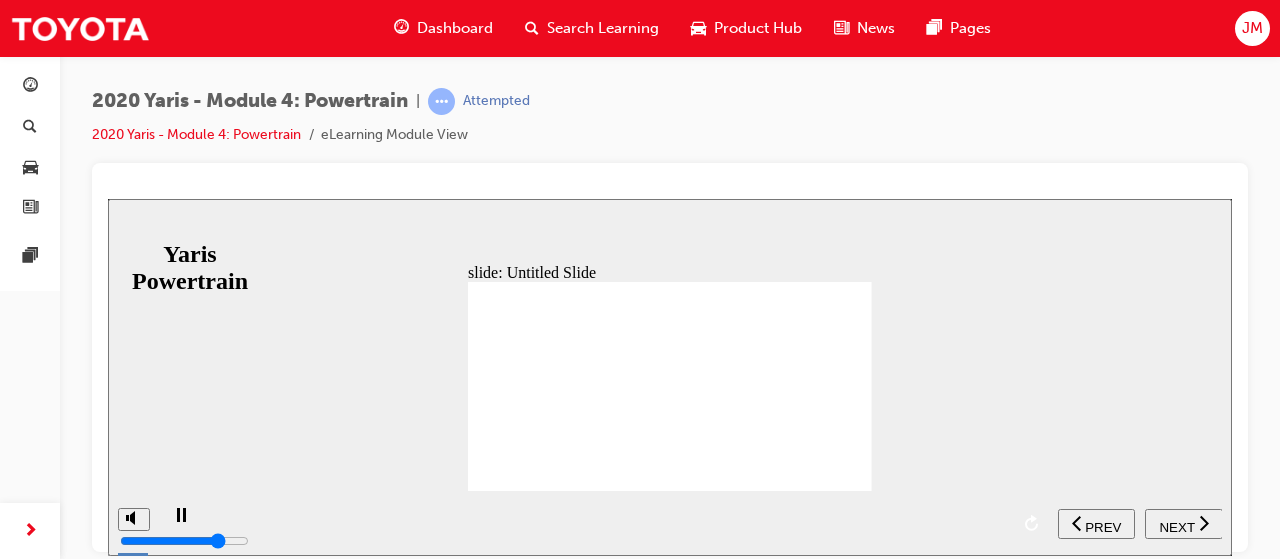 click at bounding box center [605, 508] 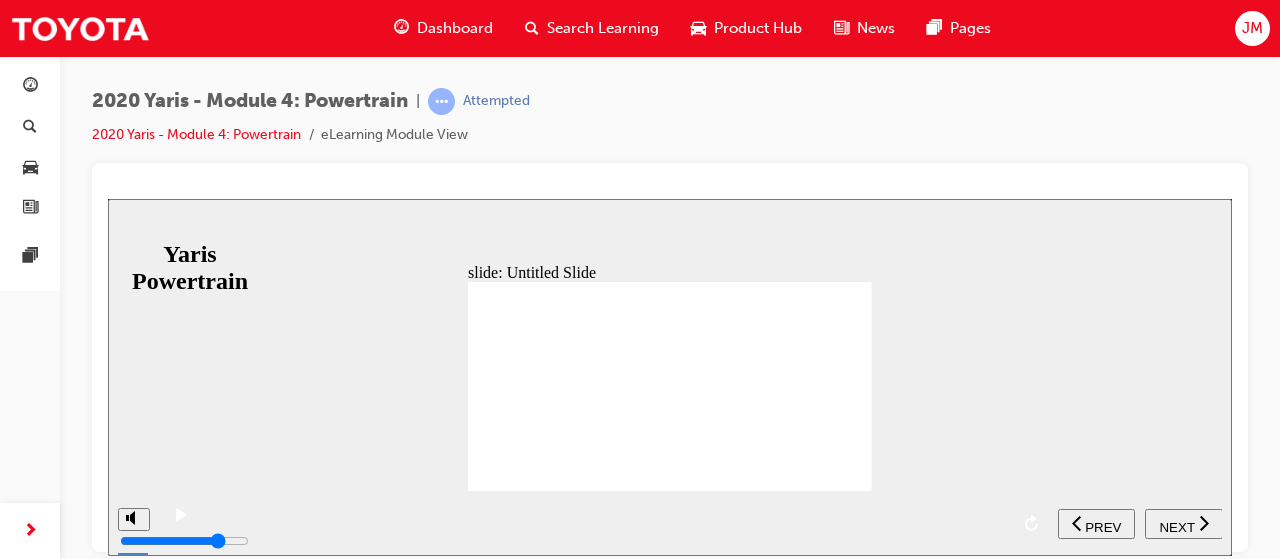 click at bounding box center [605, 508] 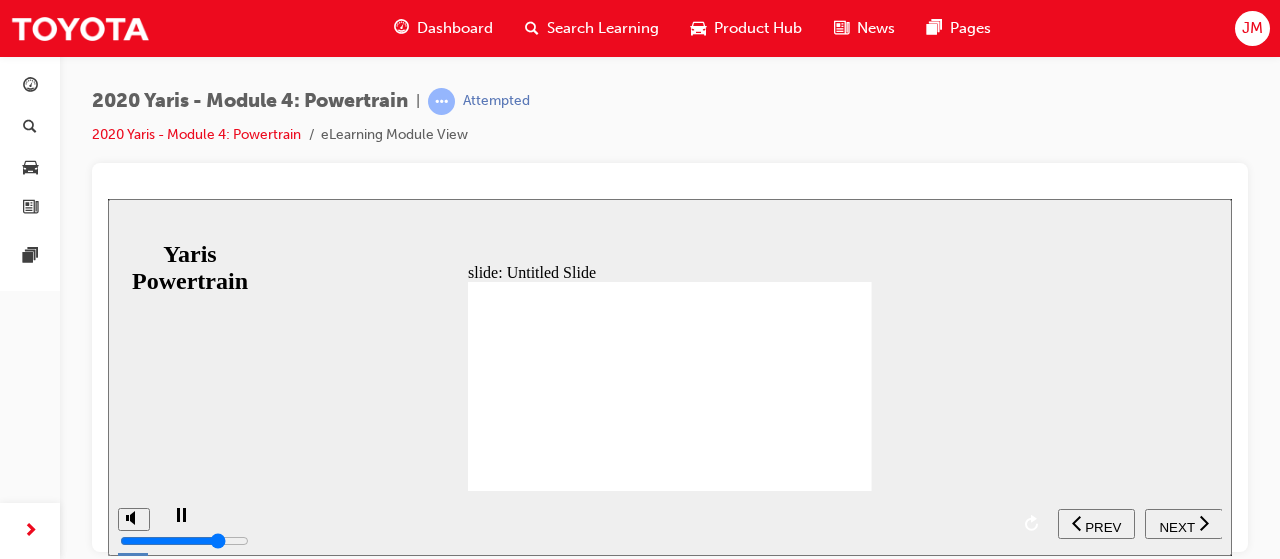 click on "NEXT" at bounding box center (1176, 526) 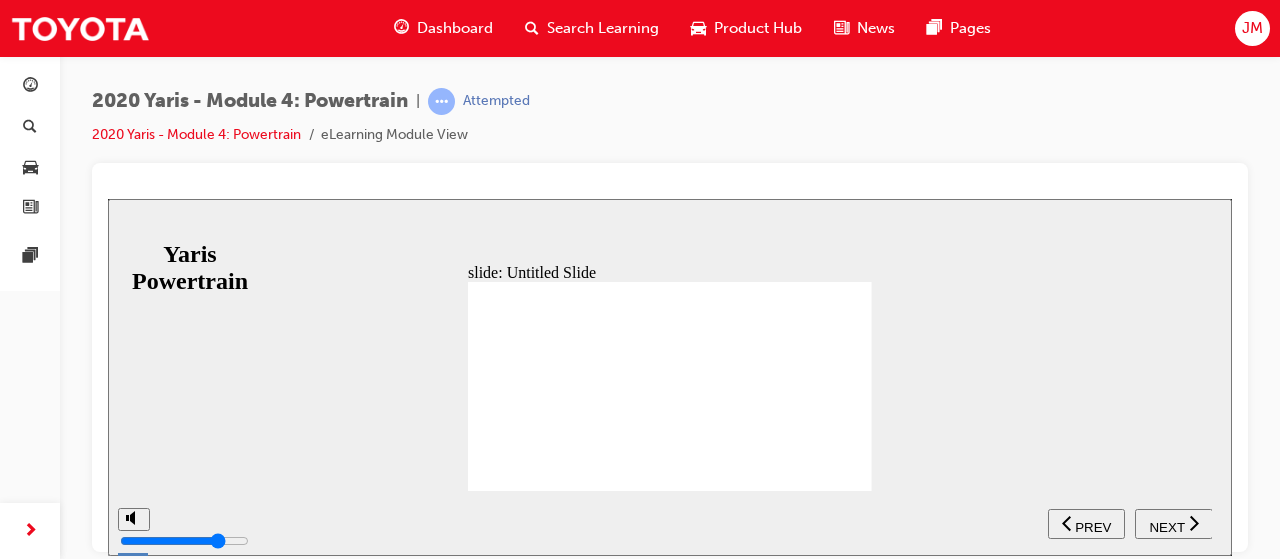click on "NEXT" at bounding box center (1166, 526) 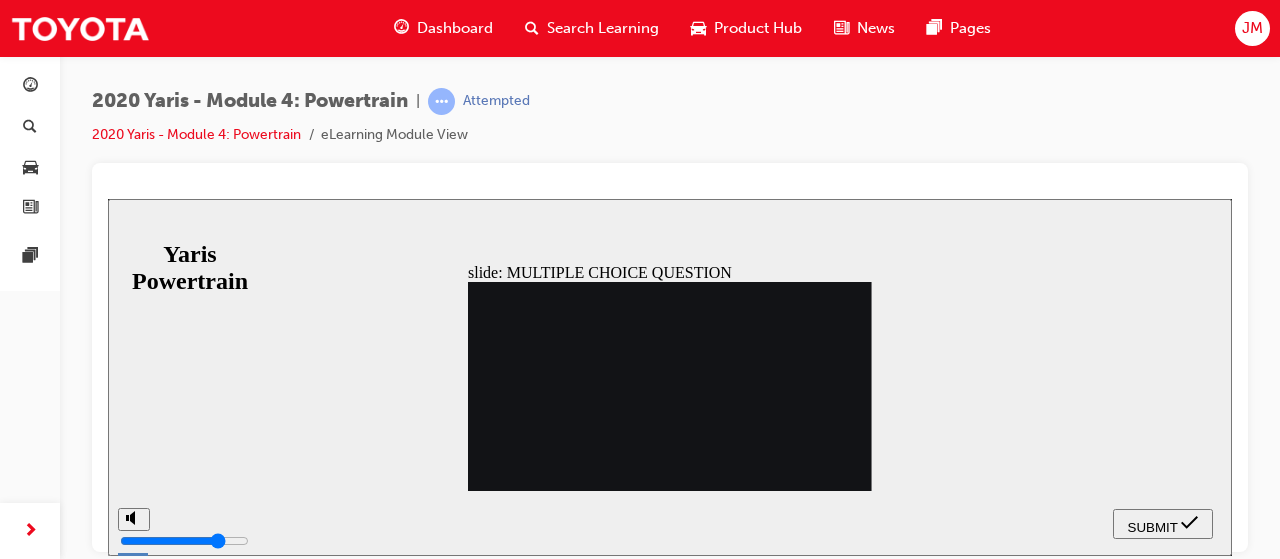 click 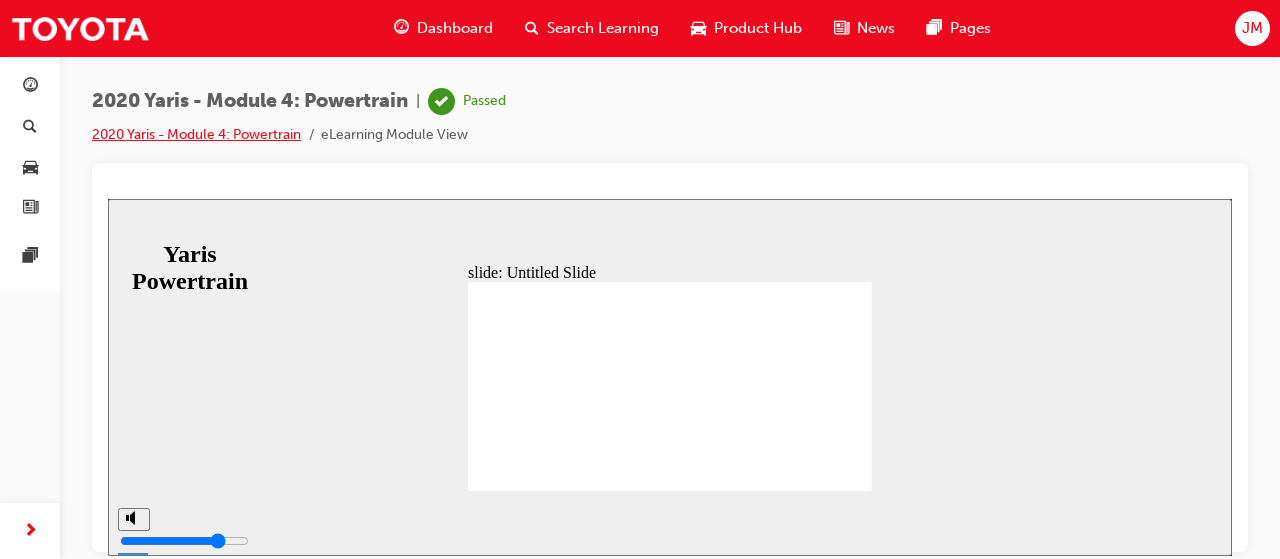 click on "2020 Yaris - Module 4: Powertrain" at bounding box center (196, 134) 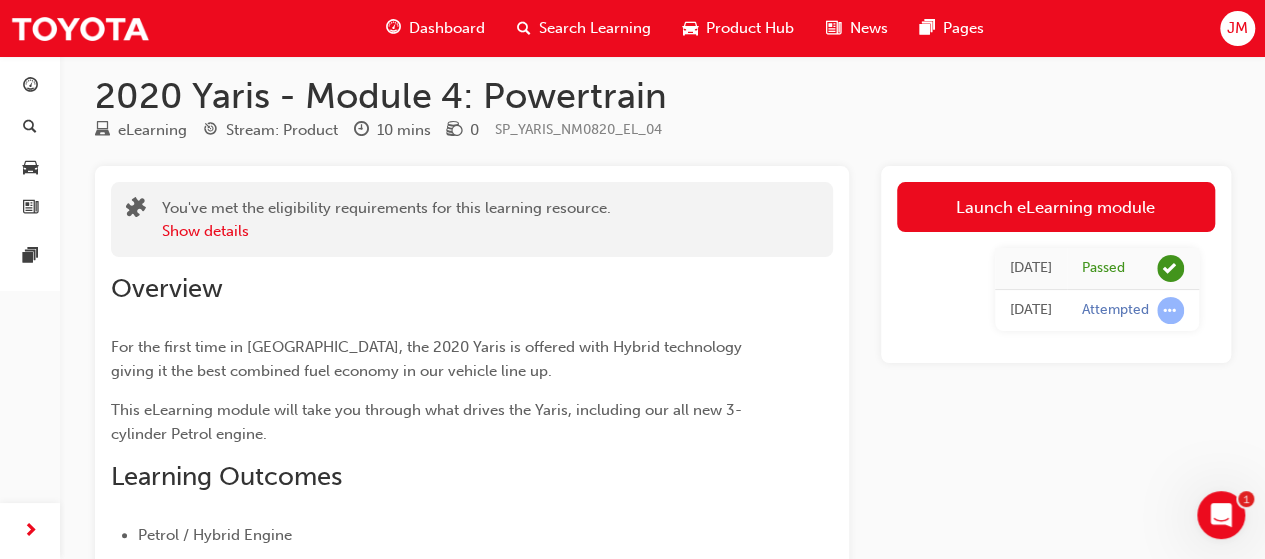 scroll, scrollTop: 0, scrollLeft: 0, axis: both 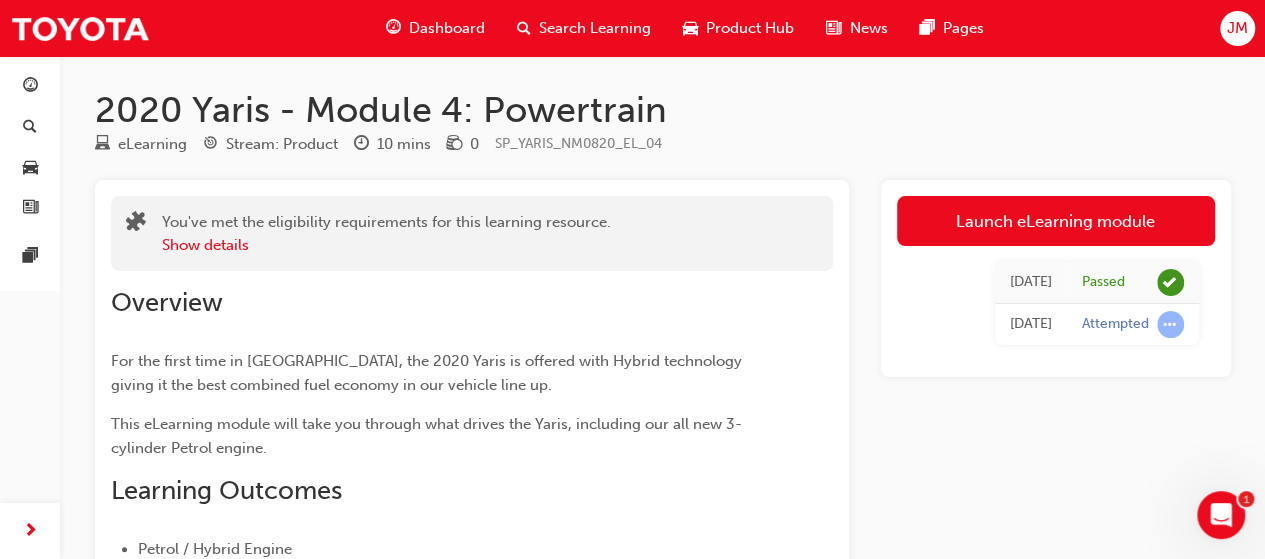 click on "Dashboard" at bounding box center [435, 28] 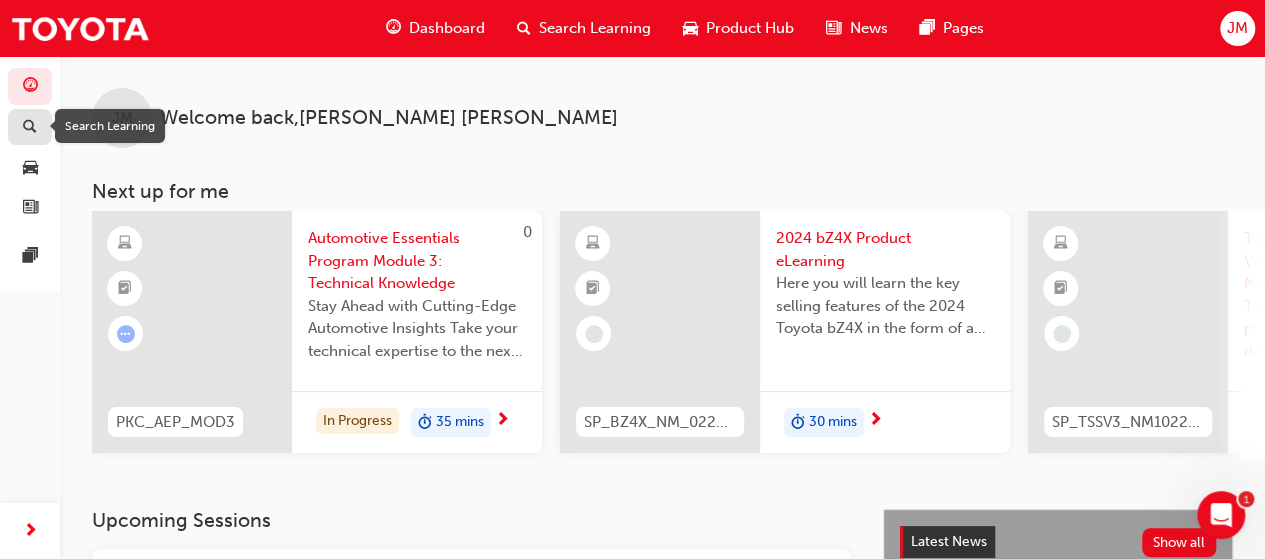 click at bounding box center (30, 128) 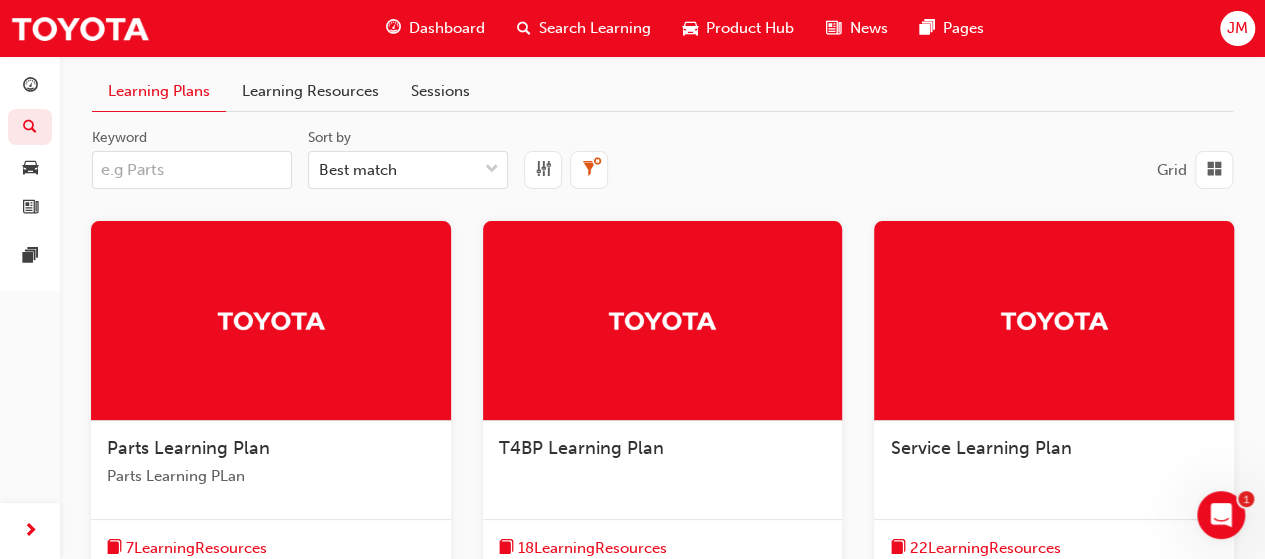 click on "Learning Resources" at bounding box center (310, 91) 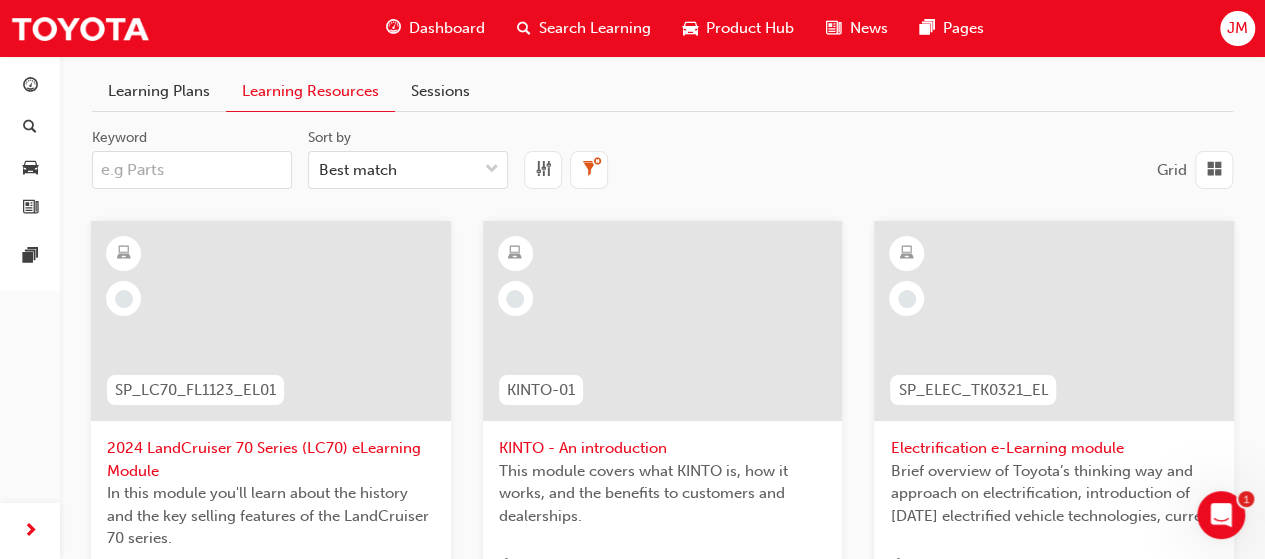 click on "Learning Plans" at bounding box center (159, 91) 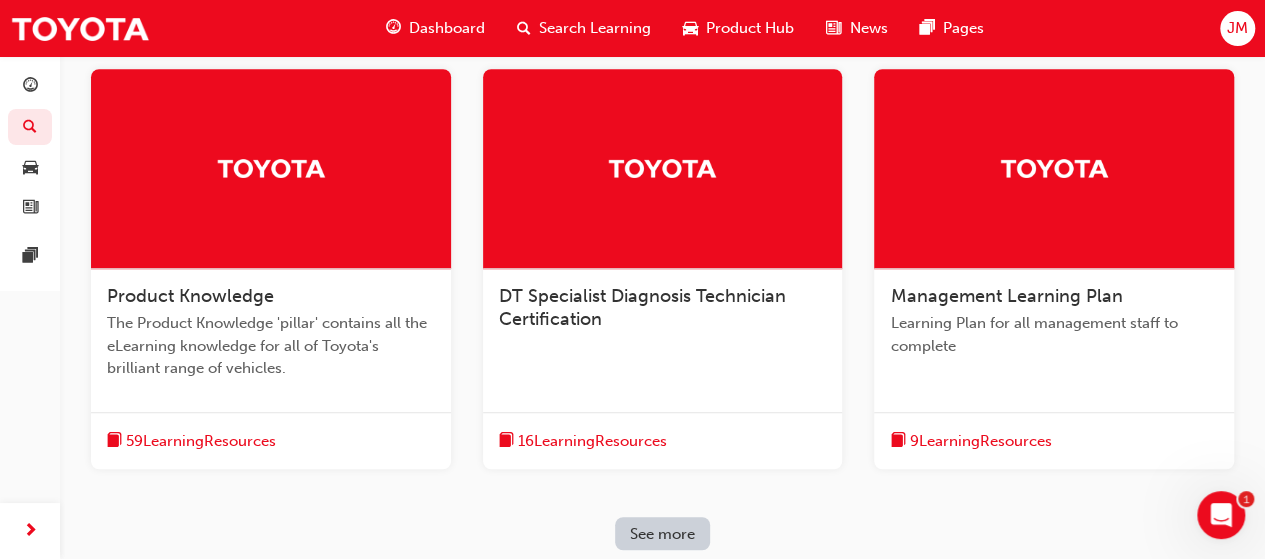 scroll, scrollTop: 548, scrollLeft: 0, axis: vertical 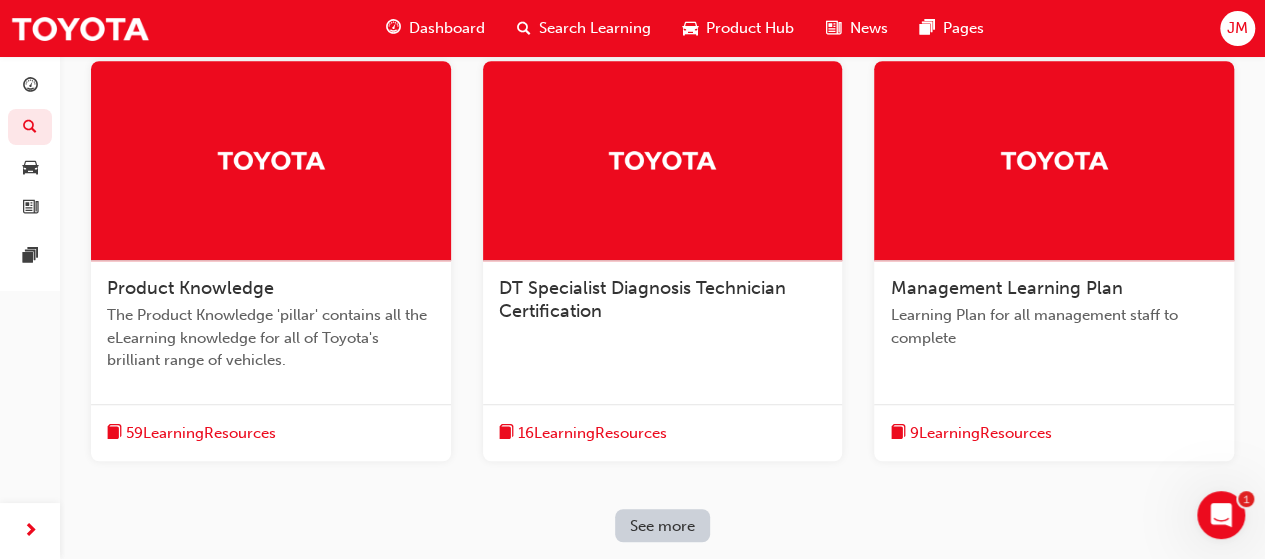 click on "The Product Knowledge 'pillar' contains all the eLearning knowledge for all of Toyota's brilliant range of vehicles." at bounding box center (271, 338) 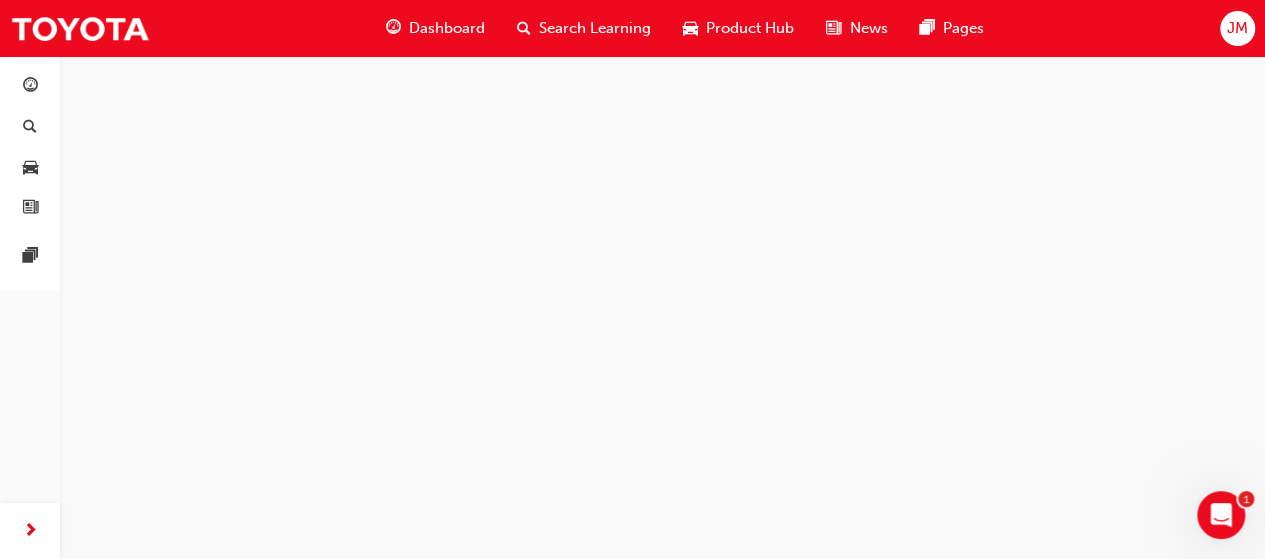 scroll, scrollTop: 0, scrollLeft: 0, axis: both 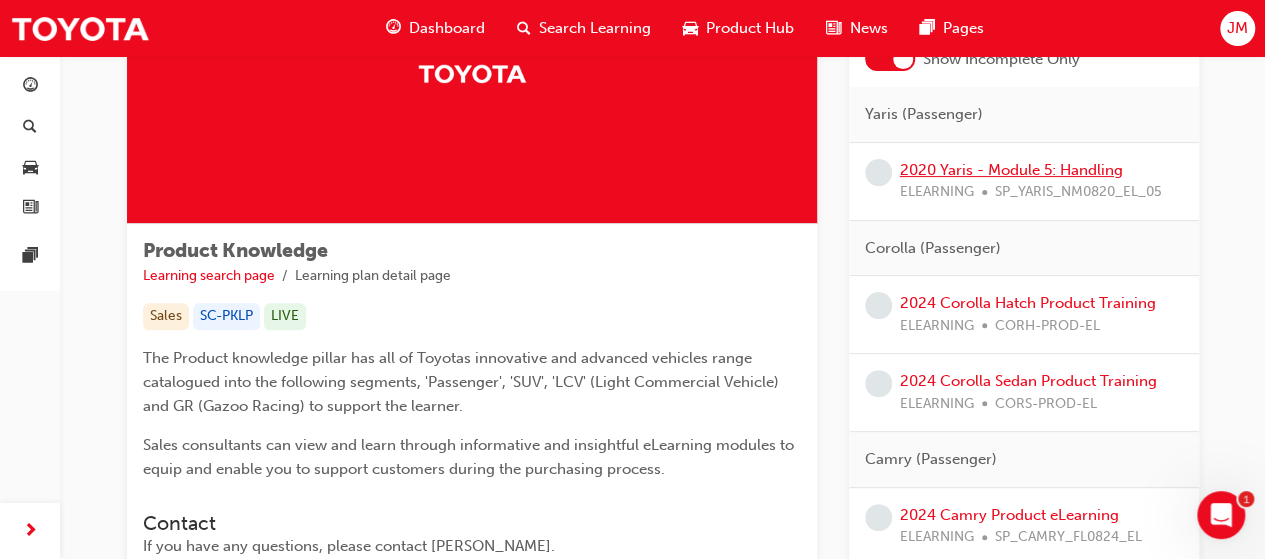 click on "2020 Yaris - Module 5: Handling" at bounding box center [1011, 170] 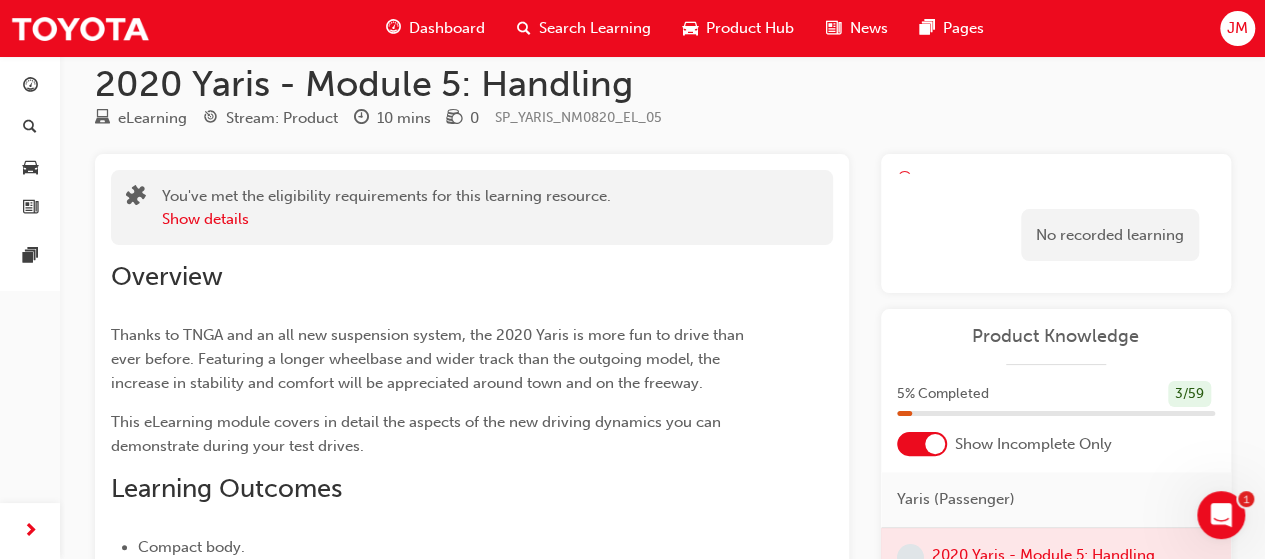 scroll, scrollTop: 0, scrollLeft: 0, axis: both 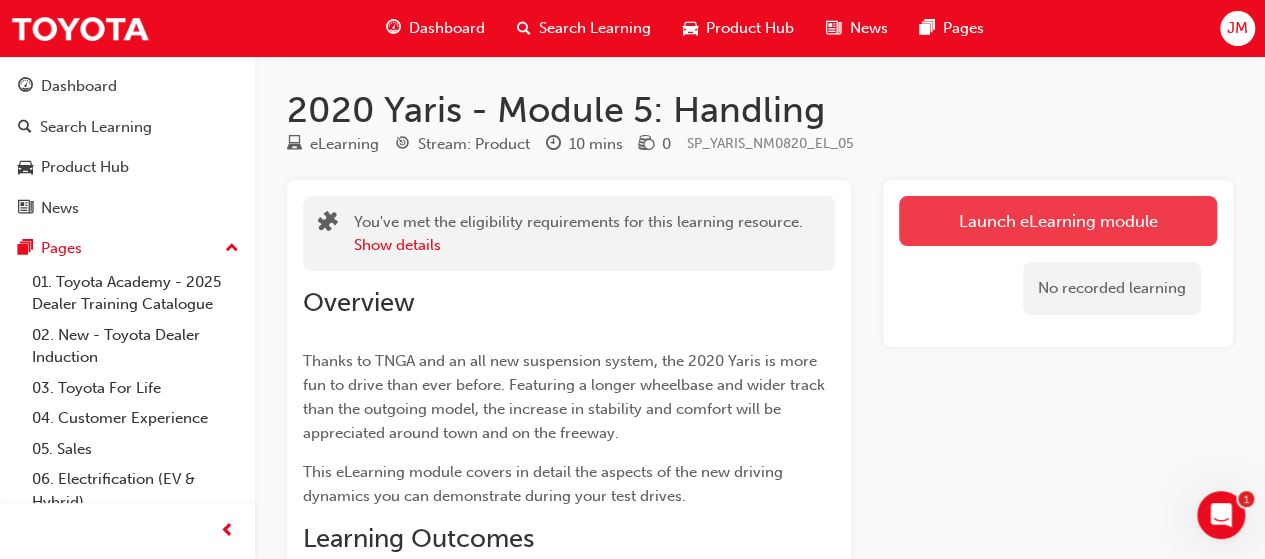 click on "Launch eLearning module" at bounding box center [1058, 221] 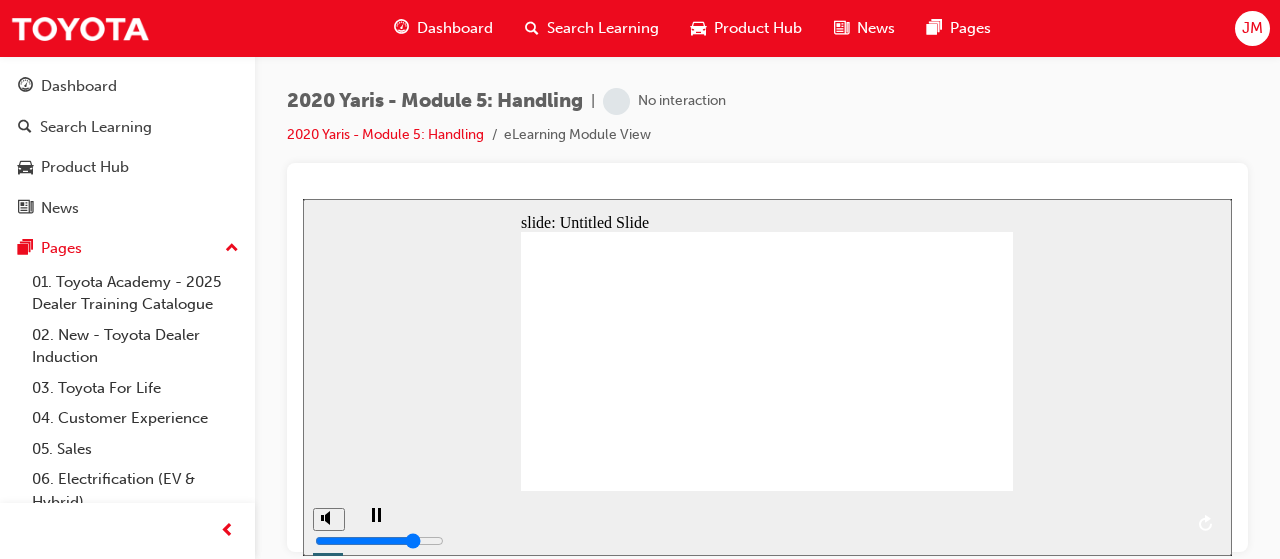 scroll, scrollTop: 0, scrollLeft: 0, axis: both 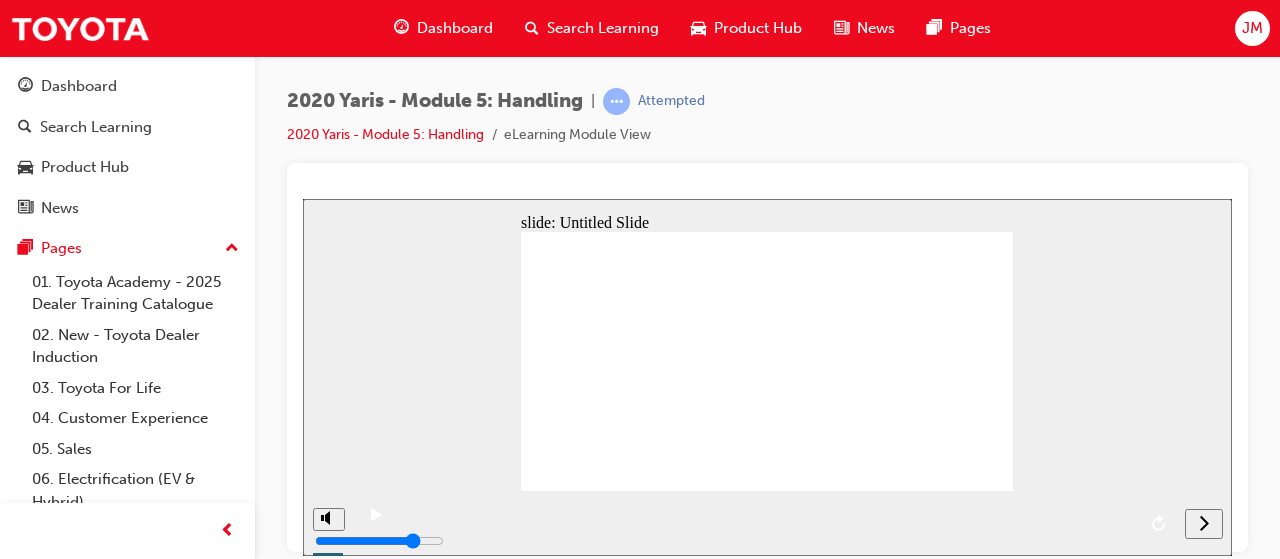 click at bounding box center (1204, 523) 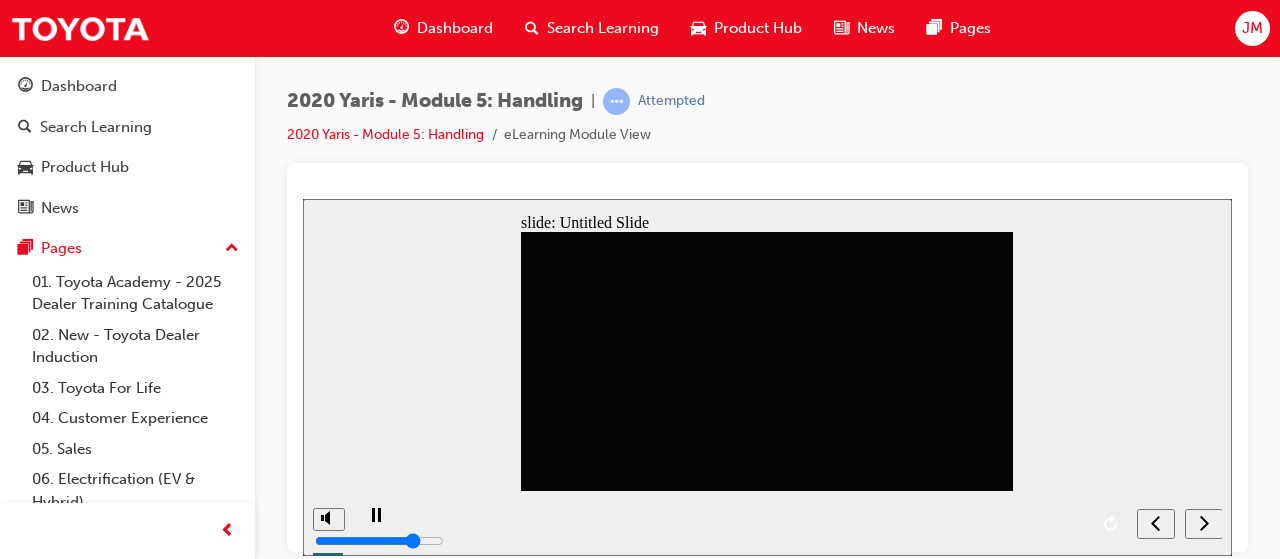 click at bounding box center [1204, 523] 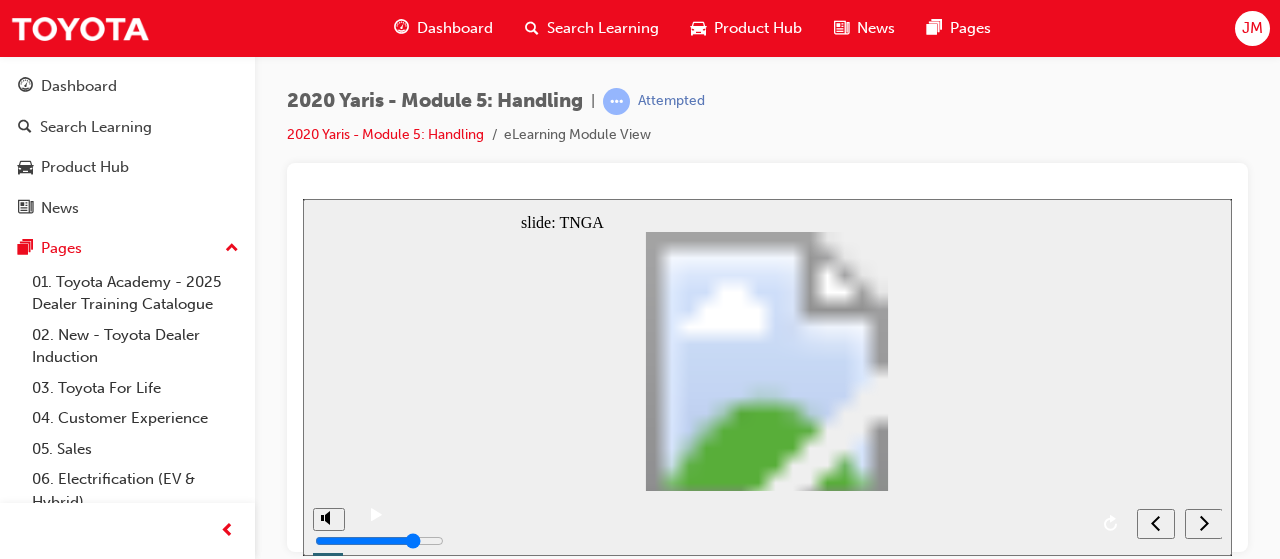 click at bounding box center [1204, 523] 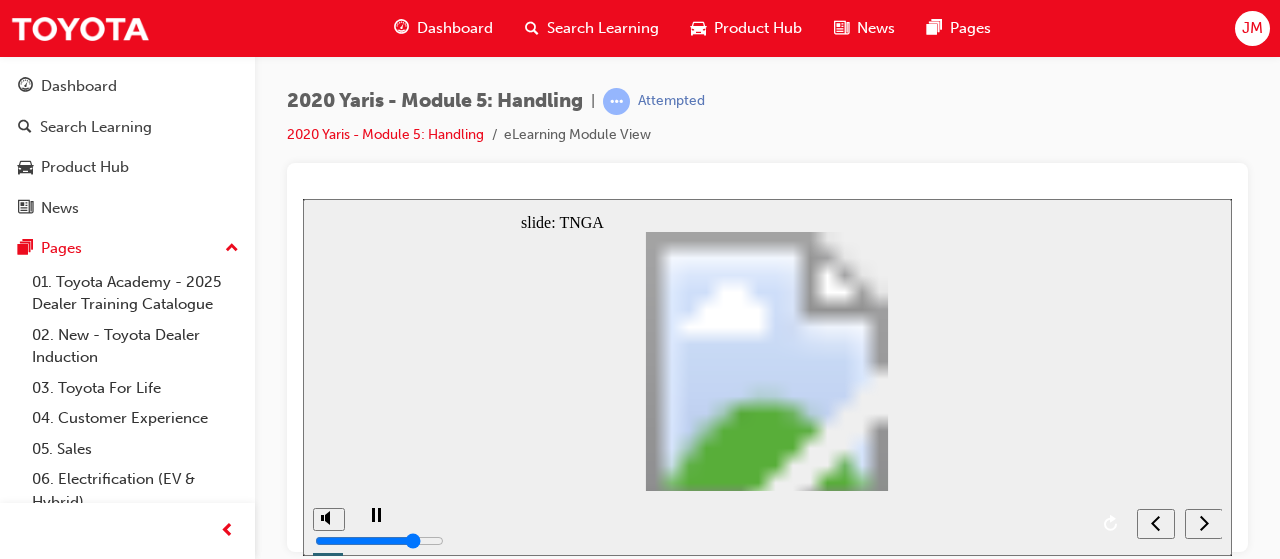 click at bounding box center [1204, 523] 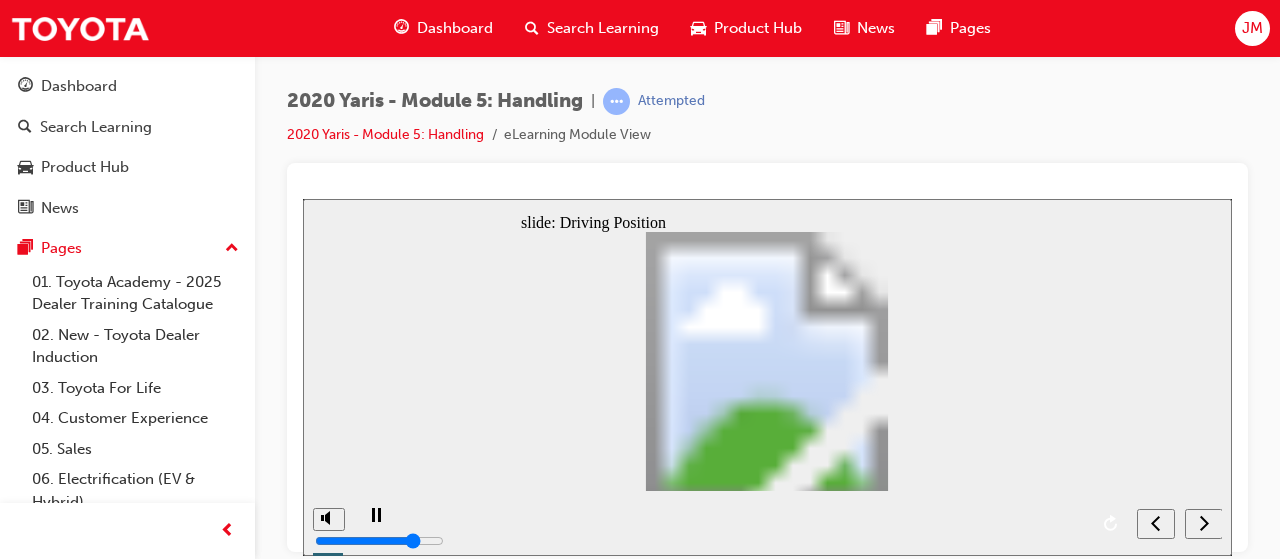 click at bounding box center [1204, 523] 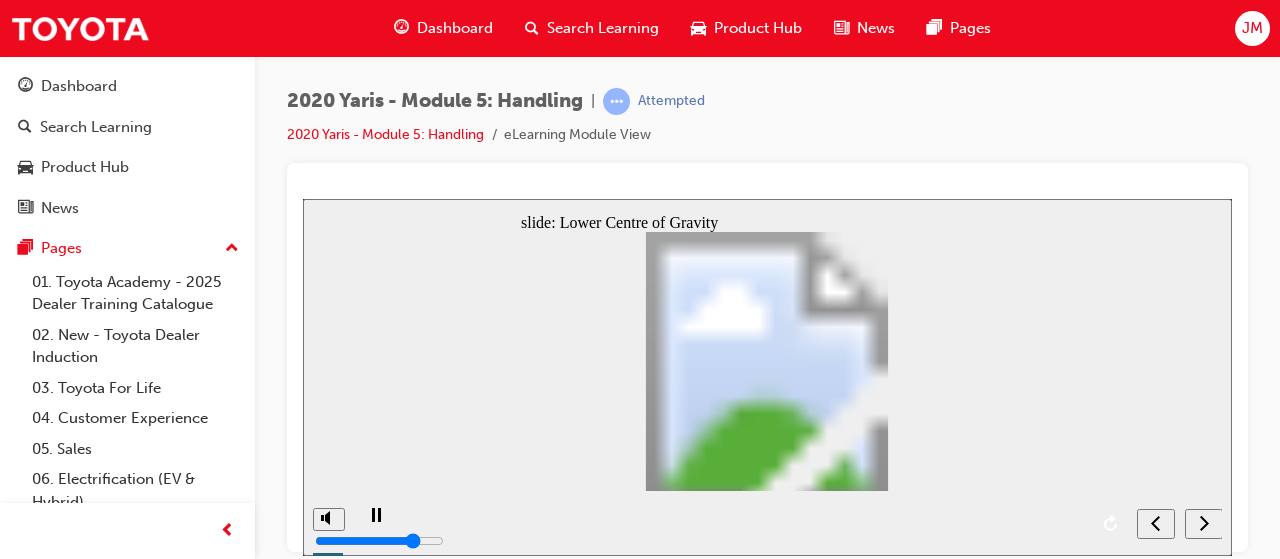 click at bounding box center [1204, 523] 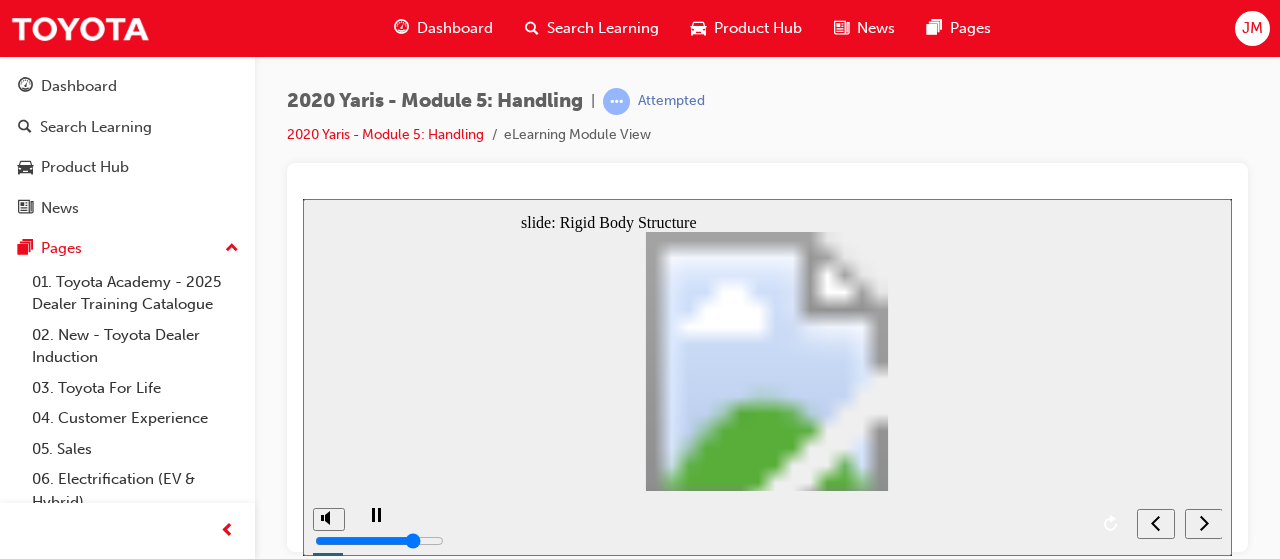 click at bounding box center [1204, 523] 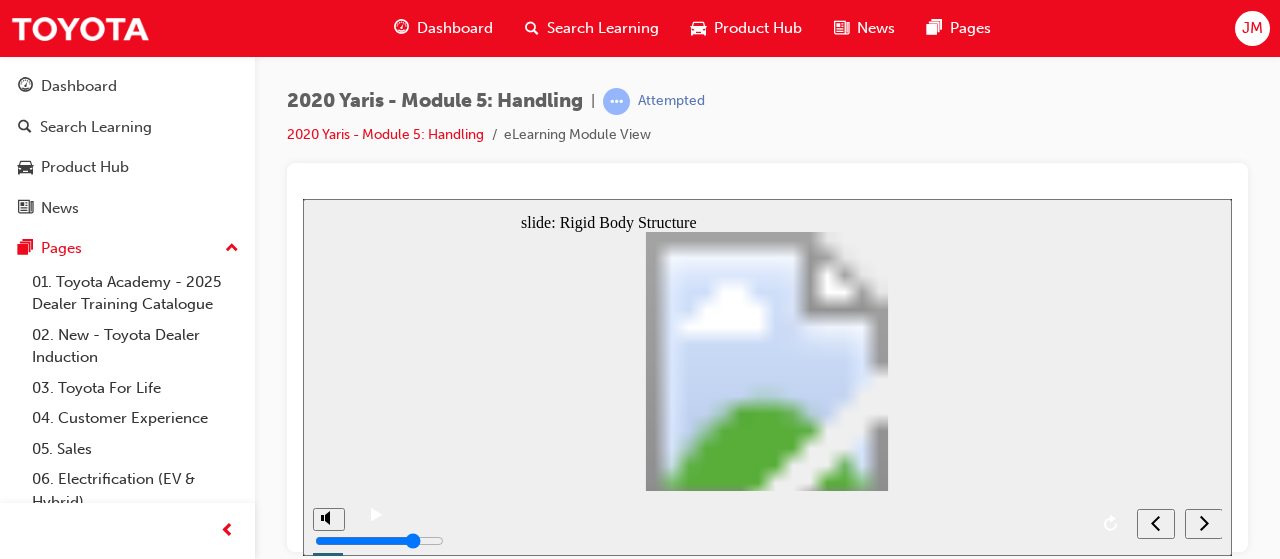 click 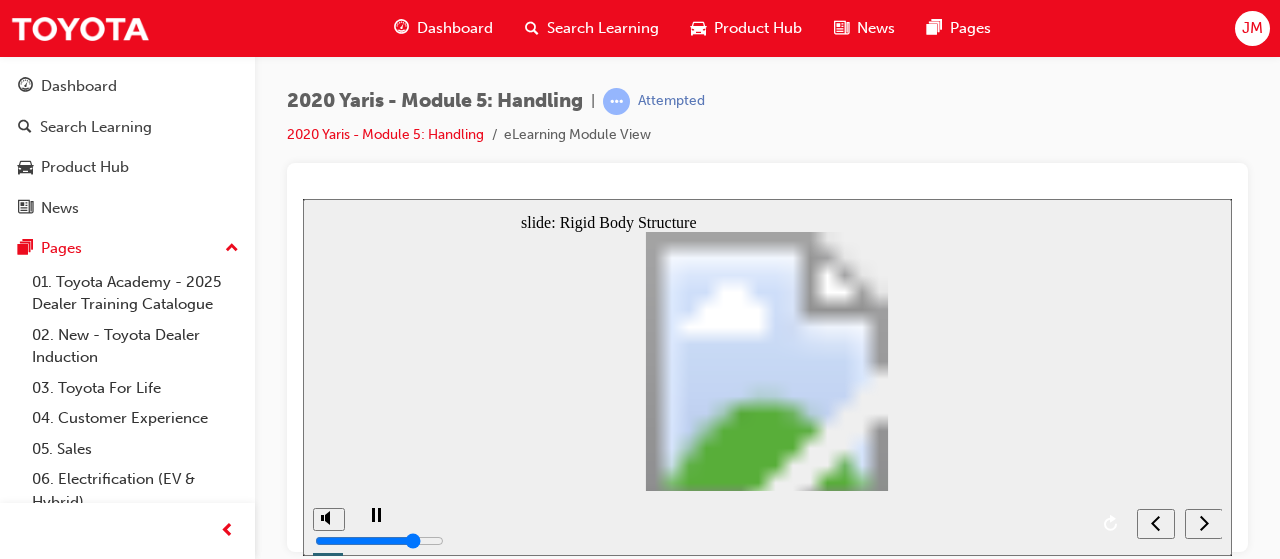 click 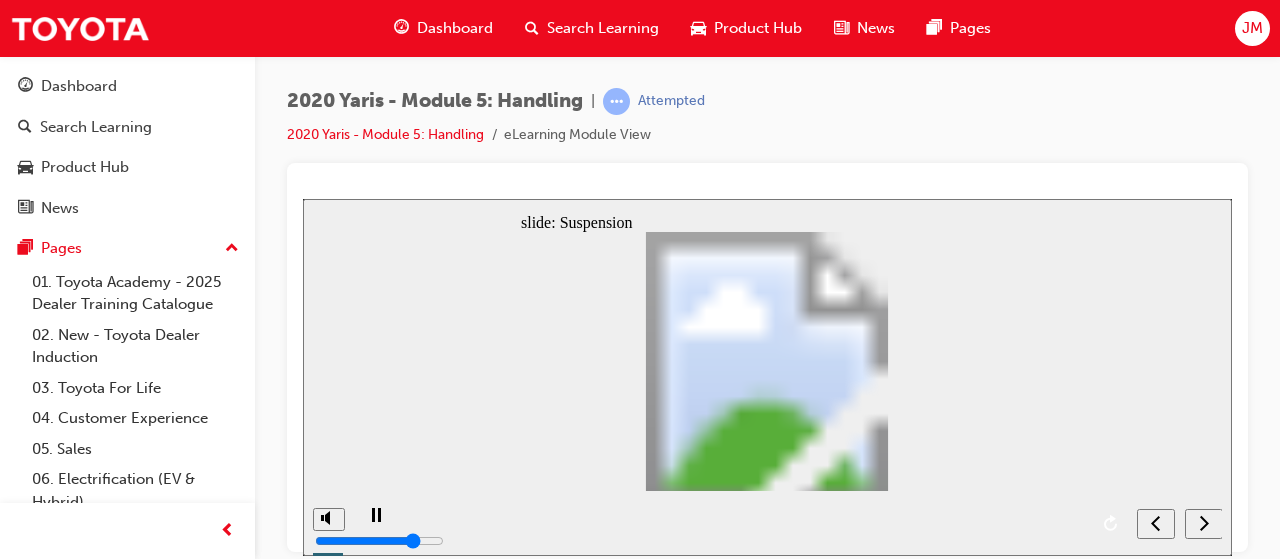 click 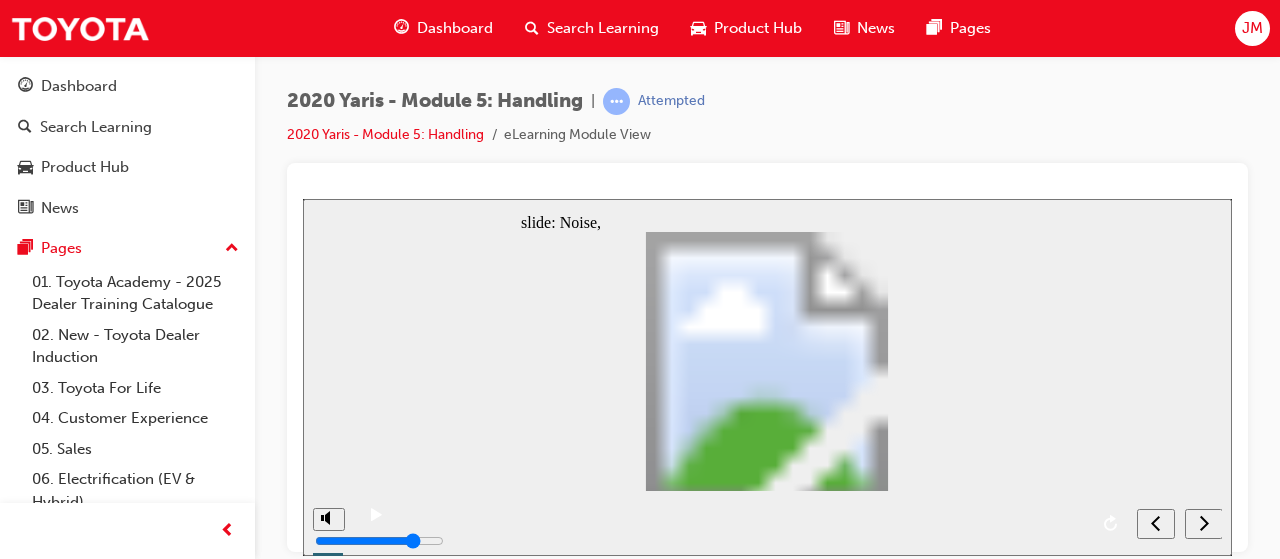click at bounding box center [1204, 523] 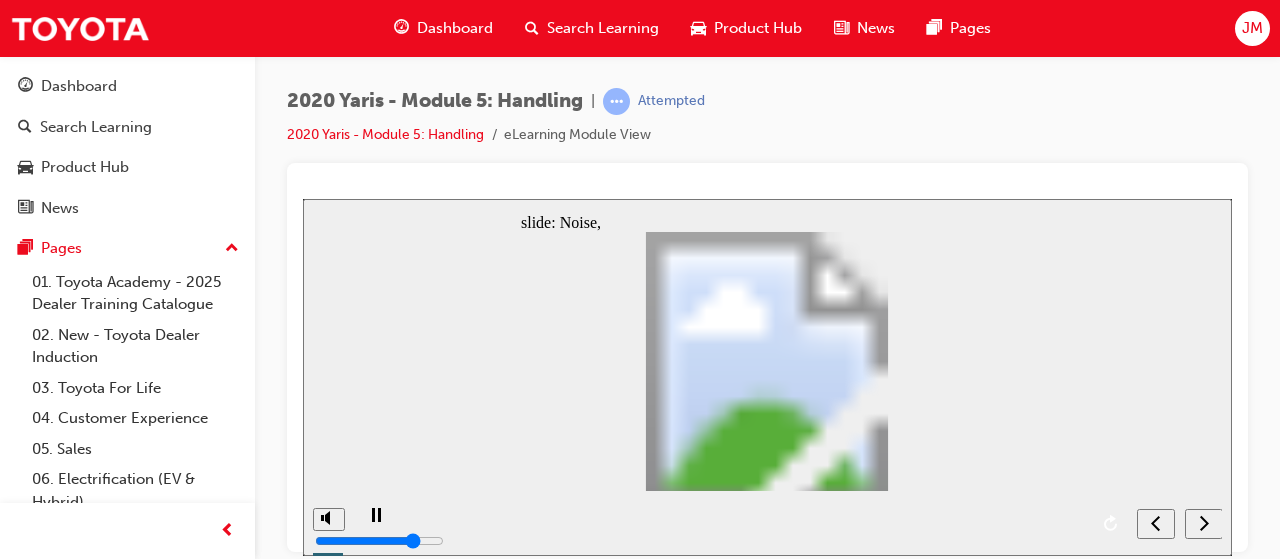 click at bounding box center [1204, 523] 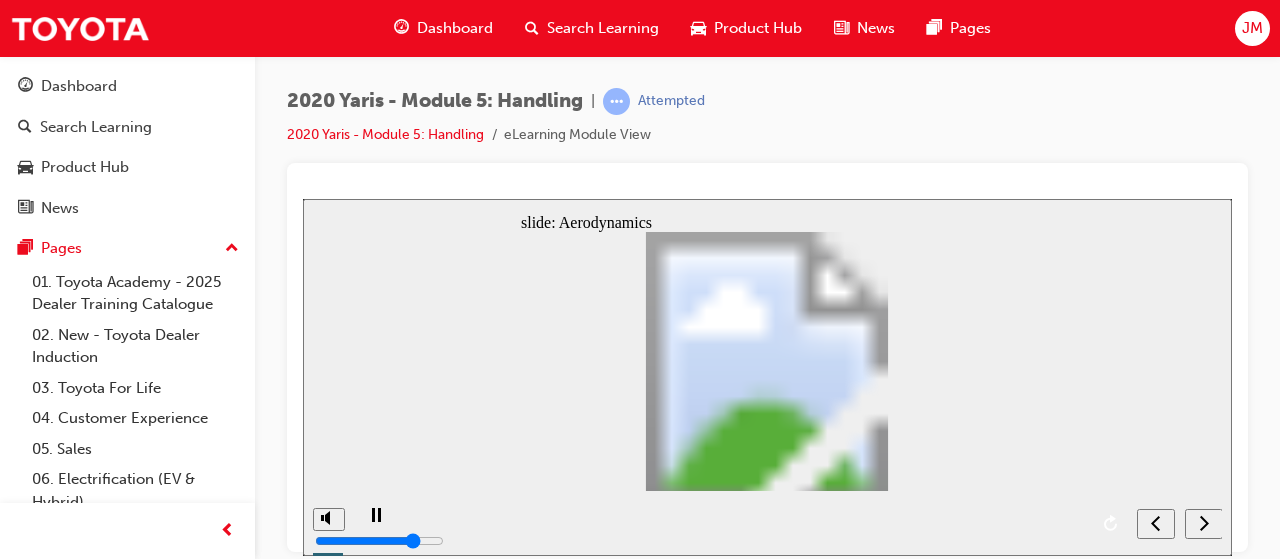 click 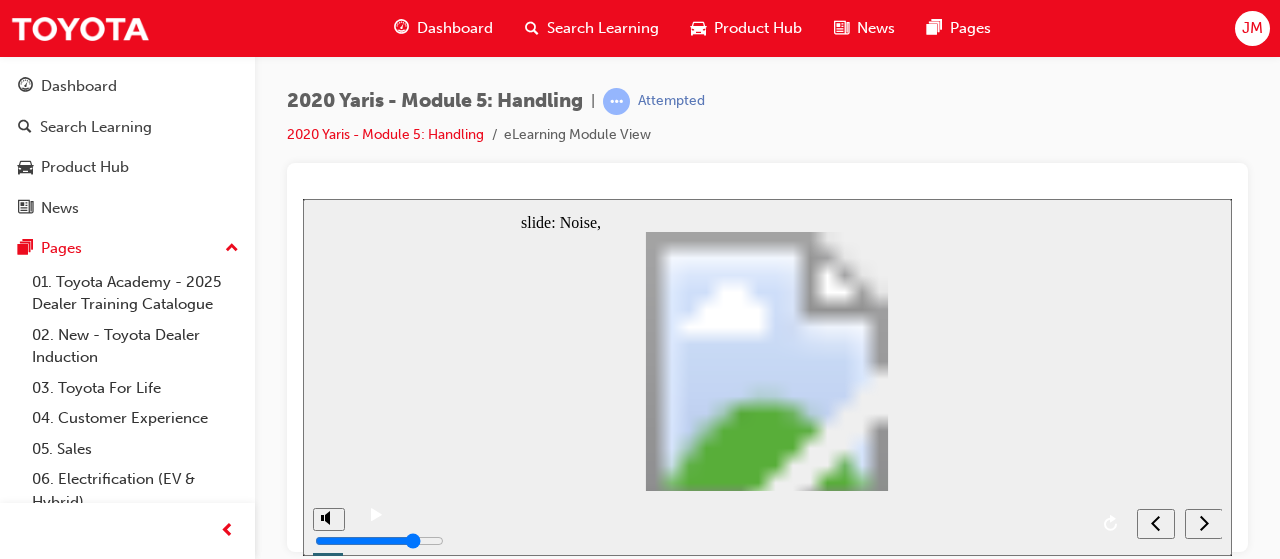 click at bounding box center [742, 508] 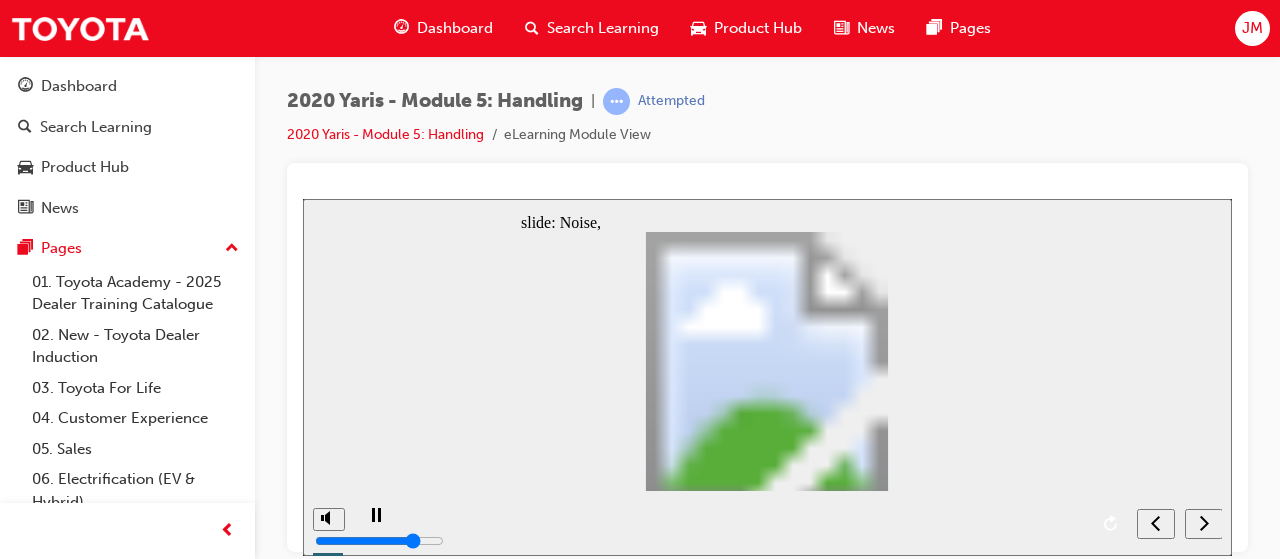 click at bounding box center (1204, 523) 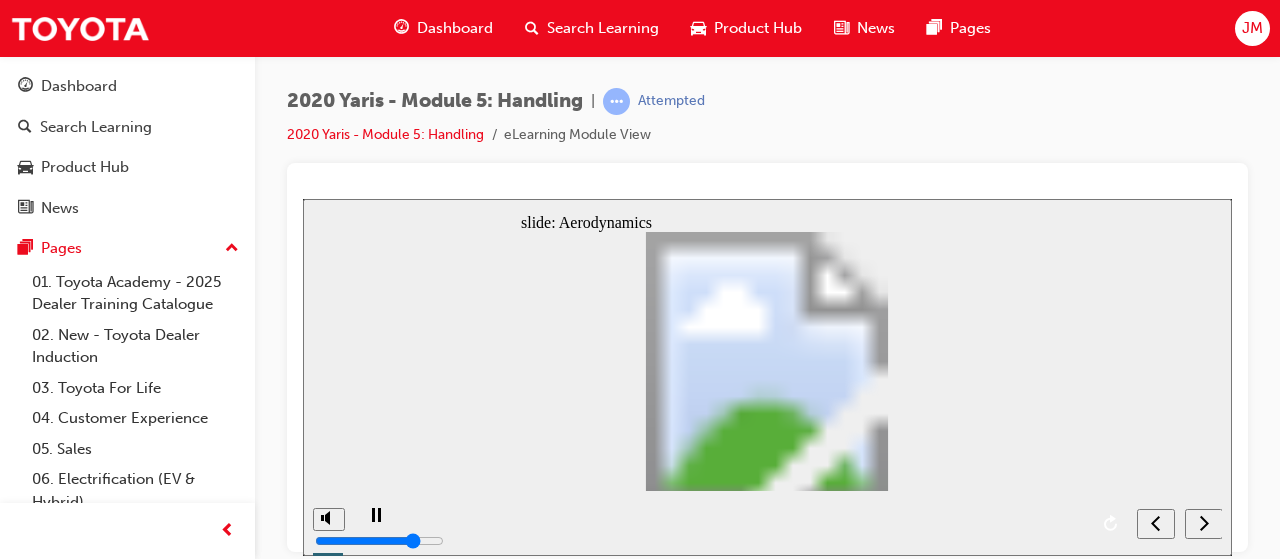 click at bounding box center [1204, 523] 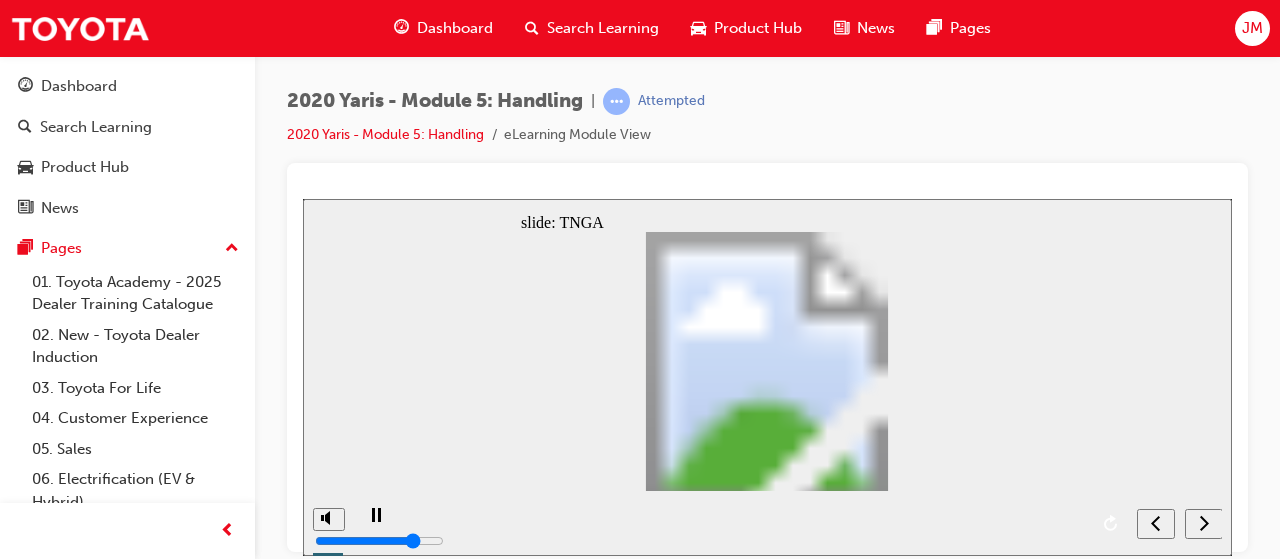 click at bounding box center [1204, 523] 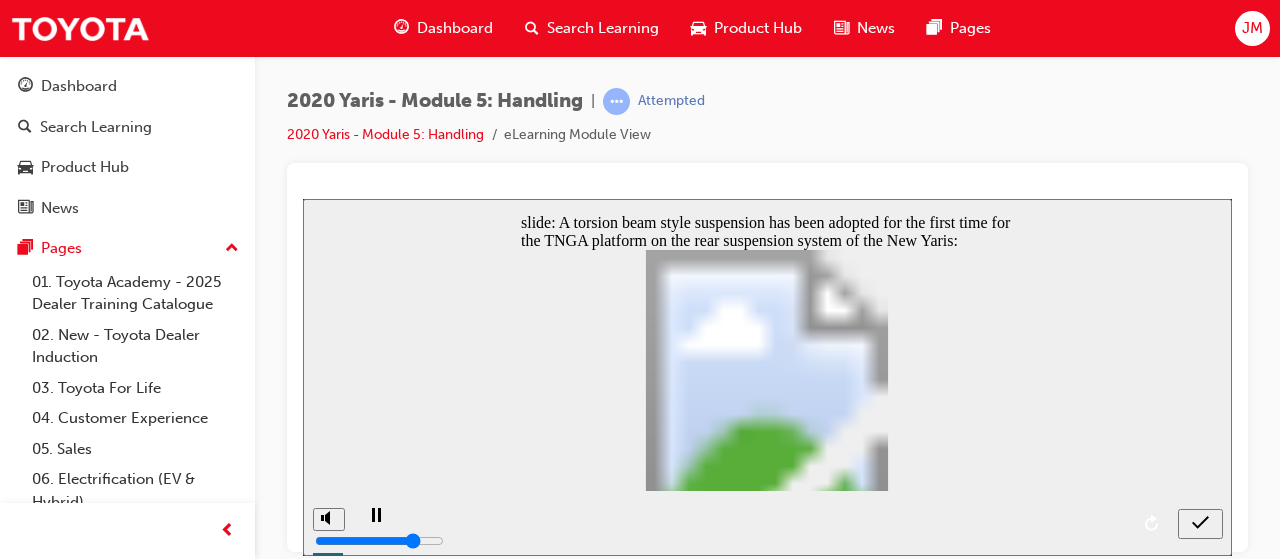 click 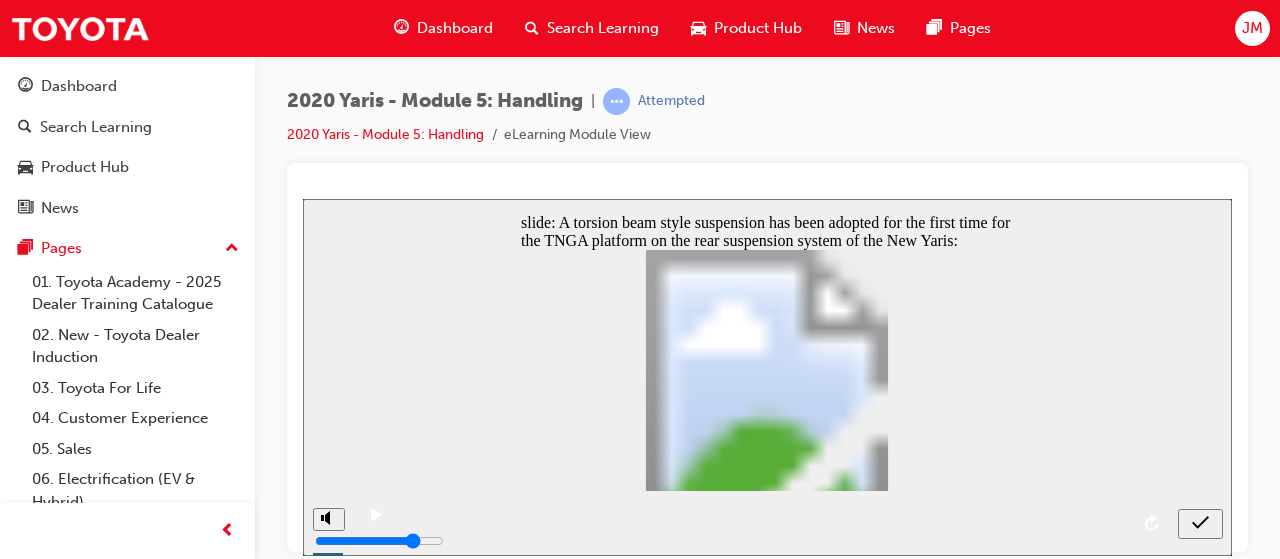 click at bounding box center (767, 1228) 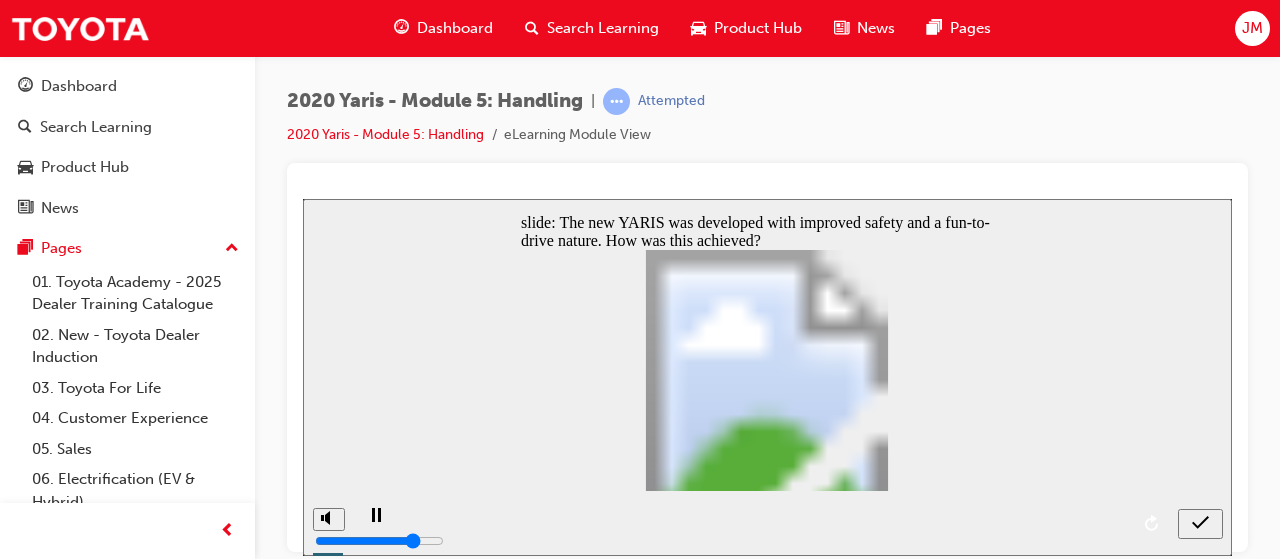 click 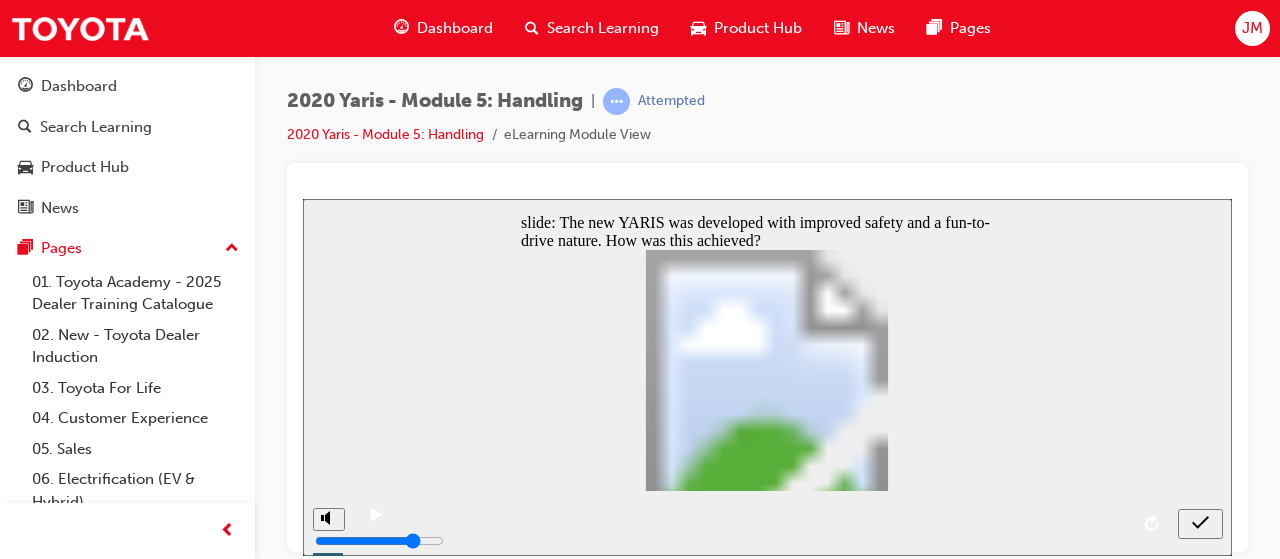 click at bounding box center [1200, 523] 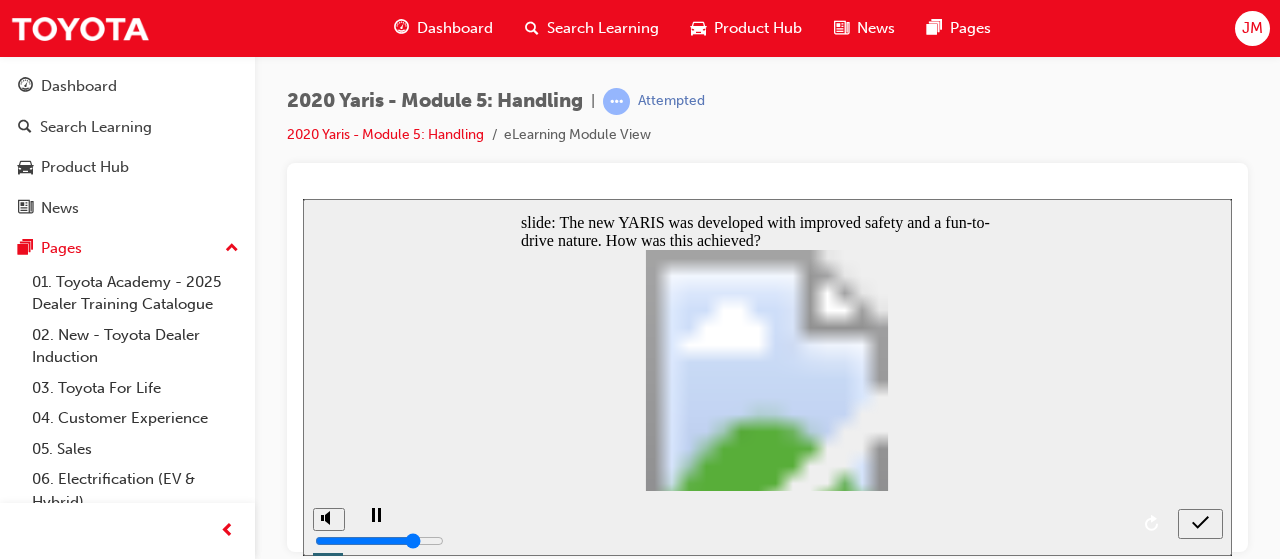 click 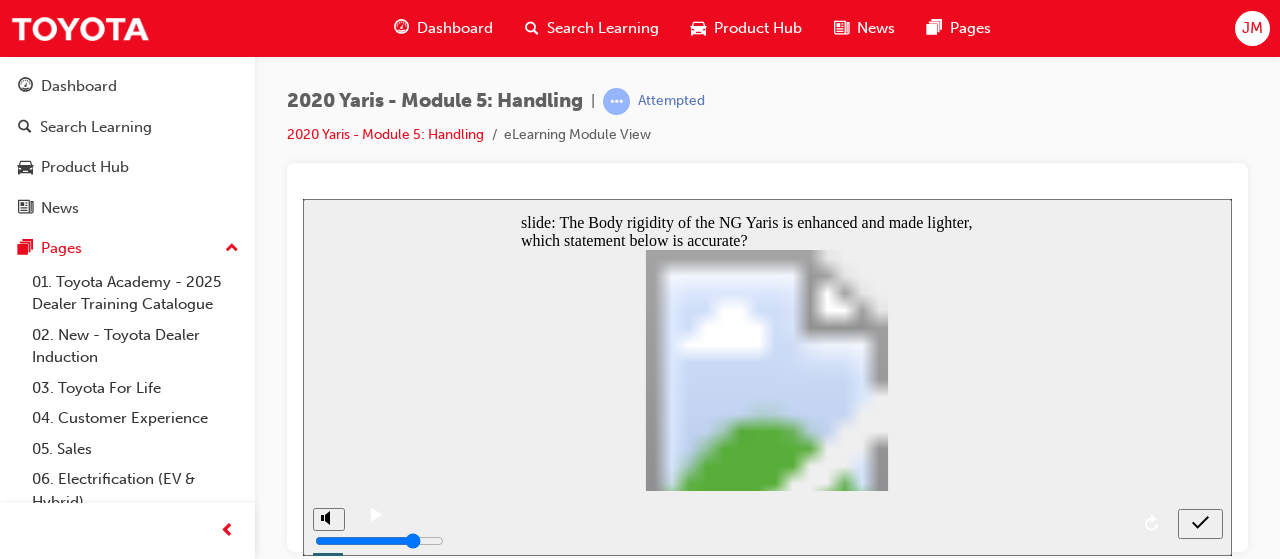 click 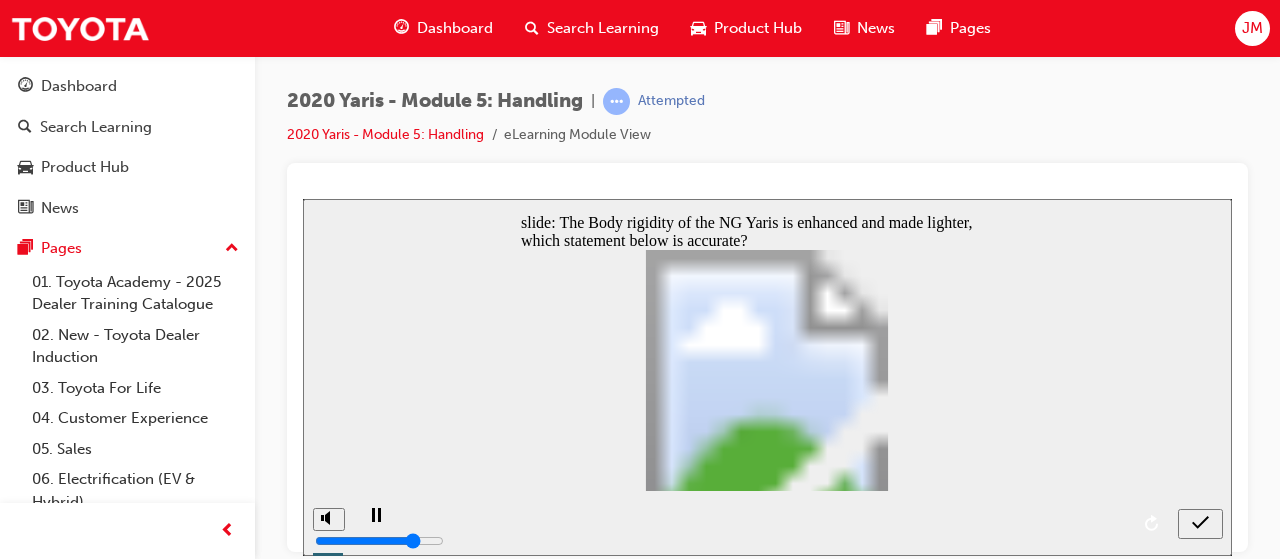 click 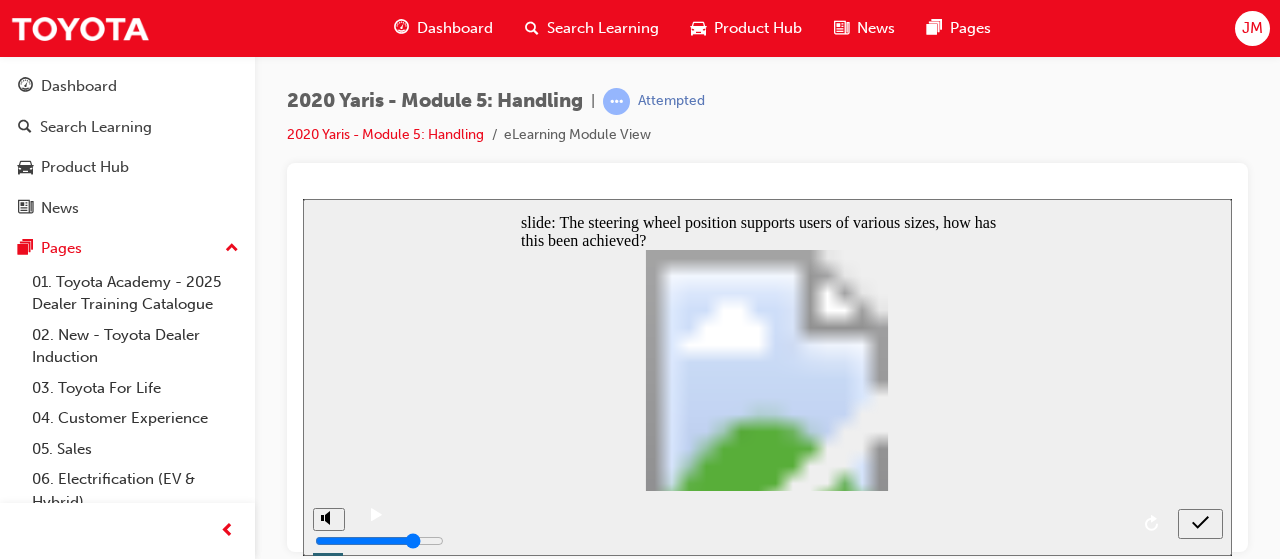 click 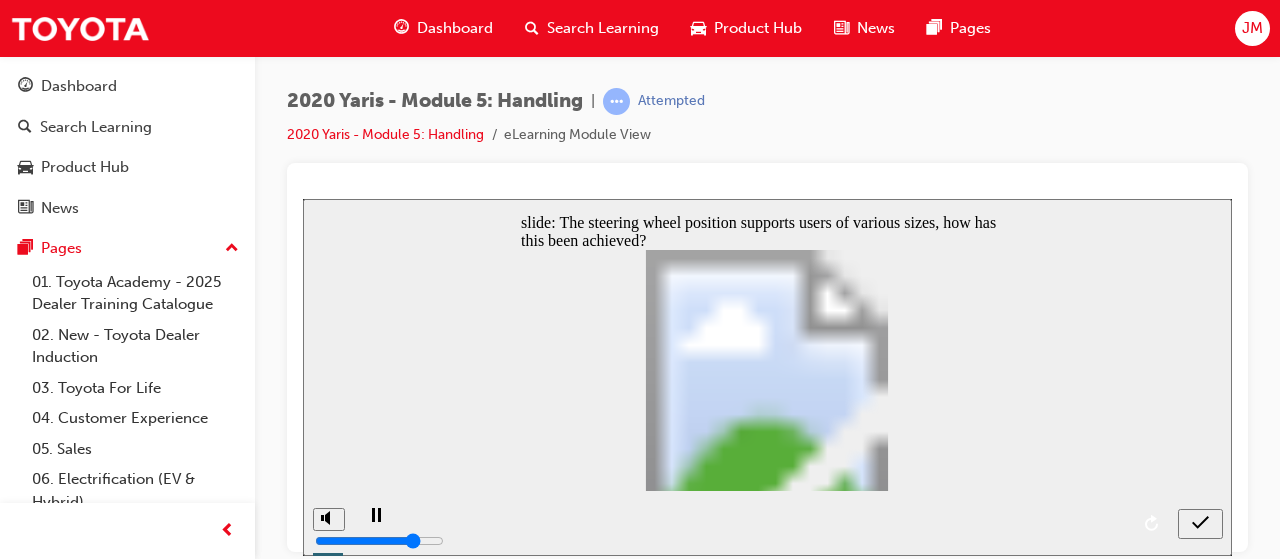 click 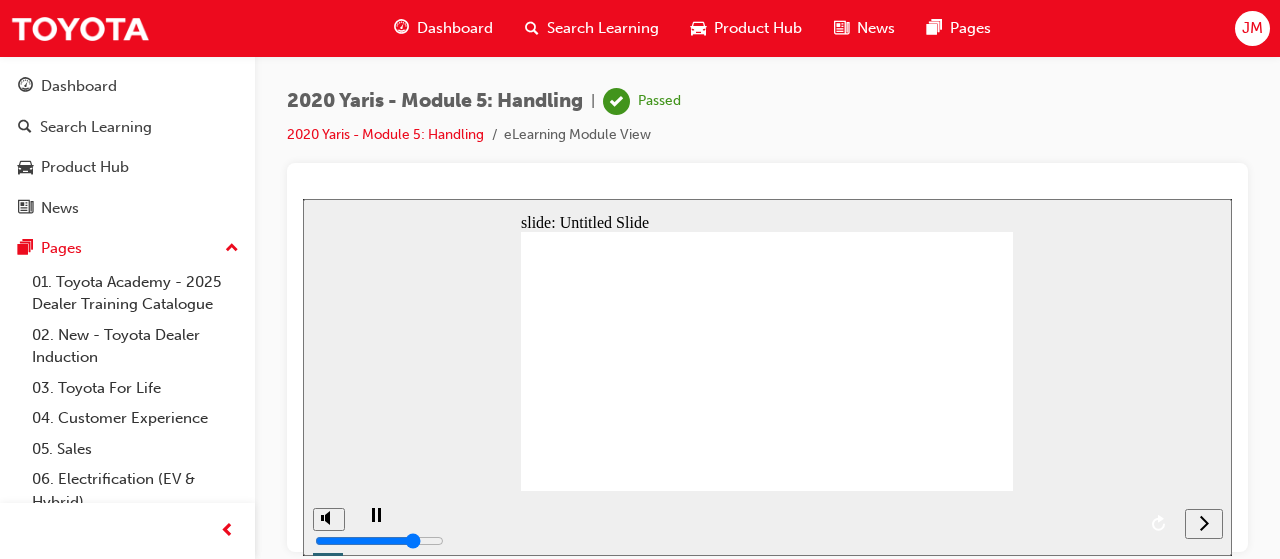 click 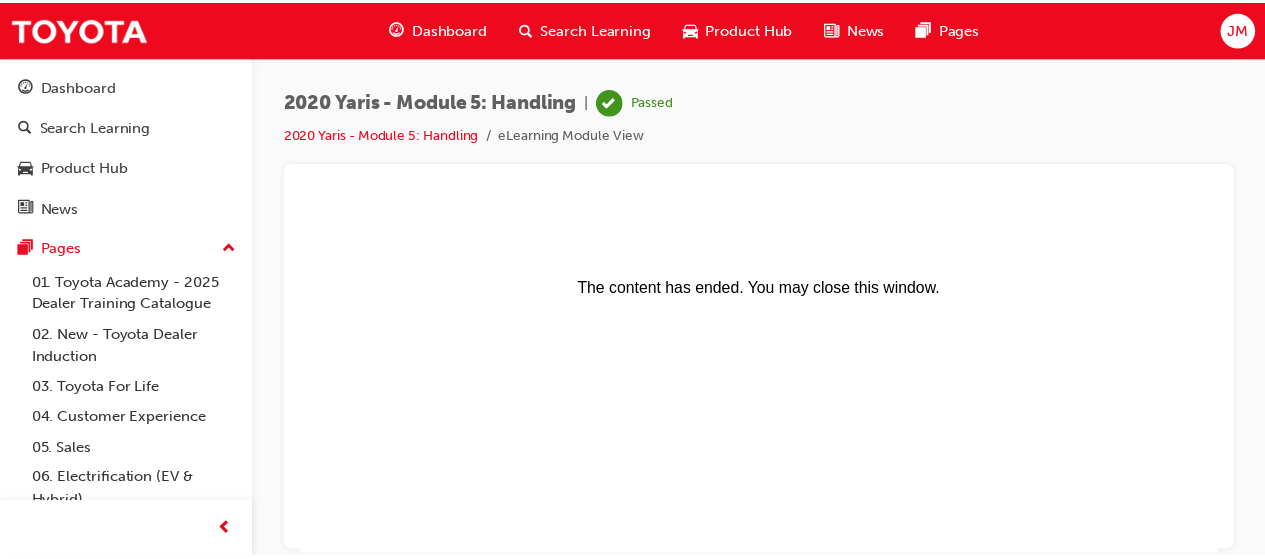 scroll, scrollTop: 0, scrollLeft: 0, axis: both 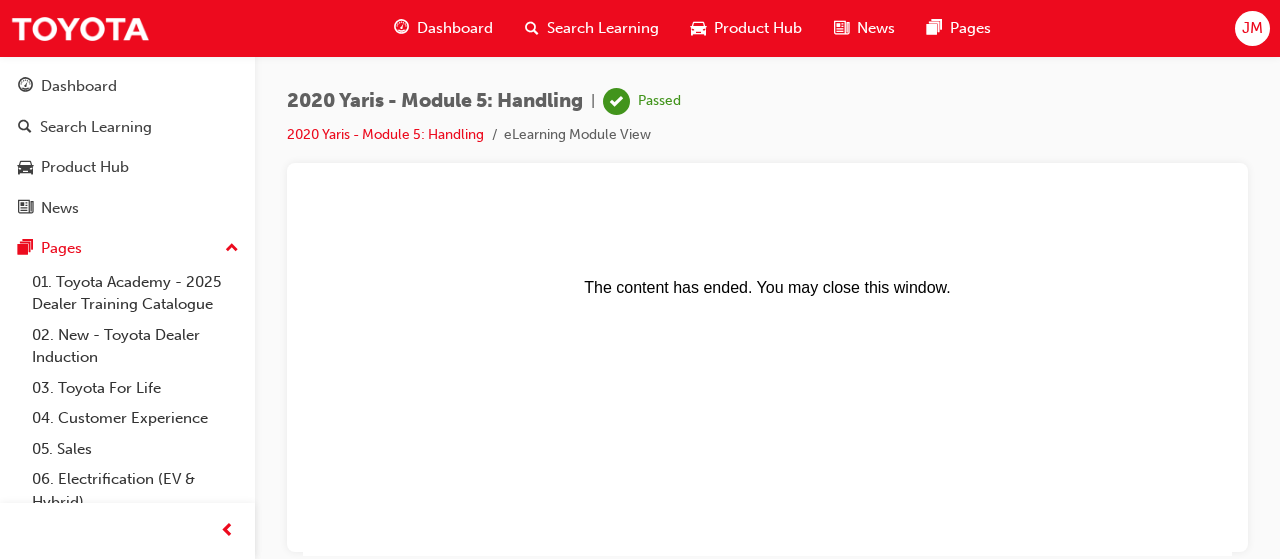 click on "Search Learning" at bounding box center (592, 28) 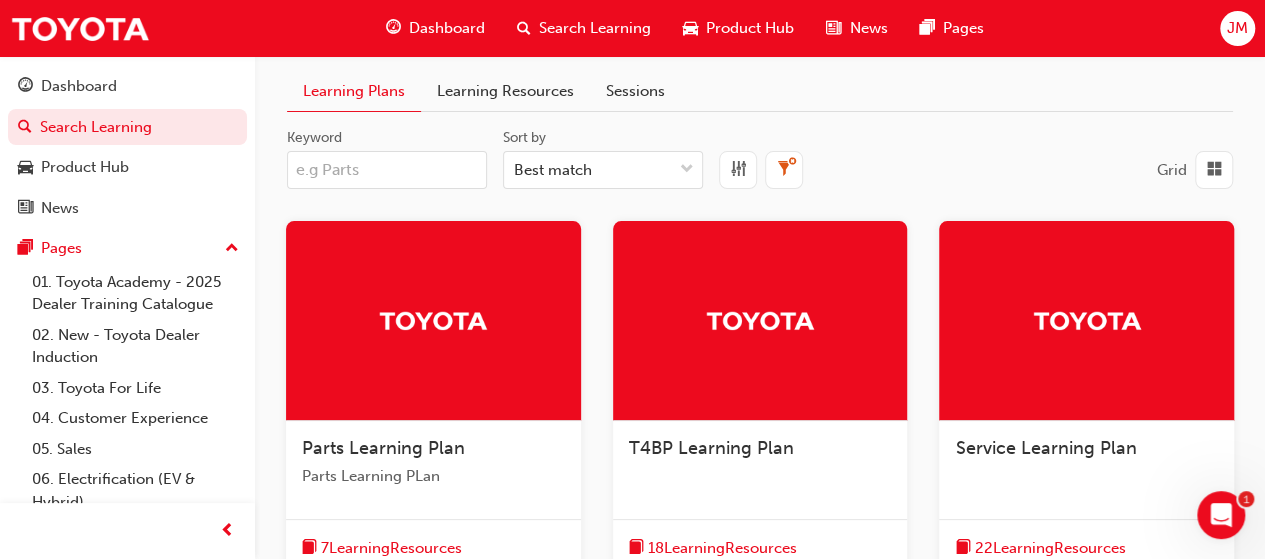 scroll, scrollTop: 489, scrollLeft: 0, axis: vertical 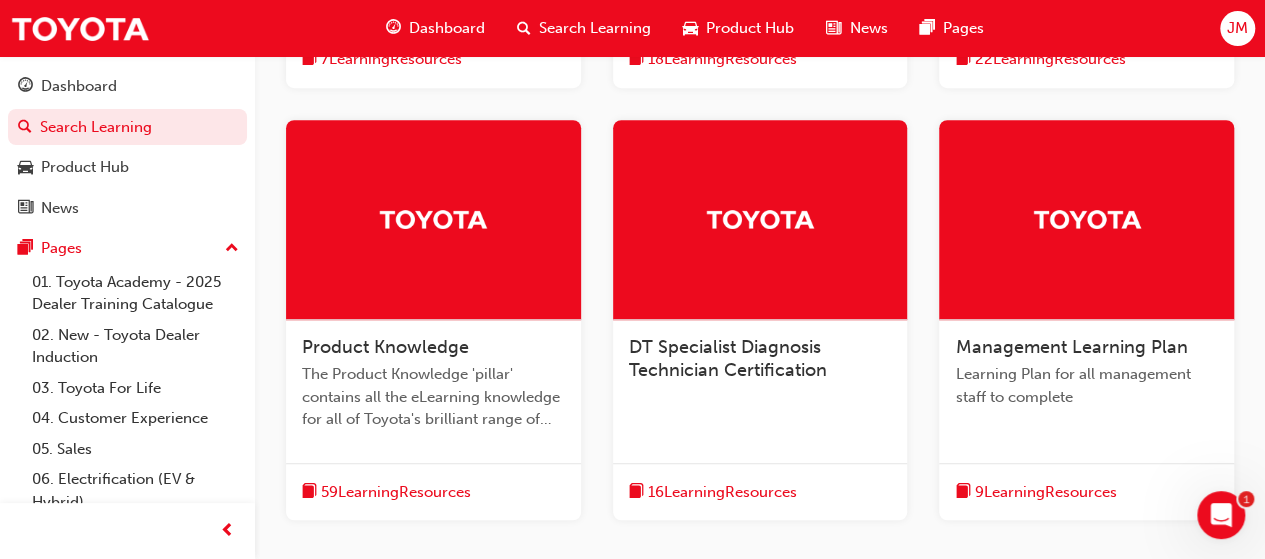click on "The Product Knowledge 'pillar' contains all the eLearning knowledge for all of Toyota's brilliant range of vehicles." at bounding box center (433, 397) 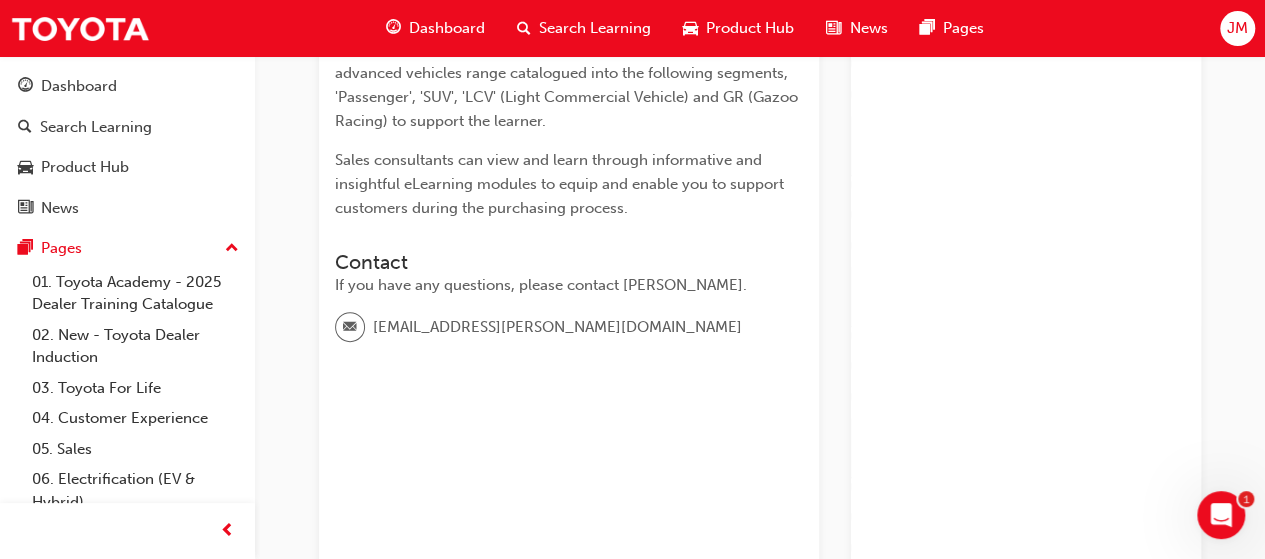 scroll, scrollTop: 0, scrollLeft: 0, axis: both 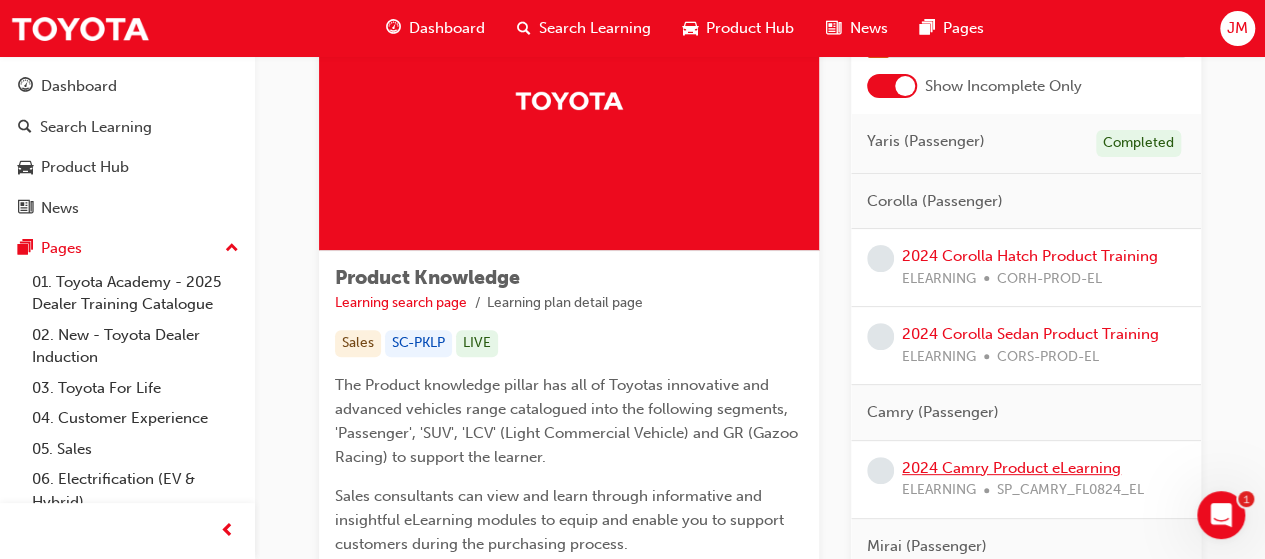 click on "2024 Camry Product eLearning" at bounding box center (1011, 468) 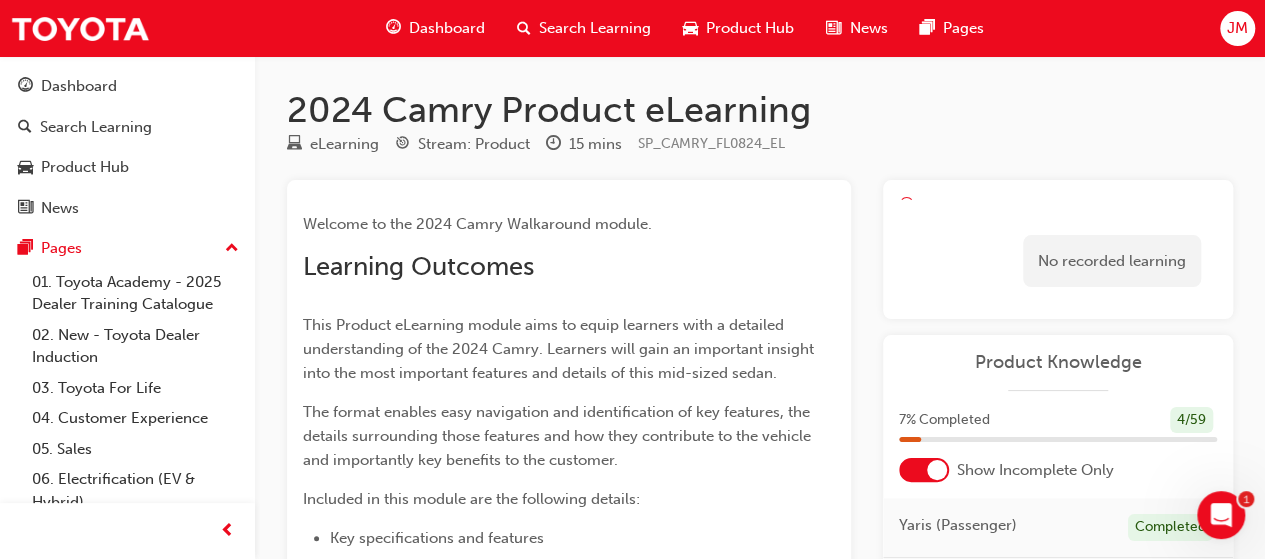 scroll, scrollTop: 0, scrollLeft: 0, axis: both 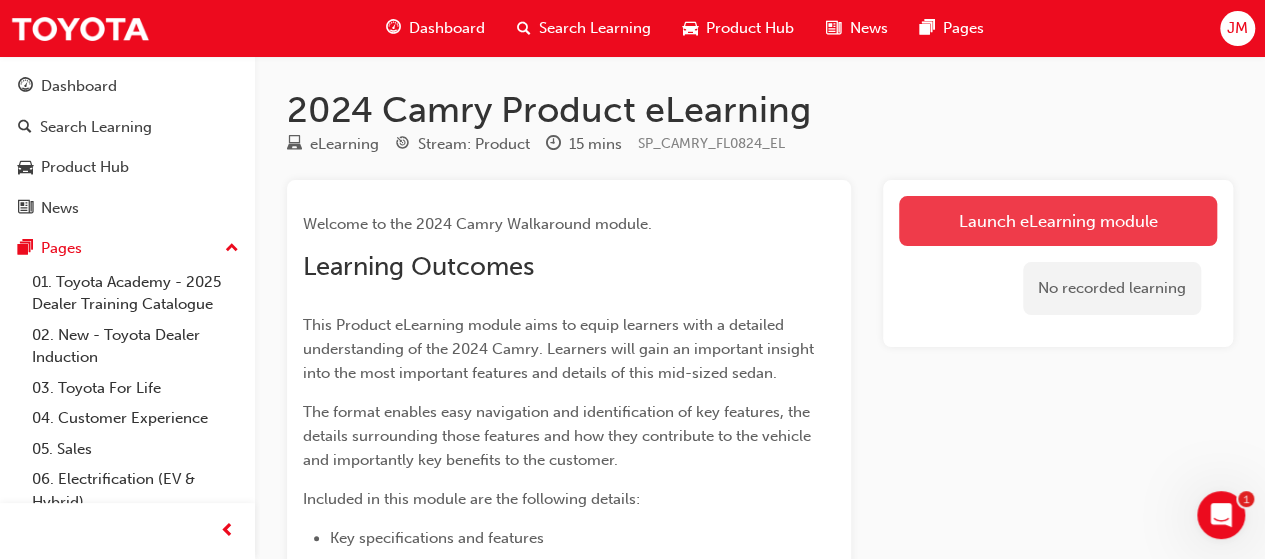 click on "Launch eLearning module" at bounding box center [1058, 221] 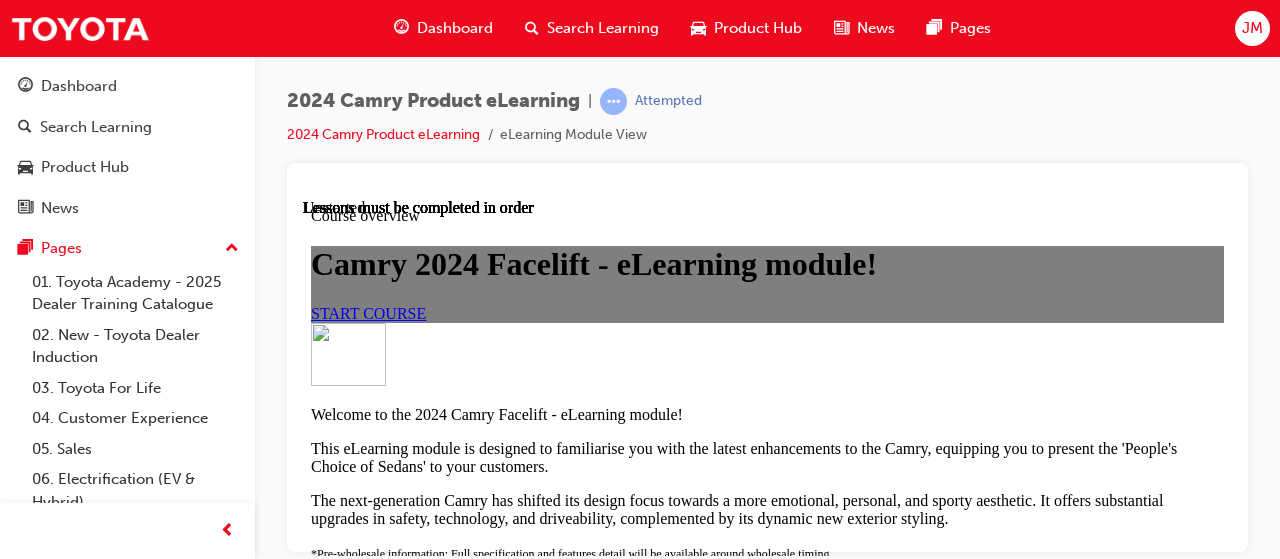 scroll, scrollTop: 0, scrollLeft: 0, axis: both 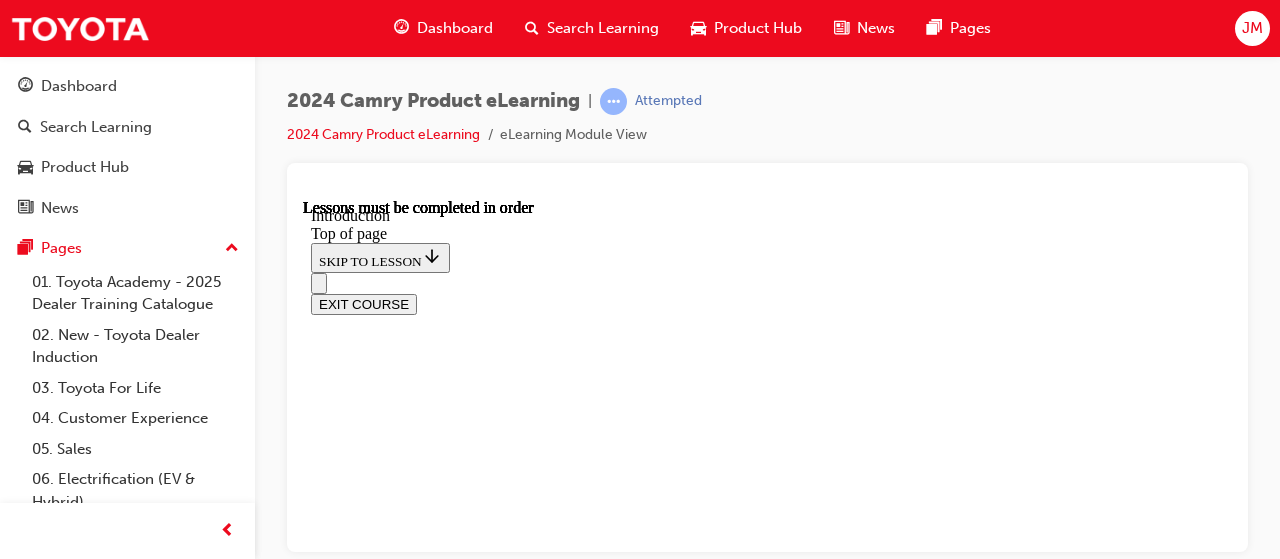 drag, startPoint x: 773, startPoint y: 281, endPoint x: 779, endPoint y: 297, distance: 17.088007 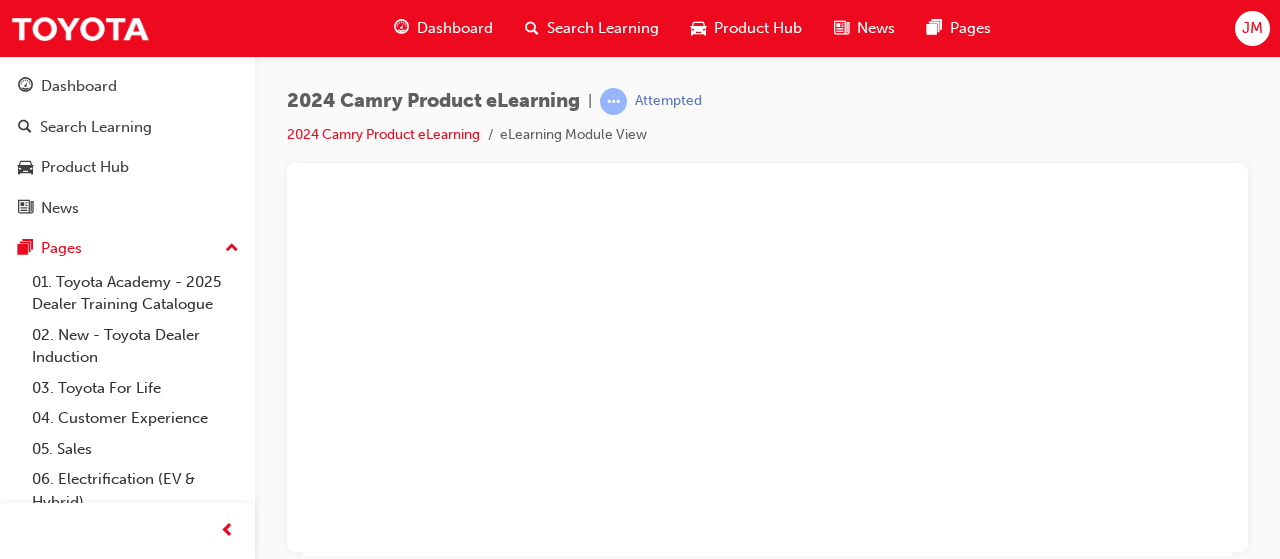 click at bounding box center (767, 376) 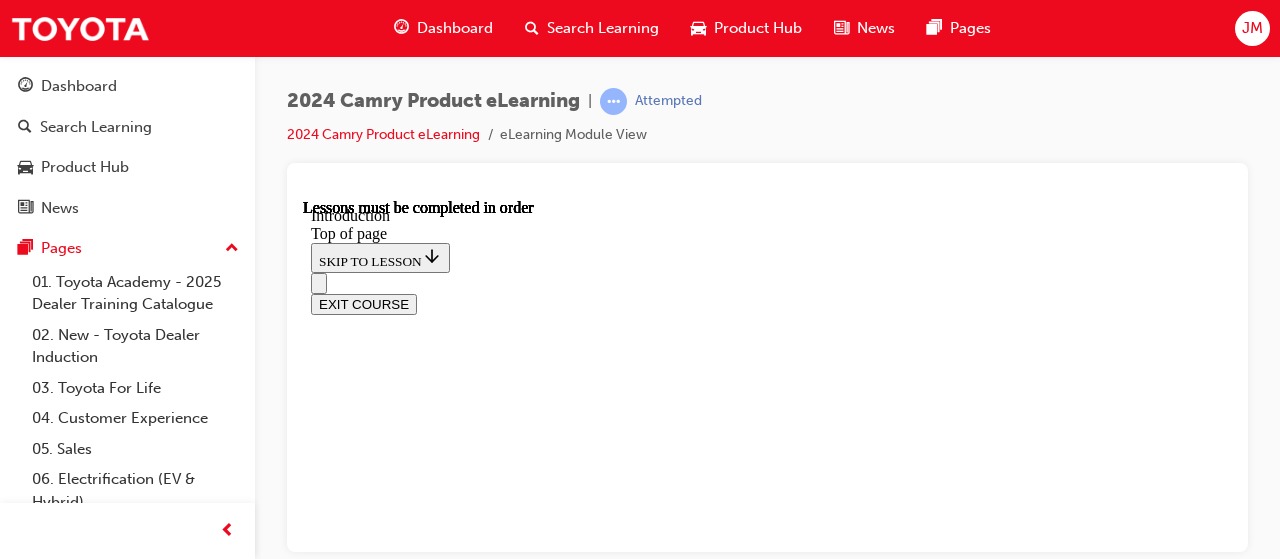 scroll, scrollTop: 2616, scrollLeft: 0, axis: vertical 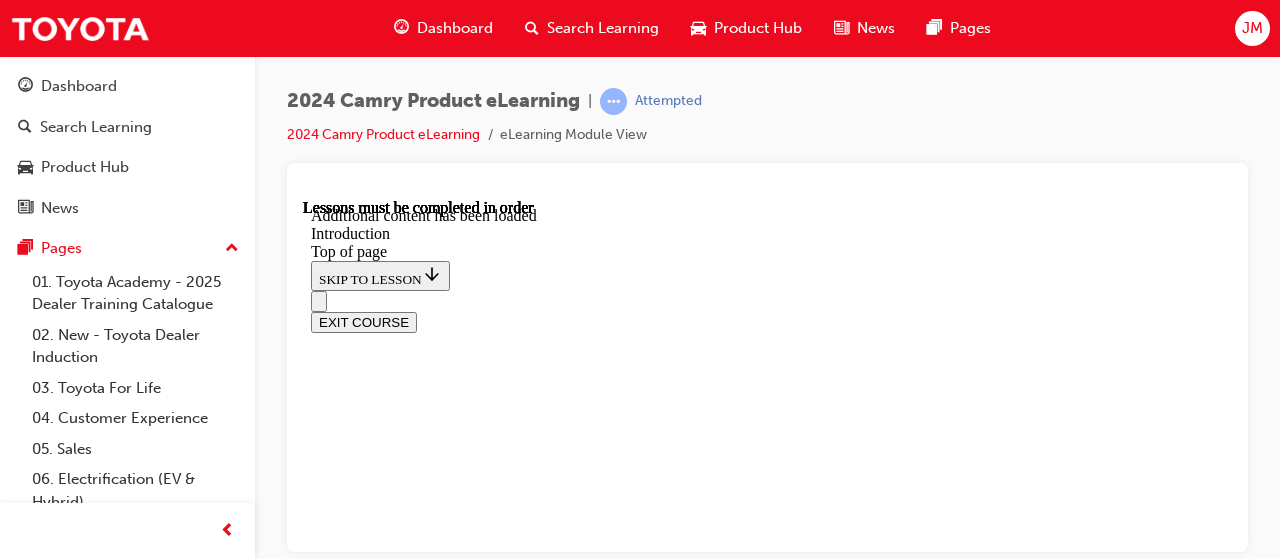 click on "CONTINUE" at bounding box center [353, 12734] 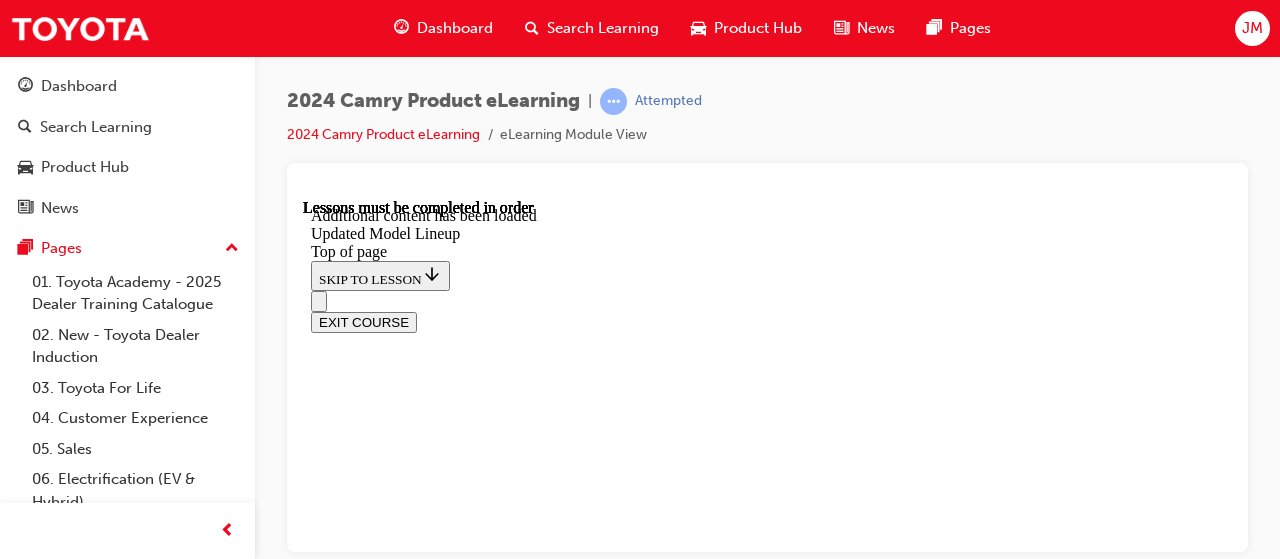 scroll, scrollTop: 0, scrollLeft: 0, axis: both 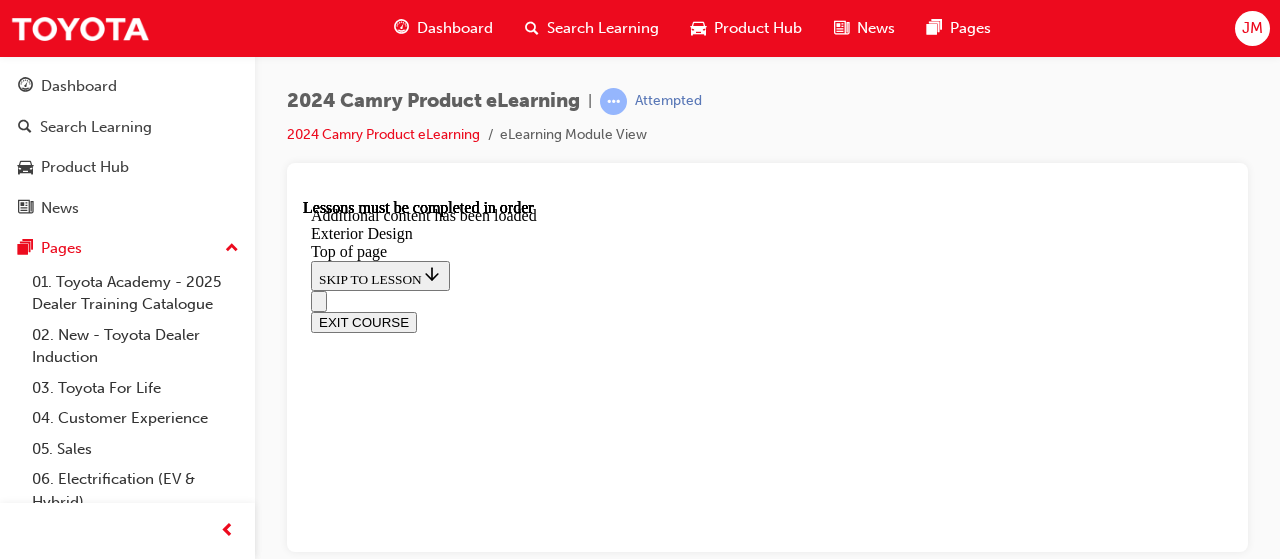 drag, startPoint x: 1225, startPoint y: 264, endPoint x: 1551, endPoint y: 580, distance: 454.0176 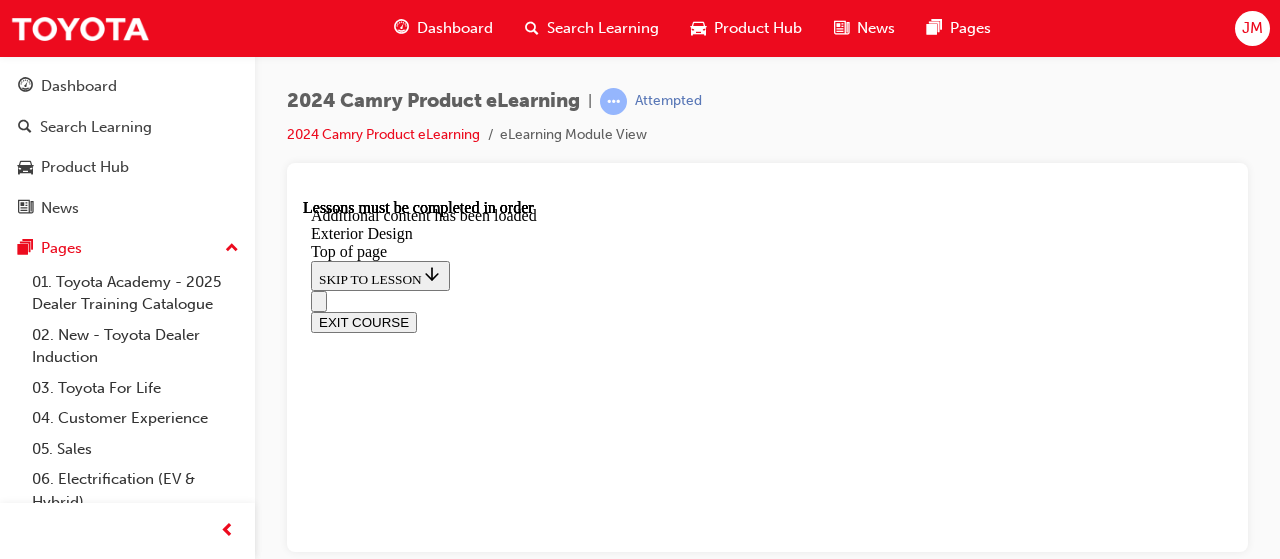 scroll, scrollTop: 3545, scrollLeft: 0, axis: vertical 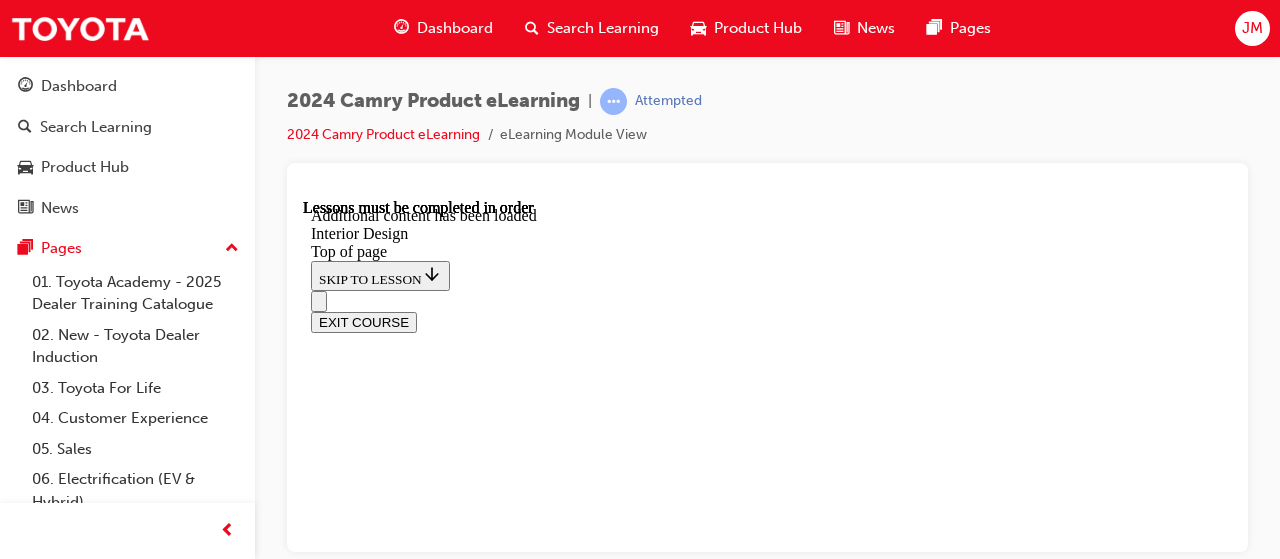 click at bounding box center [399, 11590] 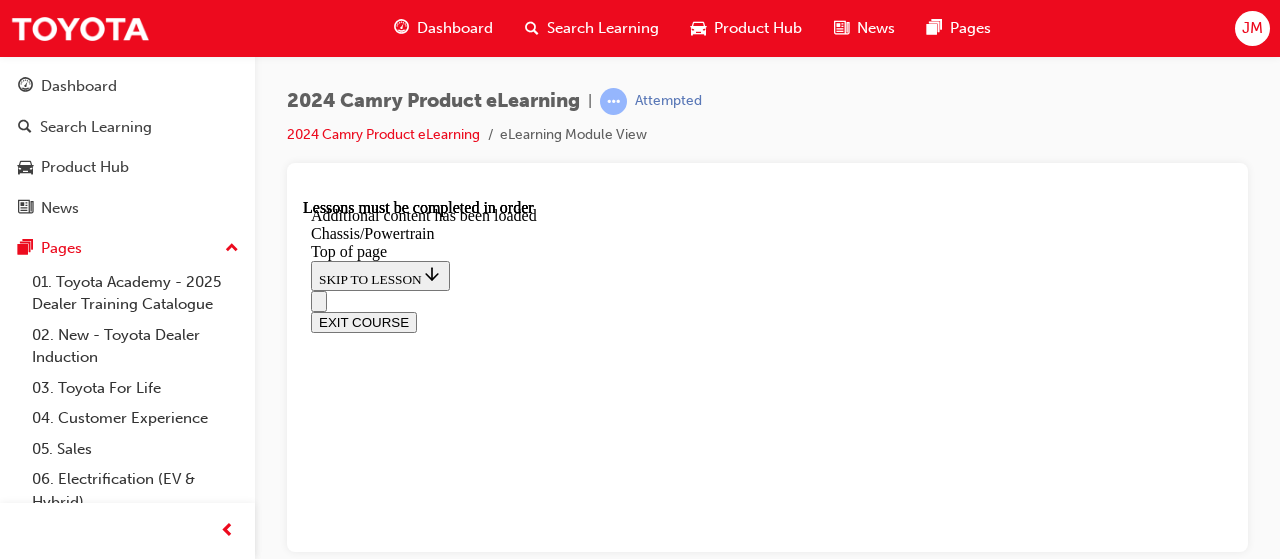 scroll, scrollTop: 0, scrollLeft: 0, axis: both 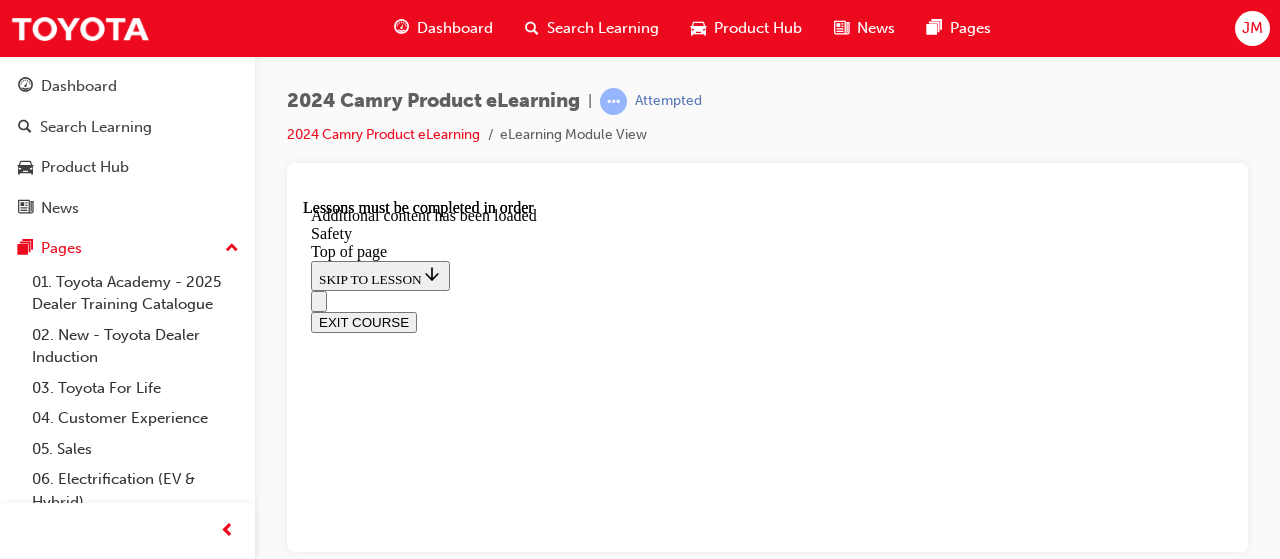 click on "CONTINUE" at bounding box center [353, 11865] 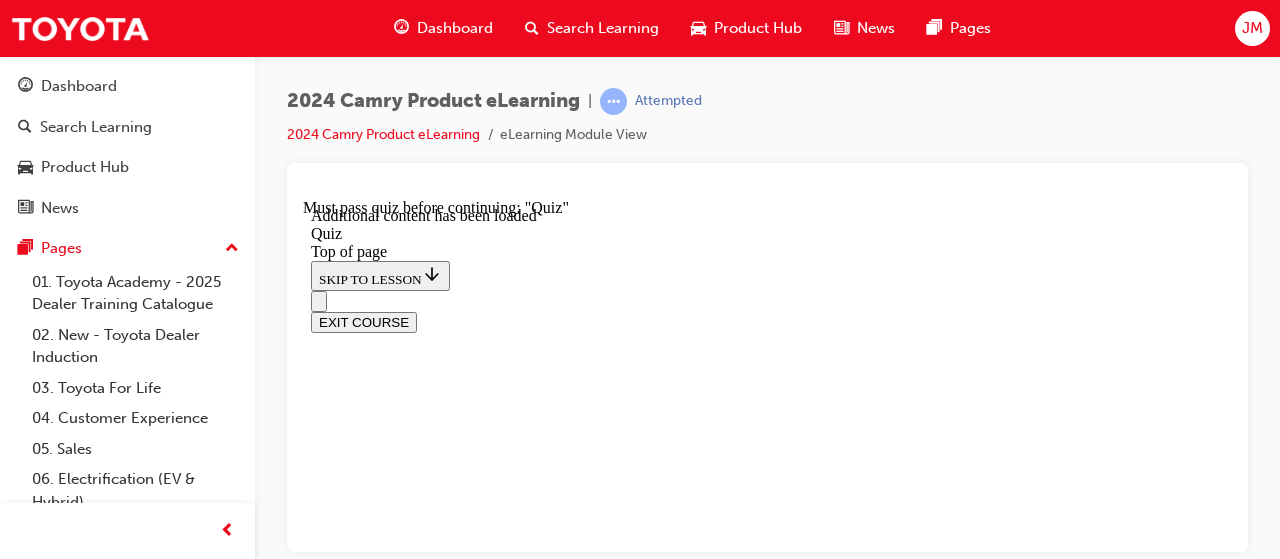 scroll, scrollTop: 0, scrollLeft: 0, axis: both 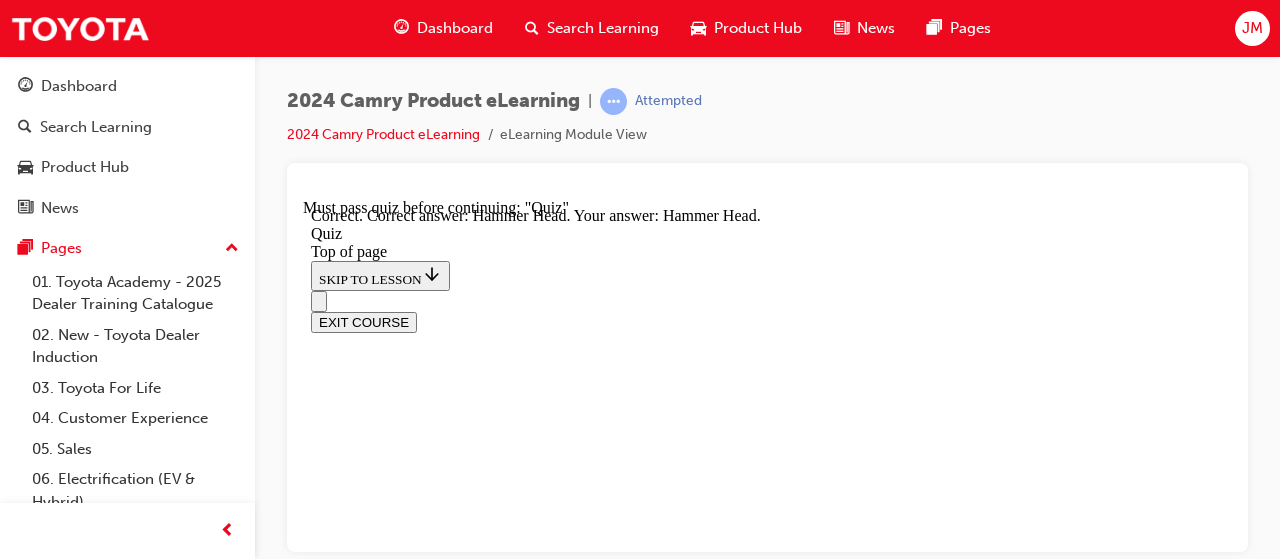 click on "NEXT" at bounding box center (337, 18093) 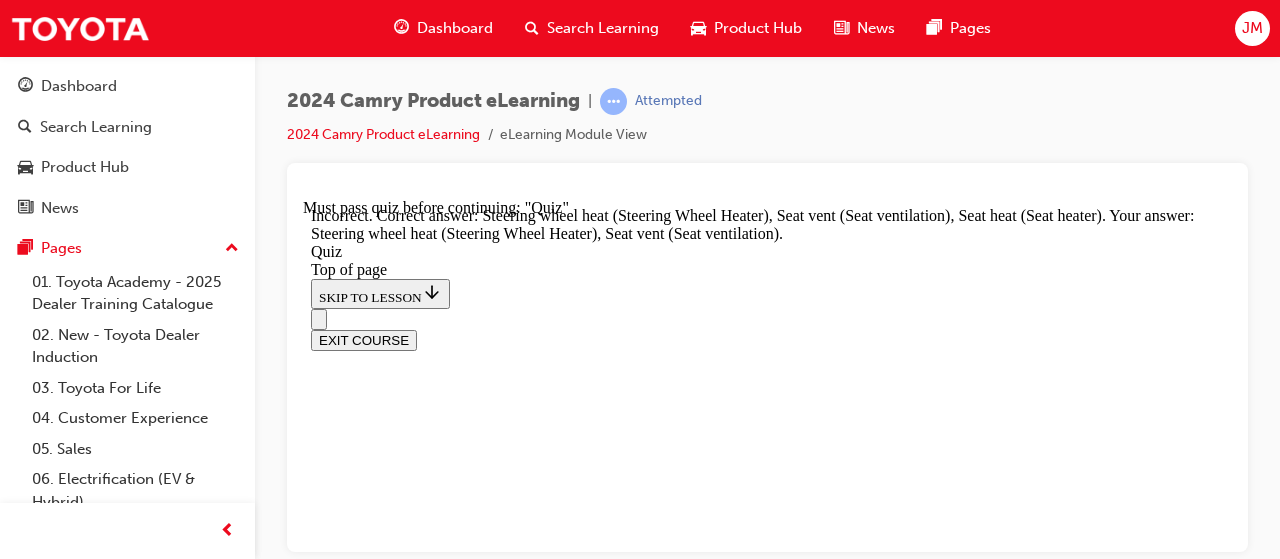 scroll, scrollTop: 766, scrollLeft: 0, axis: vertical 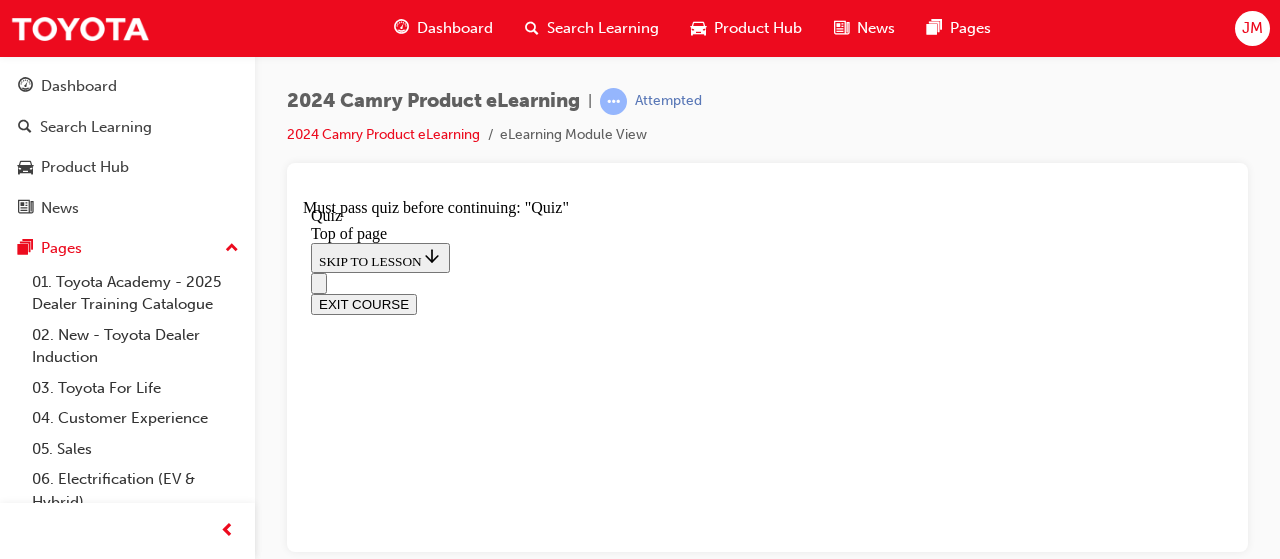 click on "True - Camry is the first Toyota model in [GEOGRAPHIC_DATA] to pair the 2.5L, four-cylinder engine with the 5th generation Toyota Hybrid System." at bounding box center (767, 15985) 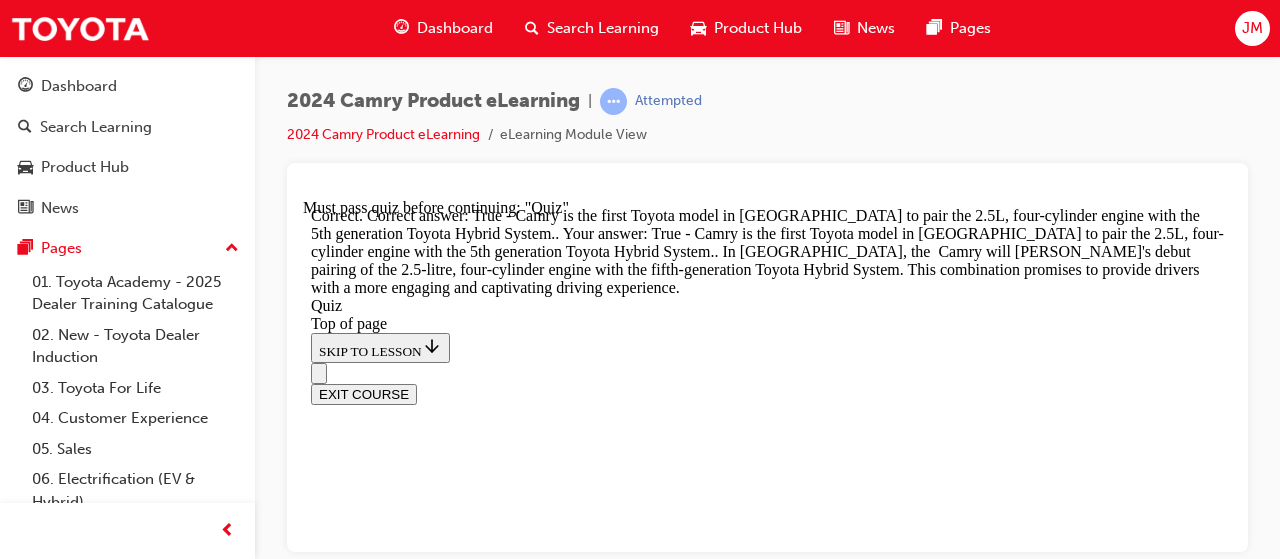 scroll, scrollTop: 902, scrollLeft: 0, axis: vertical 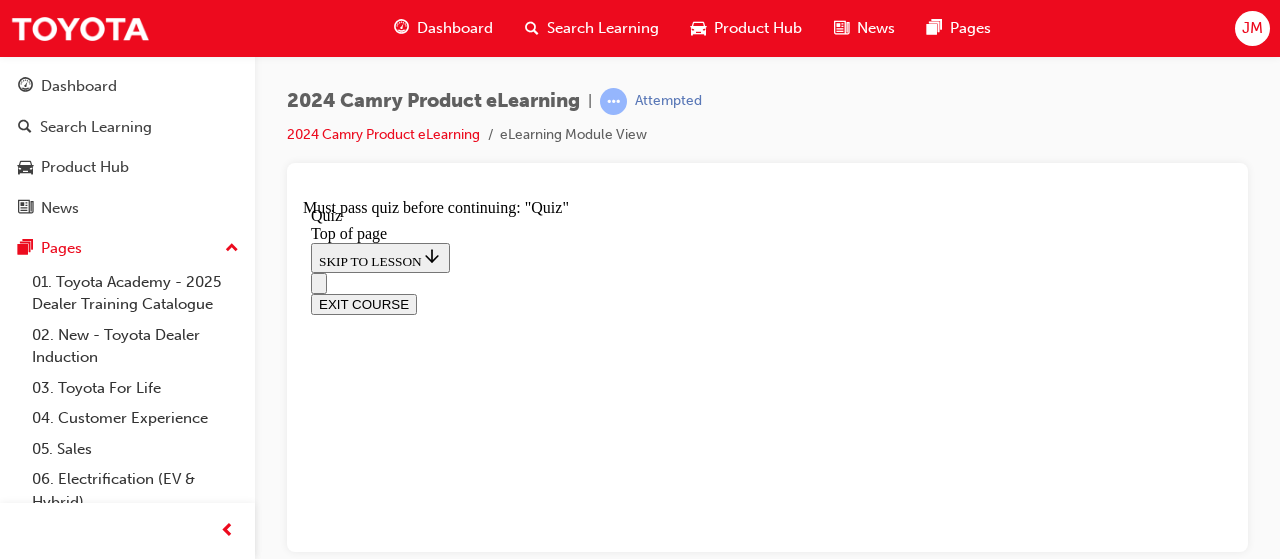 click on "180kW" at bounding box center (767, 19794) 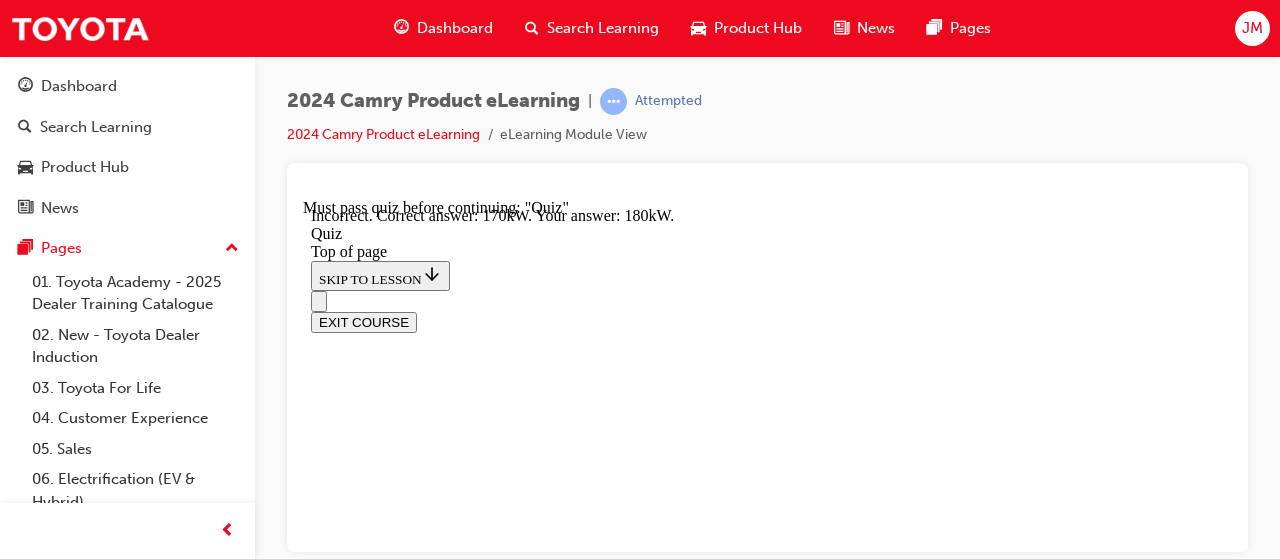 scroll, scrollTop: 672, scrollLeft: 0, axis: vertical 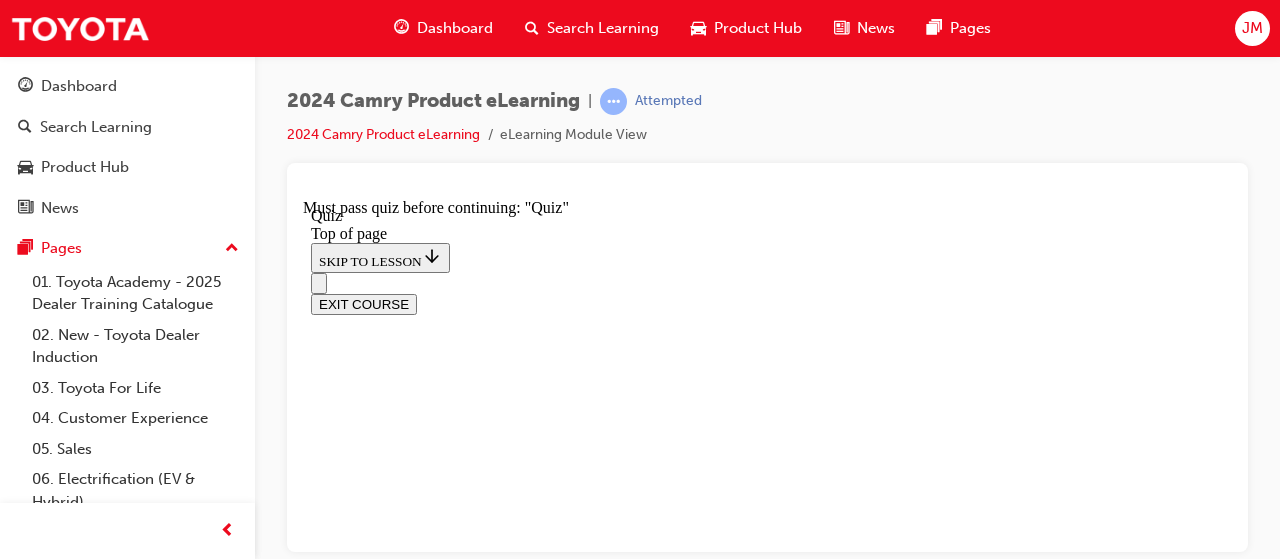 click on "False - The Camry model range will be exclusively Hybrid-only" at bounding box center [767, 21379] 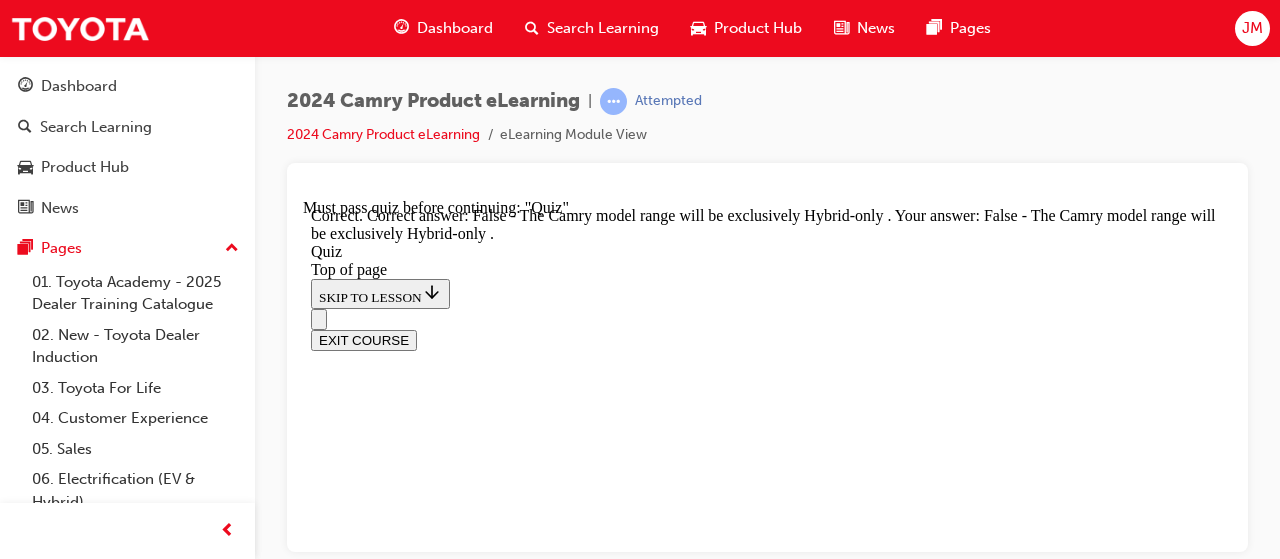 scroll, scrollTop: 634, scrollLeft: 0, axis: vertical 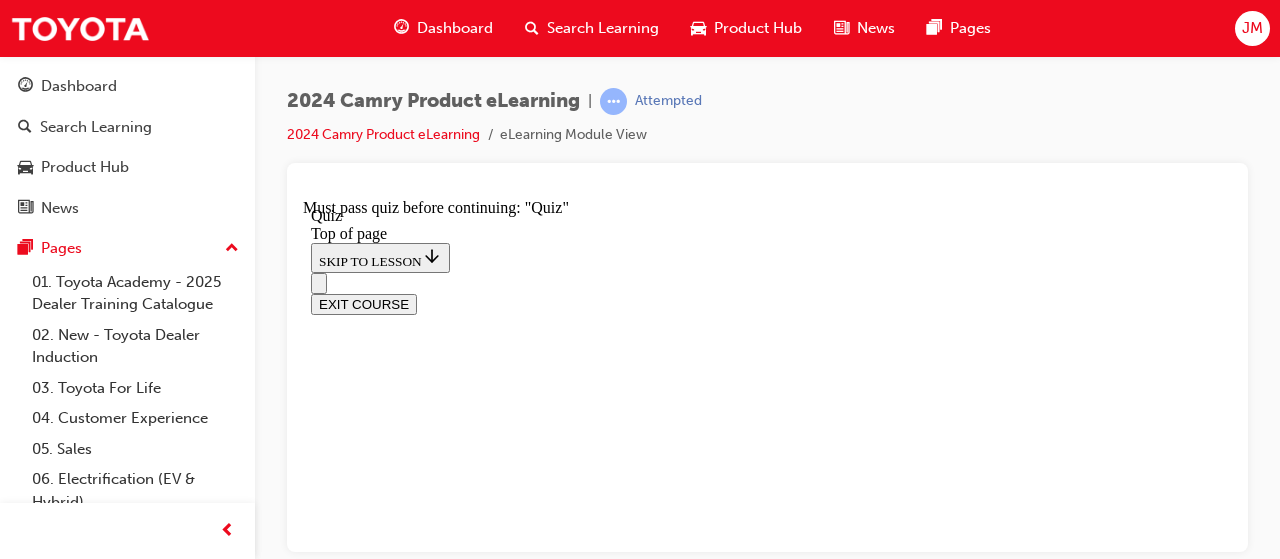 drag, startPoint x: 1223, startPoint y: 295, endPoint x: 1540, endPoint y: 589, distance: 432.34824 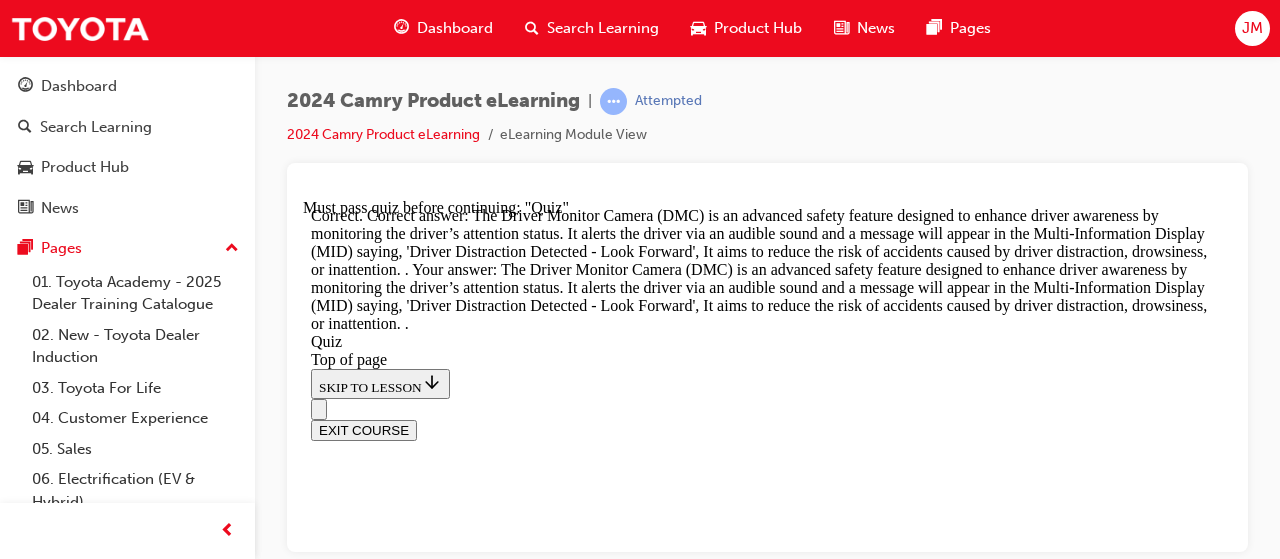 scroll, scrollTop: 1128, scrollLeft: 0, axis: vertical 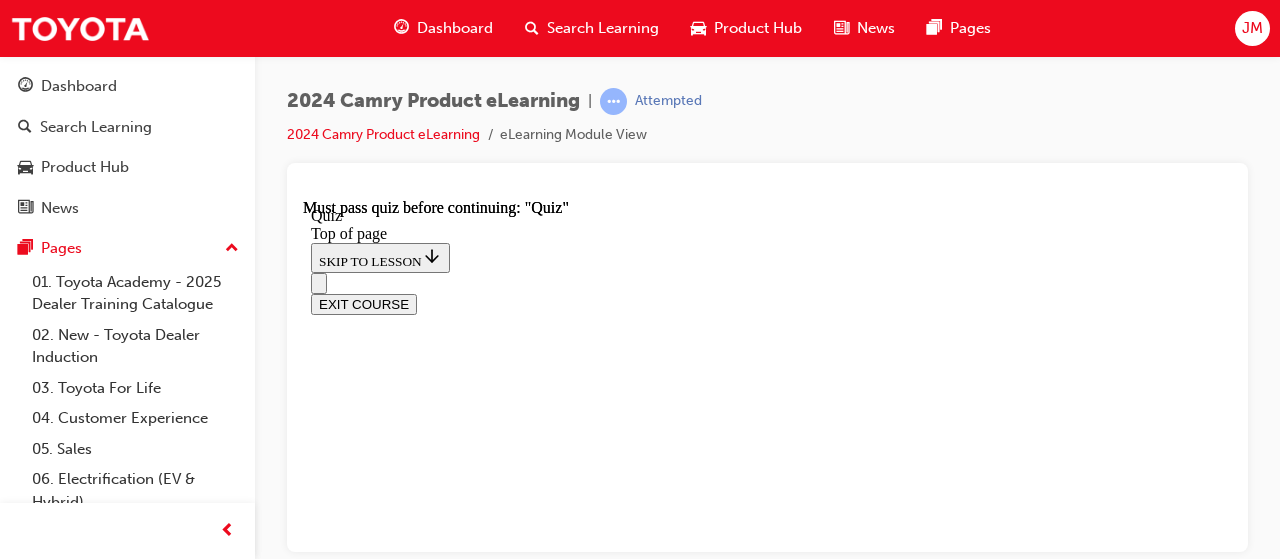 click at bounding box center [399, 17437] 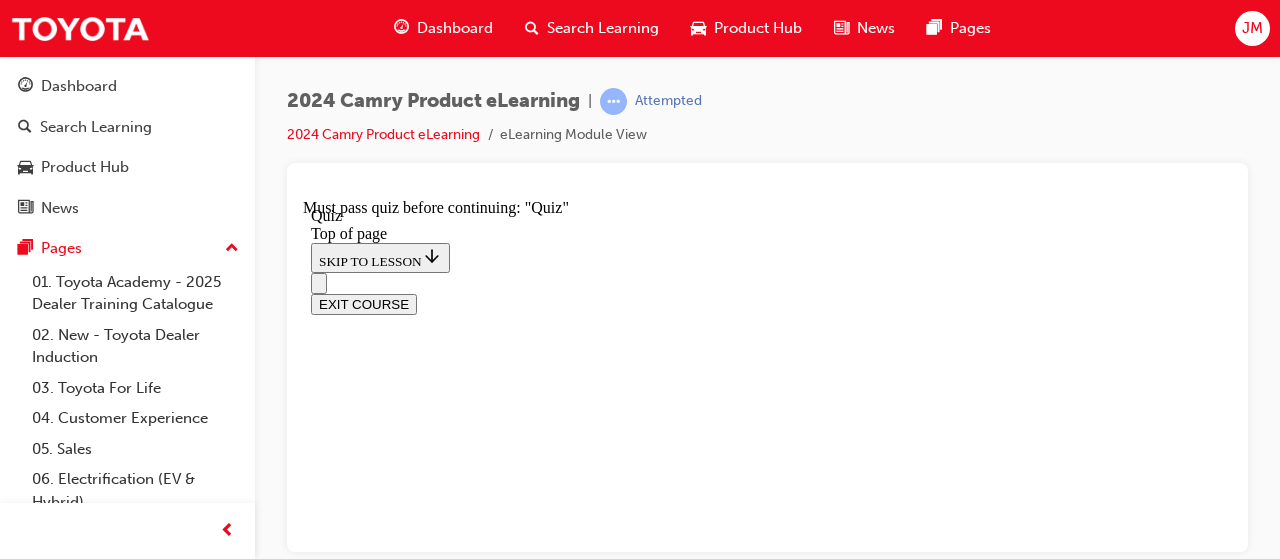 scroll, scrollTop: 311, scrollLeft: 0, axis: vertical 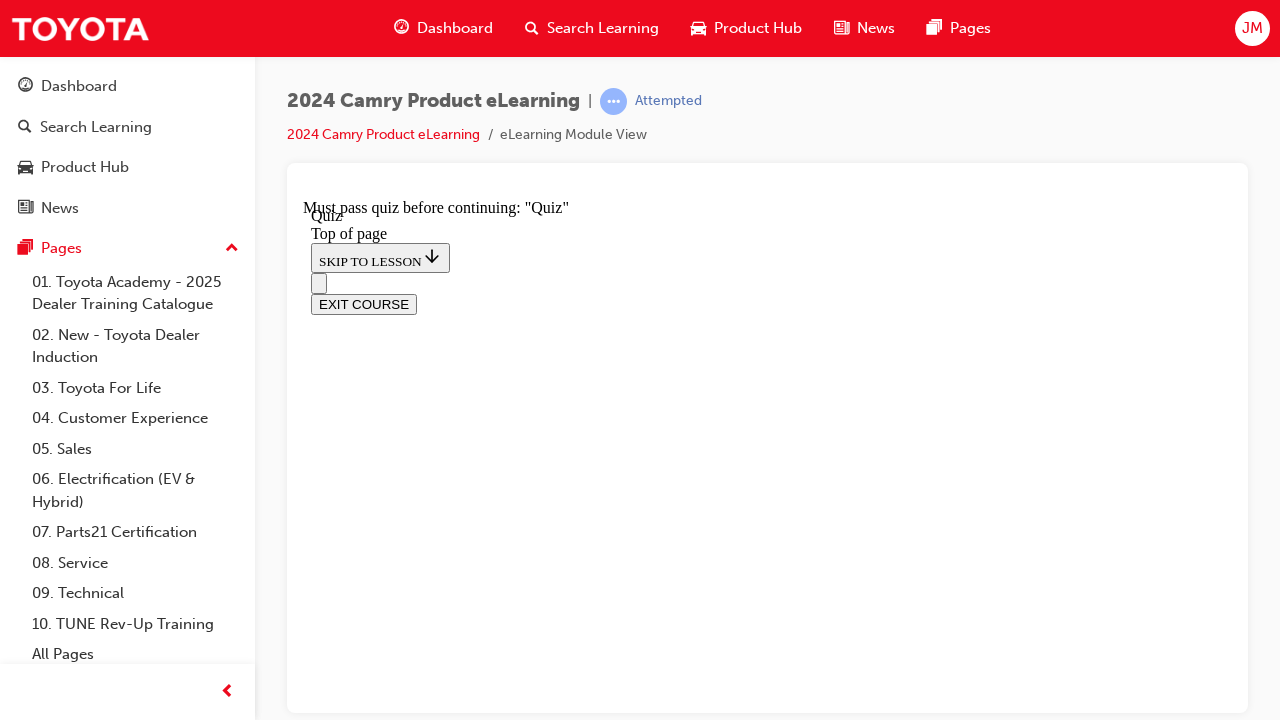 click at bounding box center [767, 15603] 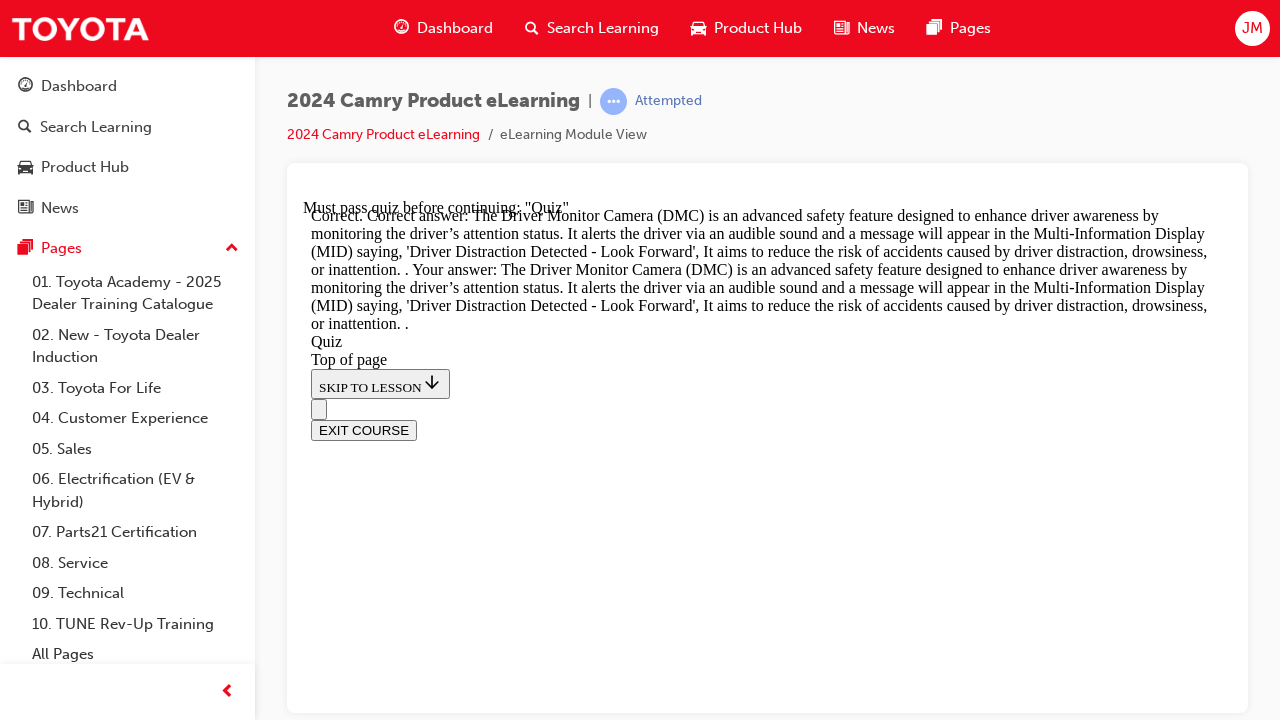 scroll, scrollTop: 968, scrollLeft: 0, axis: vertical 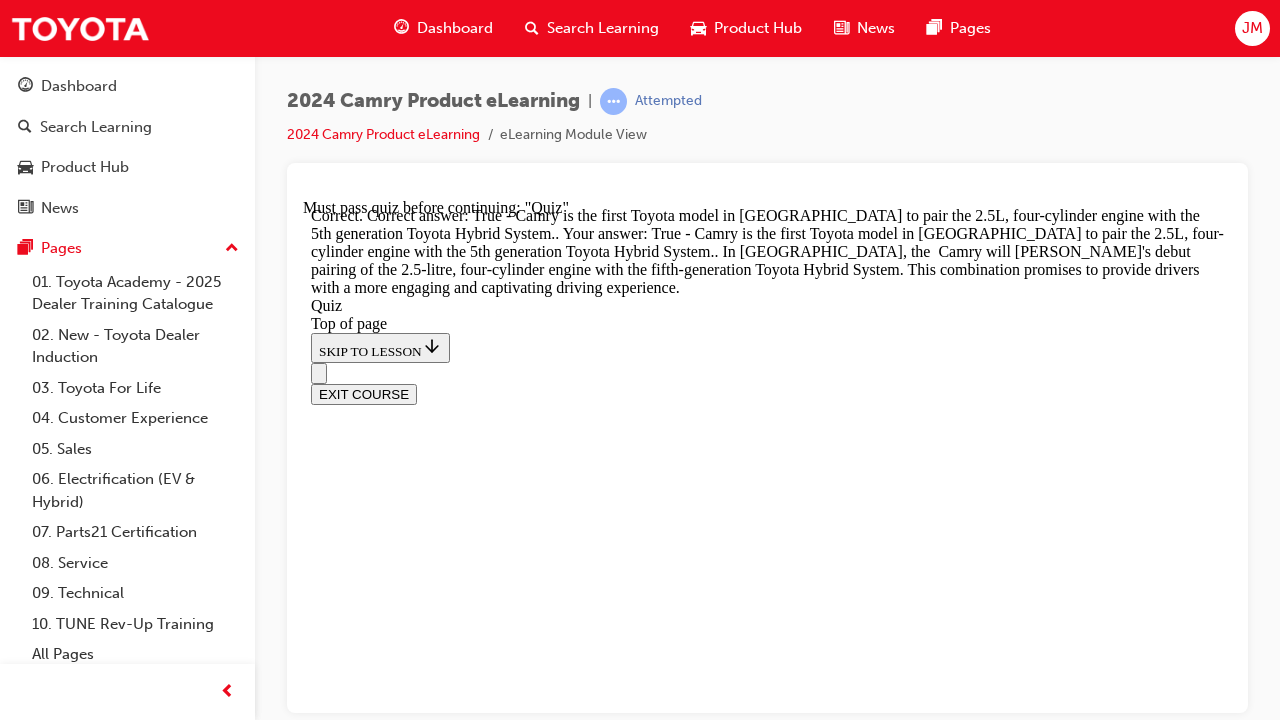click on "NEXT" at bounding box center [337, 20242] 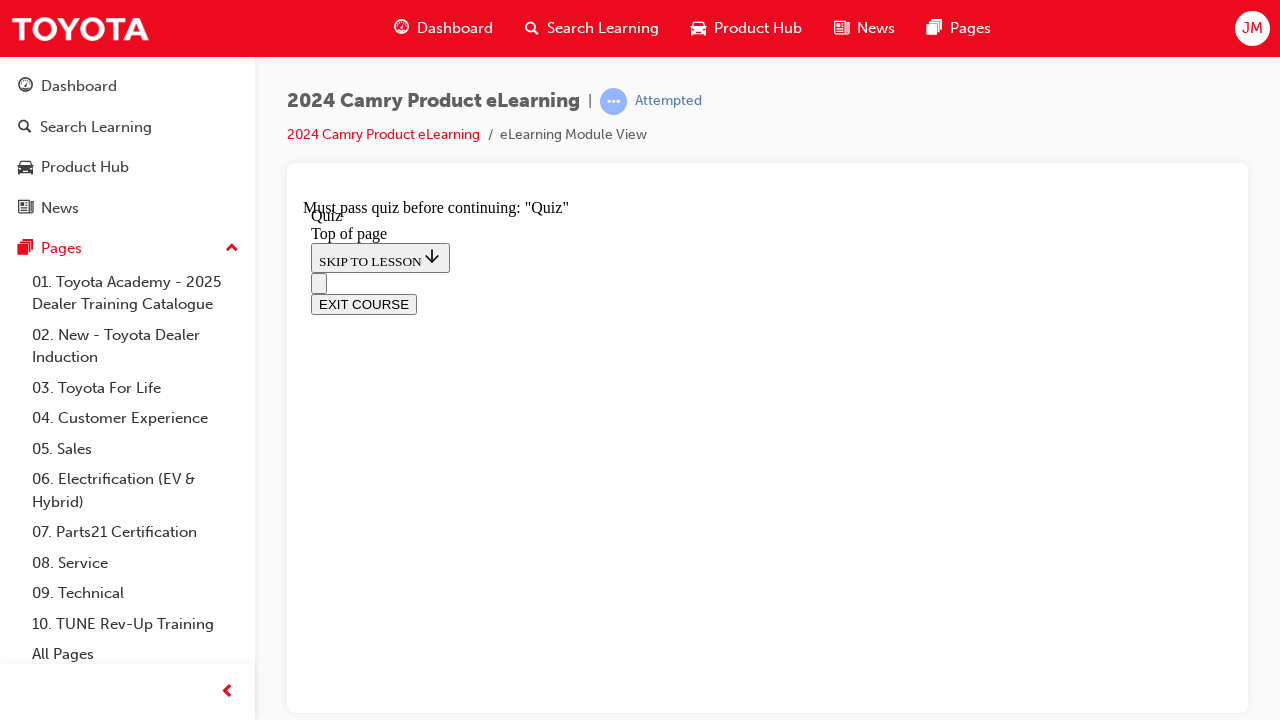 scroll, scrollTop: 61, scrollLeft: 0, axis: vertical 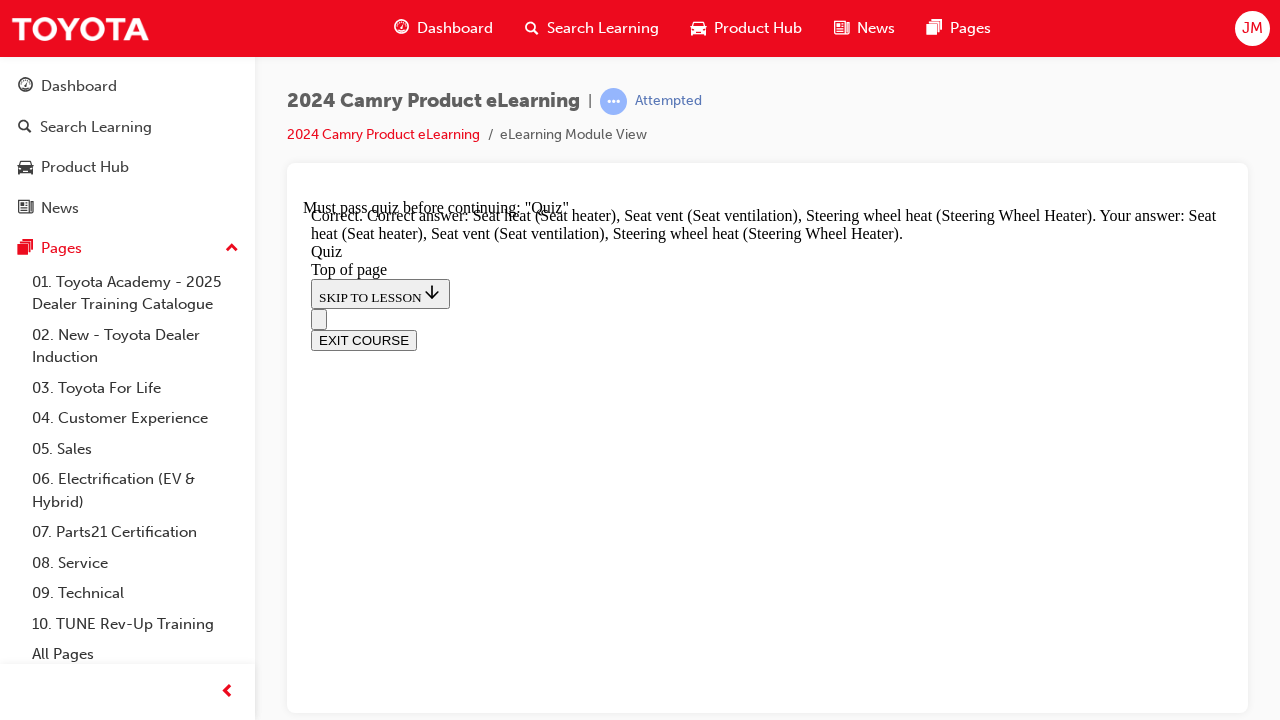 click on "NEXT" at bounding box center (337, 17881) 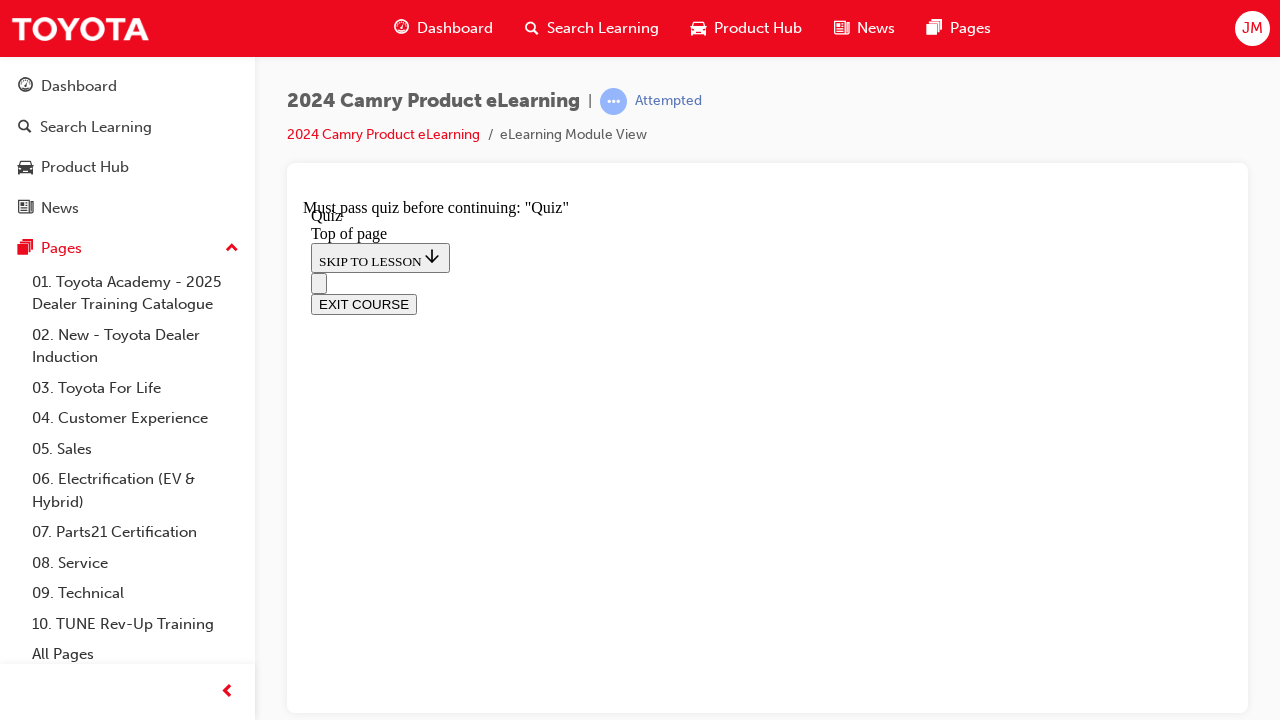 scroll, scrollTop: 394, scrollLeft: 0, axis: vertical 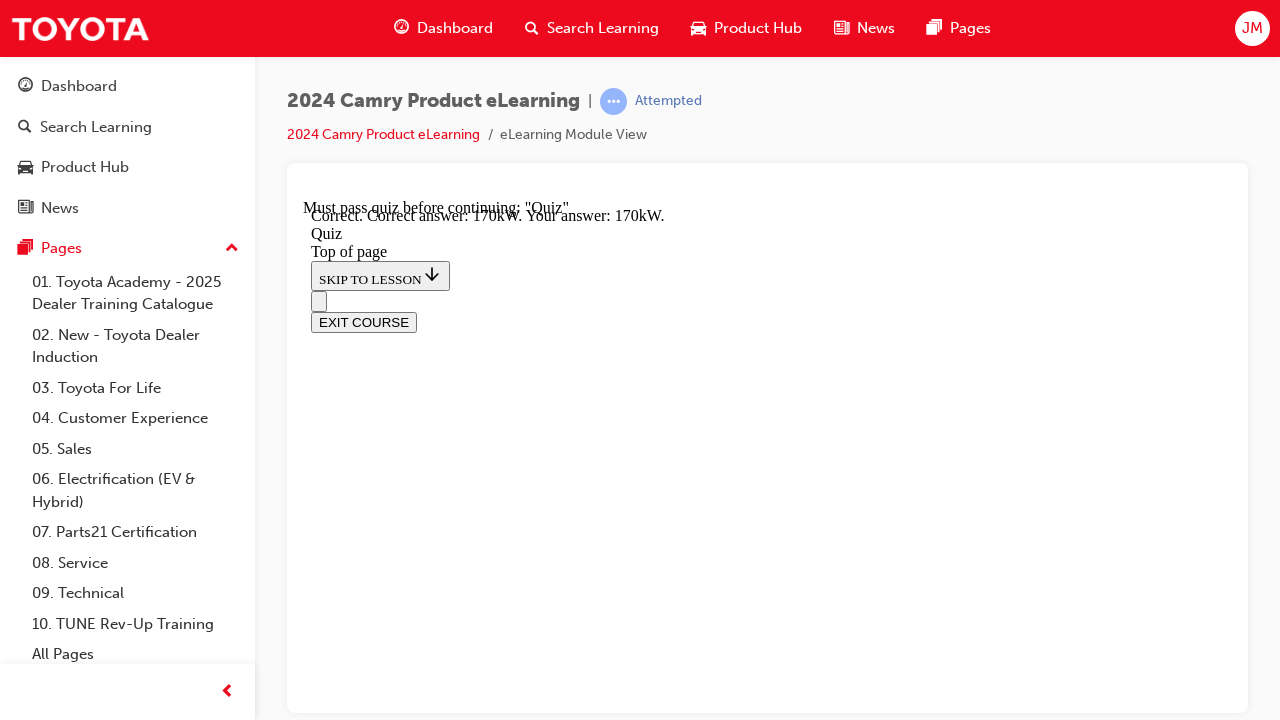 click on "NEXT" at bounding box center (337, 21119) 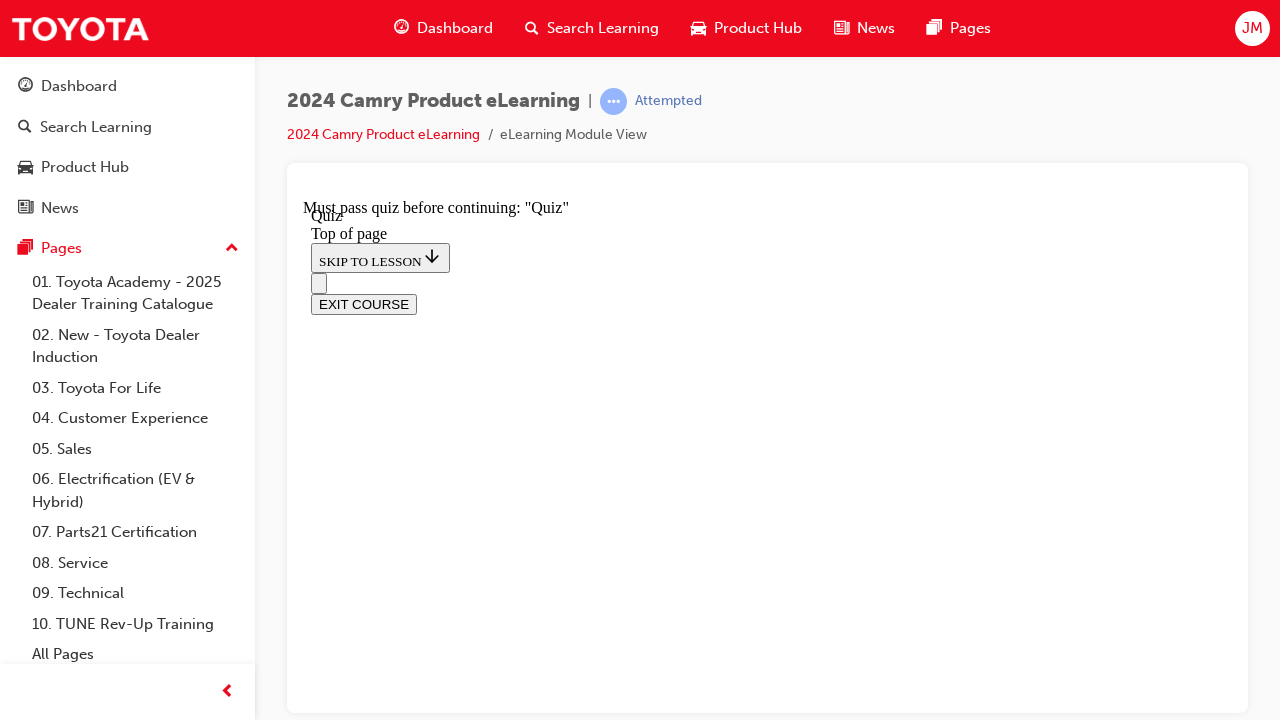 scroll, scrollTop: 61, scrollLeft: 0, axis: vertical 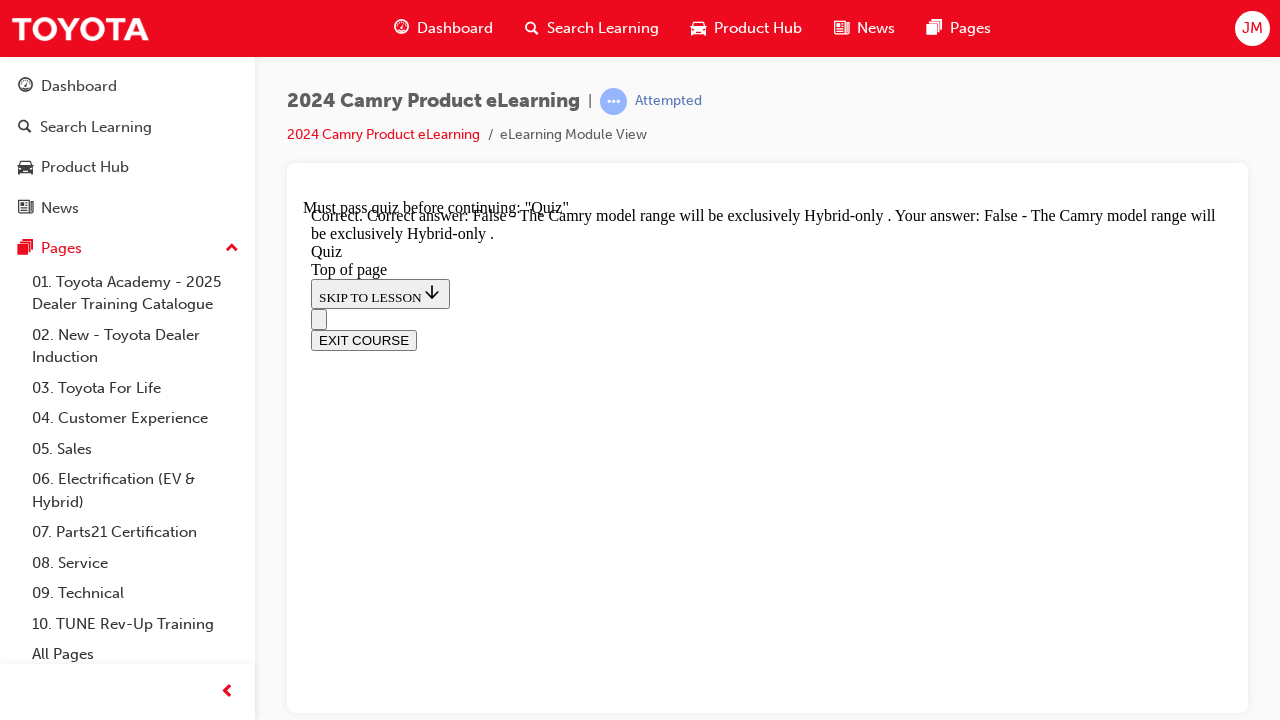 click on "NEXT" at bounding box center [337, 21545] 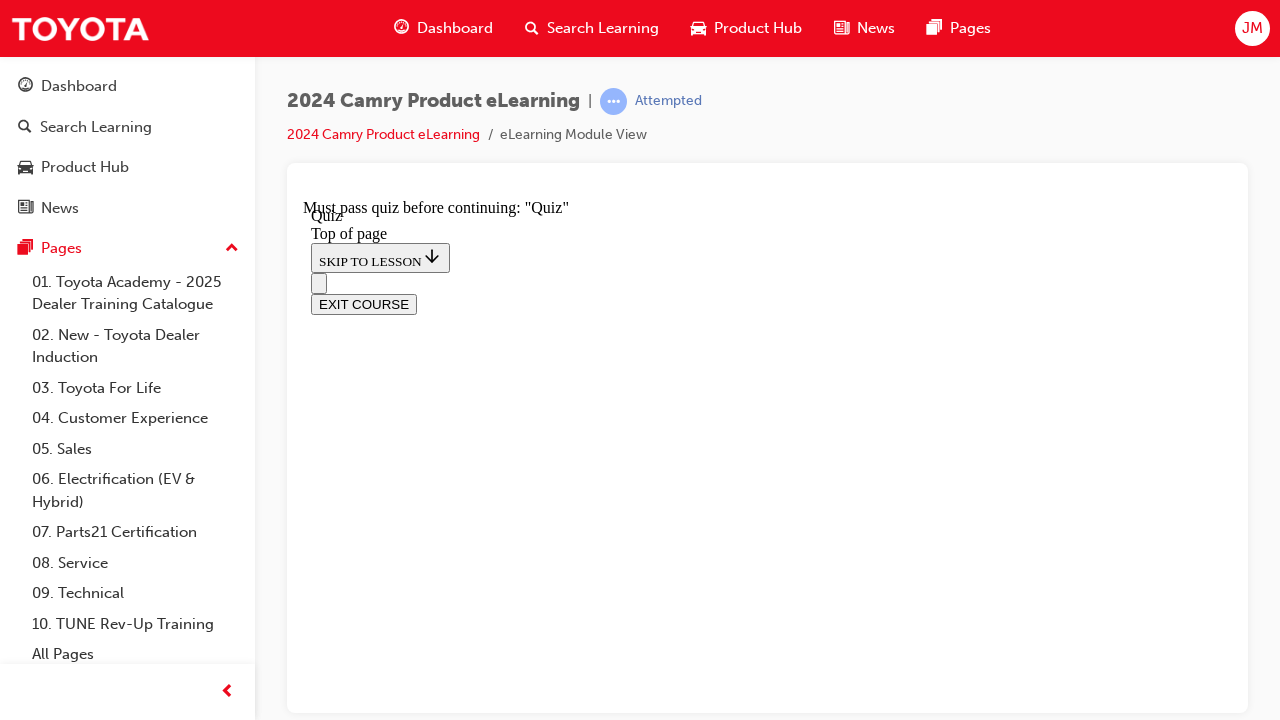 scroll, scrollTop: 327, scrollLeft: 0, axis: vertical 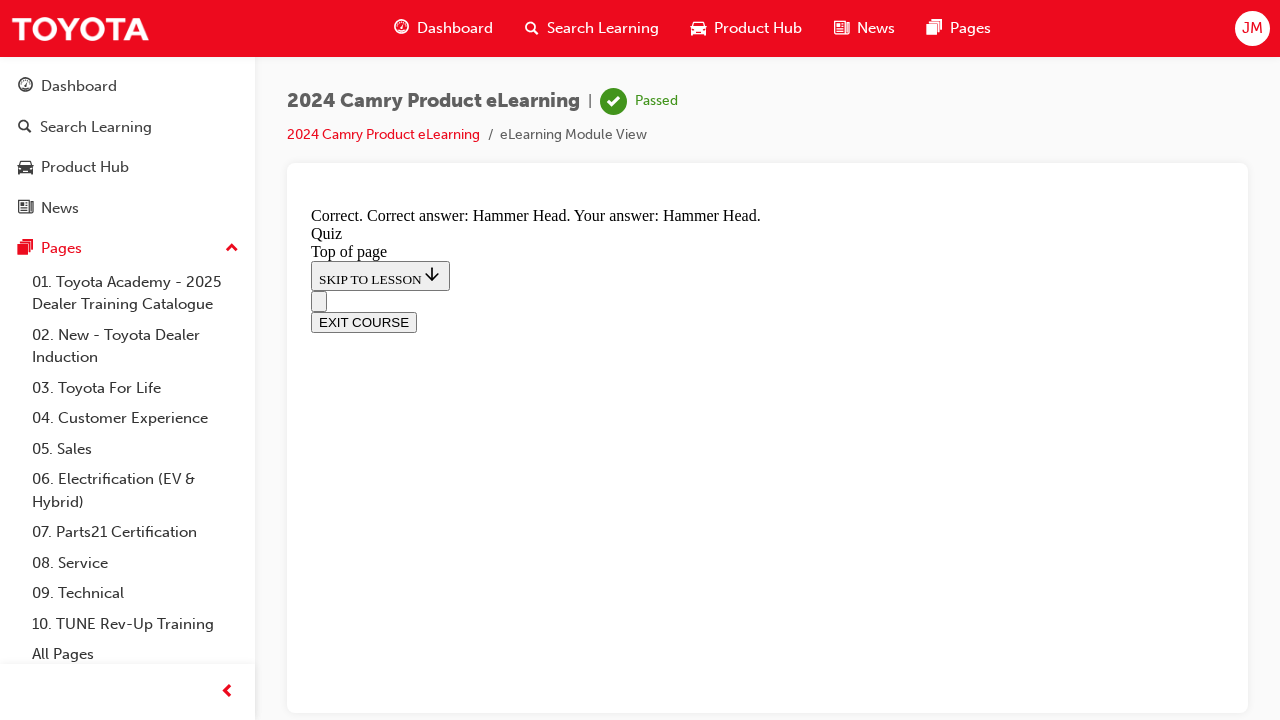 click on "NEXT" at bounding box center [337, 21491] 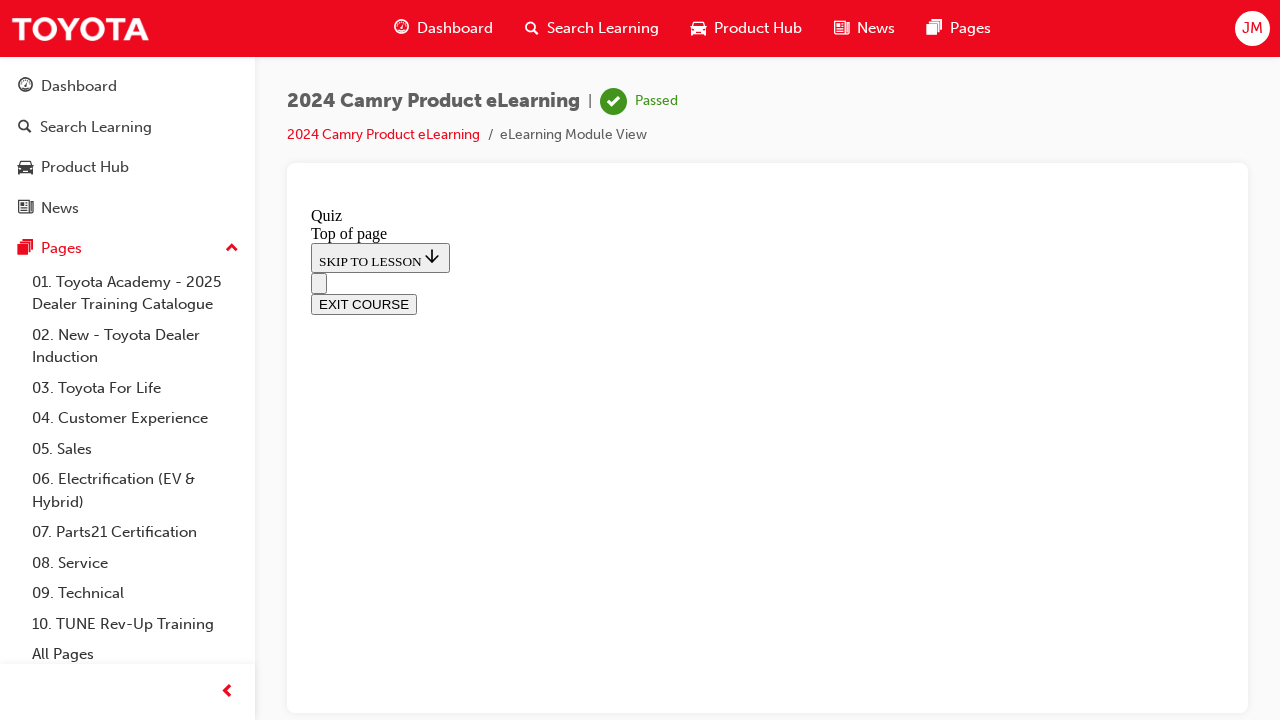 scroll, scrollTop: 61, scrollLeft: 0, axis: vertical 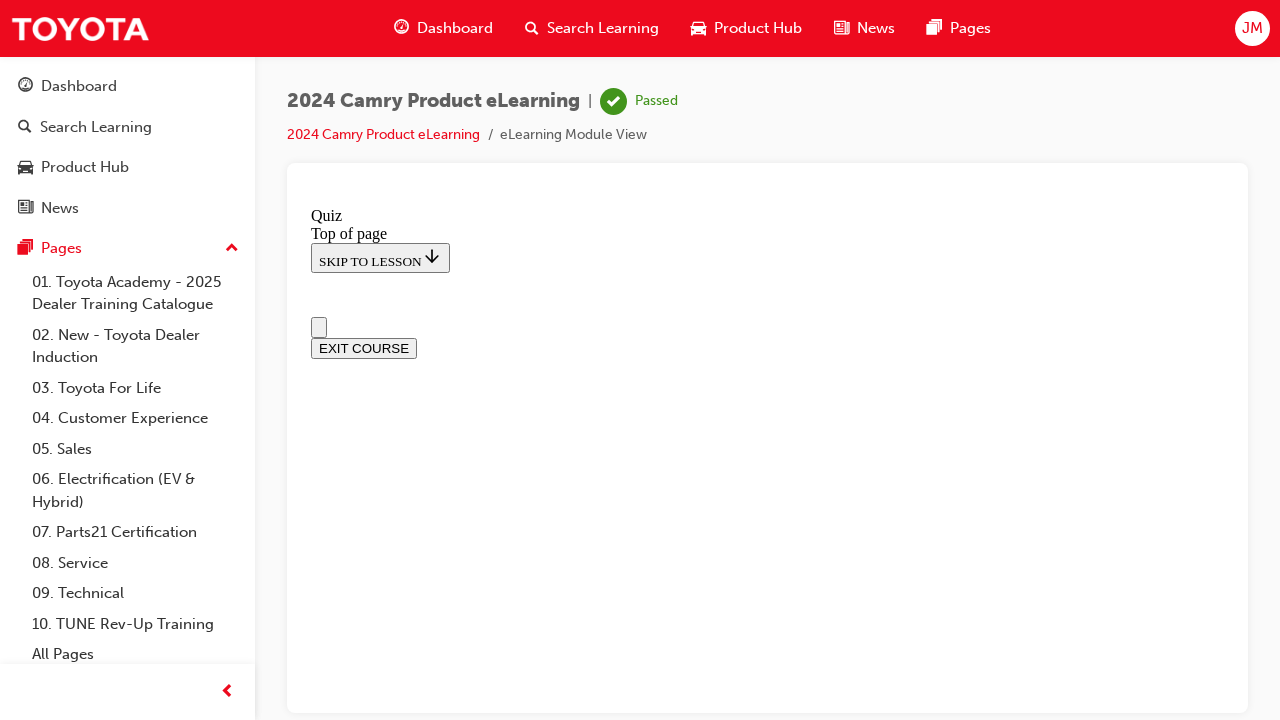 click on "EXIT COURSE" at bounding box center [364, 347] 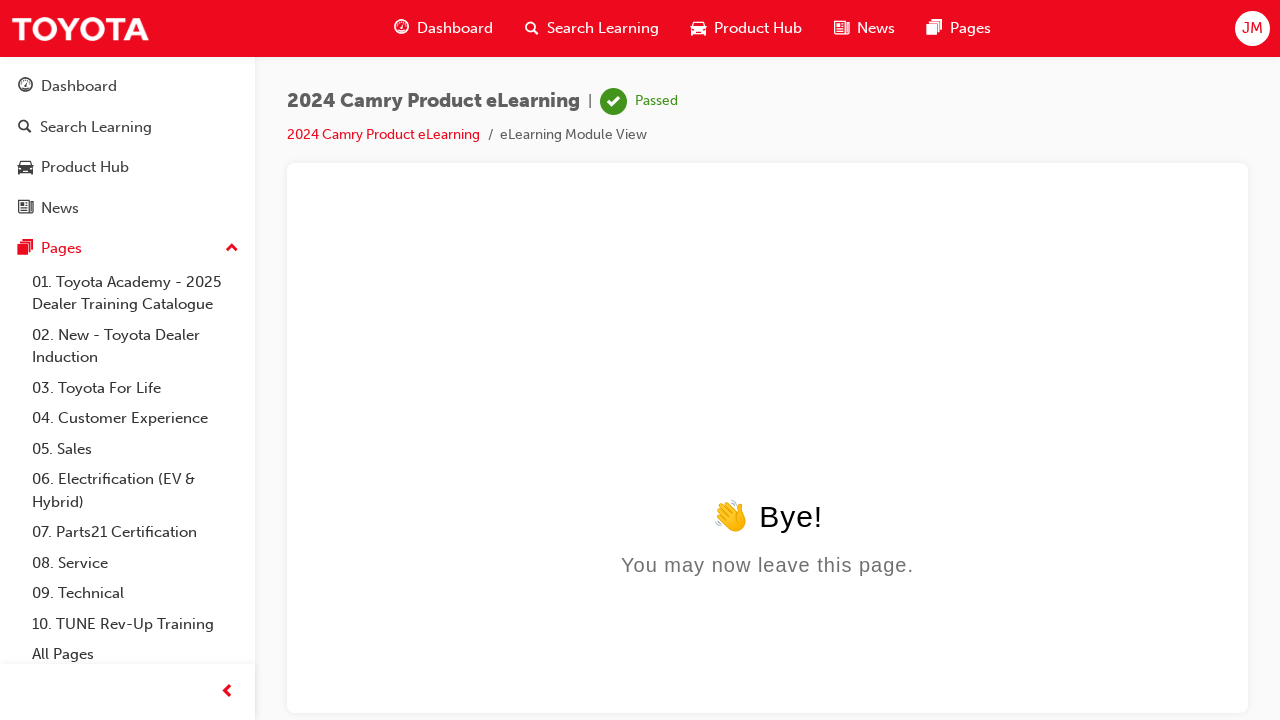 scroll, scrollTop: 0, scrollLeft: 0, axis: both 